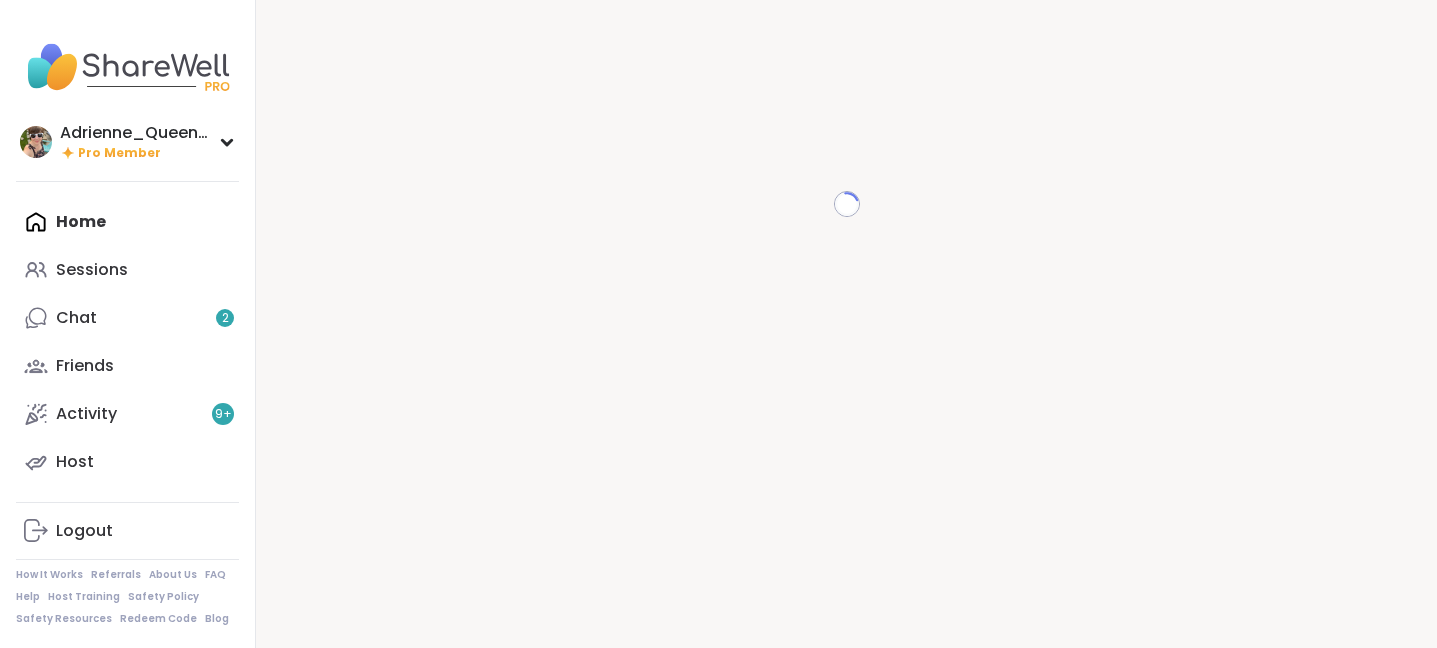 scroll, scrollTop: 0, scrollLeft: 0, axis: both 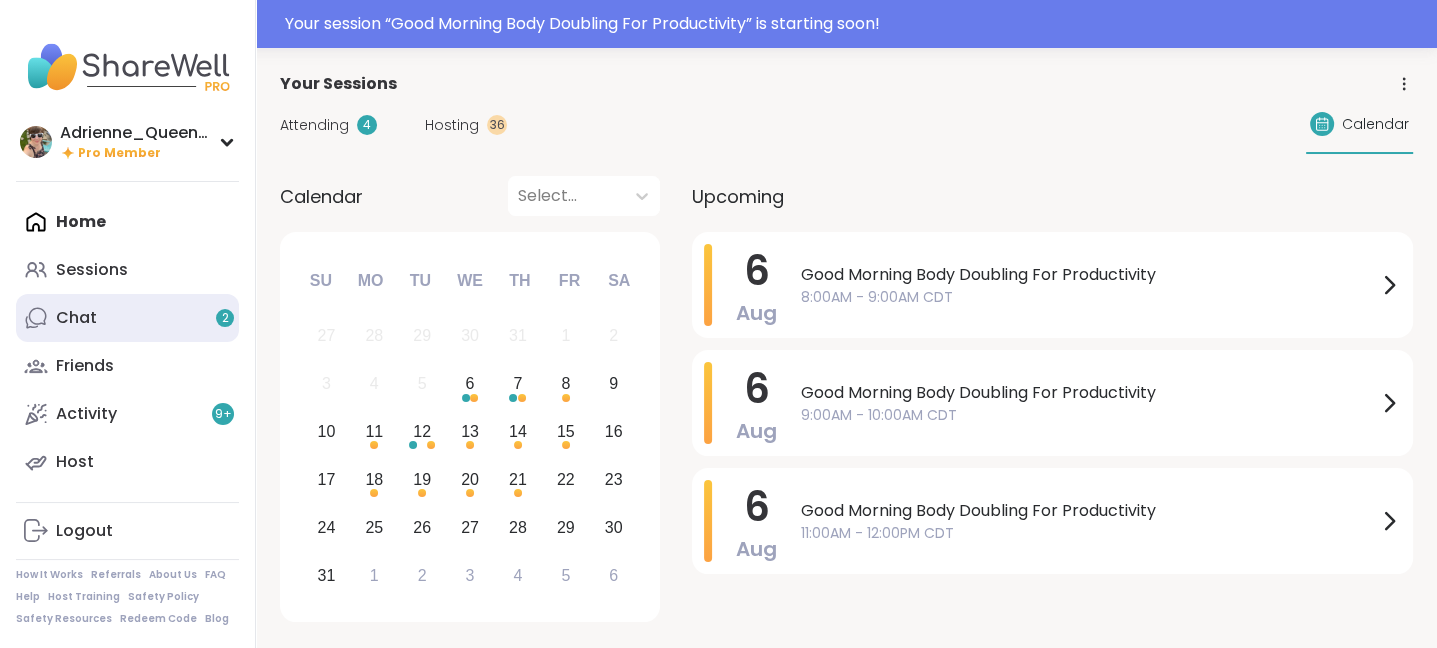 click on "Chat 2" at bounding box center (127, 318) 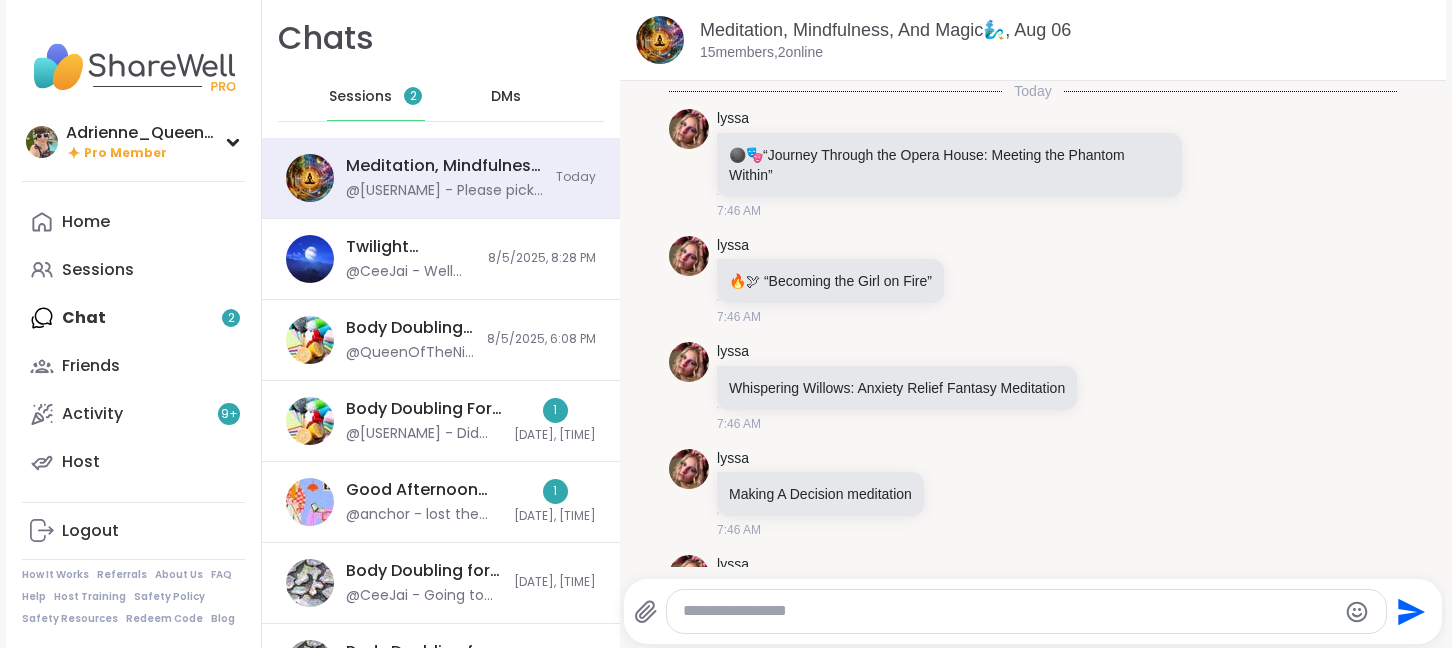 scroll, scrollTop: 296, scrollLeft: 0, axis: vertical 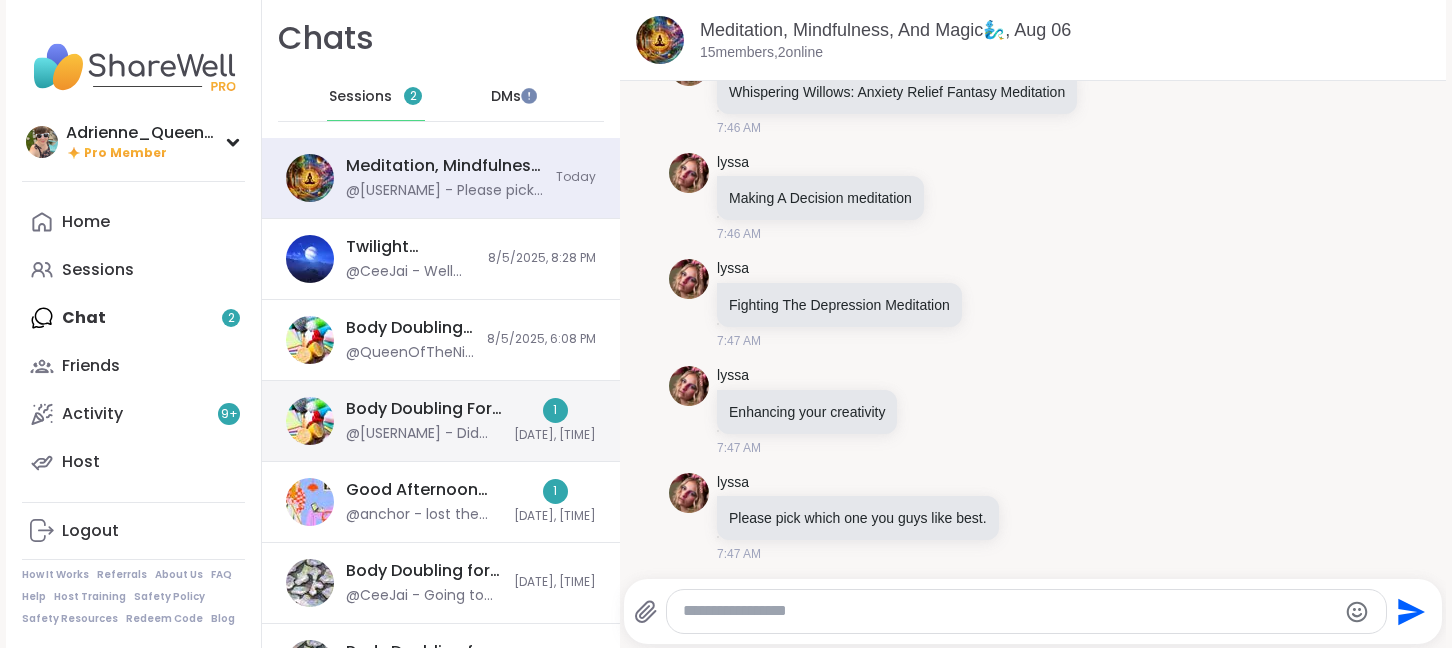 click on "Body Doubling For Productivity - Tuesday, Aug 05" at bounding box center (424, 409) 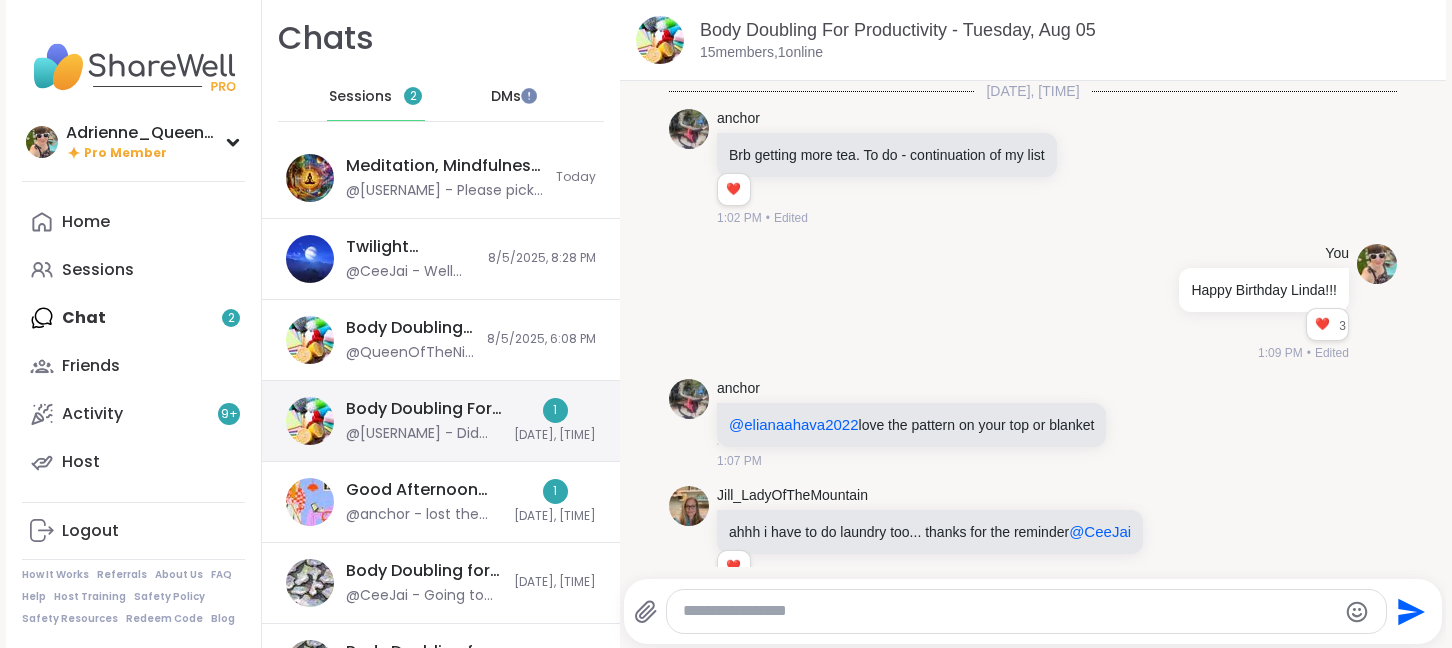 scroll, scrollTop: 1800, scrollLeft: 0, axis: vertical 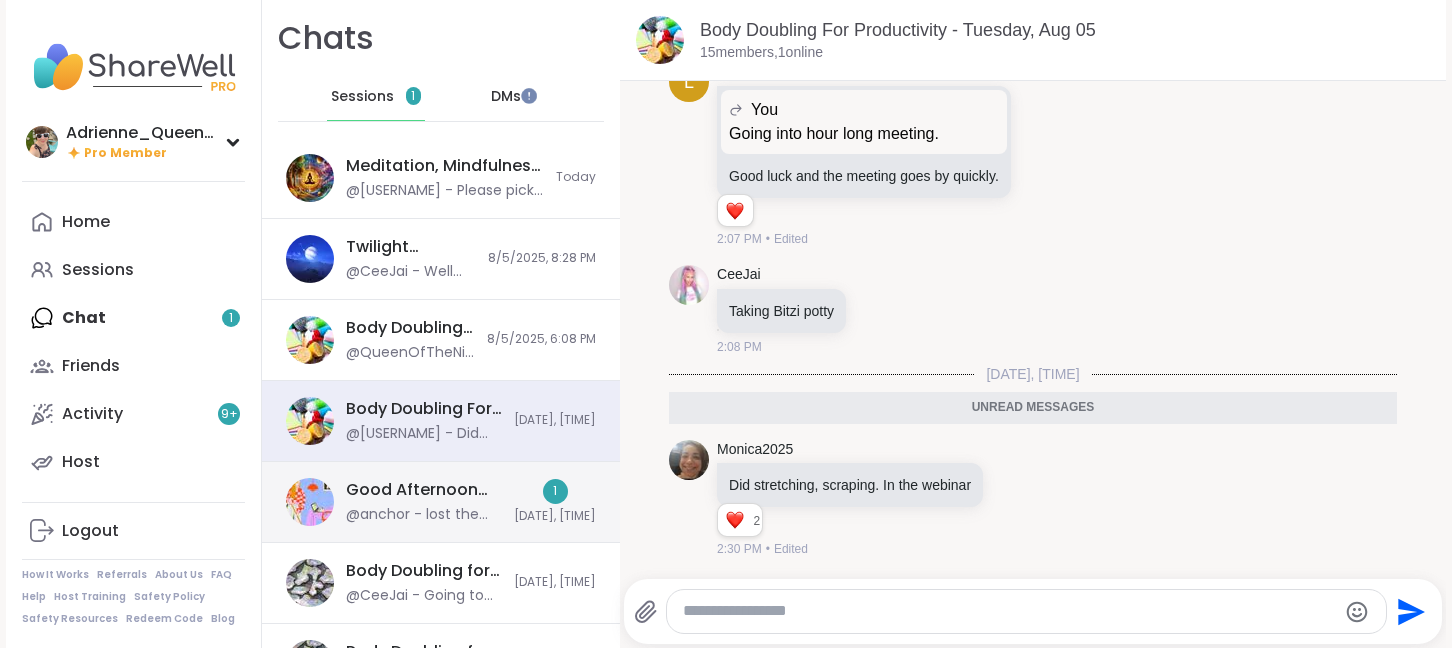 click on "Good Afternoon Body Doubling For Productivity, Aug 05" at bounding box center (424, 490) 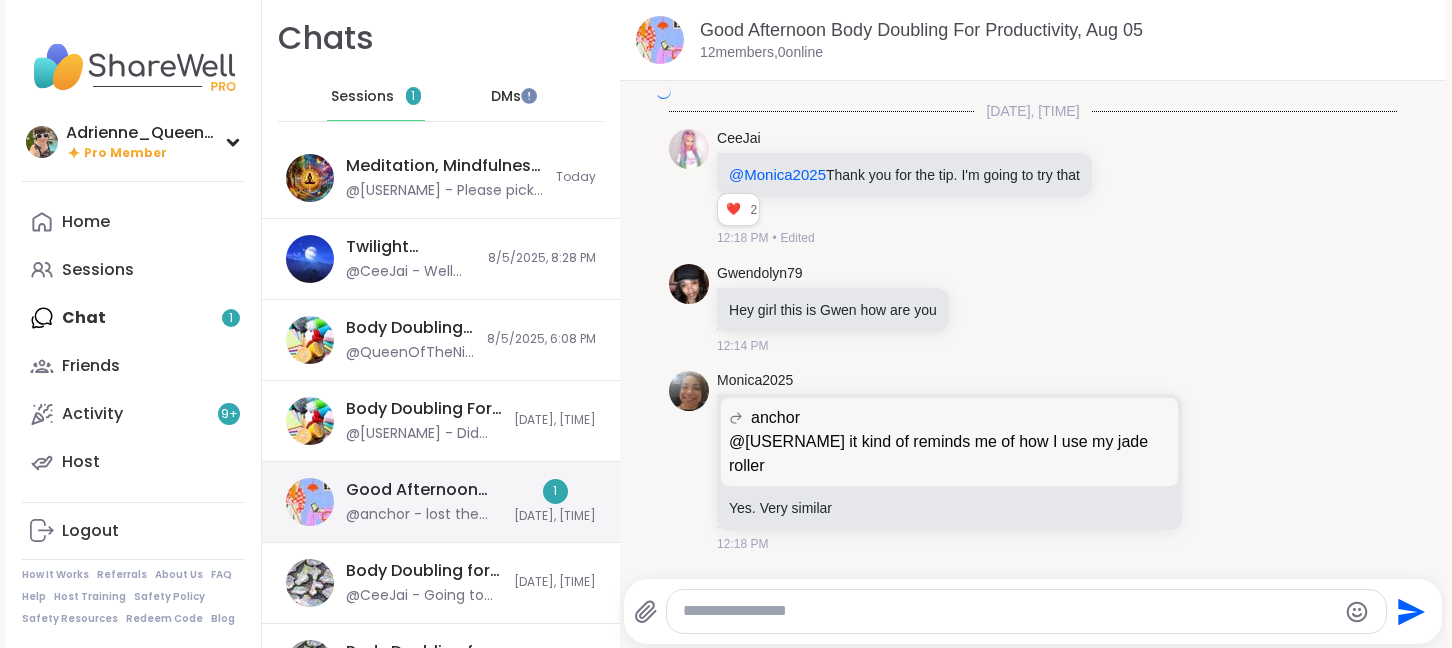 scroll, scrollTop: 5312, scrollLeft: 0, axis: vertical 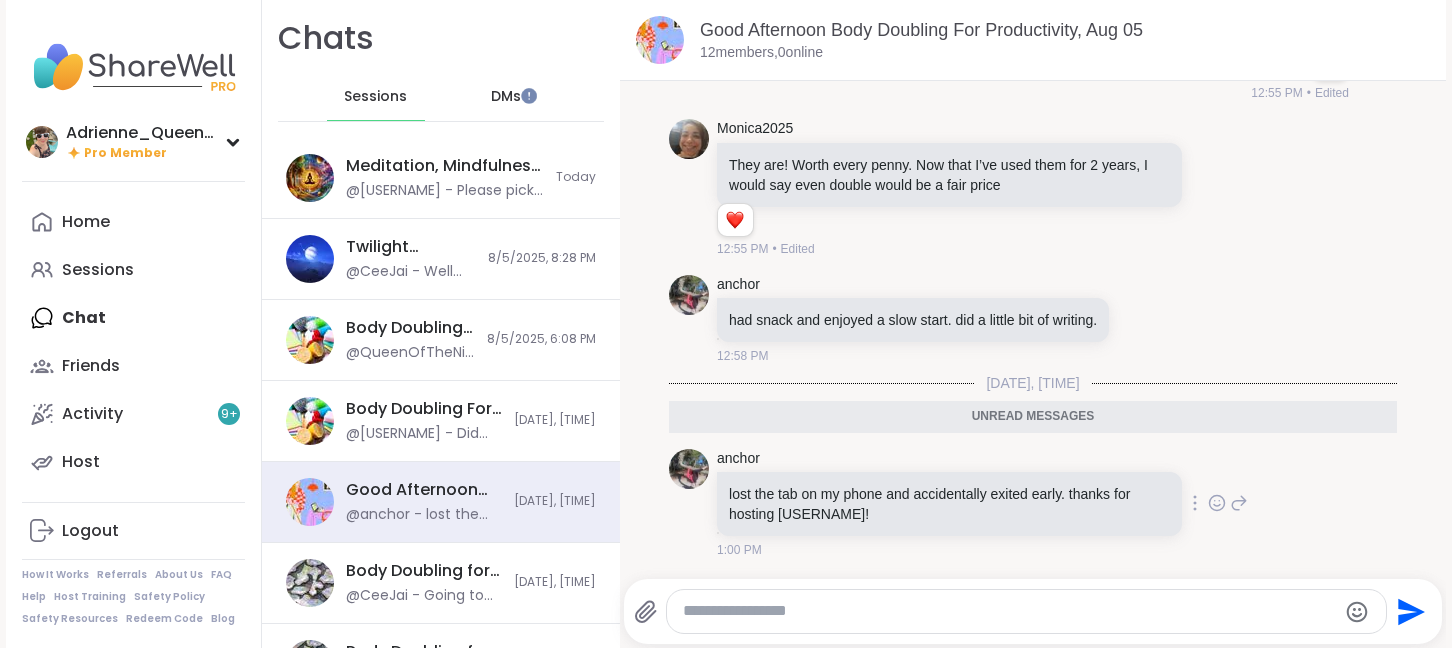 click 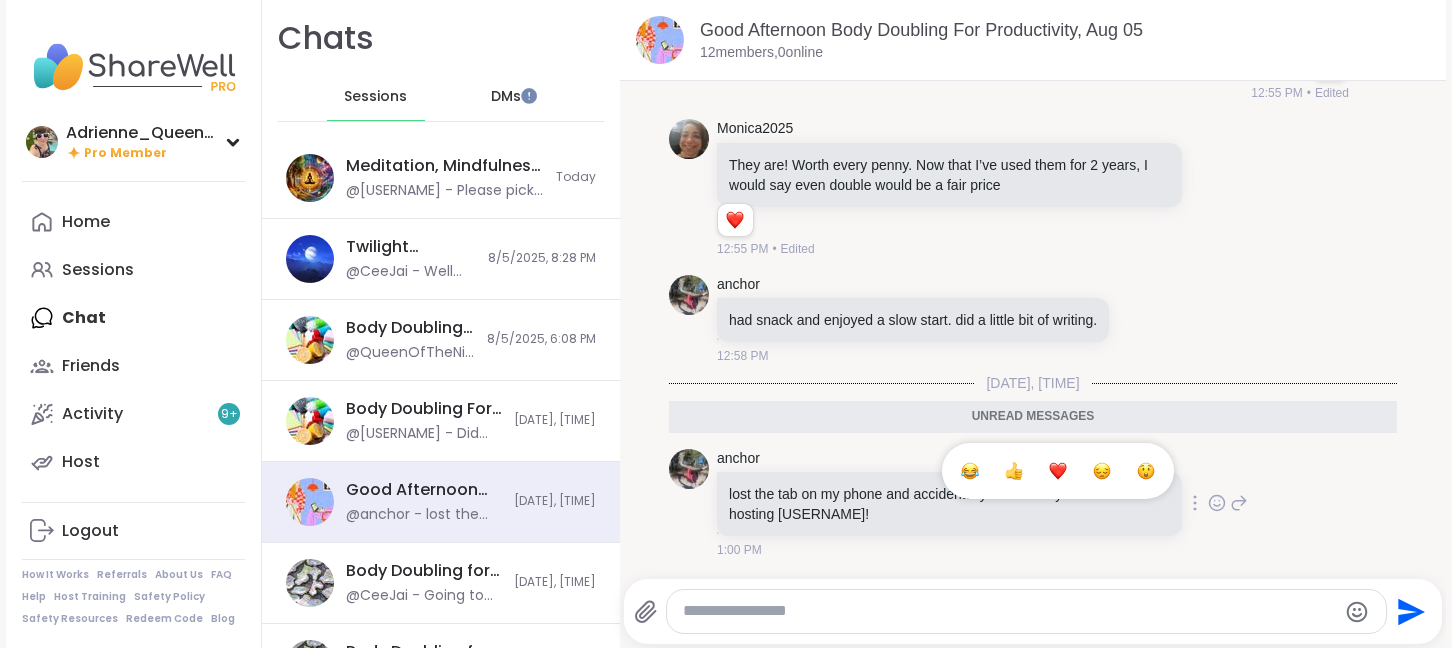 click 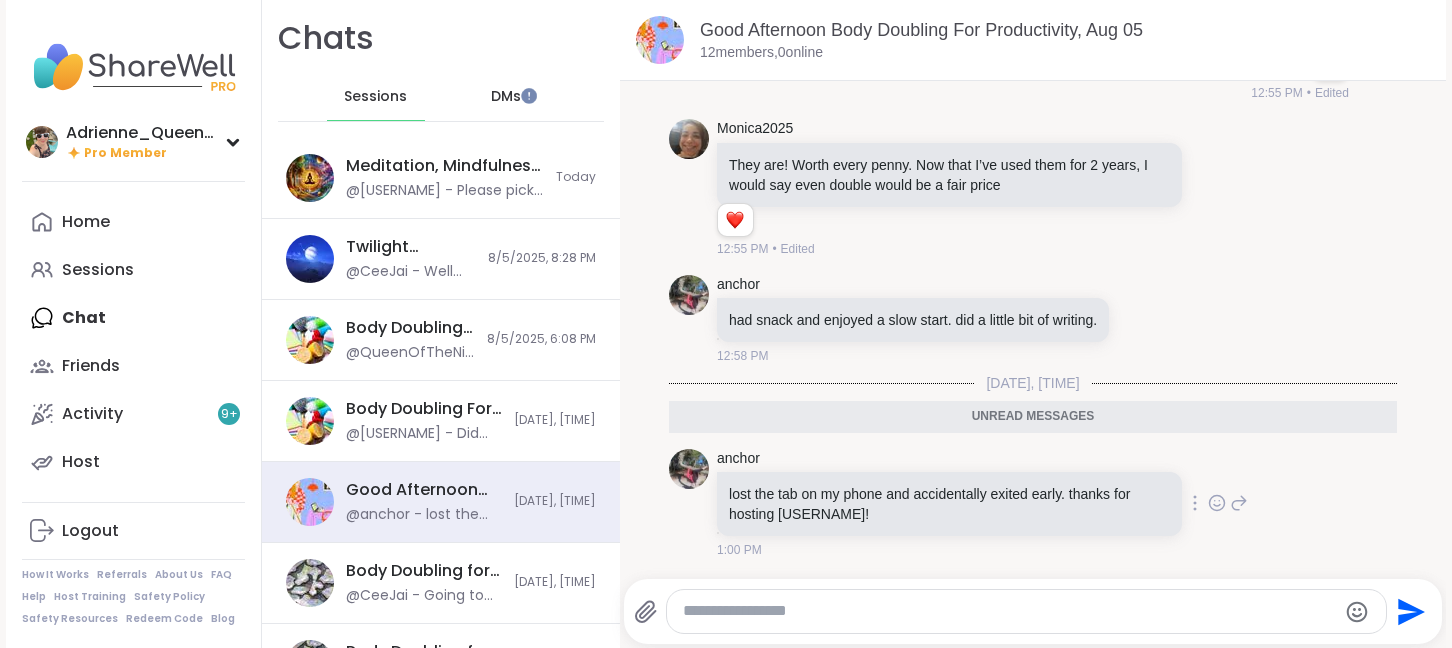 click 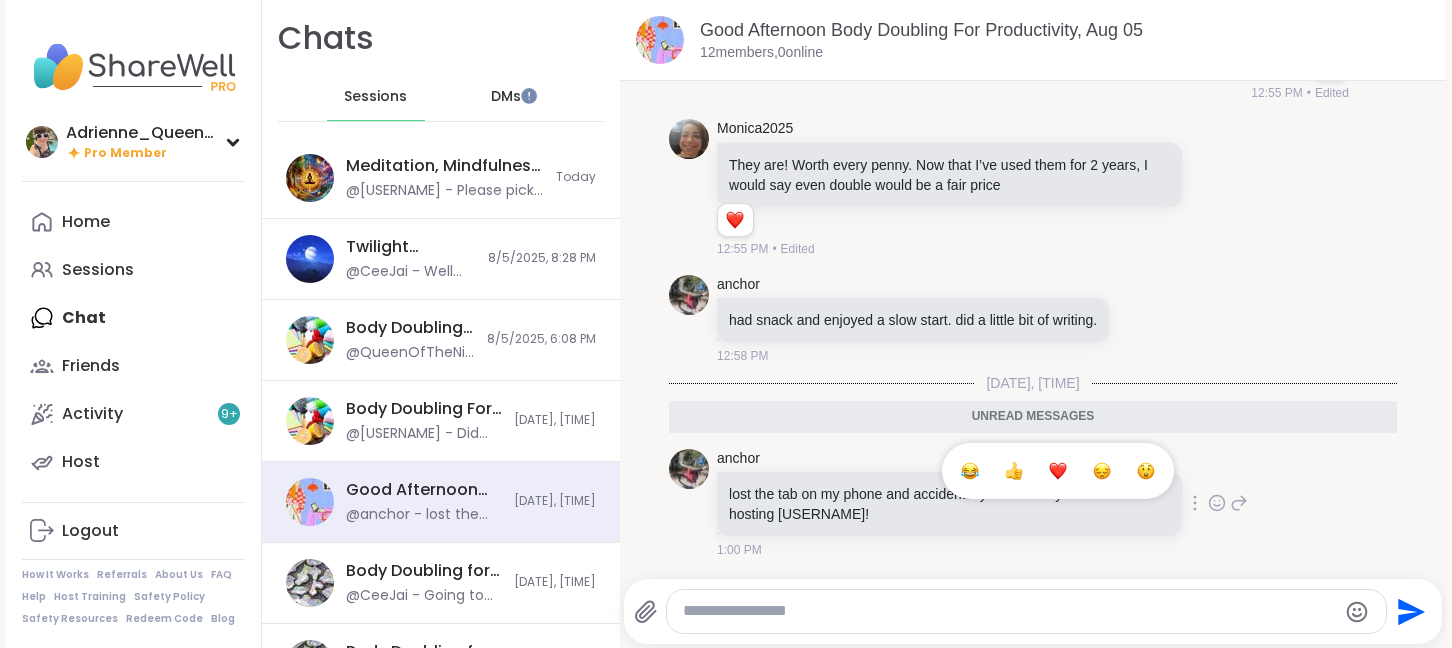 click at bounding box center (1058, 471) 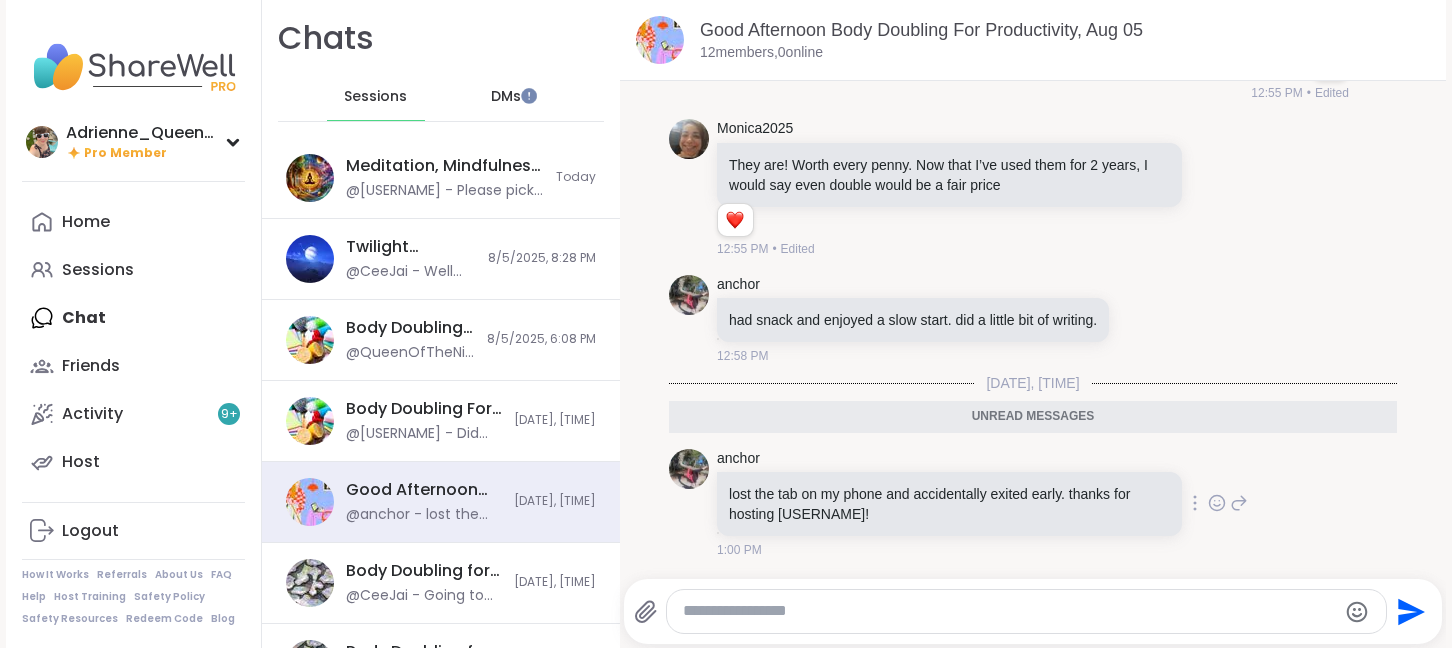 scroll, scrollTop: 5341, scrollLeft: 0, axis: vertical 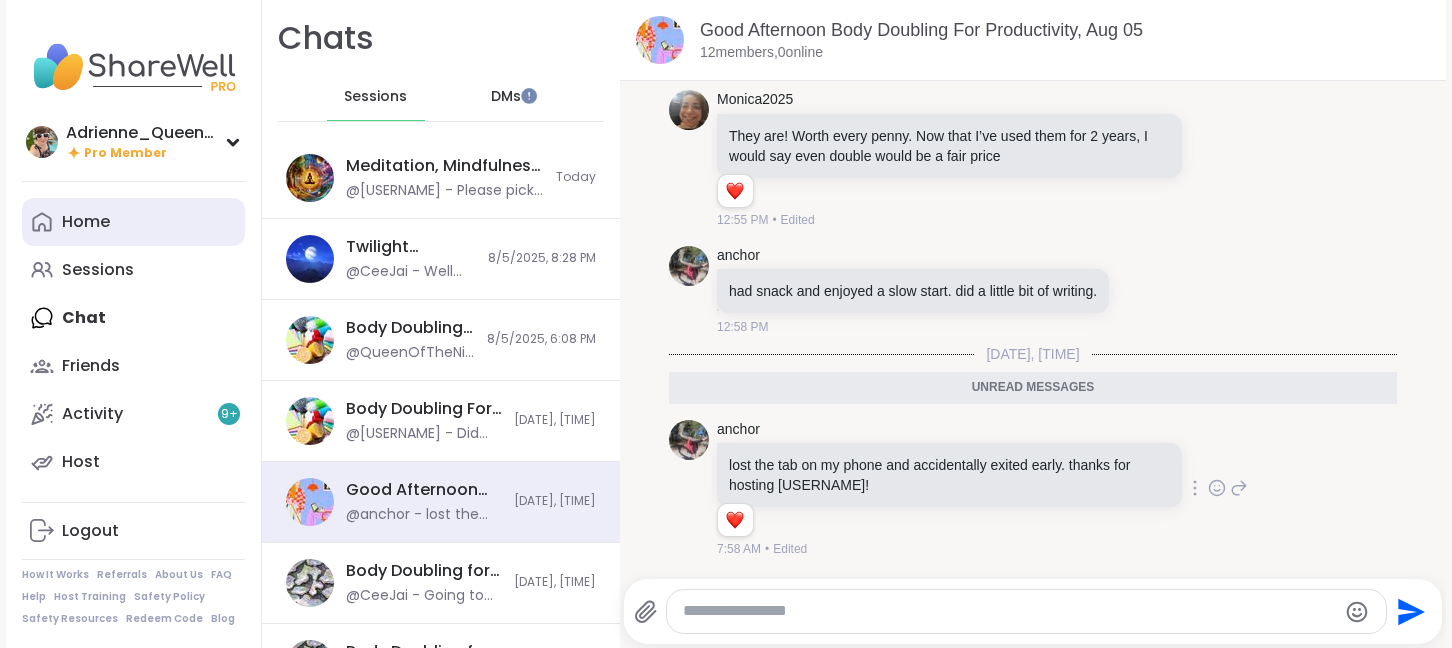 click on "Home" at bounding box center [133, 222] 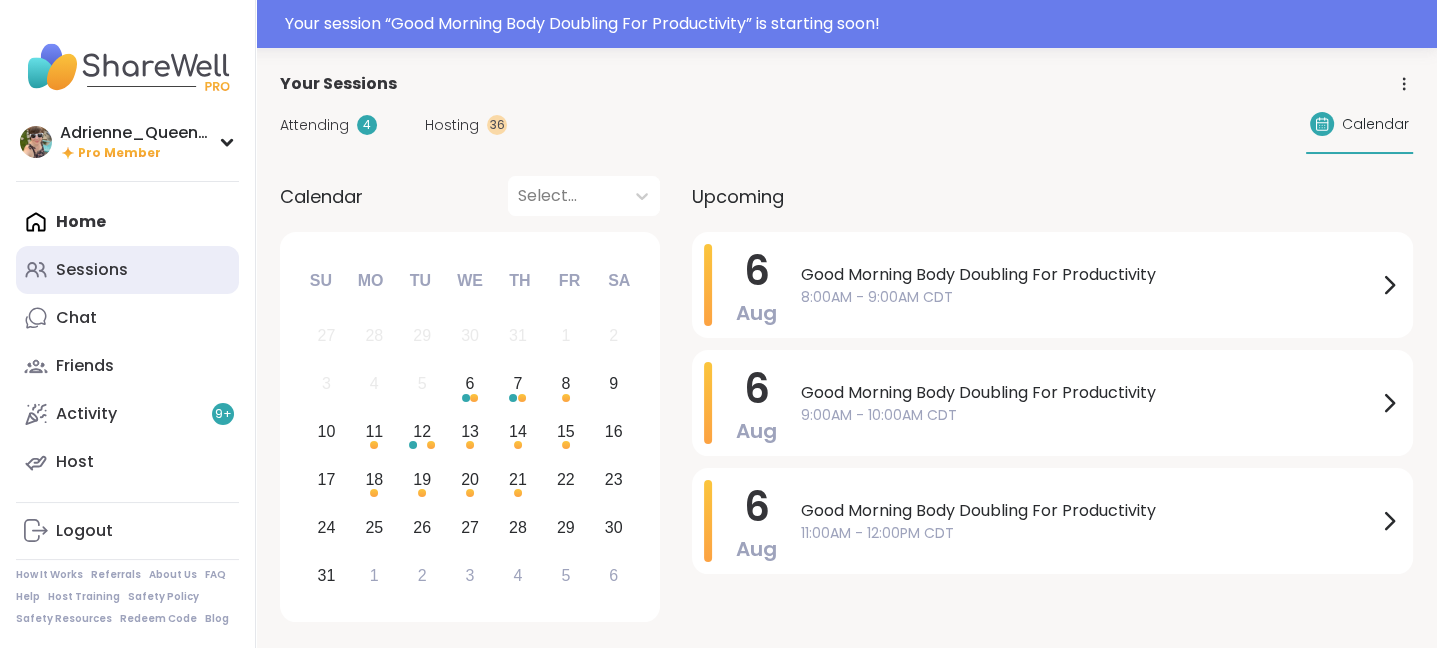 click on "Sessions" at bounding box center (127, 270) 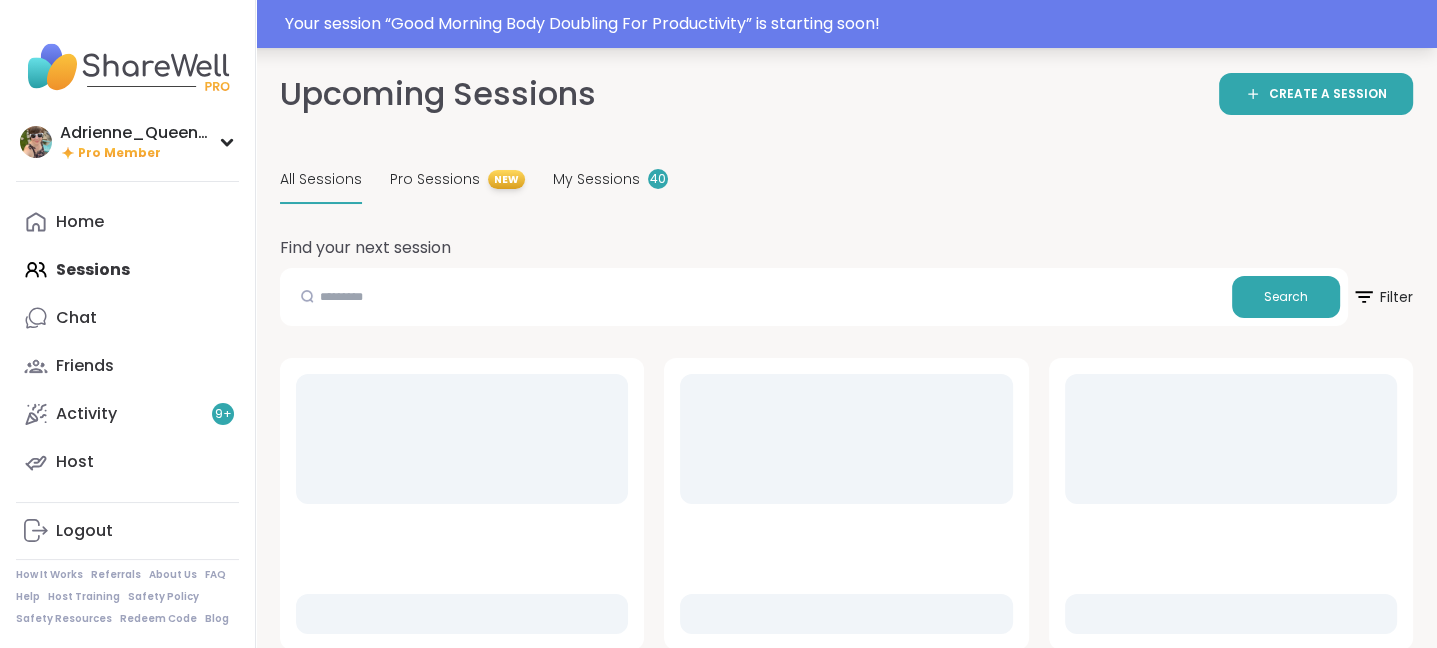 click on "Your session “ Good Morning Body Doubling For Productivity ” is starting soon!" at bounding box center (855, 24) 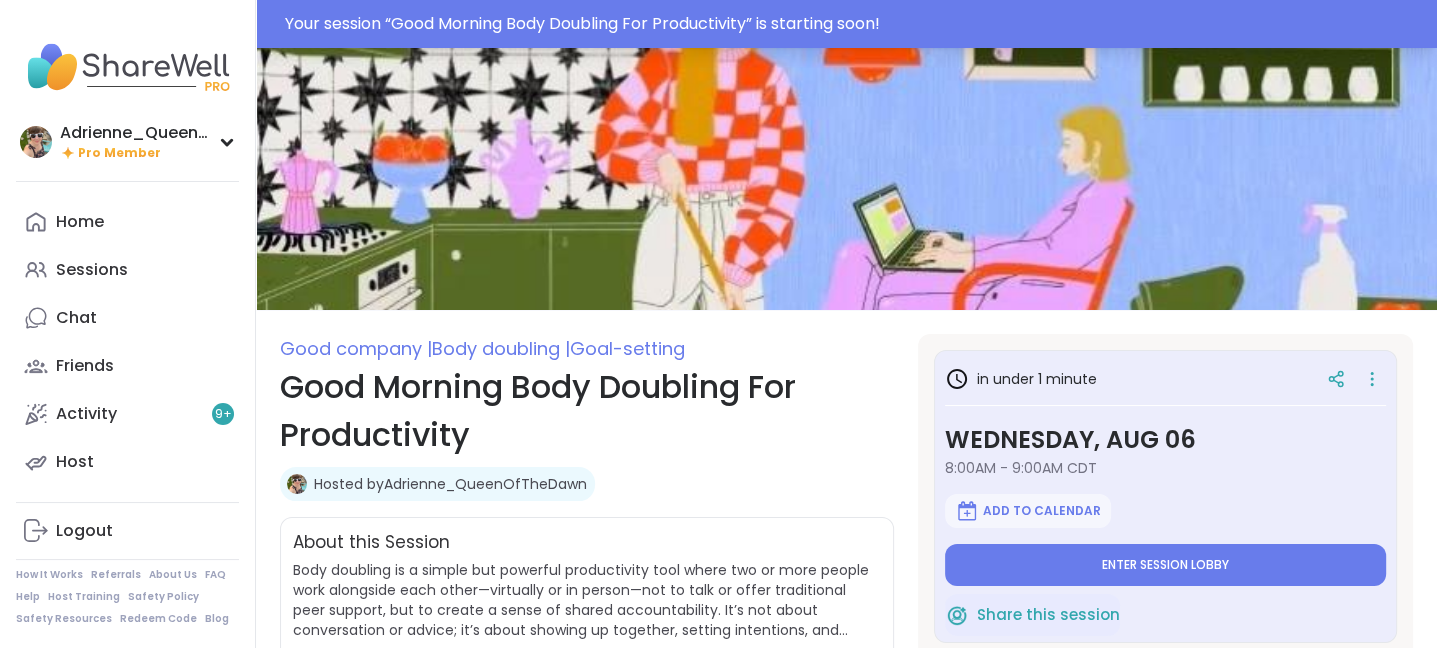type on "*" 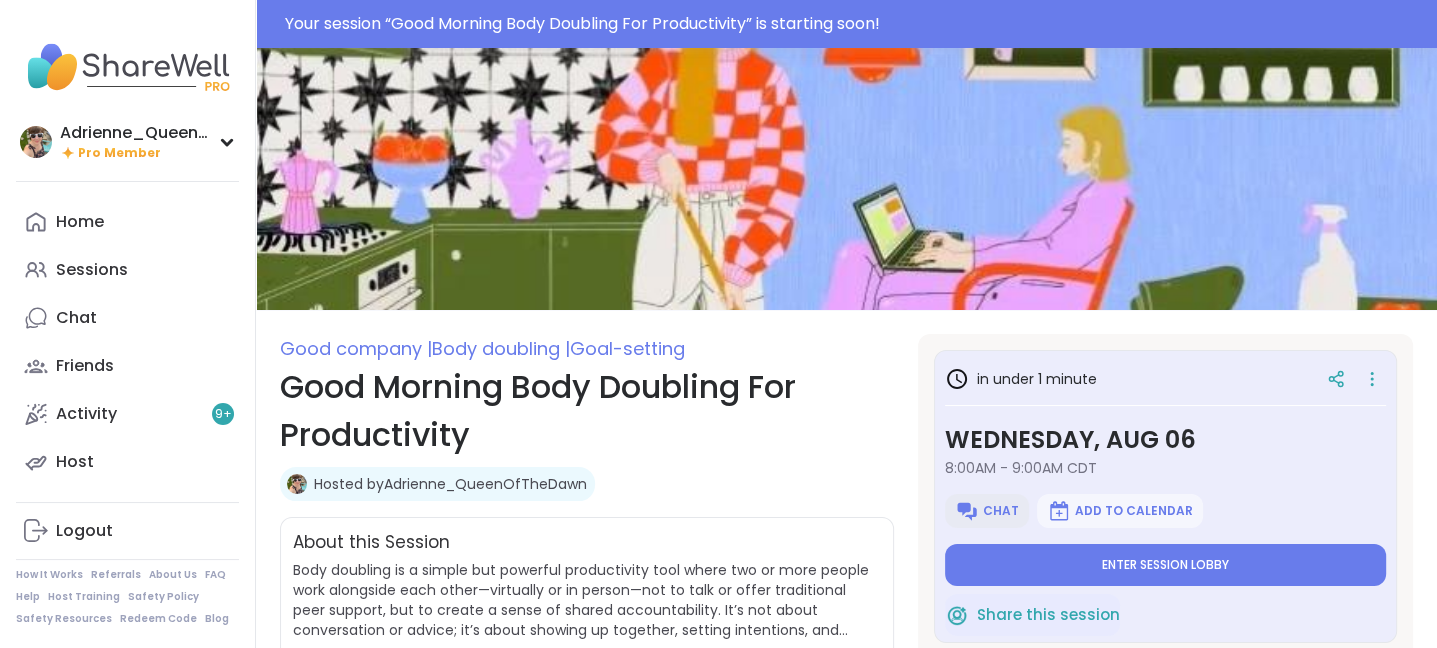click at bounding box center (967, 511) 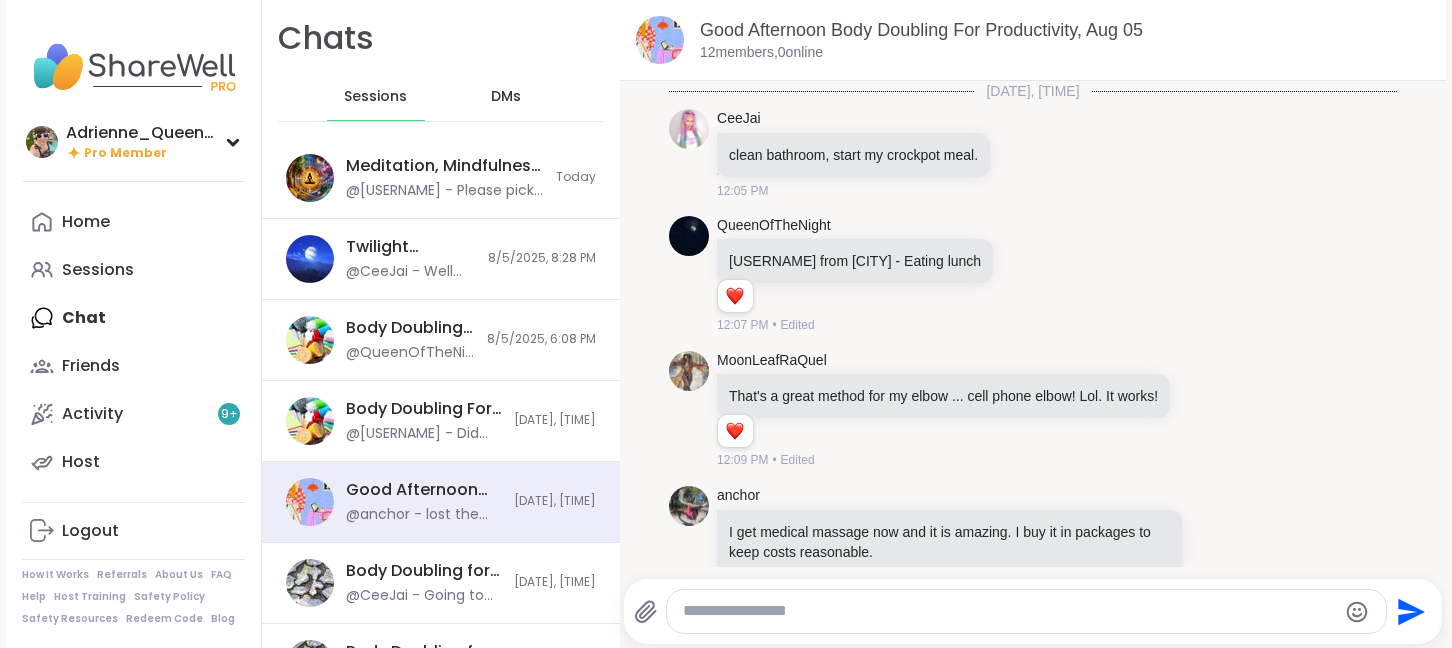 scroll, scrollTop: 0, scrollLeft: 0, axis: both 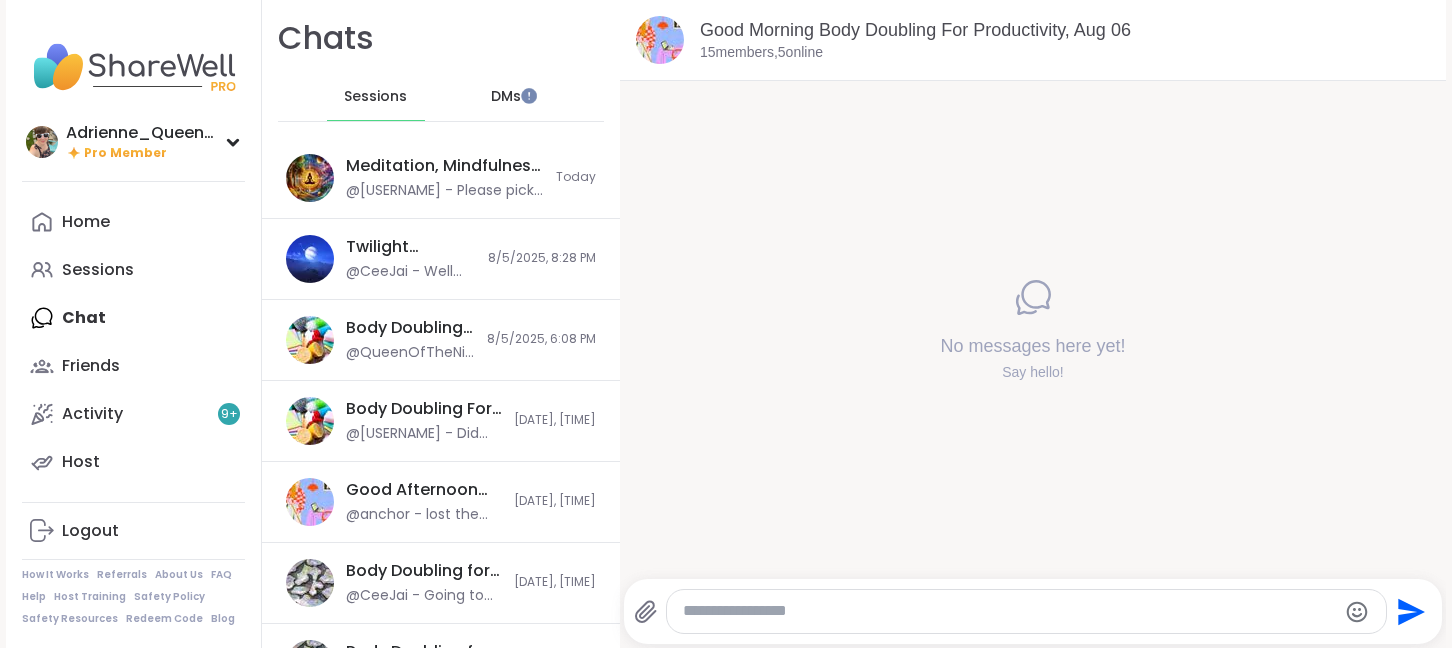 click at bounding box center [1009, 611] 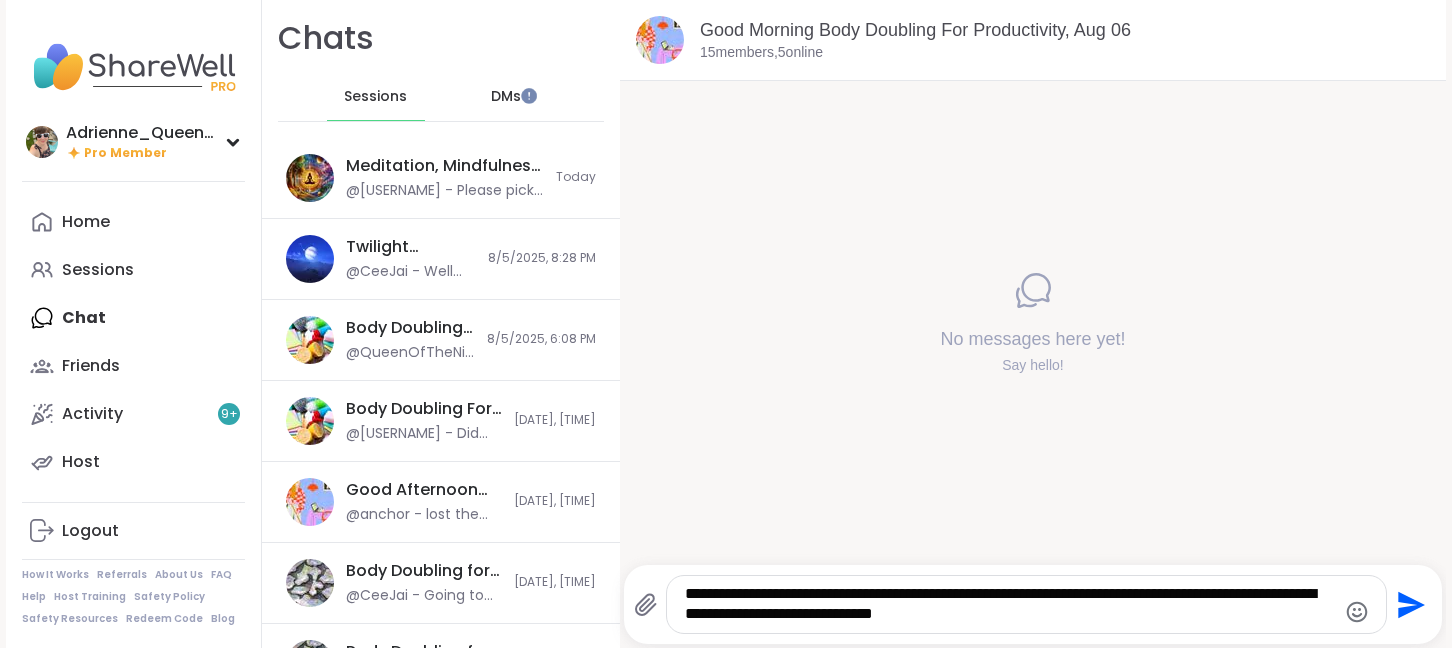 paste 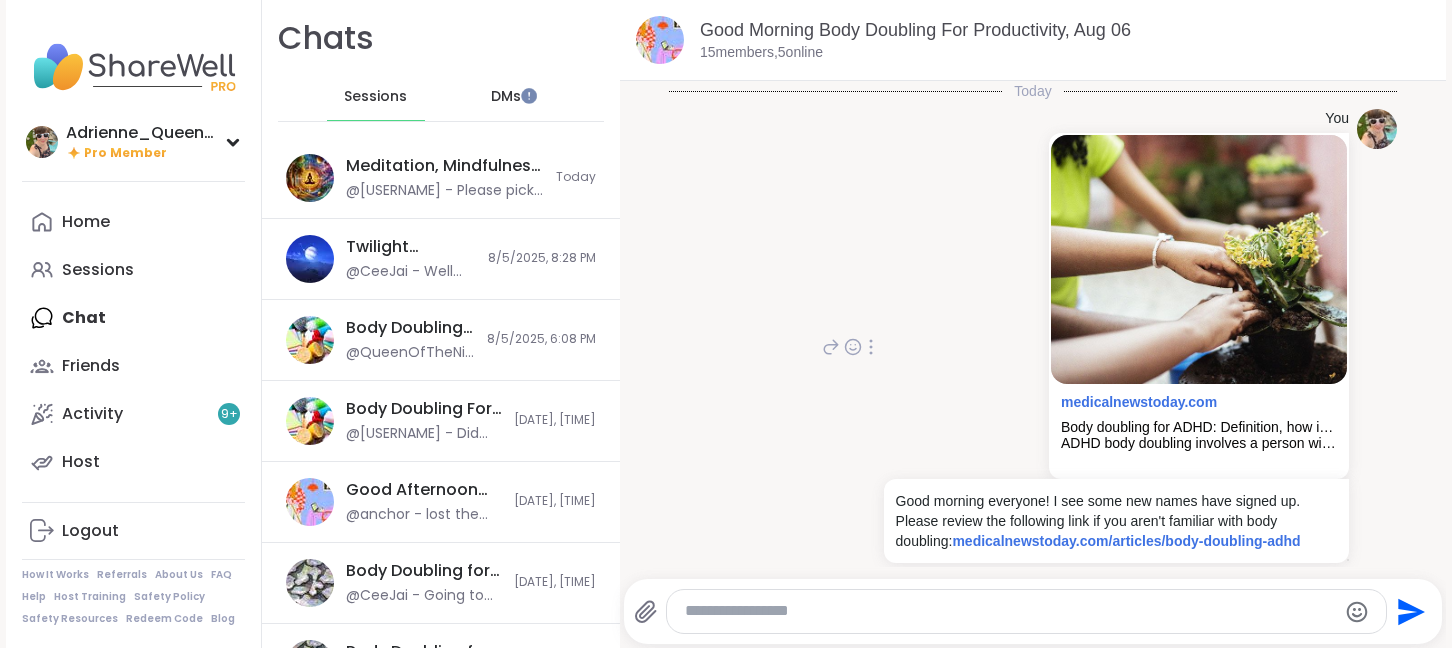 type on "*" 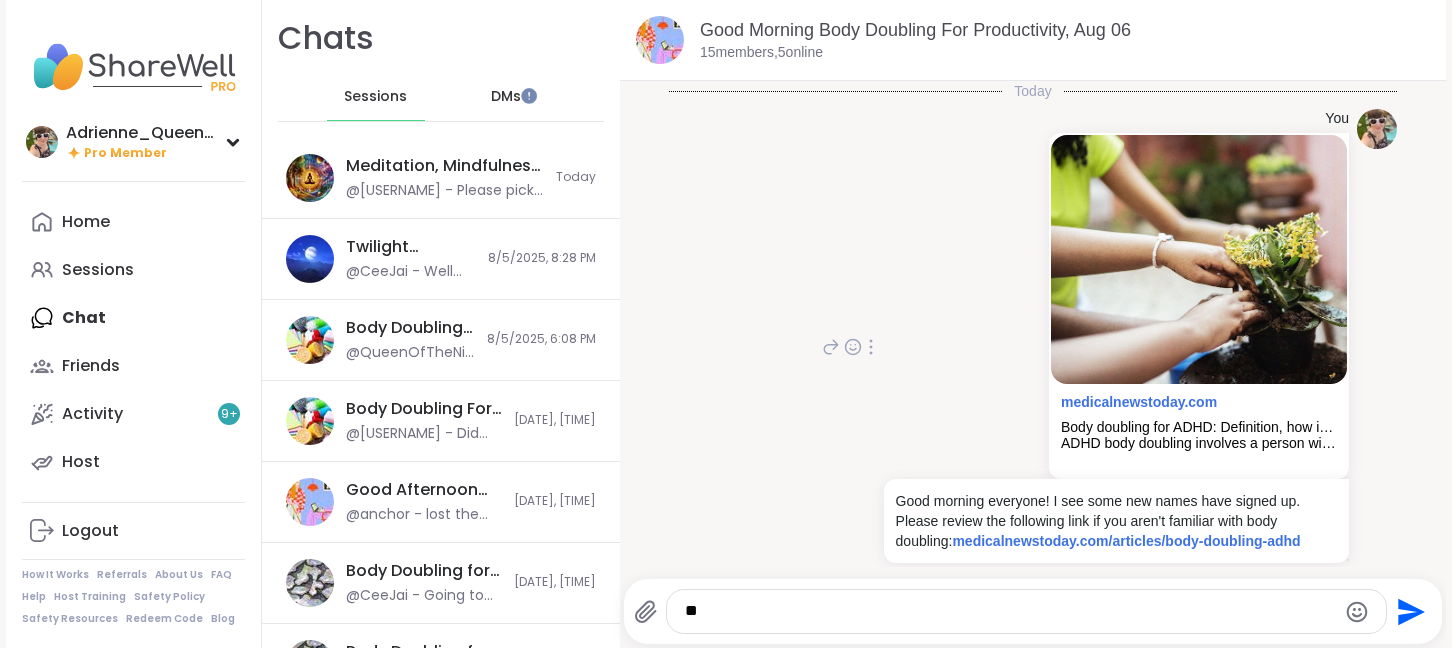 type on "*" 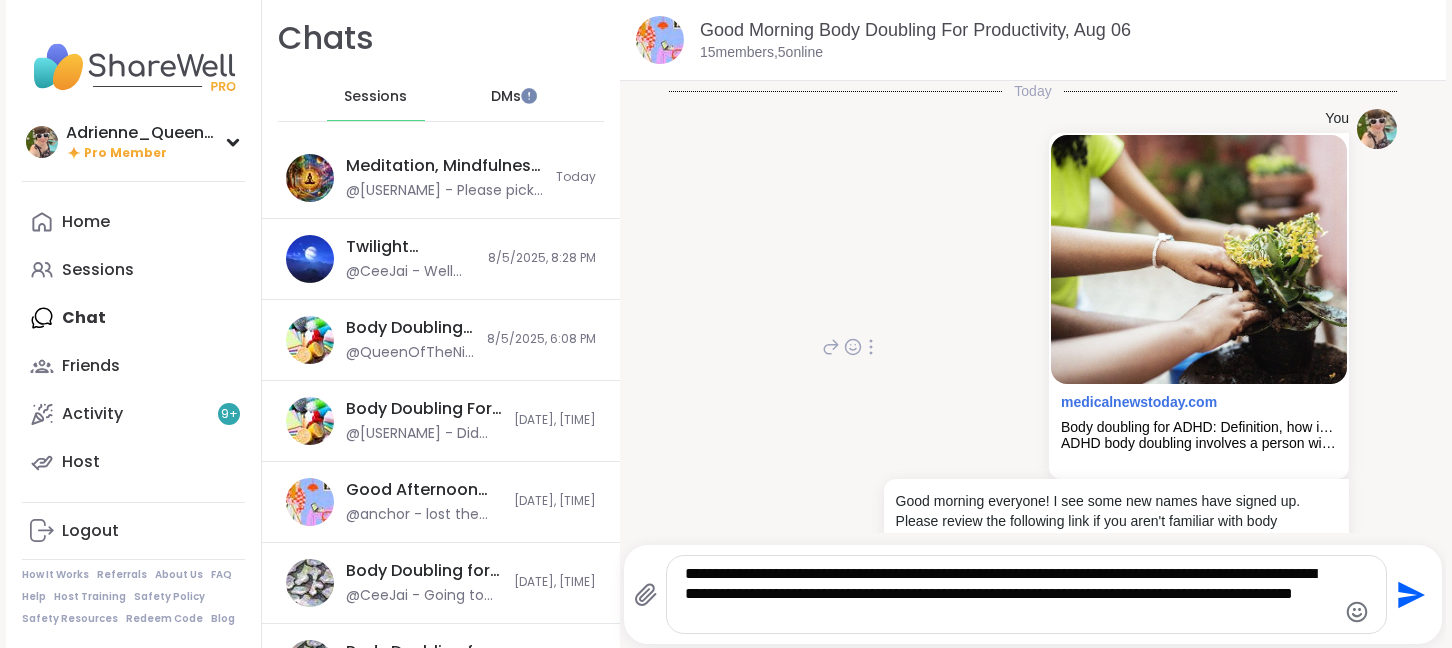 type on "**********" 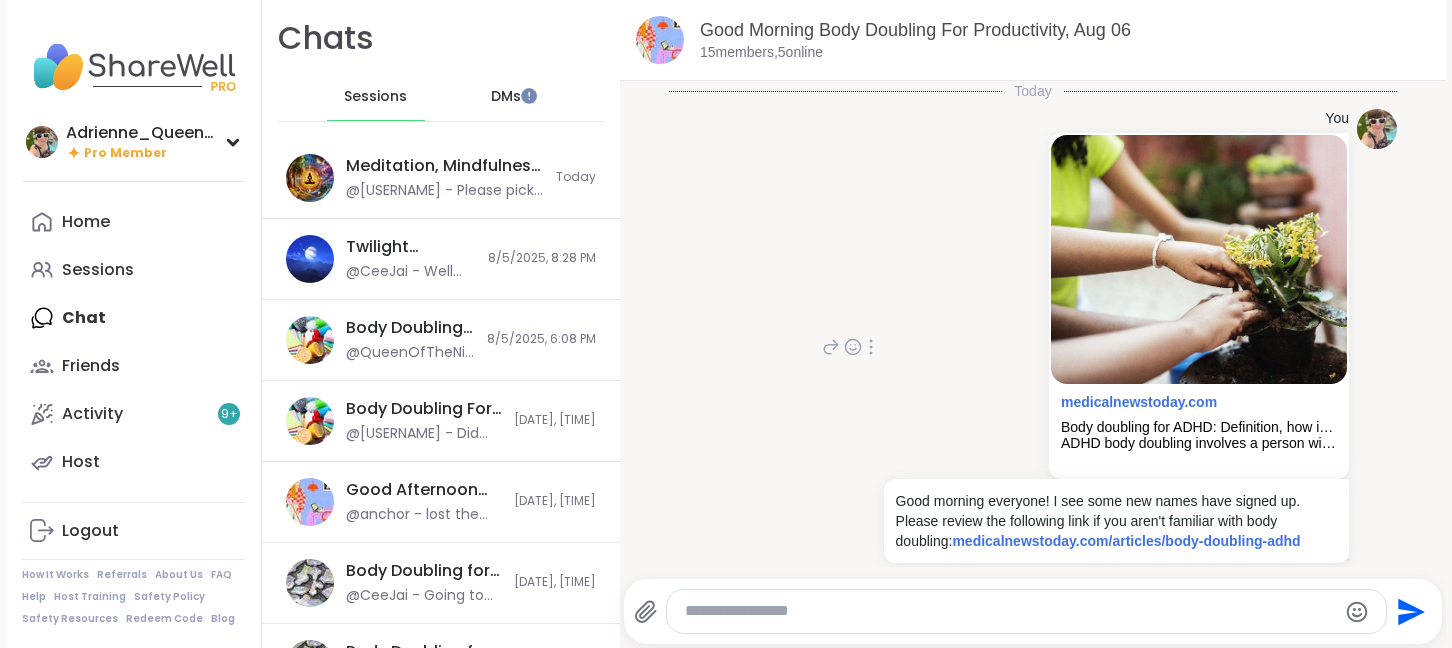 scroll, scrollTop: 172, scrollLeft: 0, axis: vertical 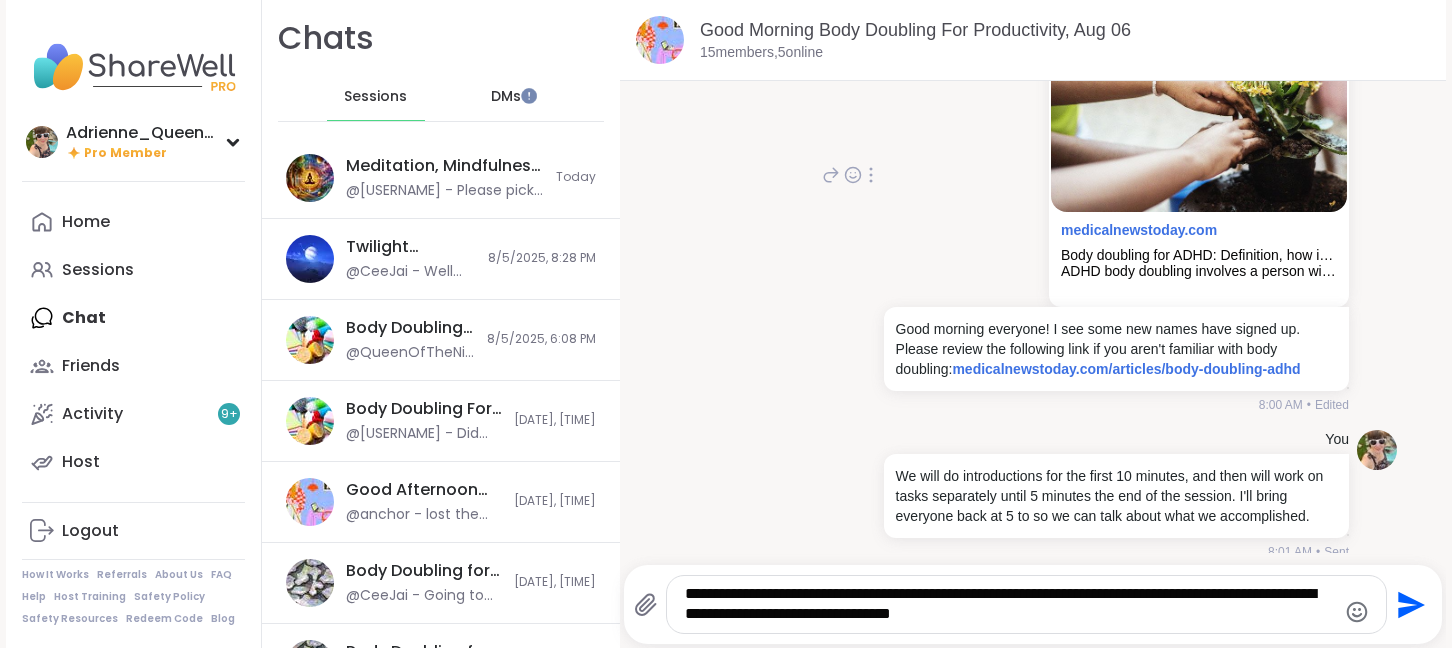 type on "**********" 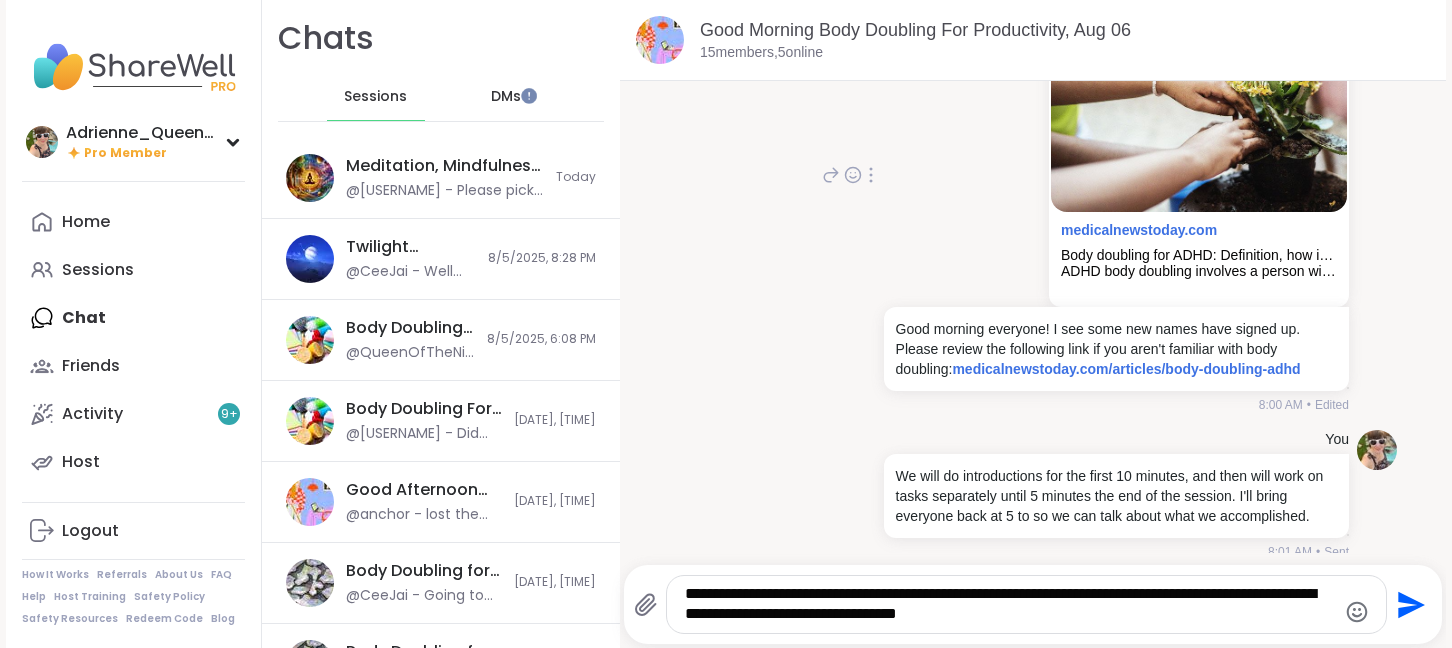 type 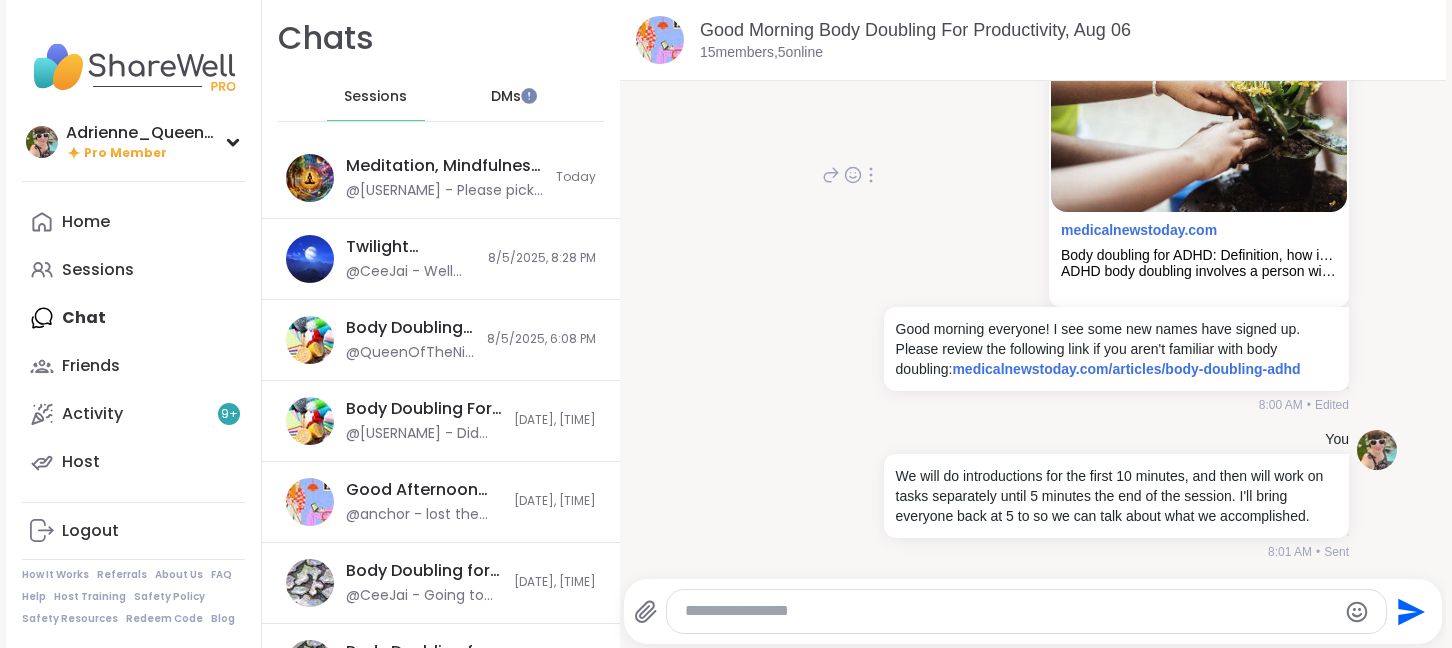 scroll, scrollTop: 319, scrollLeft: 0, axis: vertical 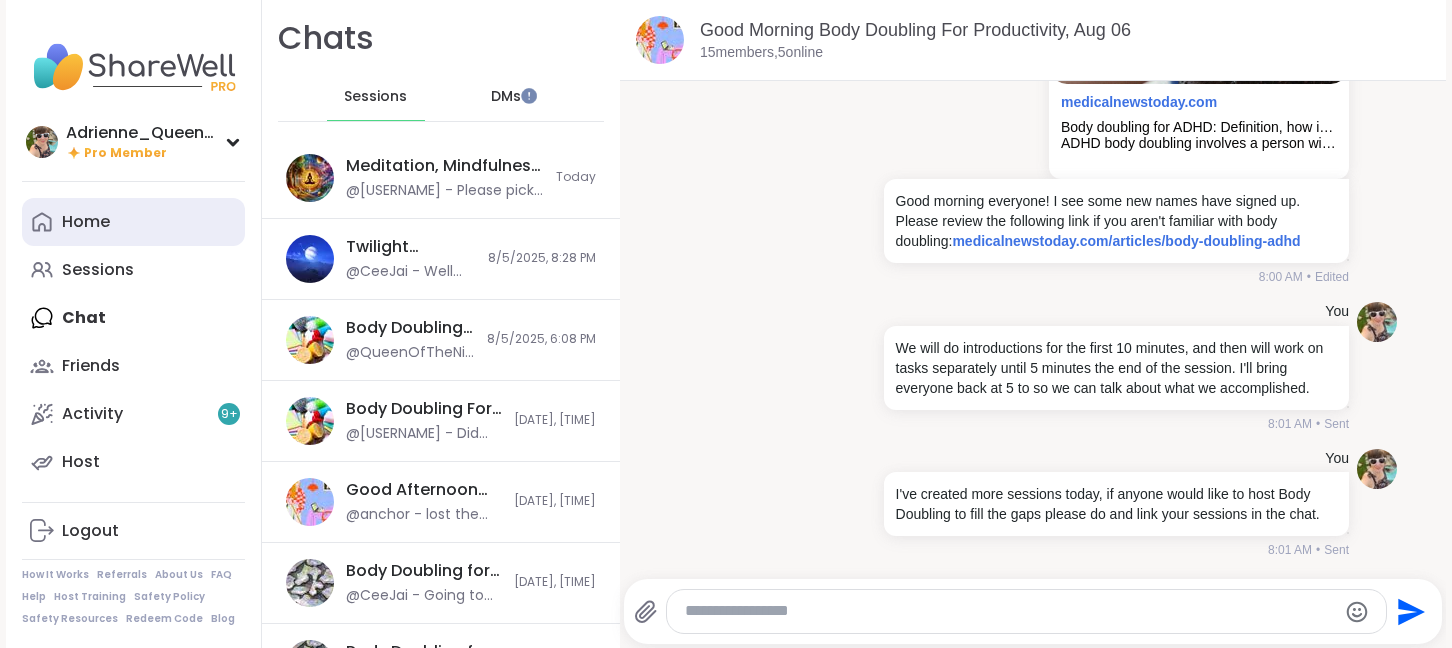 click on "Home" at bounding box center (133, 222) 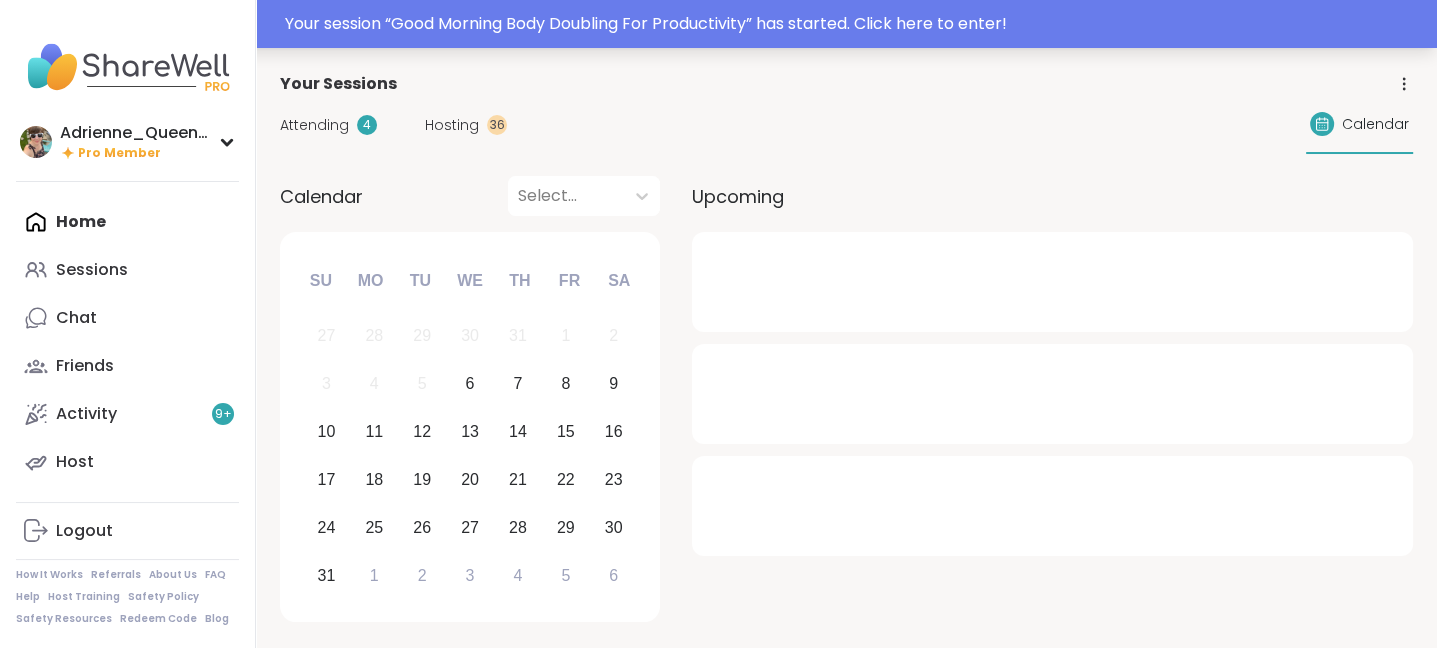 click on "Your session “ Good Morning Body Doubling For Productivity ” has started. Click here to enter!" at bounding box center (718, 24) 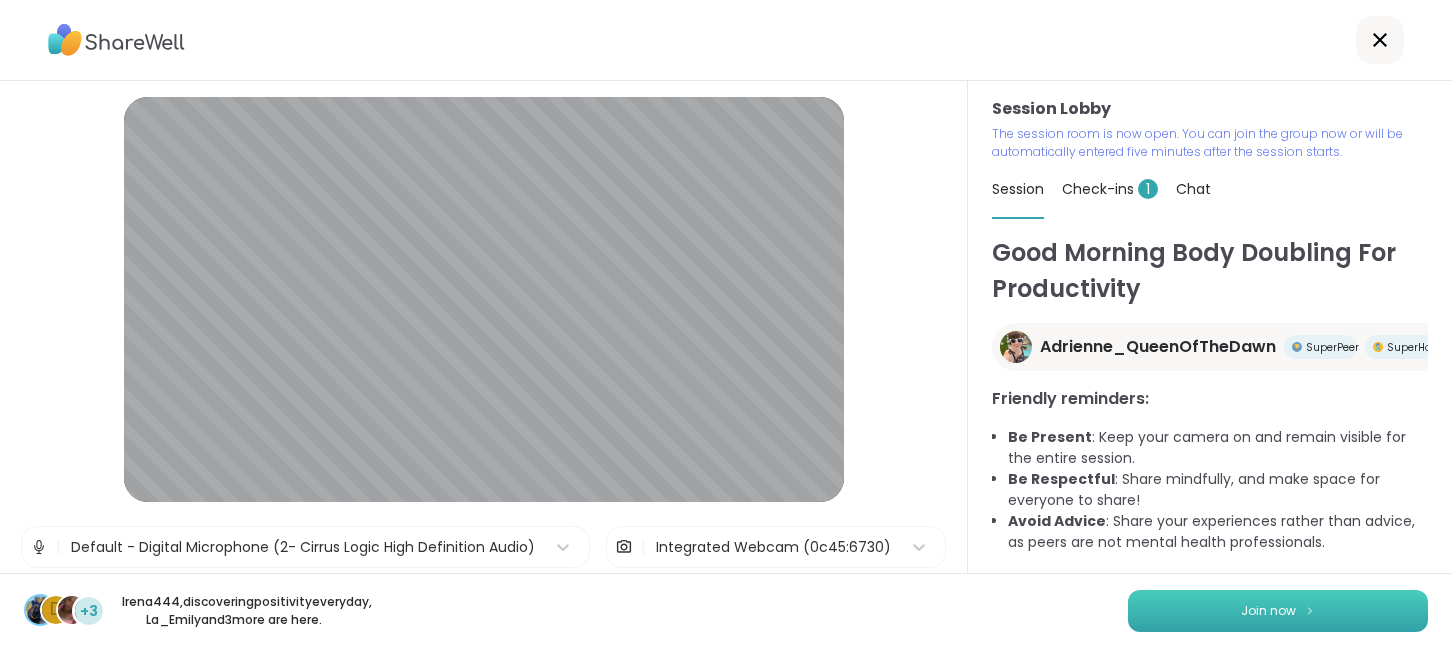 click on "Join now" at bounding box center [1278, 611] 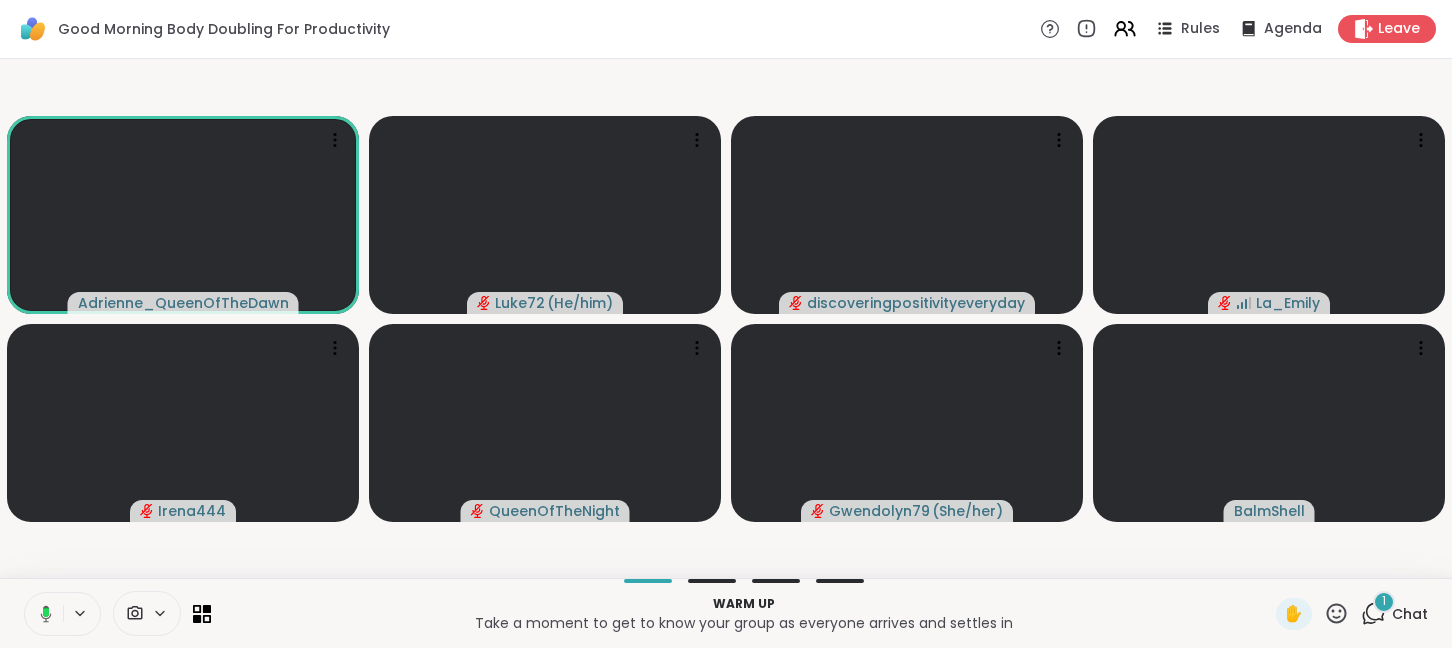 click 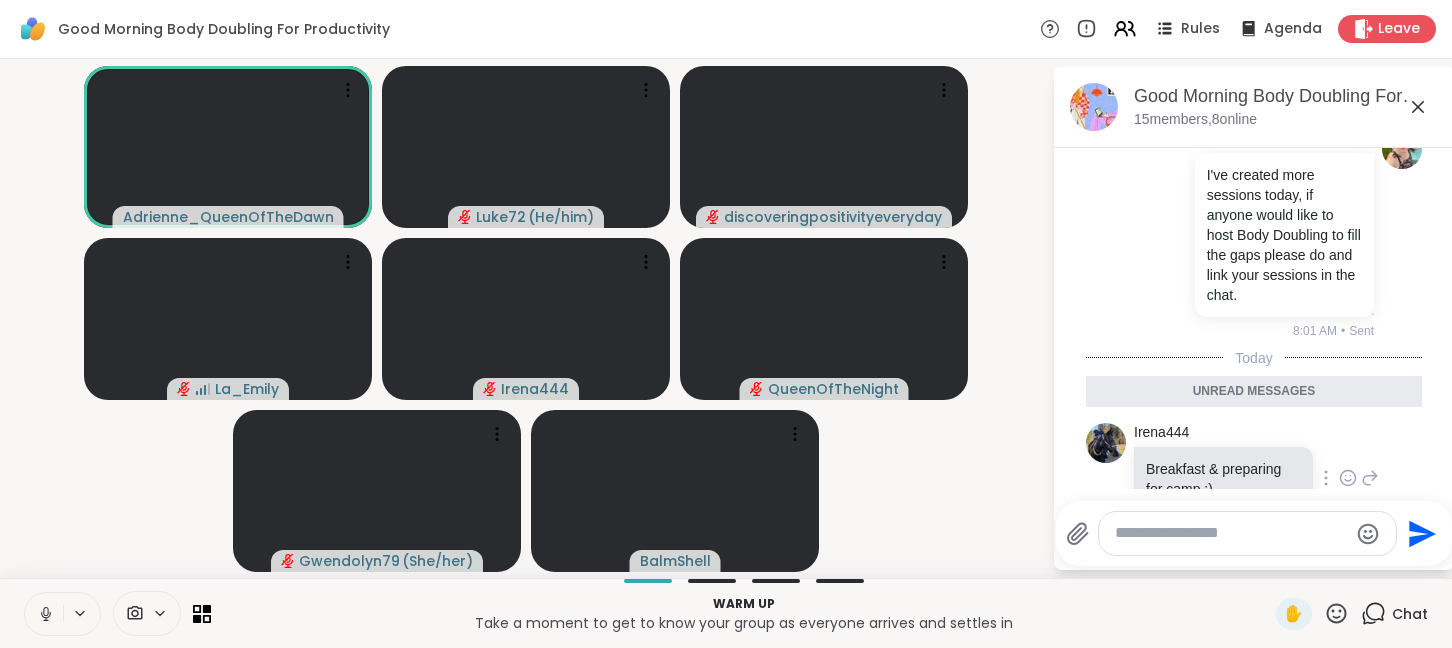 scroll, scrollTop: 1005, scrollLeft: 0, axis: vertical 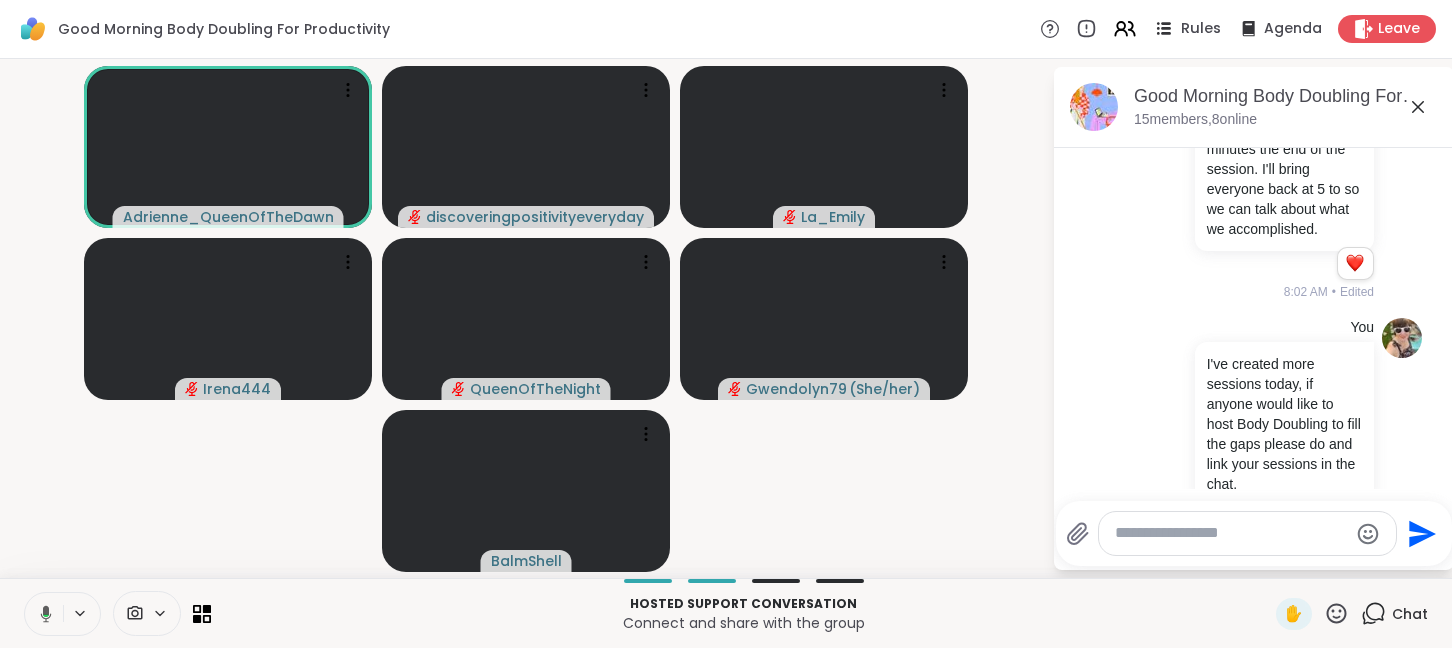 click on "Rules" at bounding box center (1201, 29) 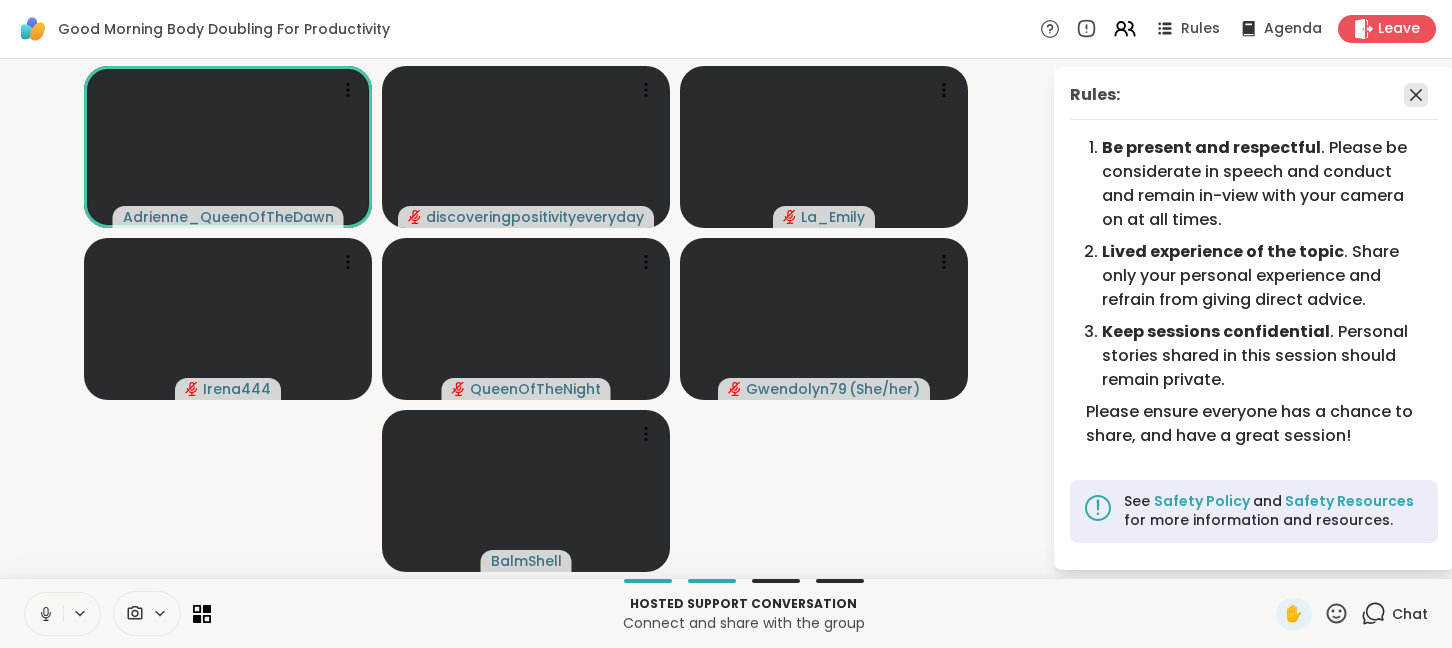 click 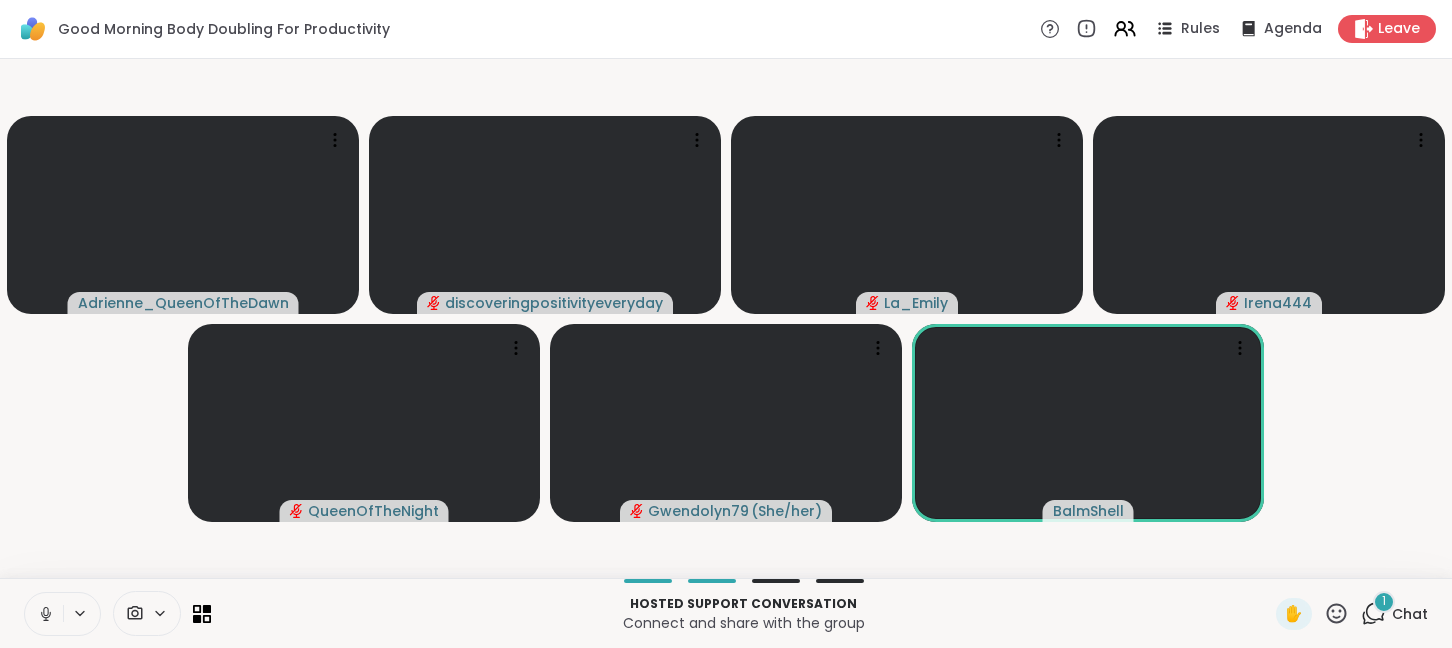 click on "1" at bounding box center (1384, 602) 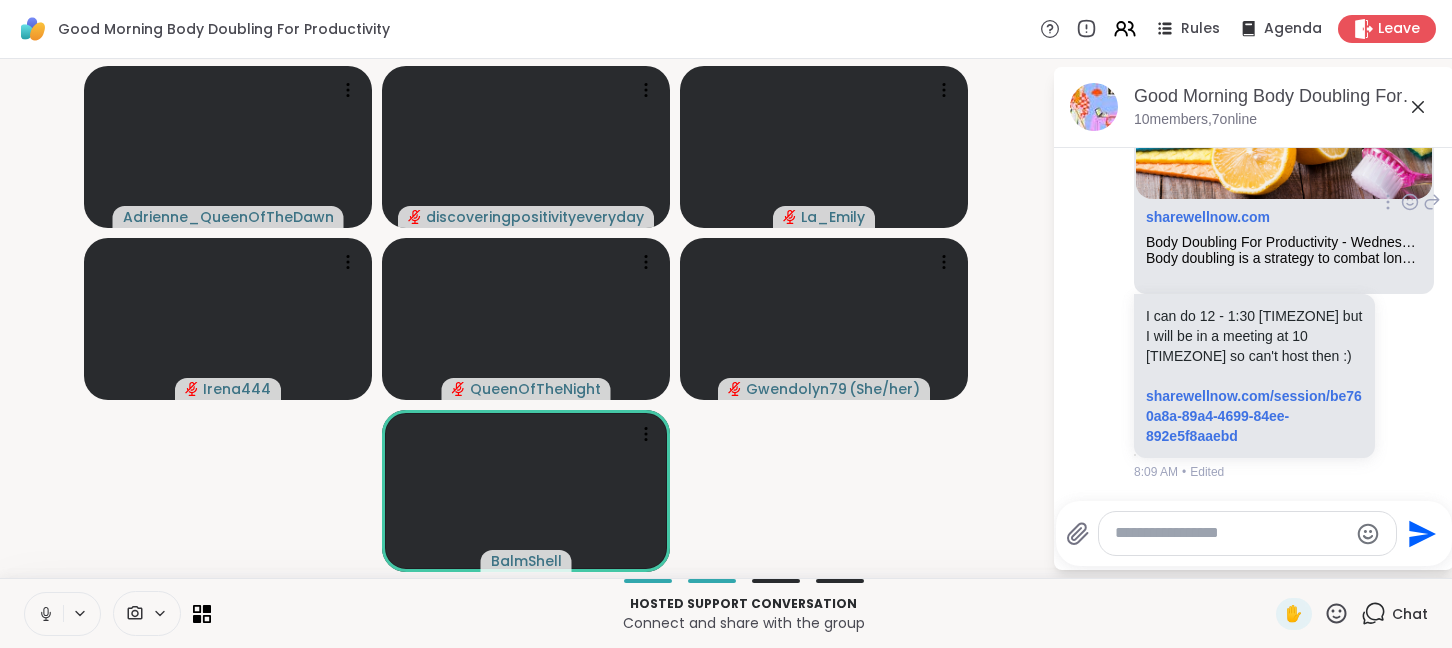 scroll, scrollTop: 1578, scrollLeft: 0, axis: vertical 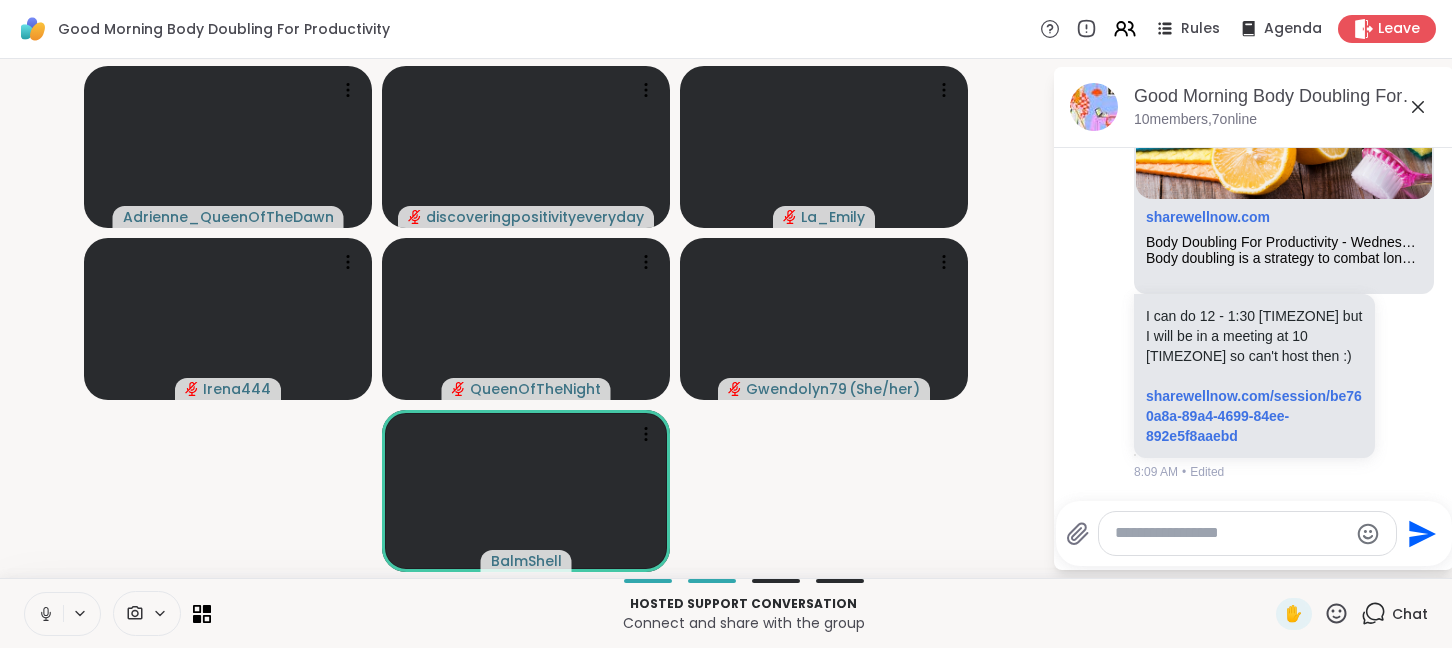 click at bounding box center [1231, 533] 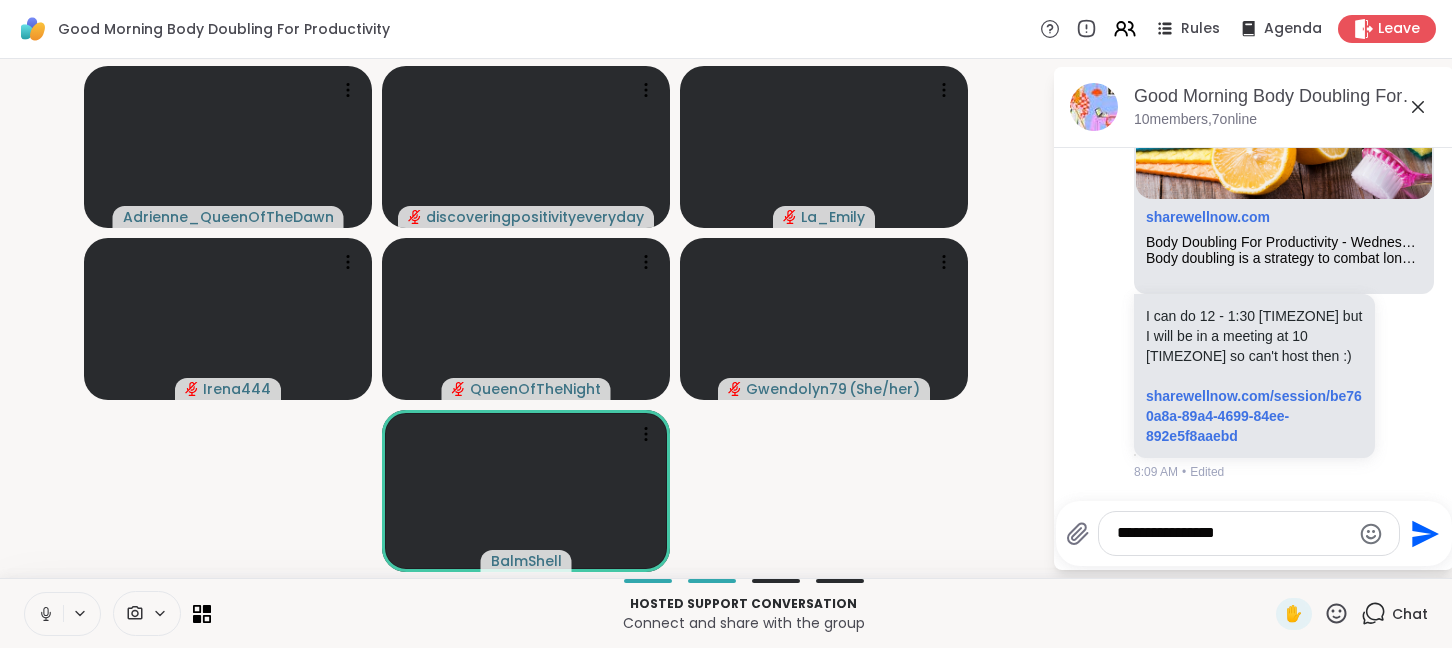 type on "**********" 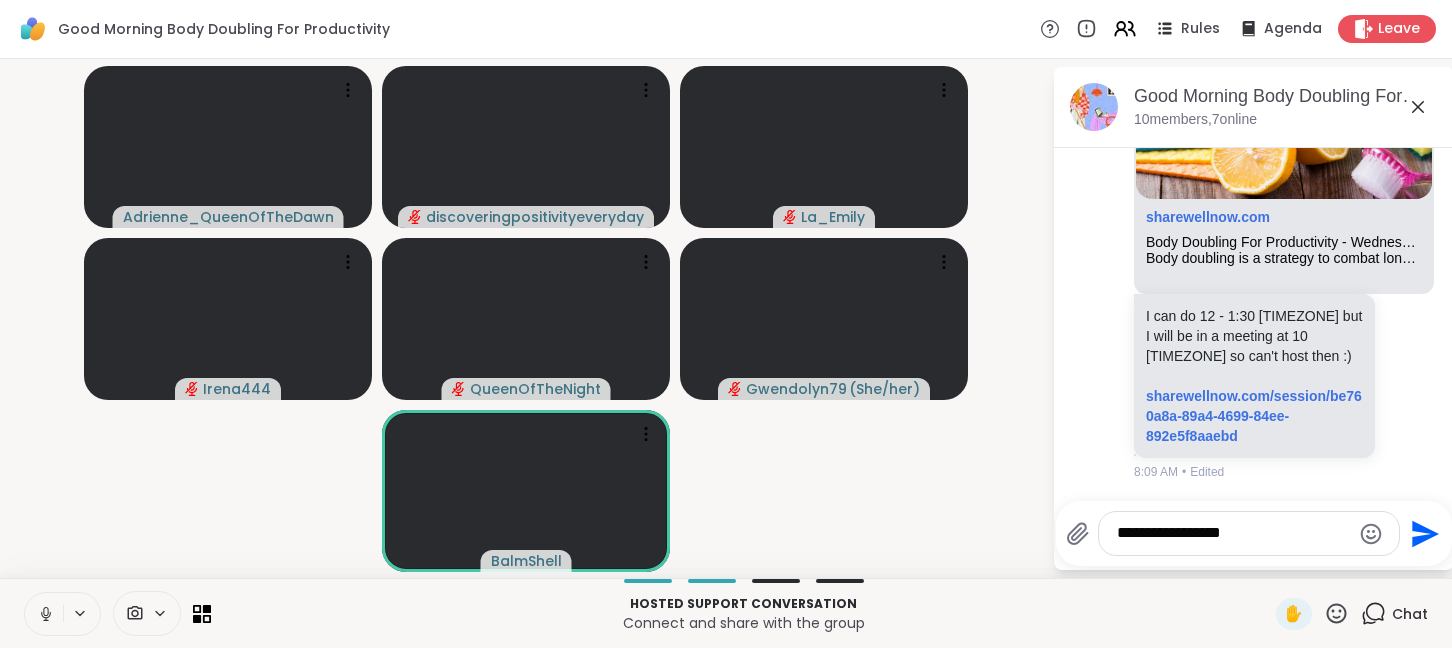 type 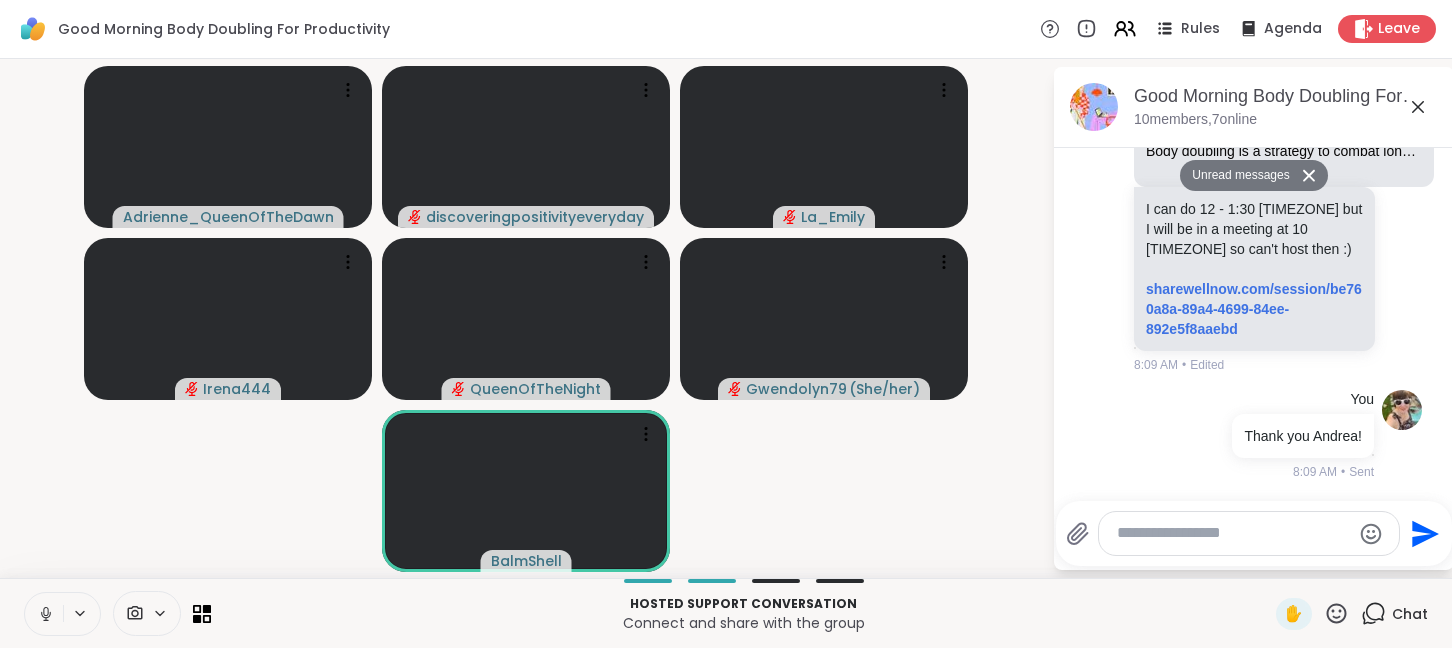 scroll, scrollTop: 1636, scrollLeft: 0, axis: vertical 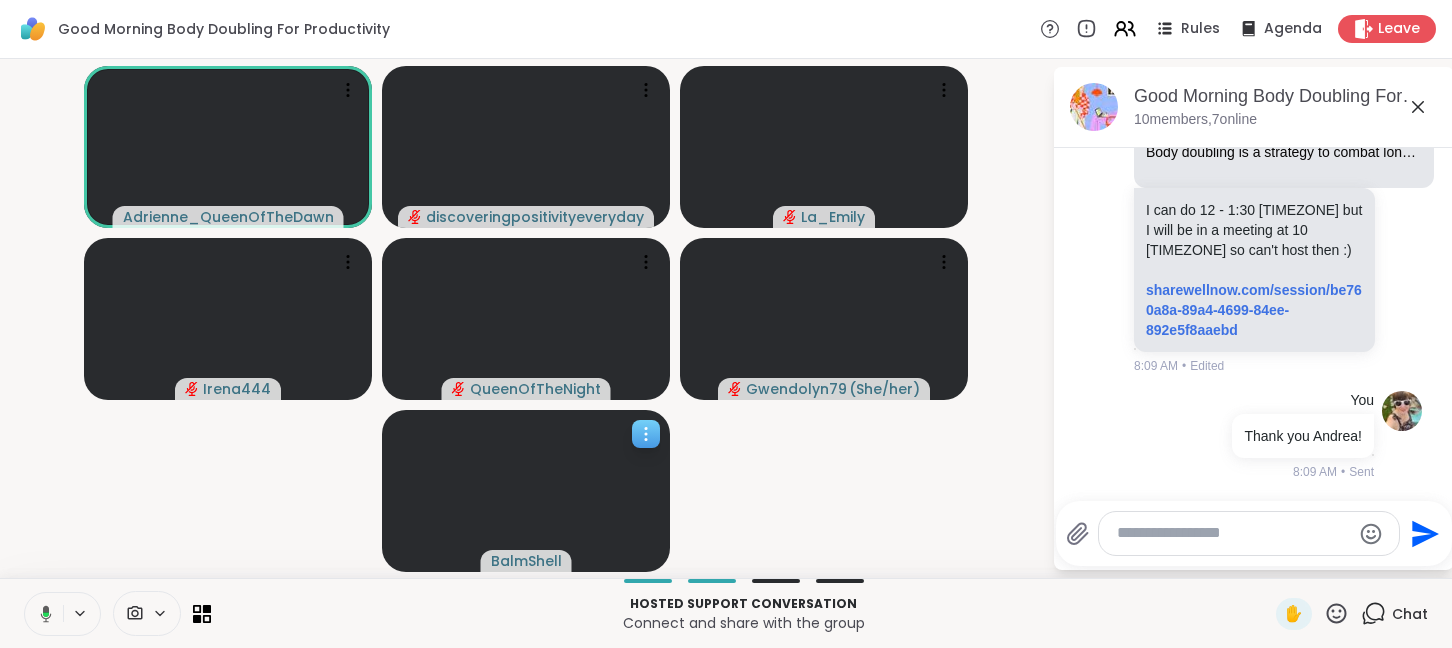 click 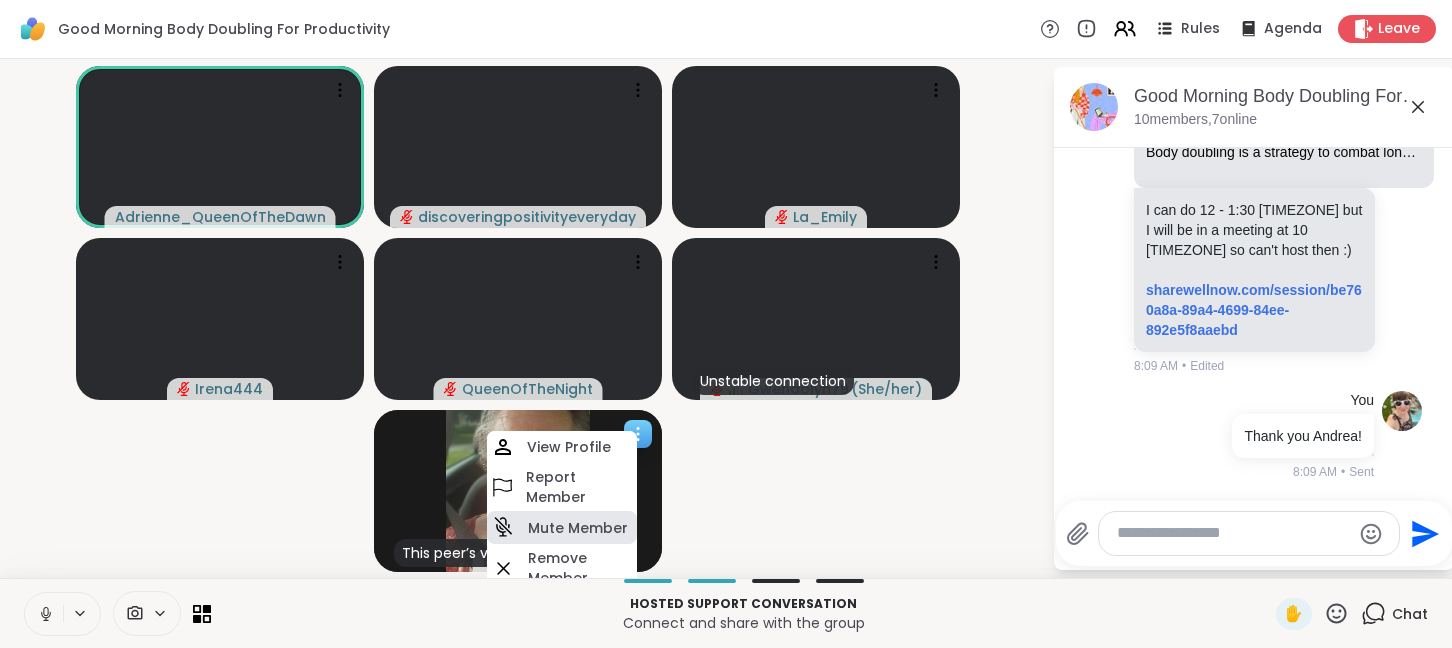 click on "Mute Member" at bounding box center [578, 528] 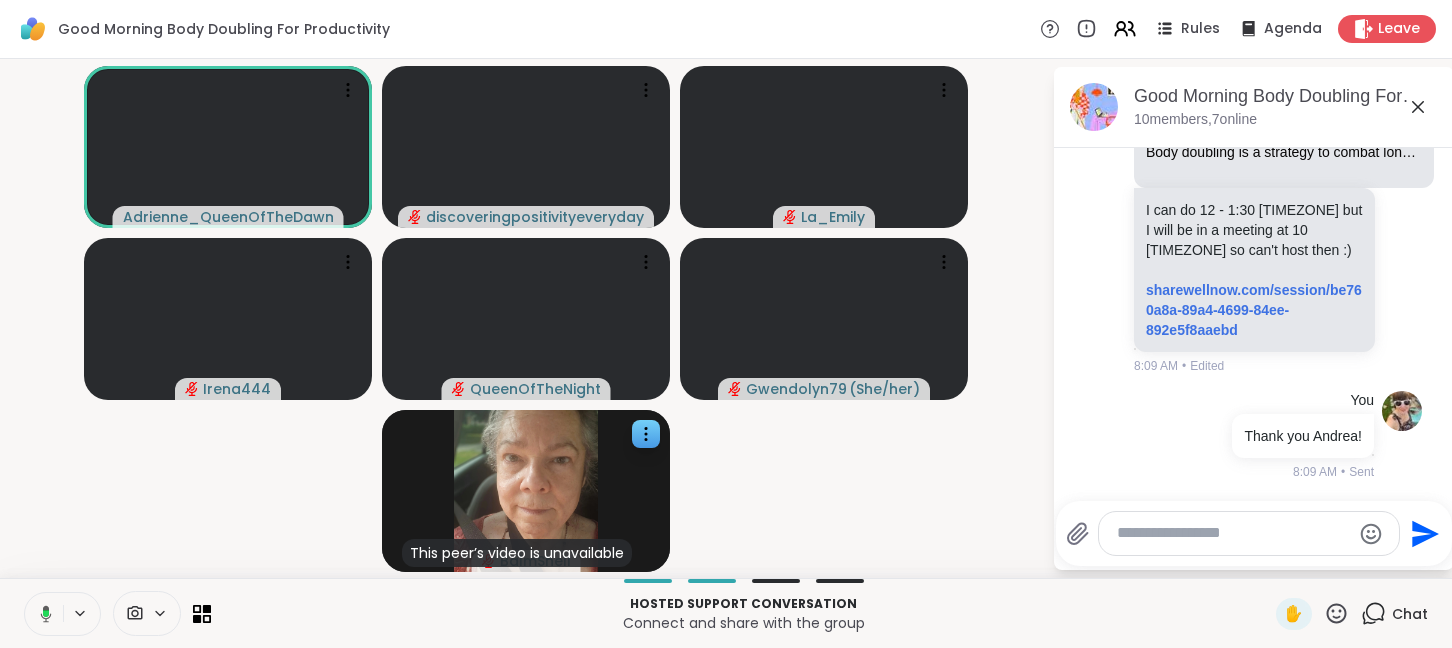click on "Adrienne_QueenOfTheDawn discoveringpositivityeveryday La_Emily Irena444 QueenOfTheNight Gwendolyn79 ( She/her ) This peer’s video is unavailable BalmShell" at bounding box center (526, 318) 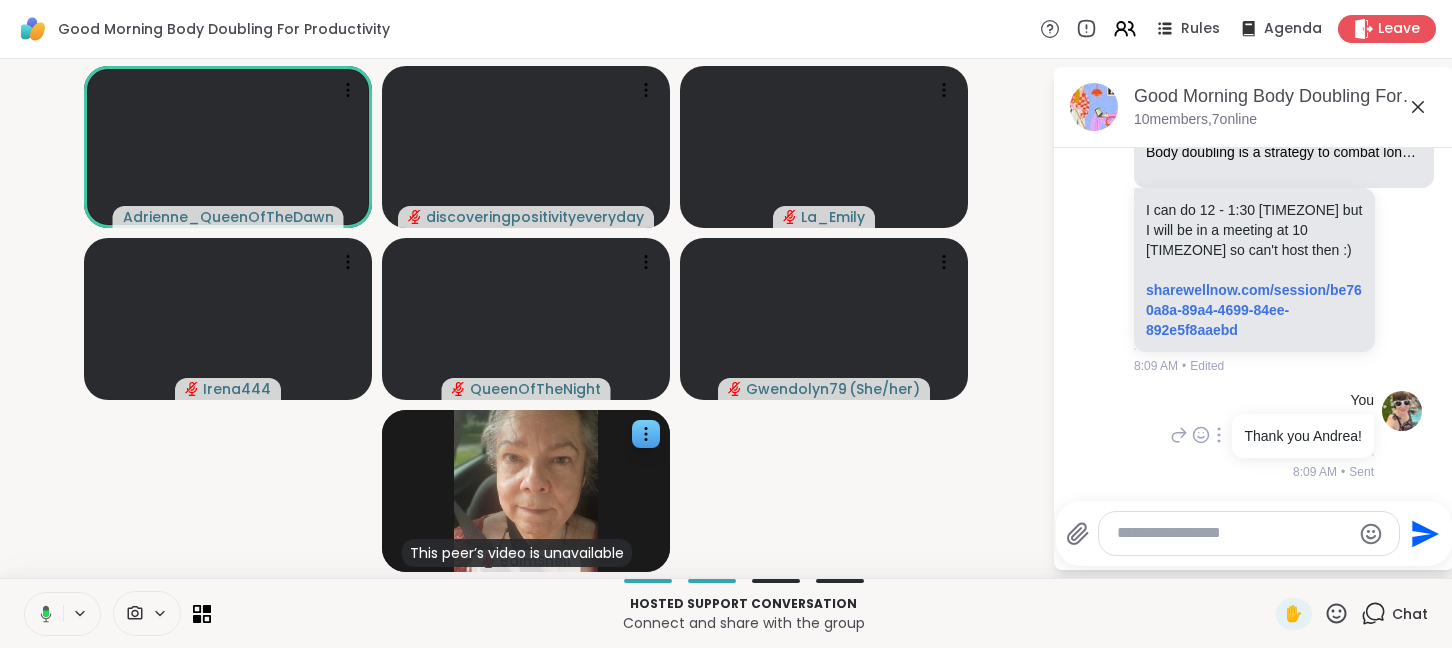 scroll, scrollTop: 1636, scrollLeft: 0, axis: vertical 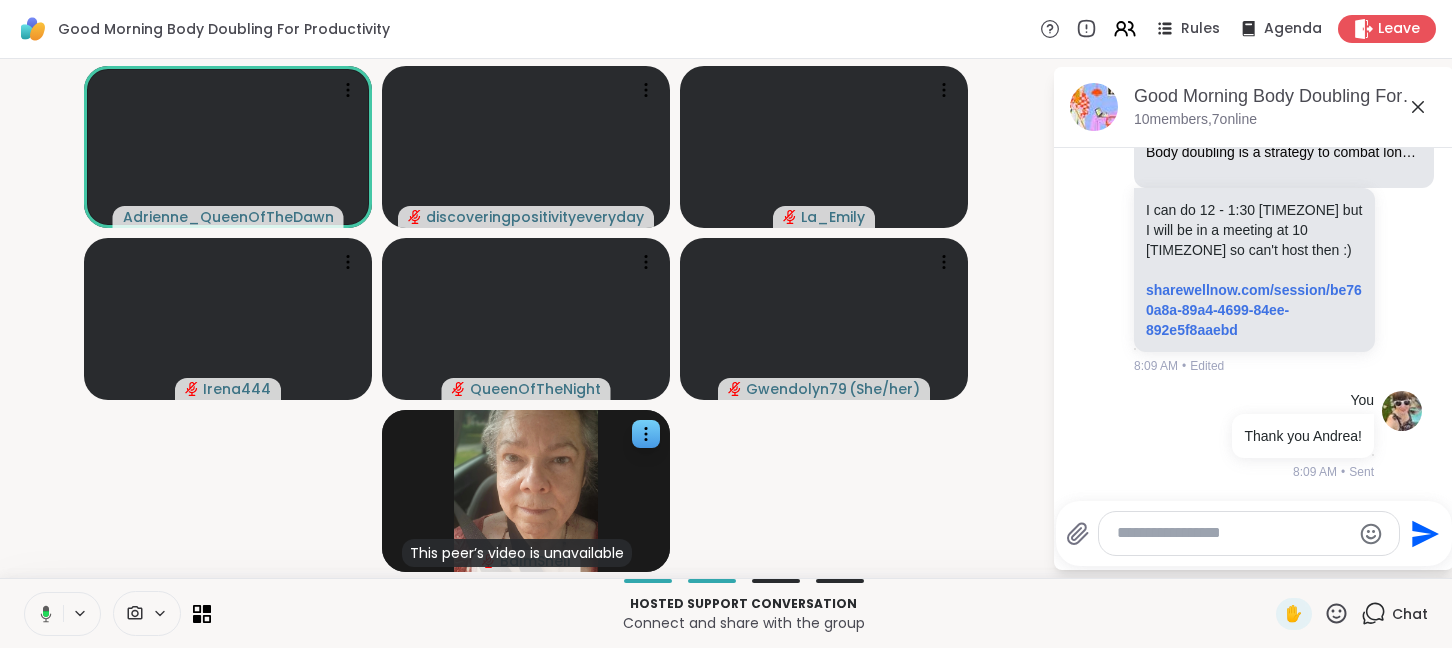 click at bounding box center [1233, 533] 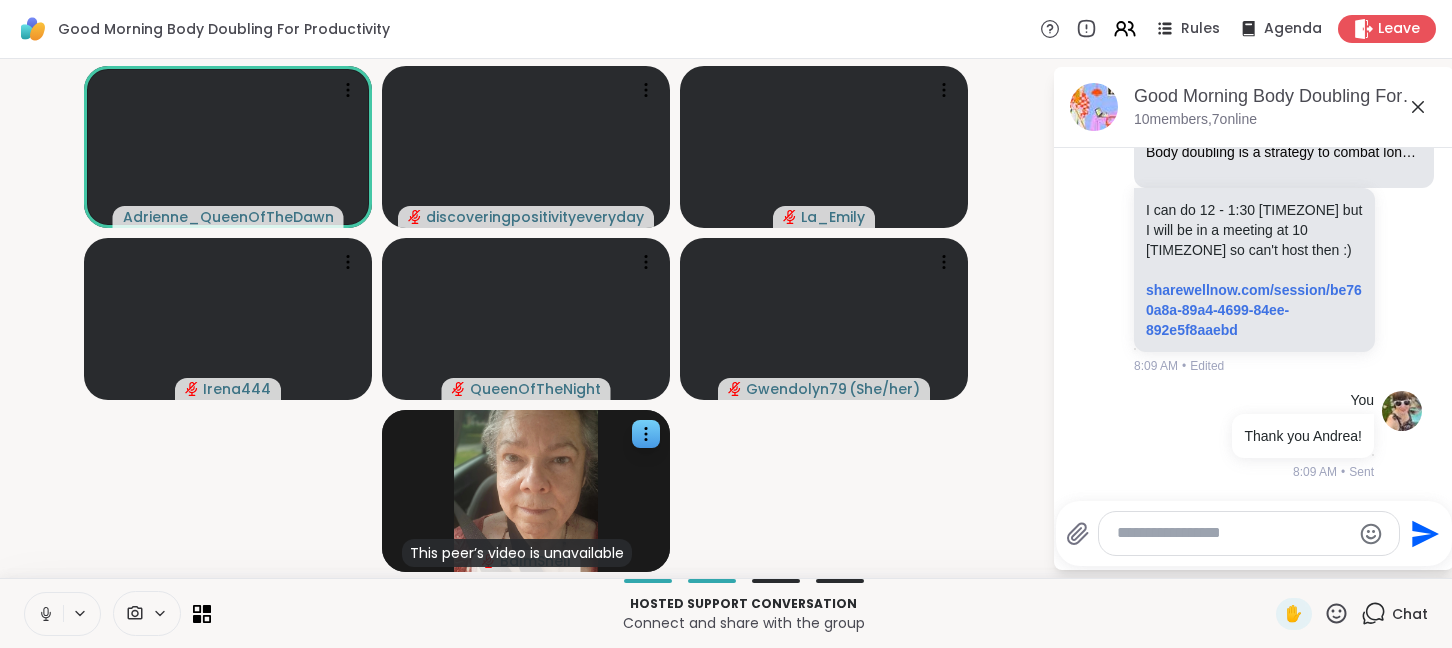 click 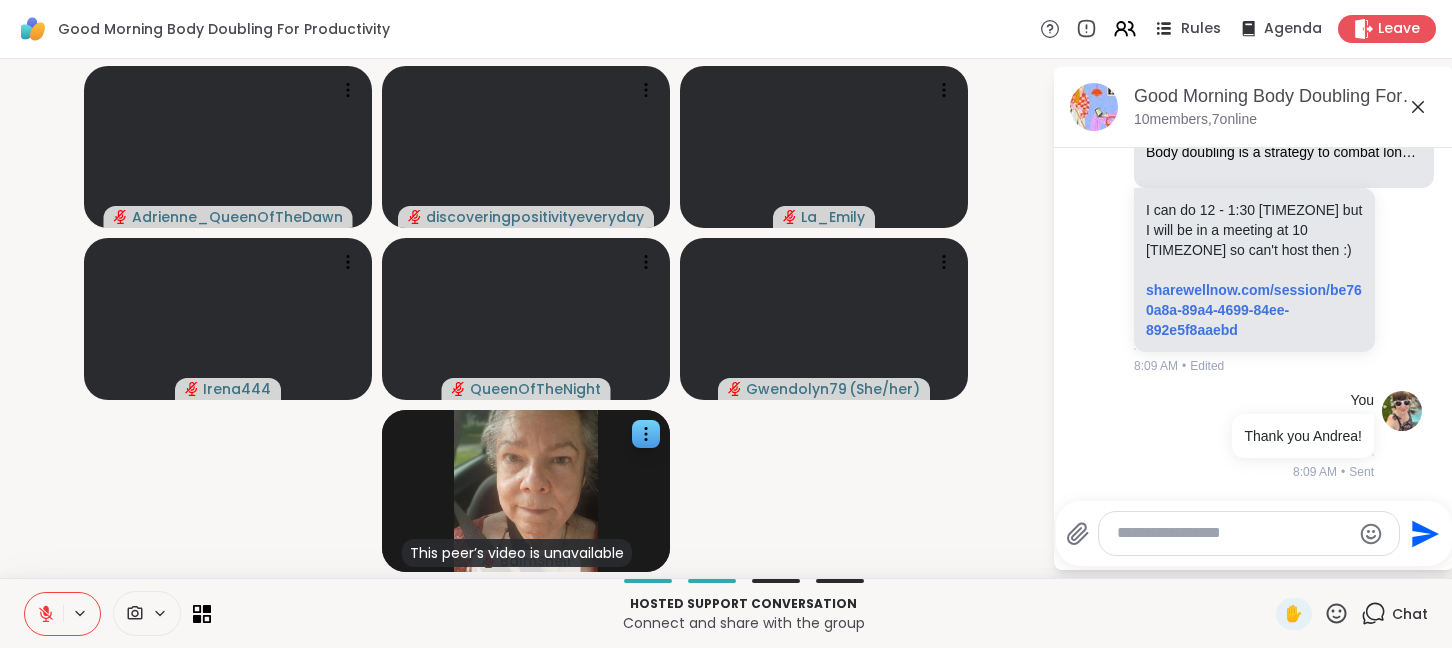 click on "Rules" at bounding box center [1201, 29] 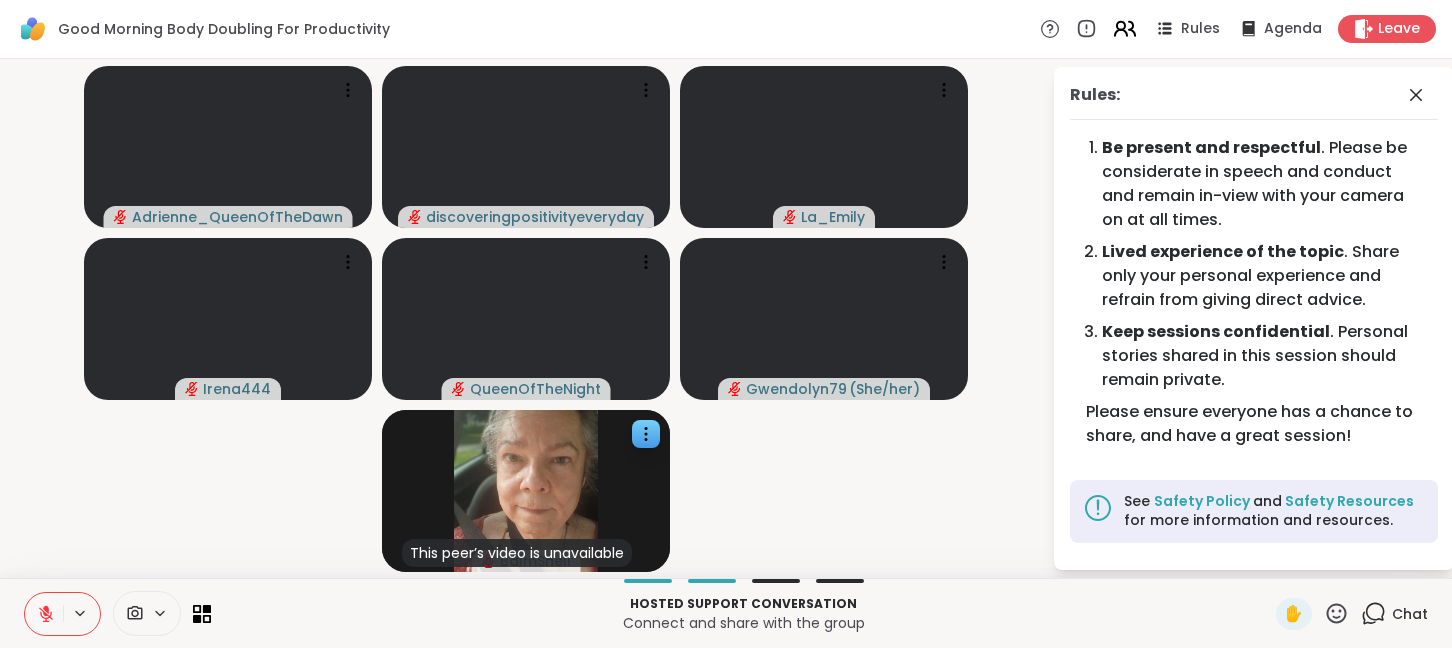 click 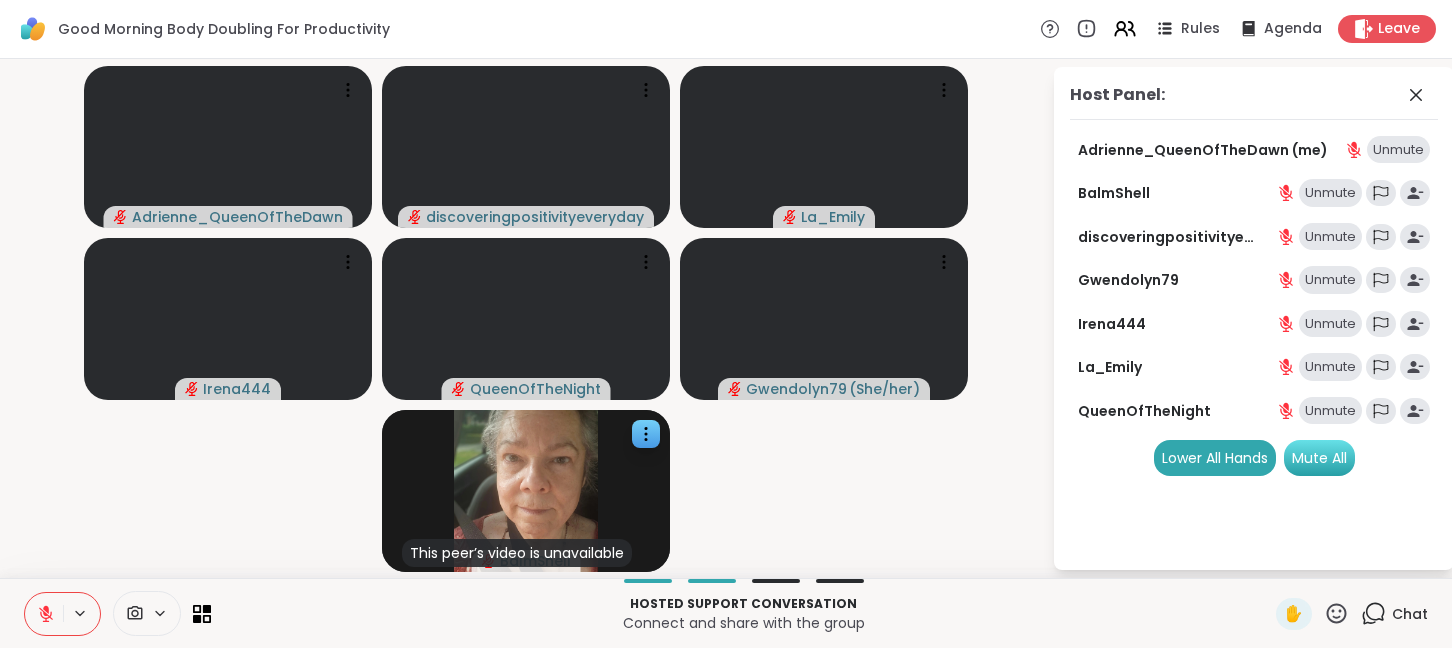 click on "Mute All" at bounding box center (1319, 458) 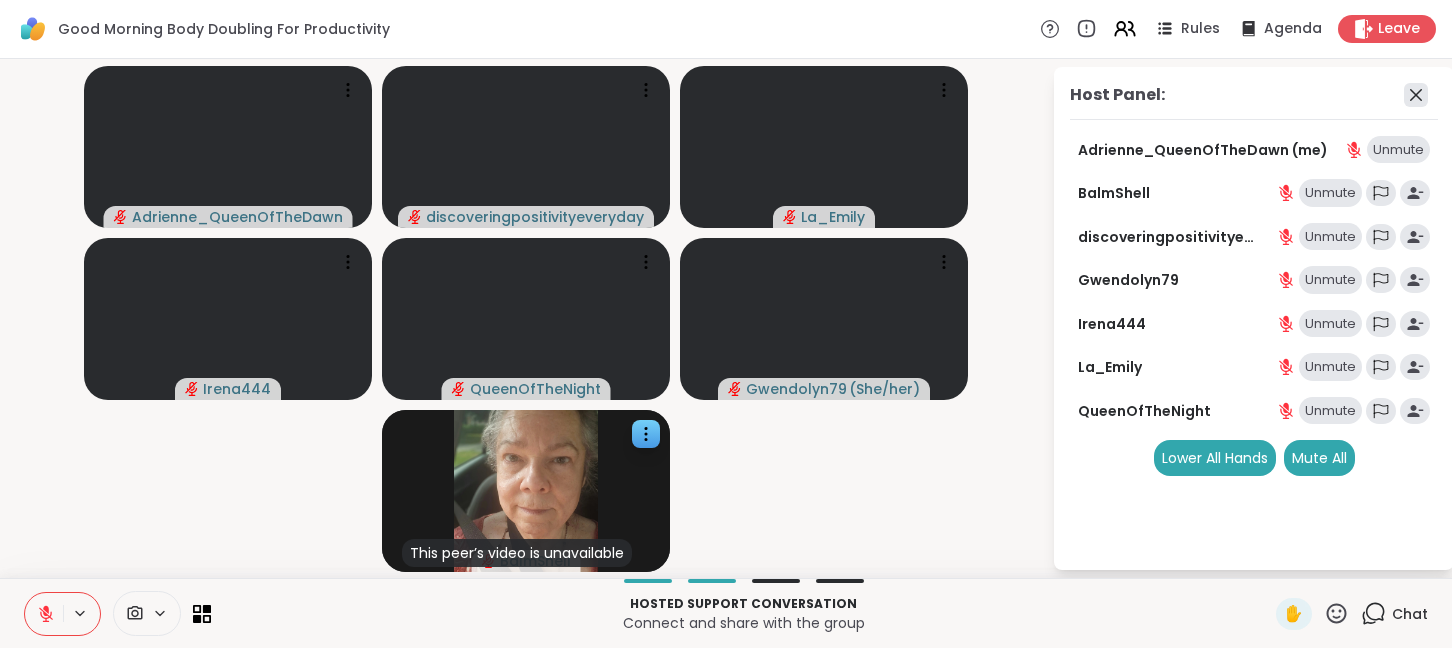 click 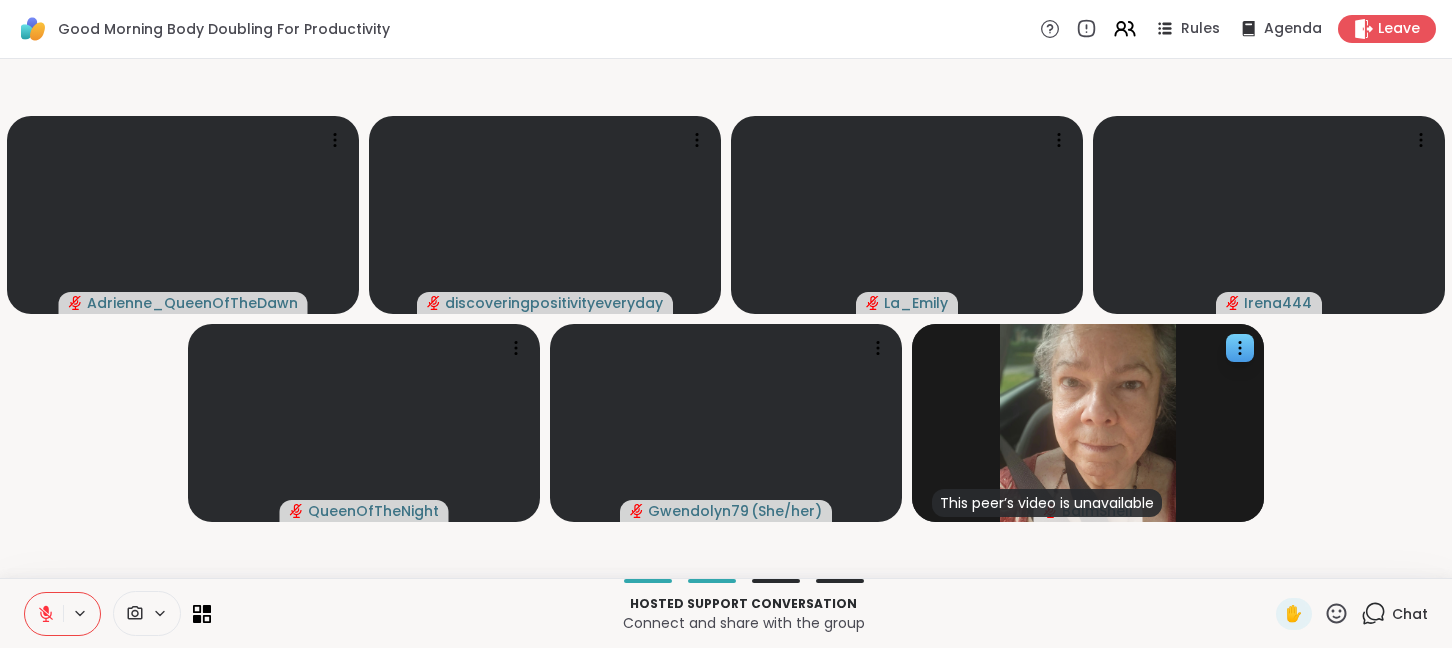 click on "Chat" at bounding box center [1410, 614] 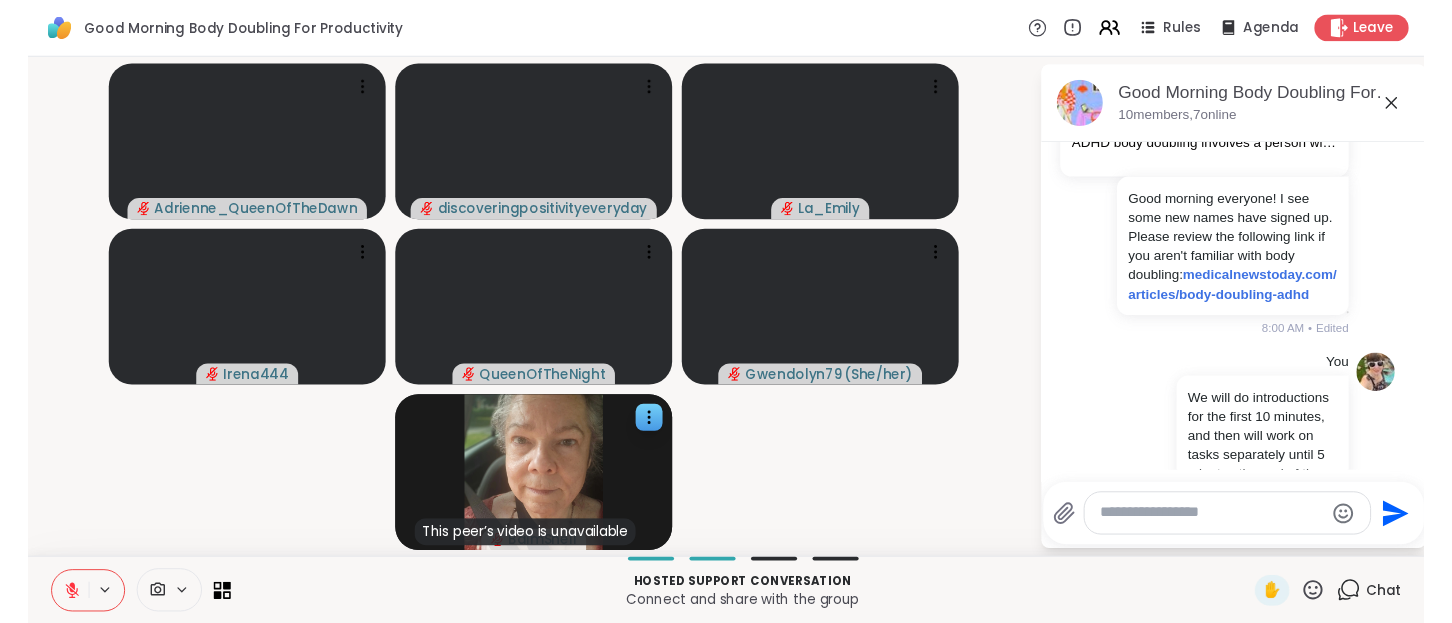 scroll, scrollTop: 363, scrollLeft: 0, axis: vertical 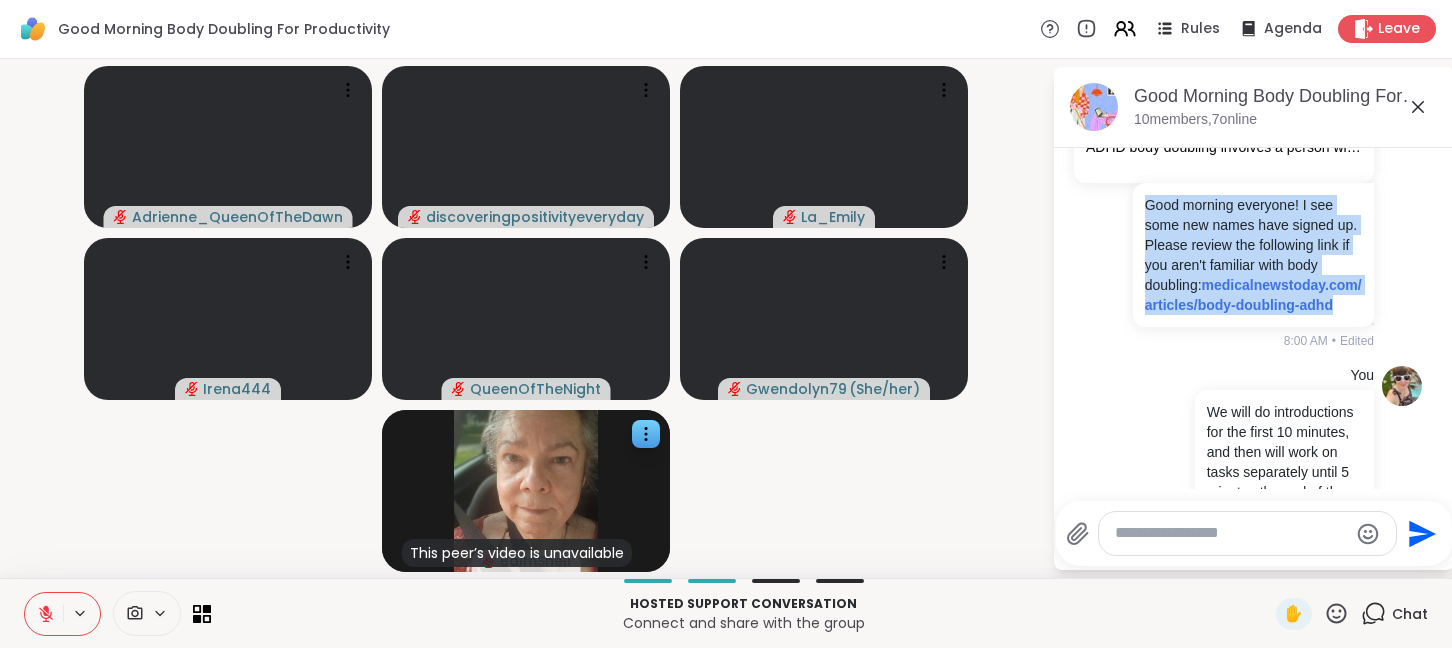 drag, startPoint x: 1139, startPoint y: 202, endPoint x: 1300, endPoint y: 323, distance: 201.4001 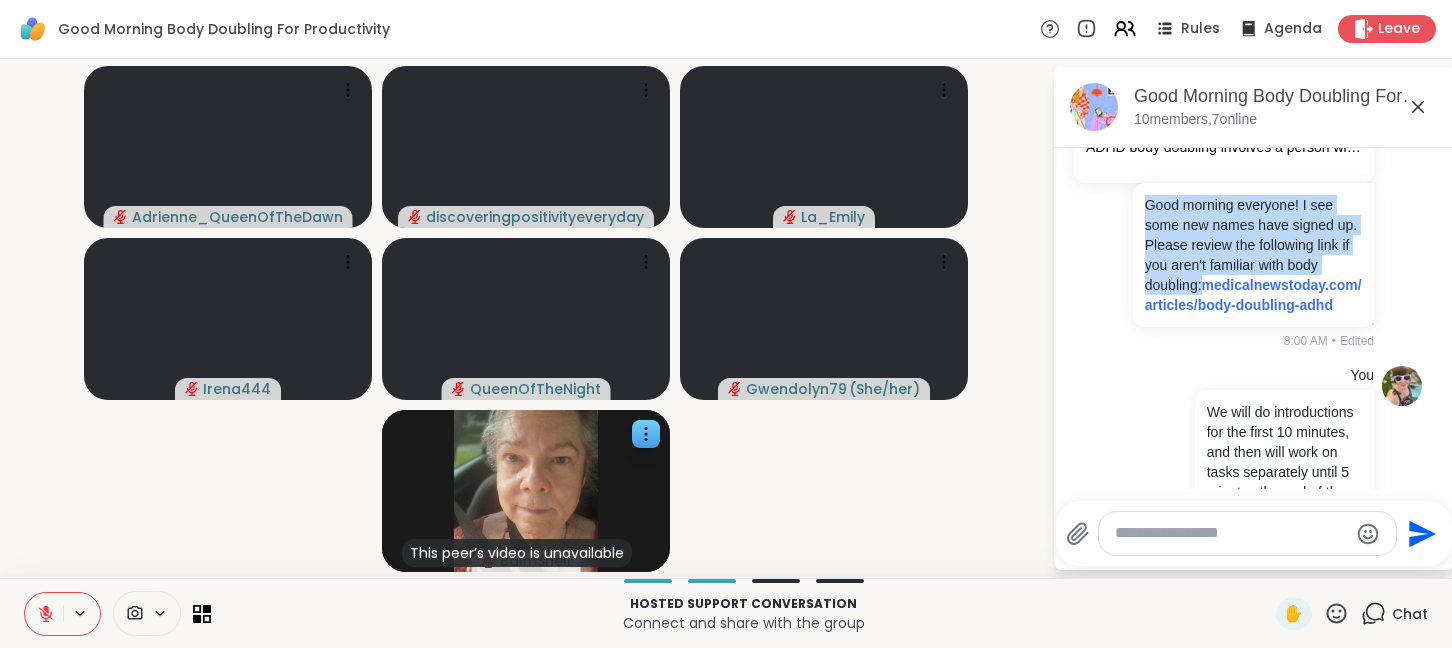 drag, startPoint x: 1137, startPoint y: 205, endPoint x: 1275, endPoint y: 279, distance: 156.58864 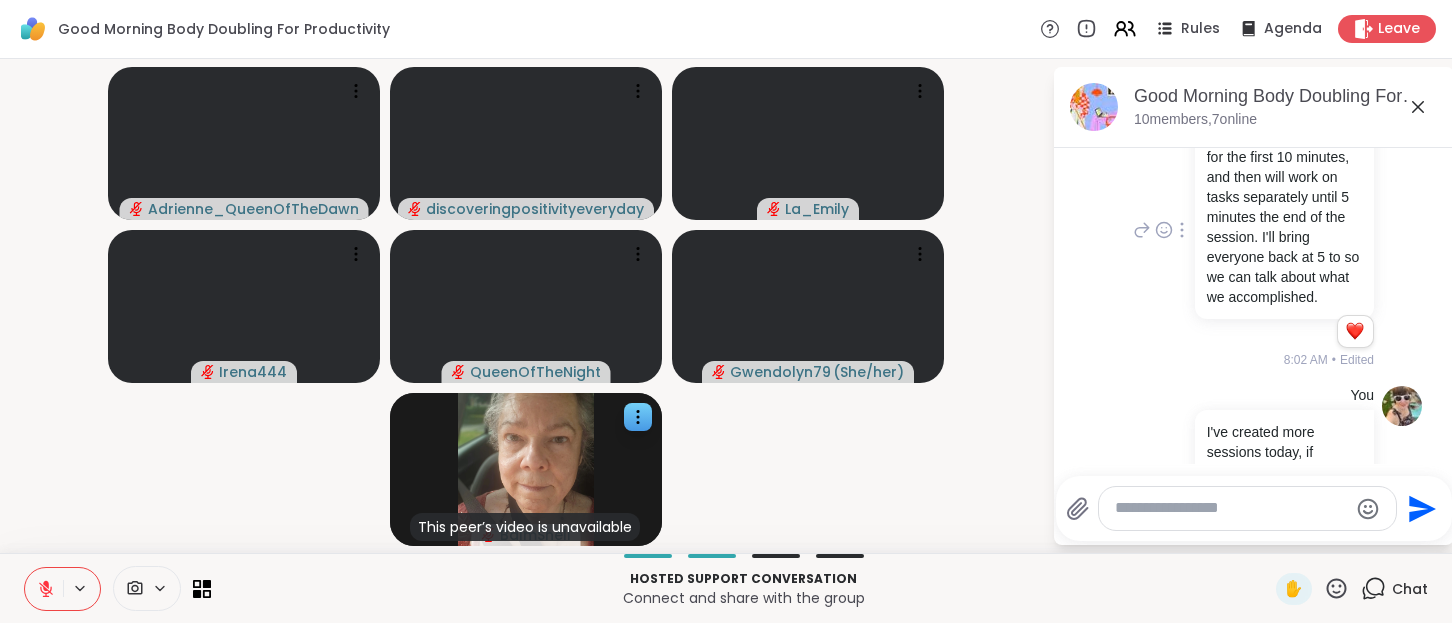 scroll, scrollTop: 626, scrollLeft: 0, axis: vertical 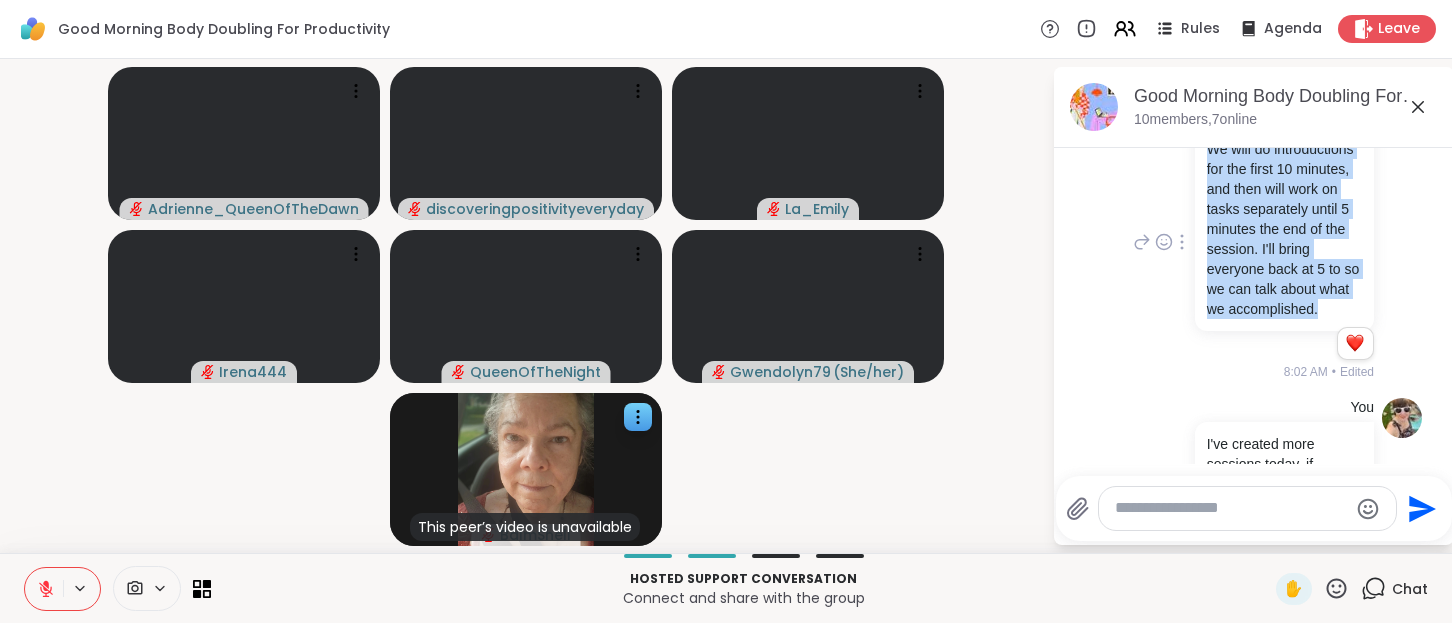drag, startPoint x: 1200, startPoint y: 164, endPoint x: 1298, endPoint y: 374, distance: 231.74124 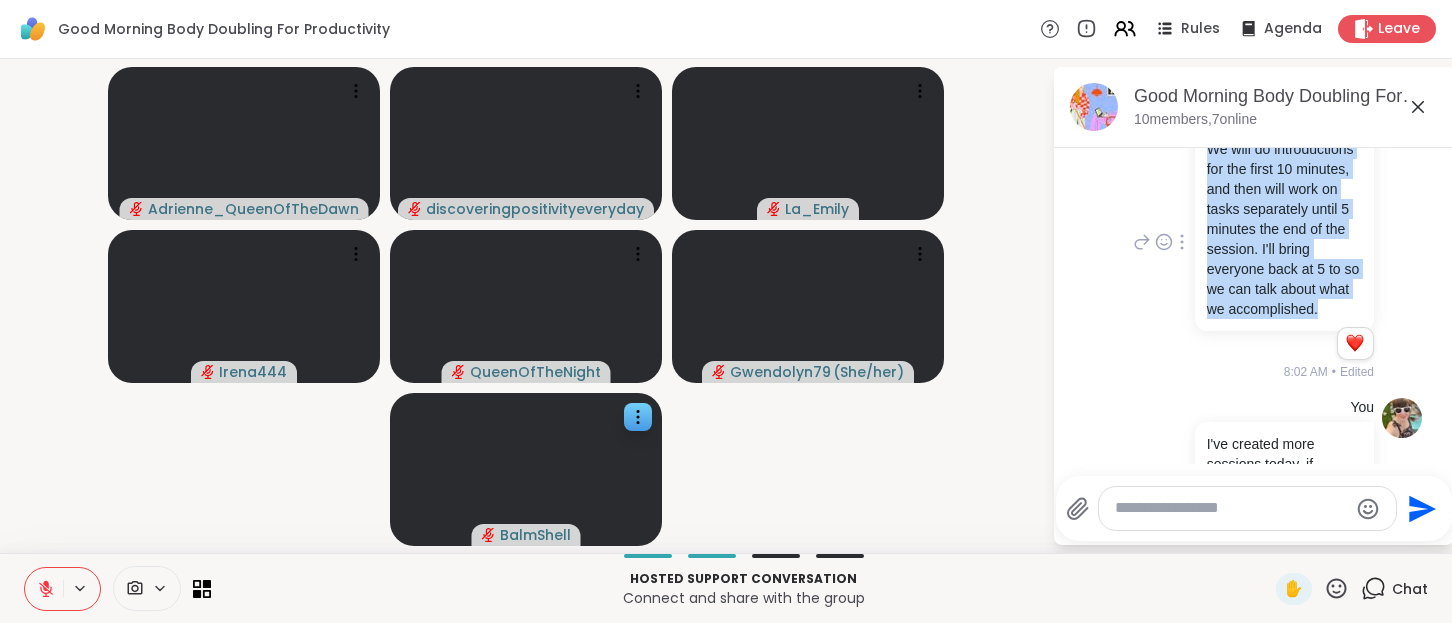 copy on "We will do introductions for the first 10 minutes, and then will work on tasks separately until 5 minutes the end of the session. I'll bring everyone back at 5 to so we can talk about what we accomplished." 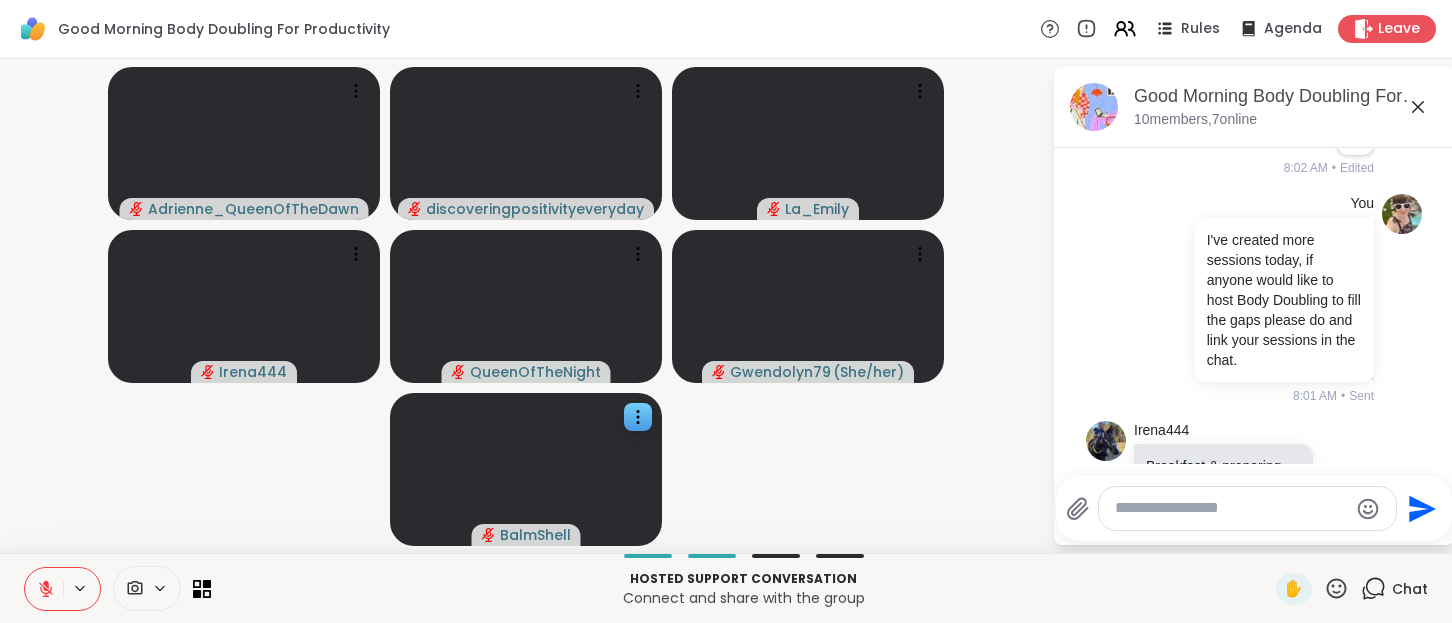 scroll, scrollTop: 862, scrollLeft: 0, axis: vertical 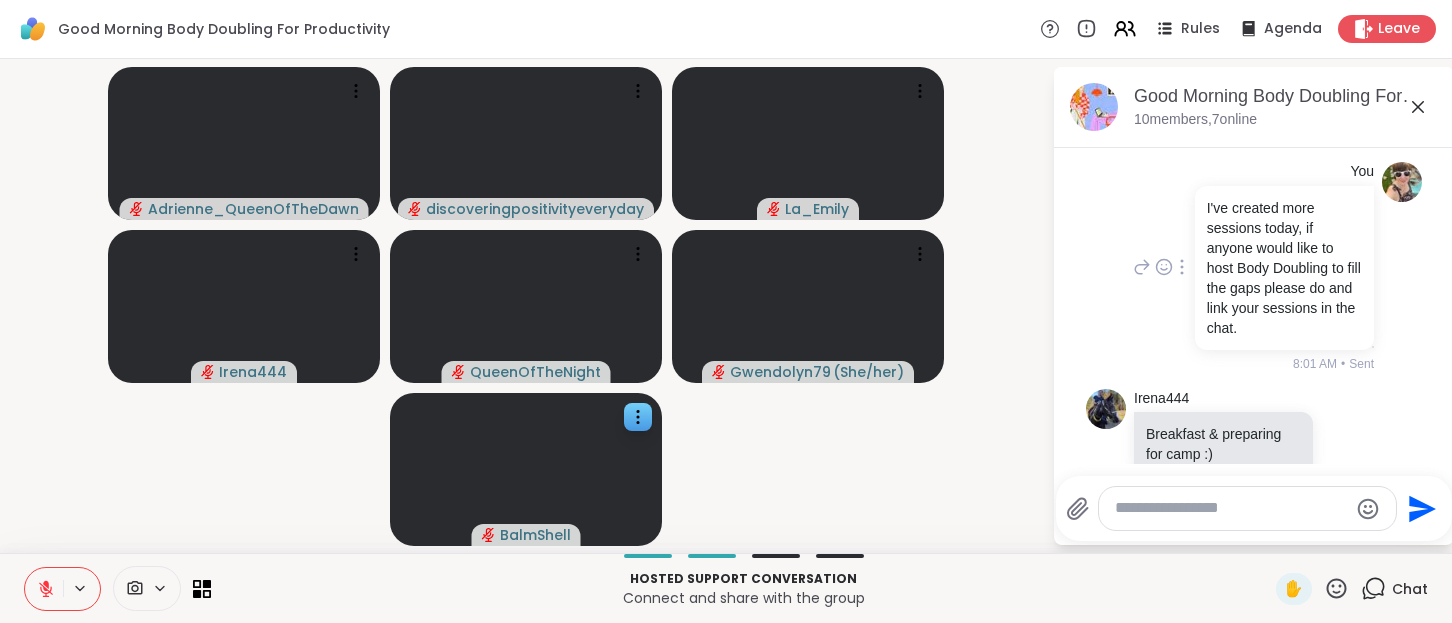click on "I've created more sessions today, if anyone would like to host Body Doubling to fill the gaps please do and link your sessions in the  chat." at bounding box center (1284, 268) 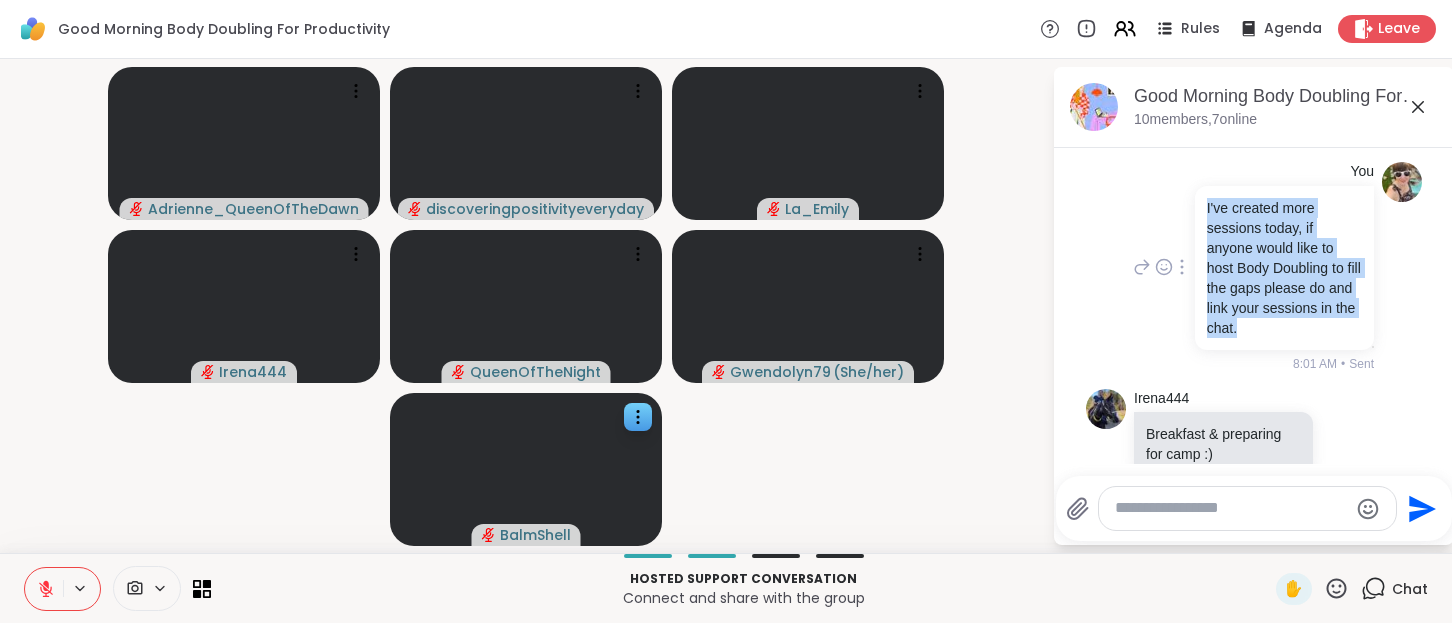 drag, startPoint x: 1198, startPoint y: 265, endPoint x: 1322, endPoint y: 380, distance: 169.1183 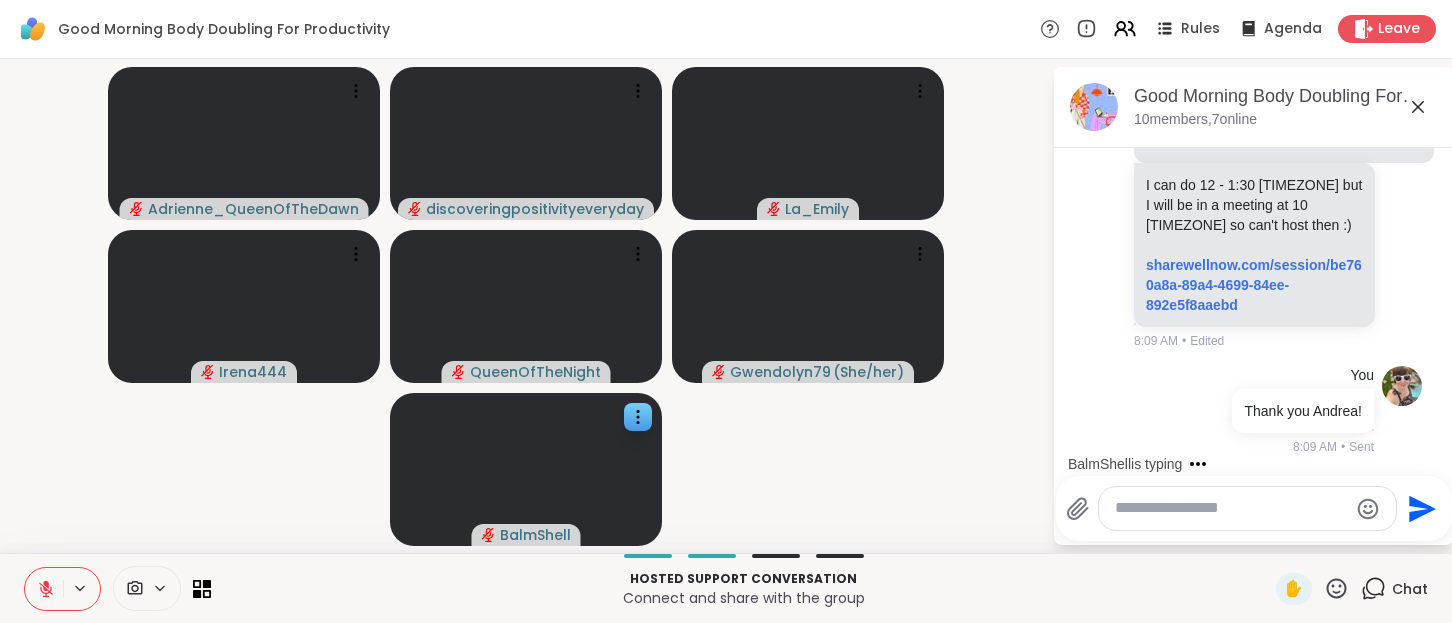 scroll, scrollTop: 1611, scrollLeft: 0, axis: vertical 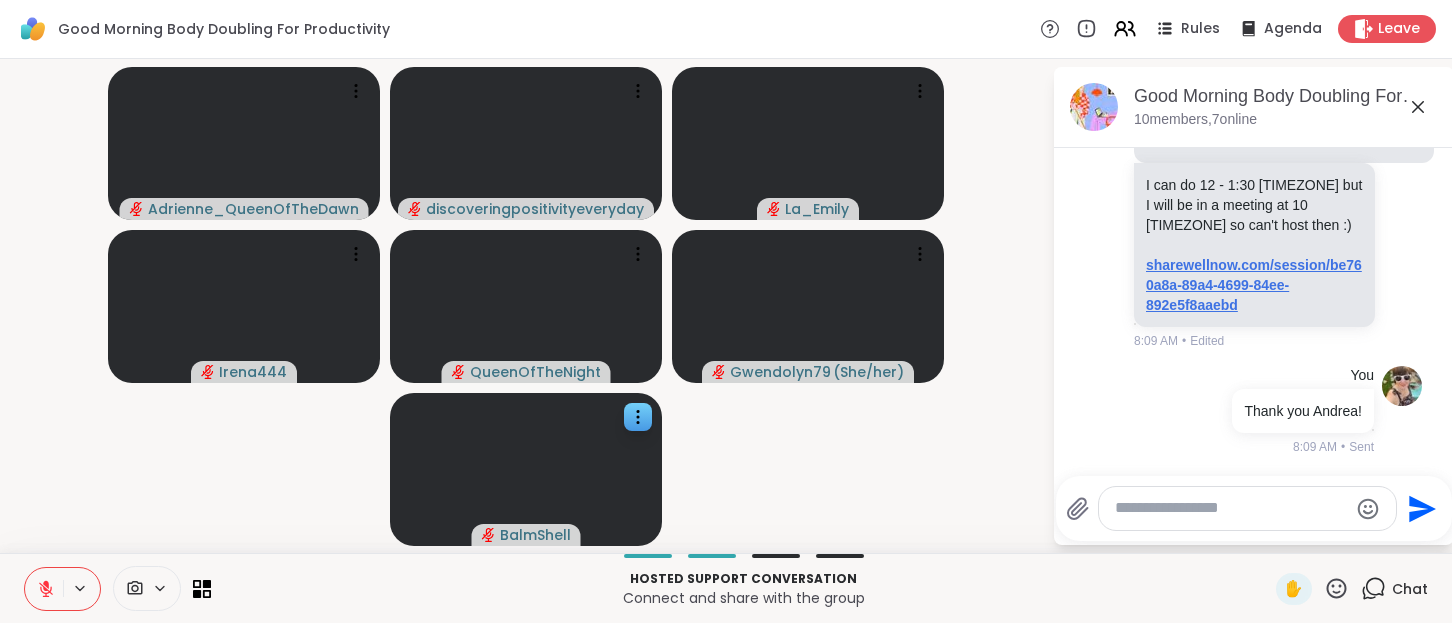 click on "sharewellnow.com/session/be760a8a-89a4-4699-84ee-892e5f8aaebd" at bounding box center [1254, 285] 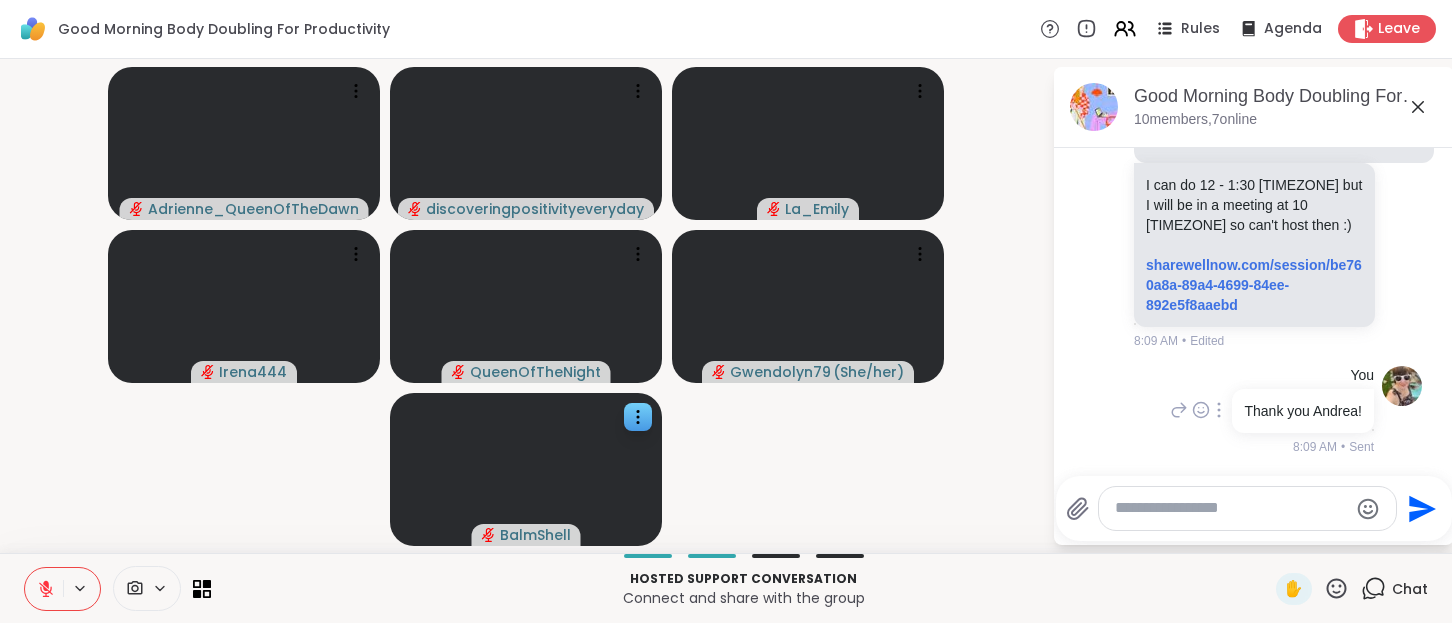 scroll, scrollTop: 1641, scrollLeft: 0, axis: vertical 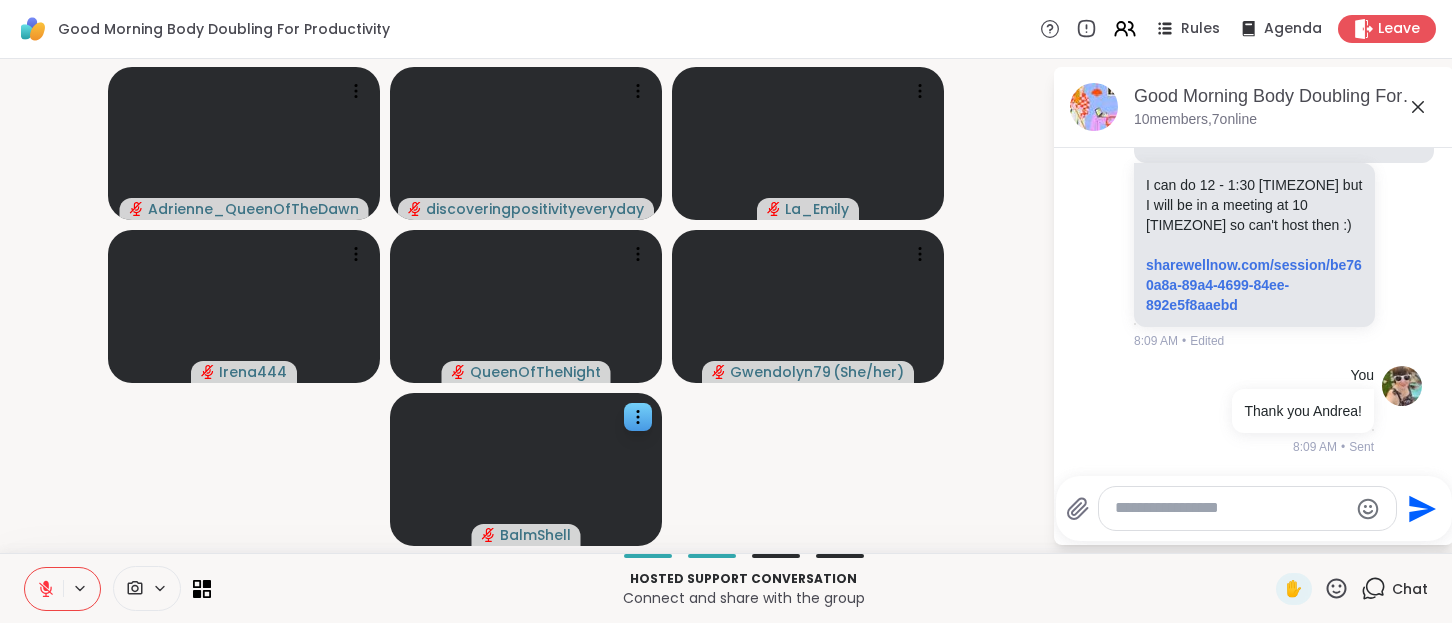 click at bounding box center (1231, 508) 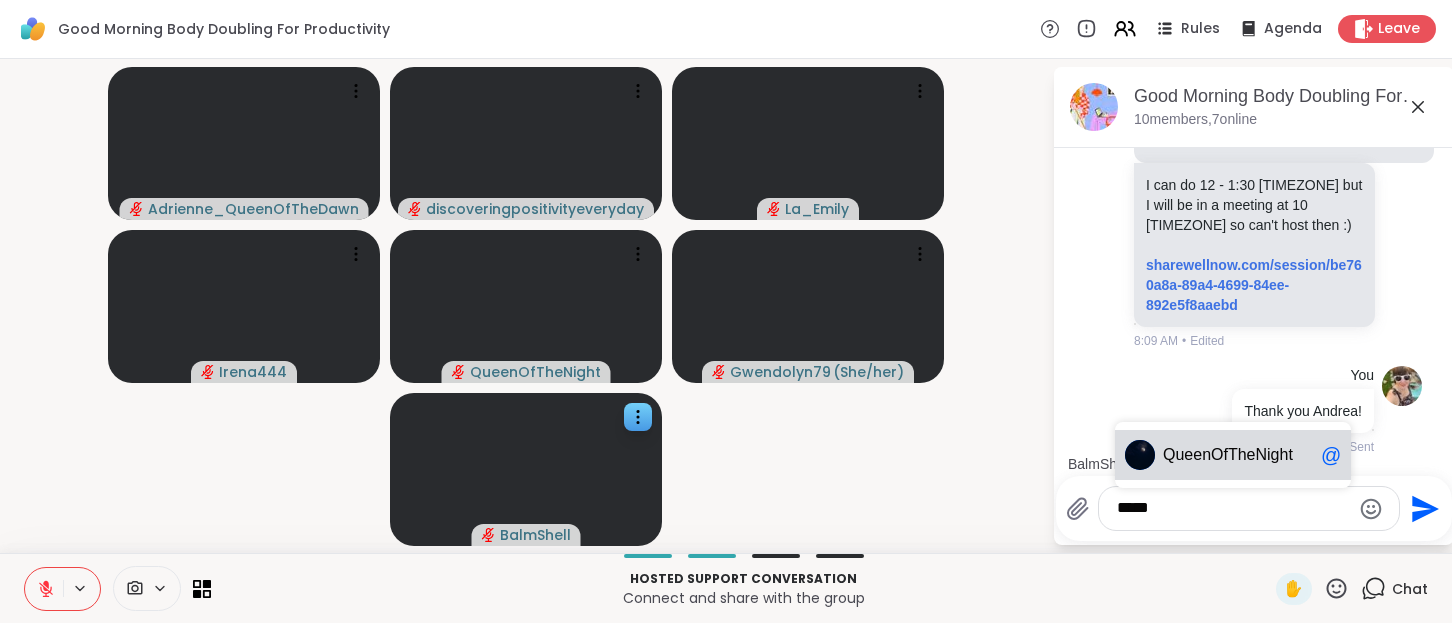 click on "nOfTheNight" at bounding box center (1247, 455) 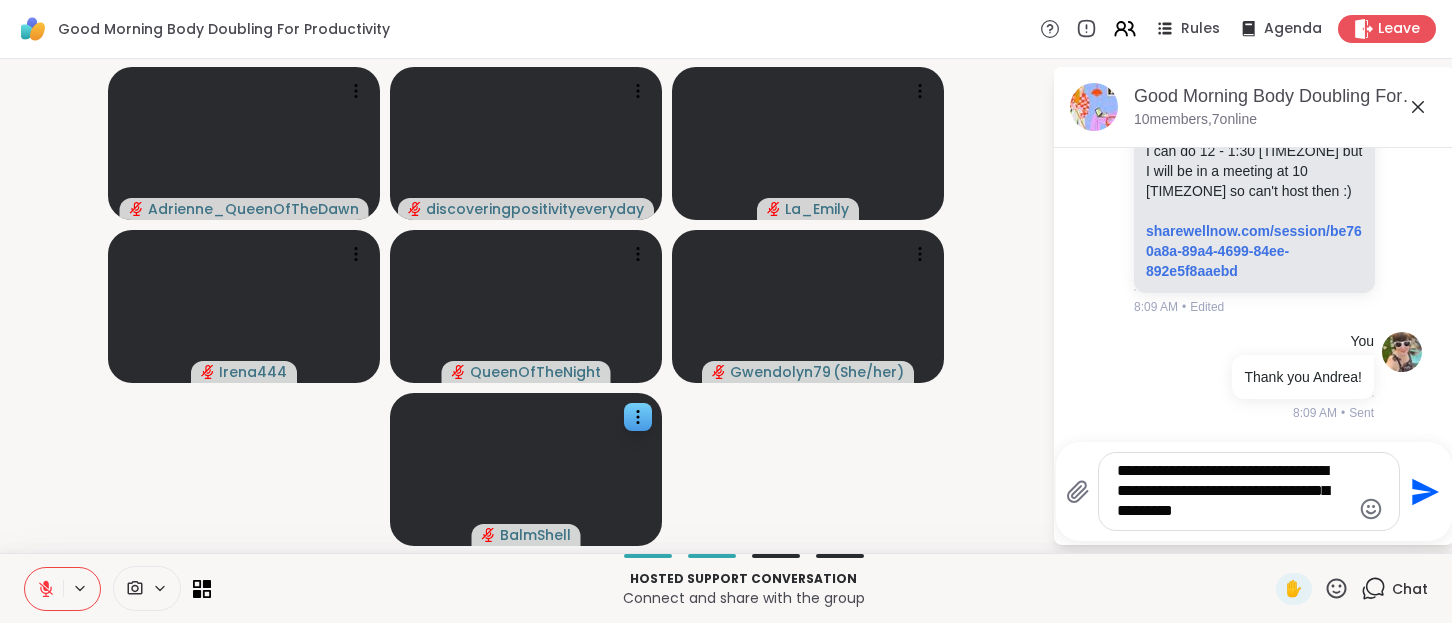 scroll, scrollTop: 1981, scrollLeft: 0, axis: vertical 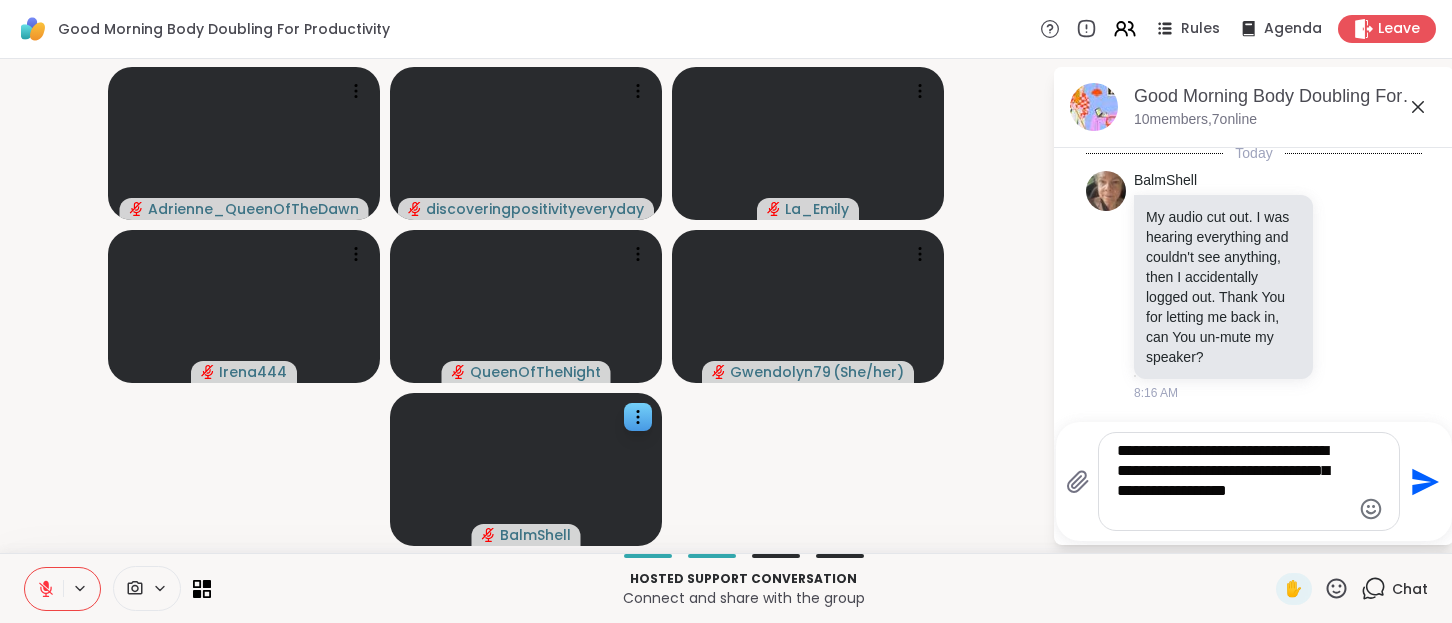 type on "**********" 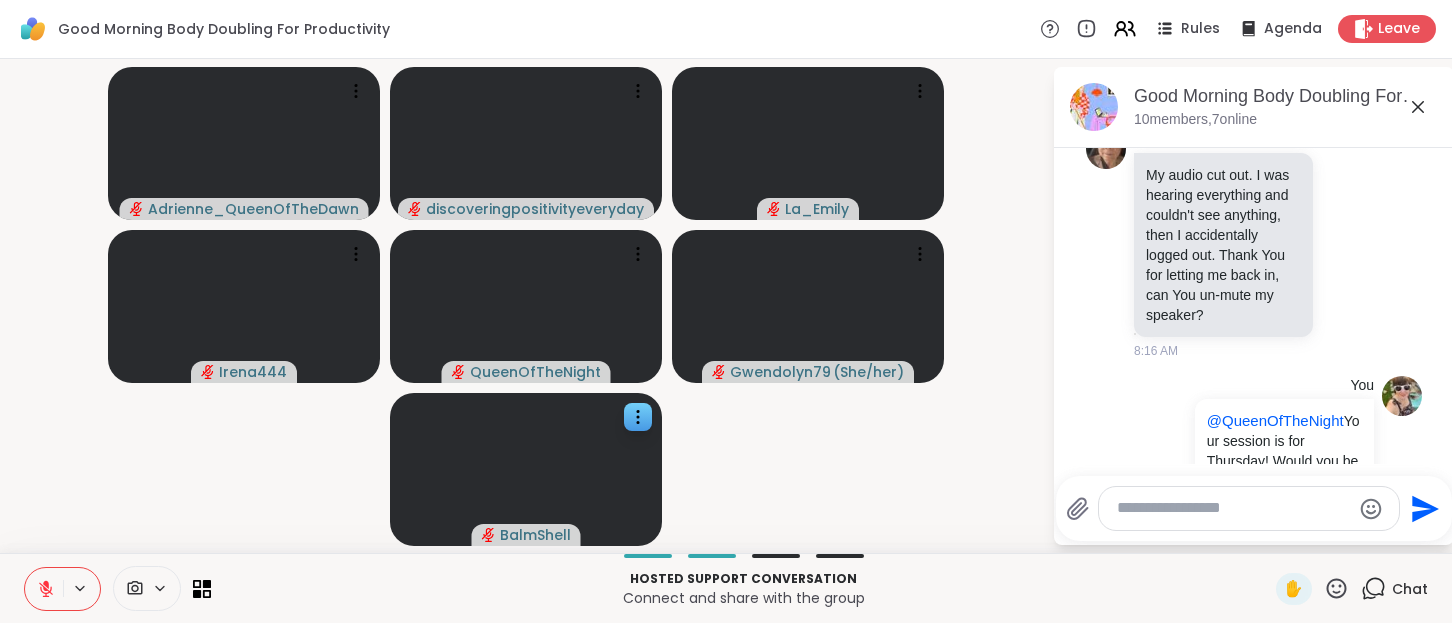 scroll, scrollTop: 2133, scrollLeft: 0, axis: vertical 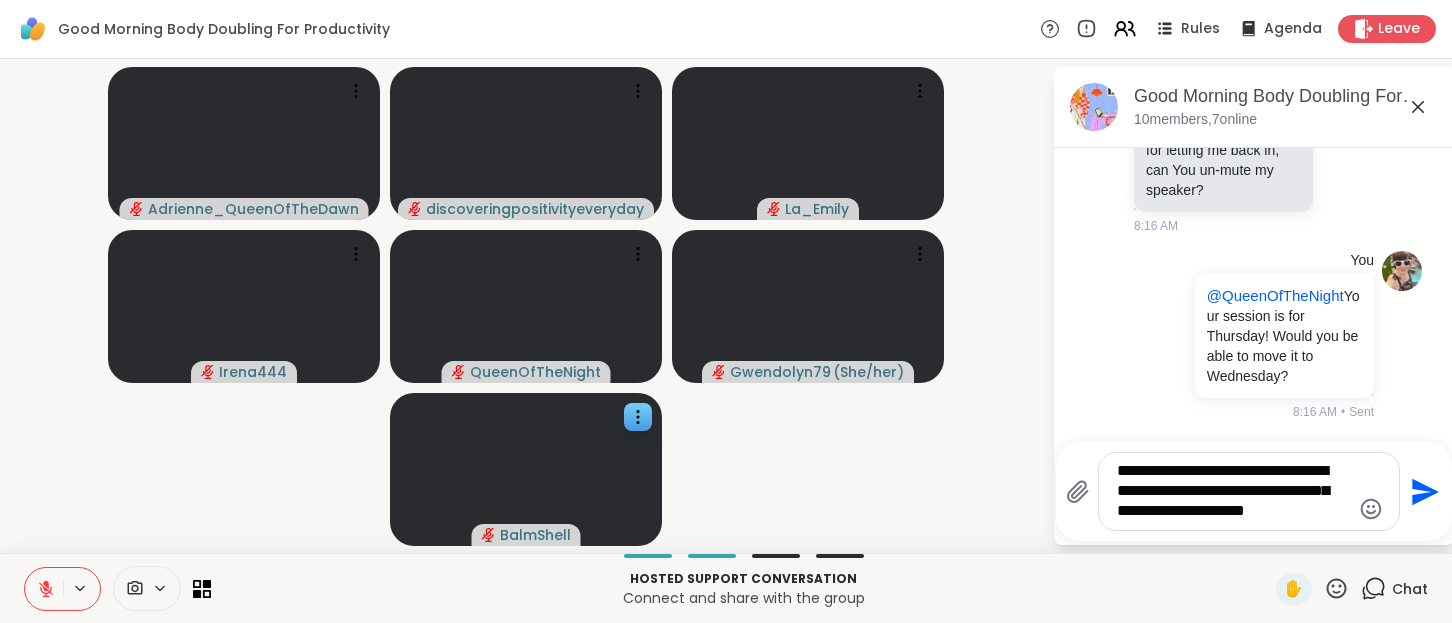 click on "**********" at bounding box center [1233, 491] 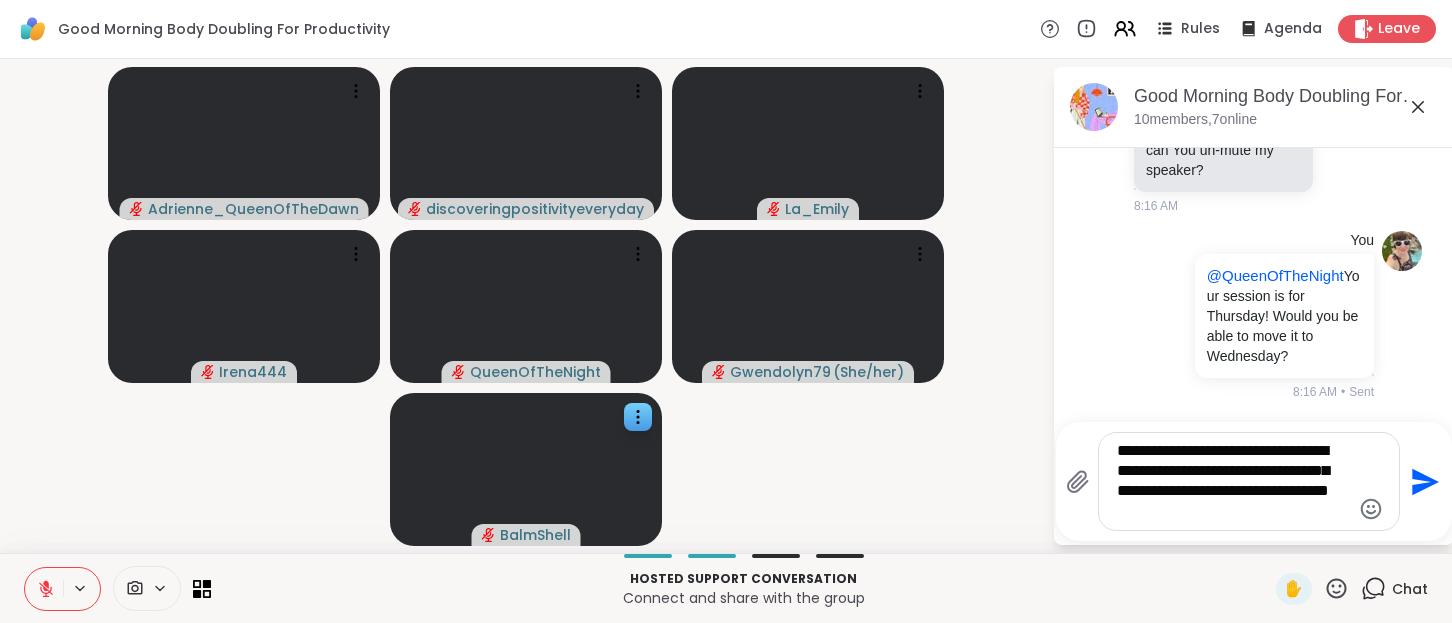 click on "**********" at bounding box center (1249, 481) 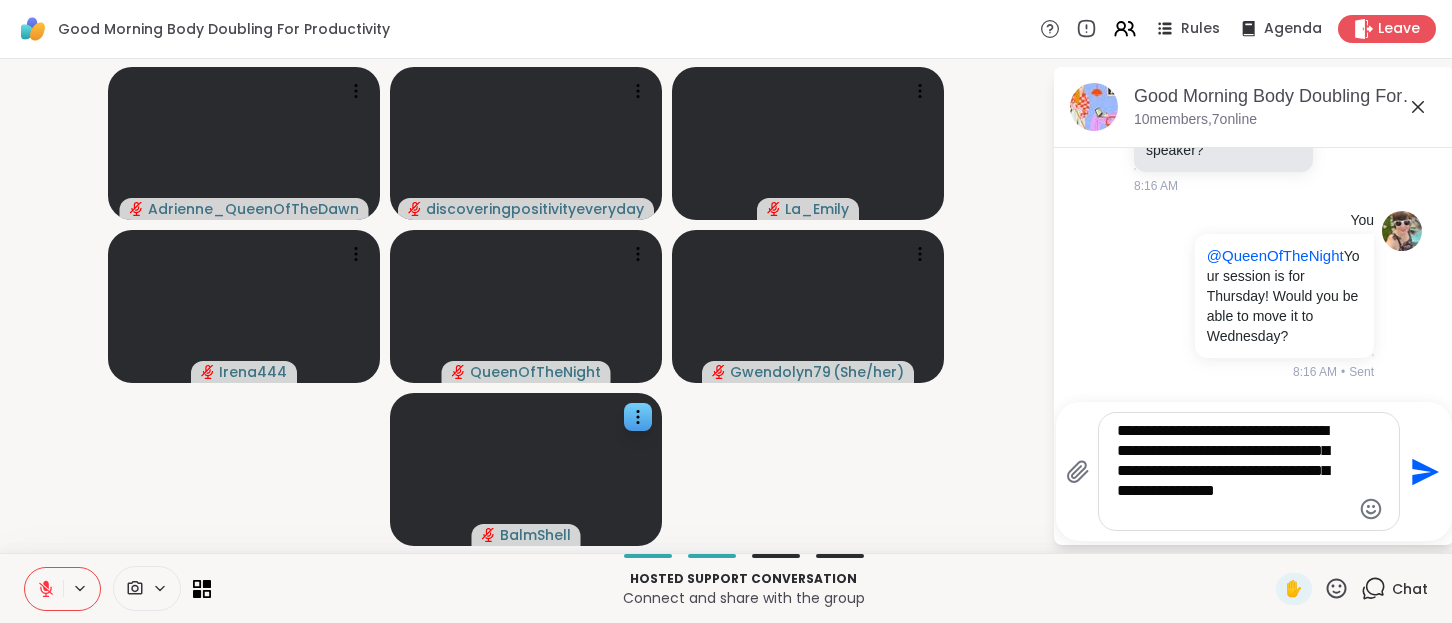 type on "**********" 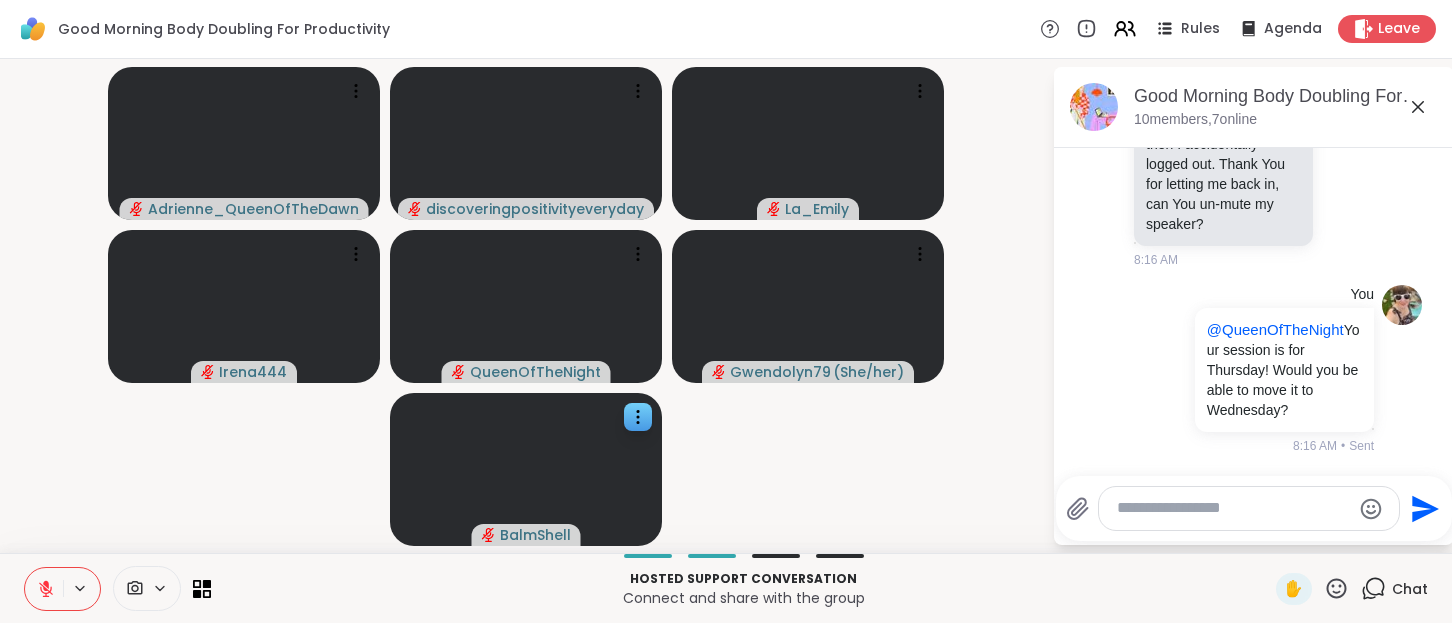 scroll, scrollTop: 2340, scrollLeft: 0, axis: vertical 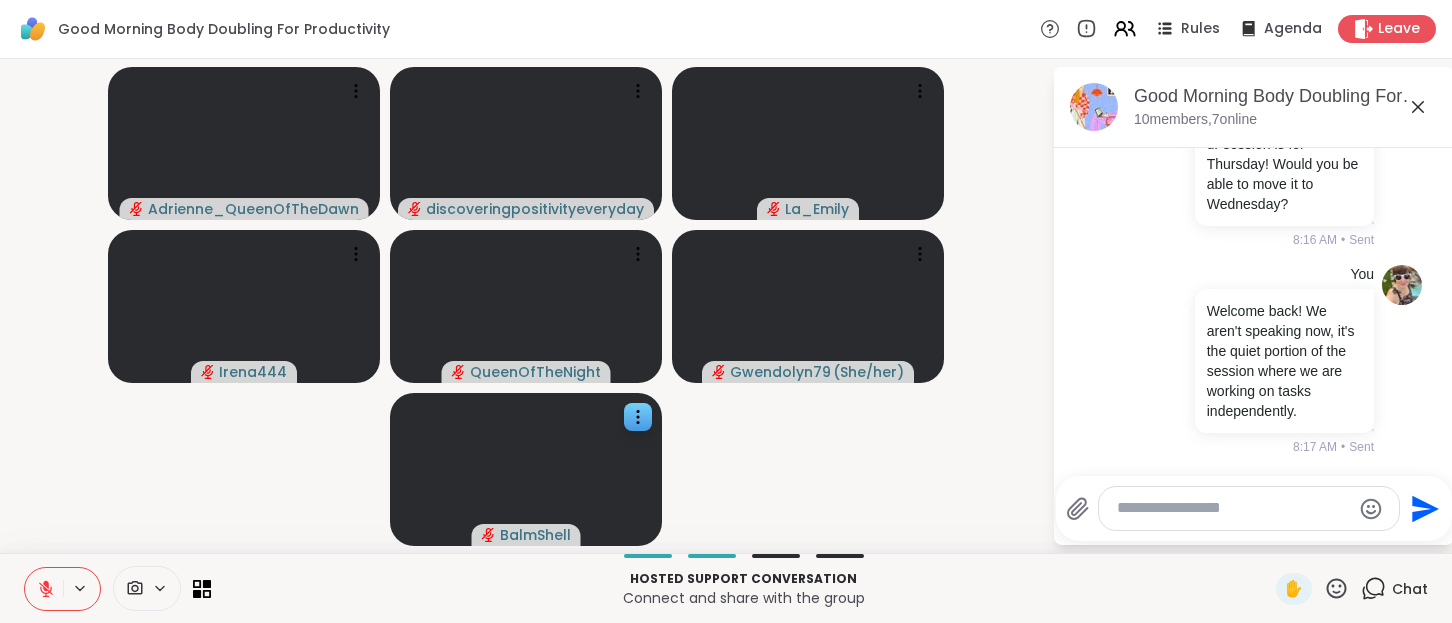 click at bounding box center (1233, 508) 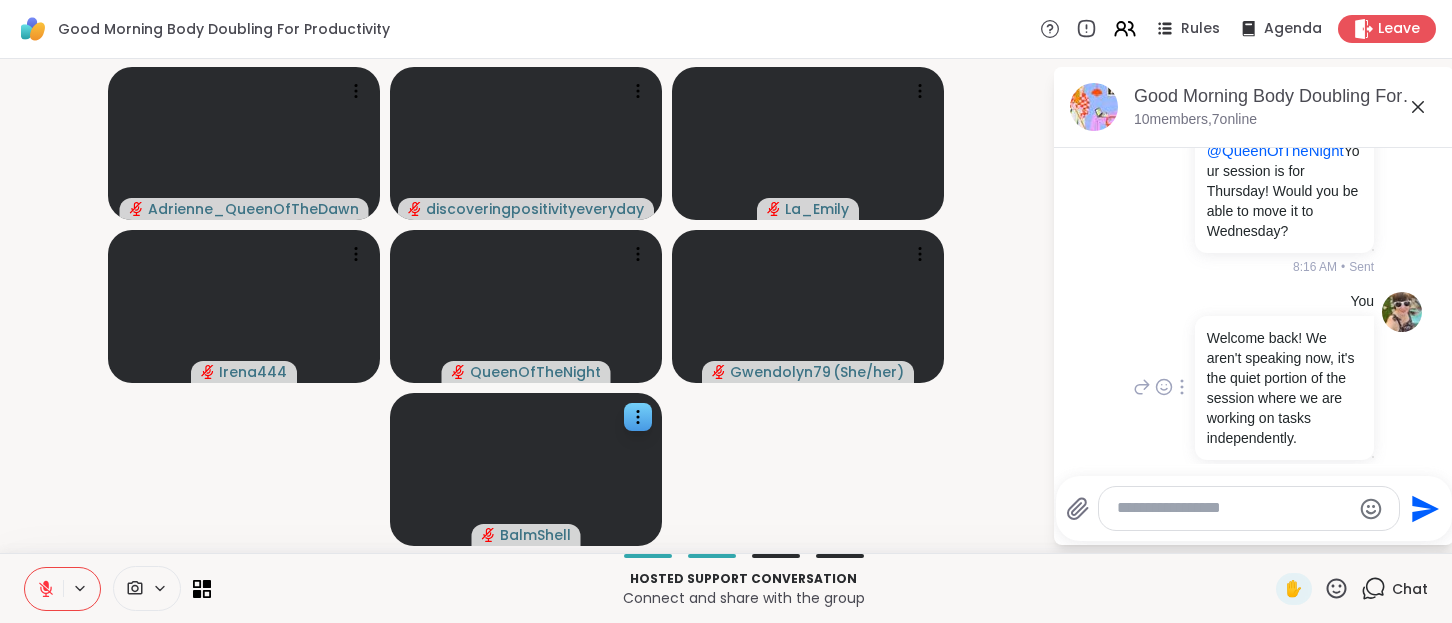 scroll, scrollTop: 2203, scrollLeft: 0, axis: vertical 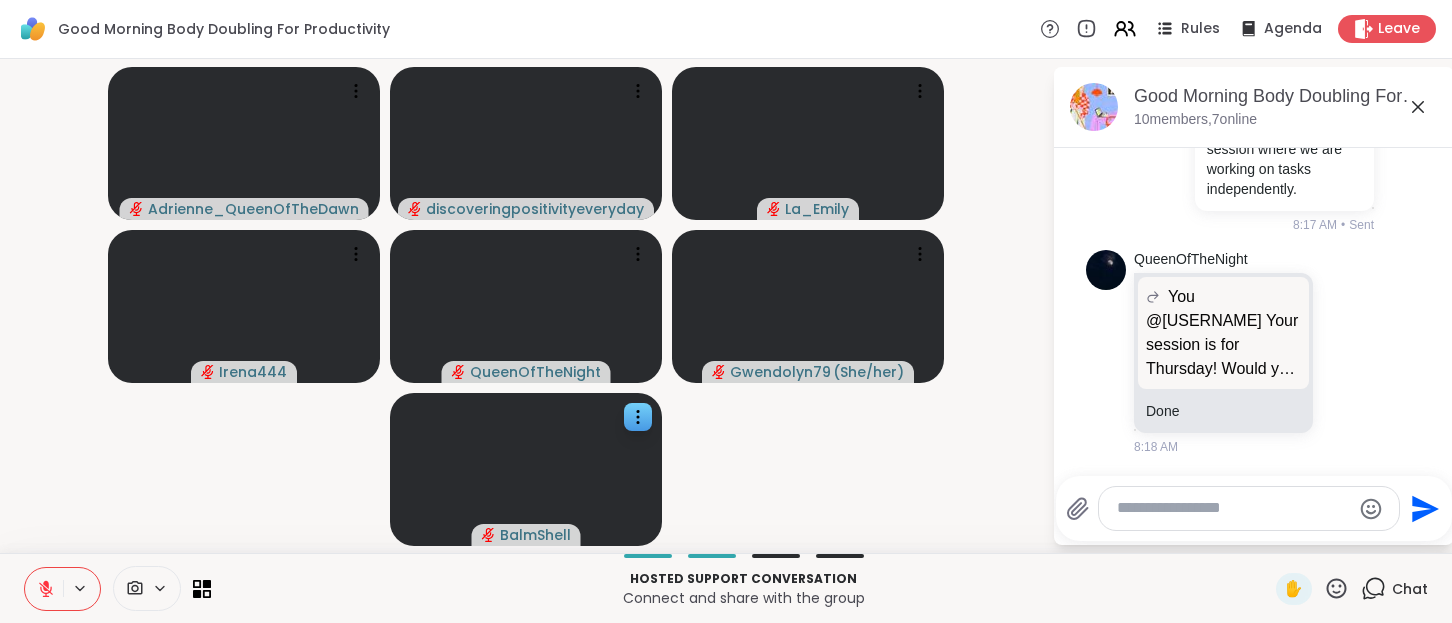 click at bounding box center [1233, 508] 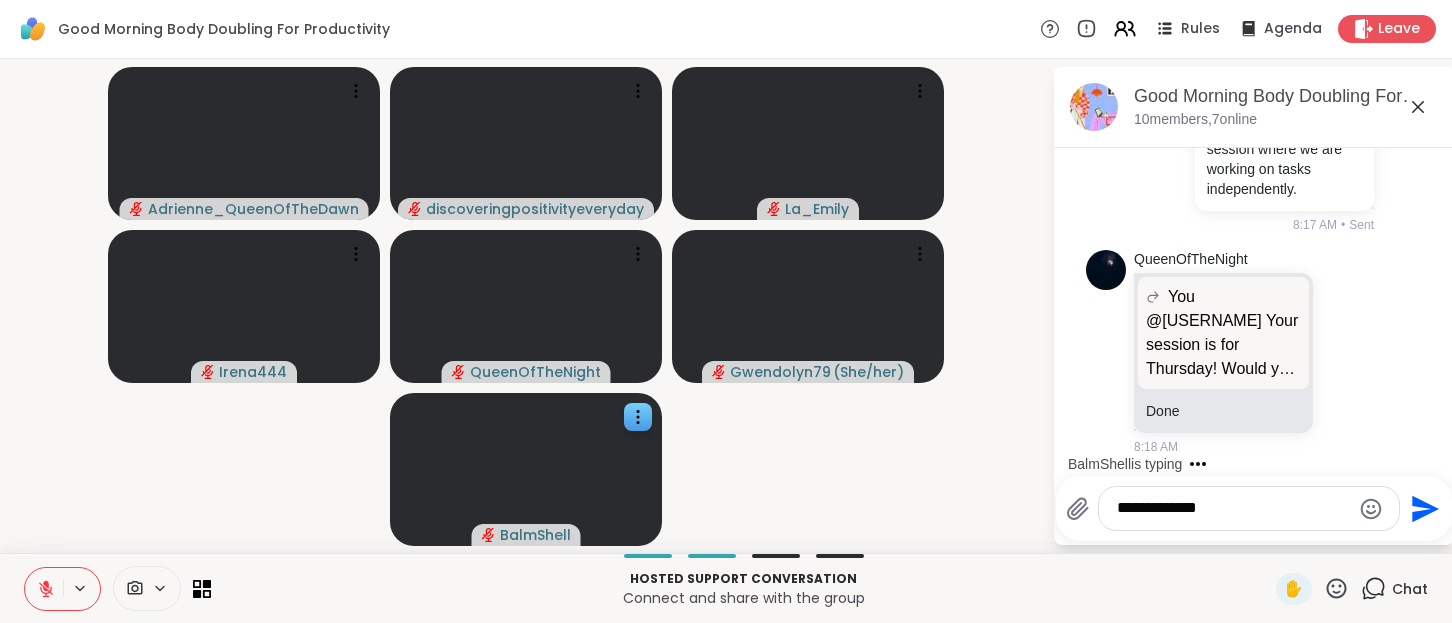 type on "**********" 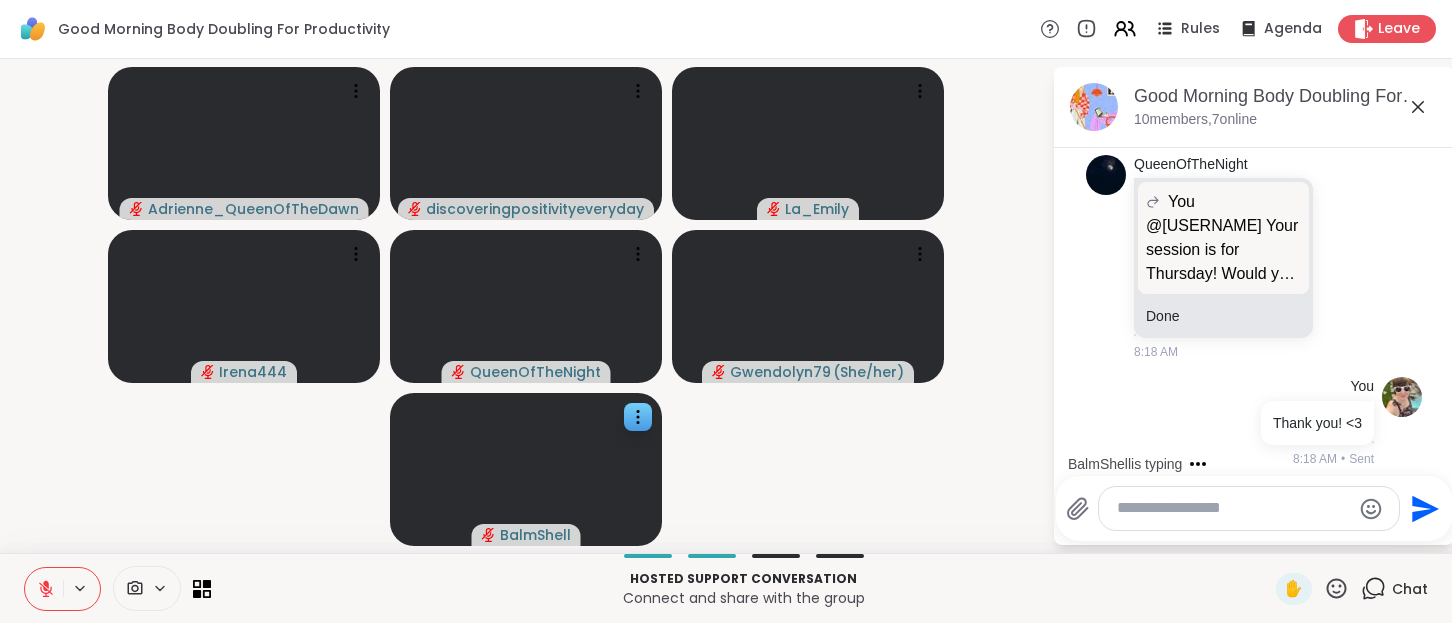 scroll, scrollTop: 2696, scrollLeft: 0, axis: vertical 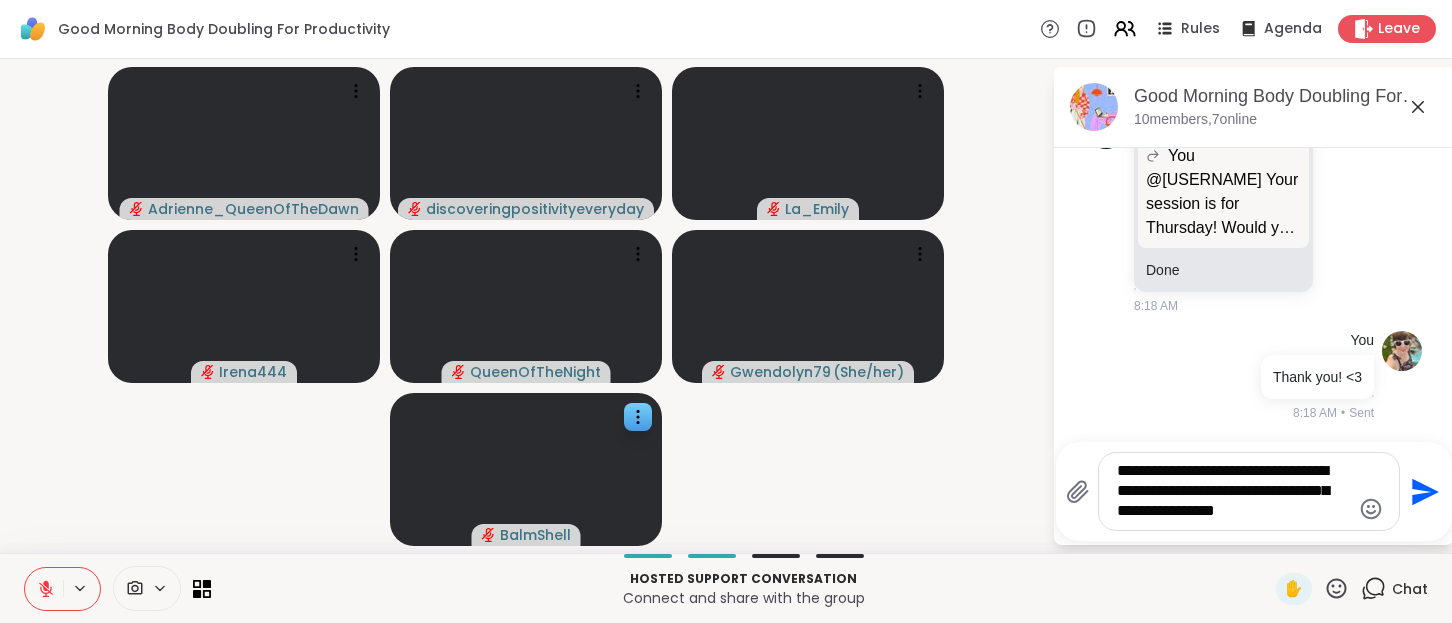 type on "**********" 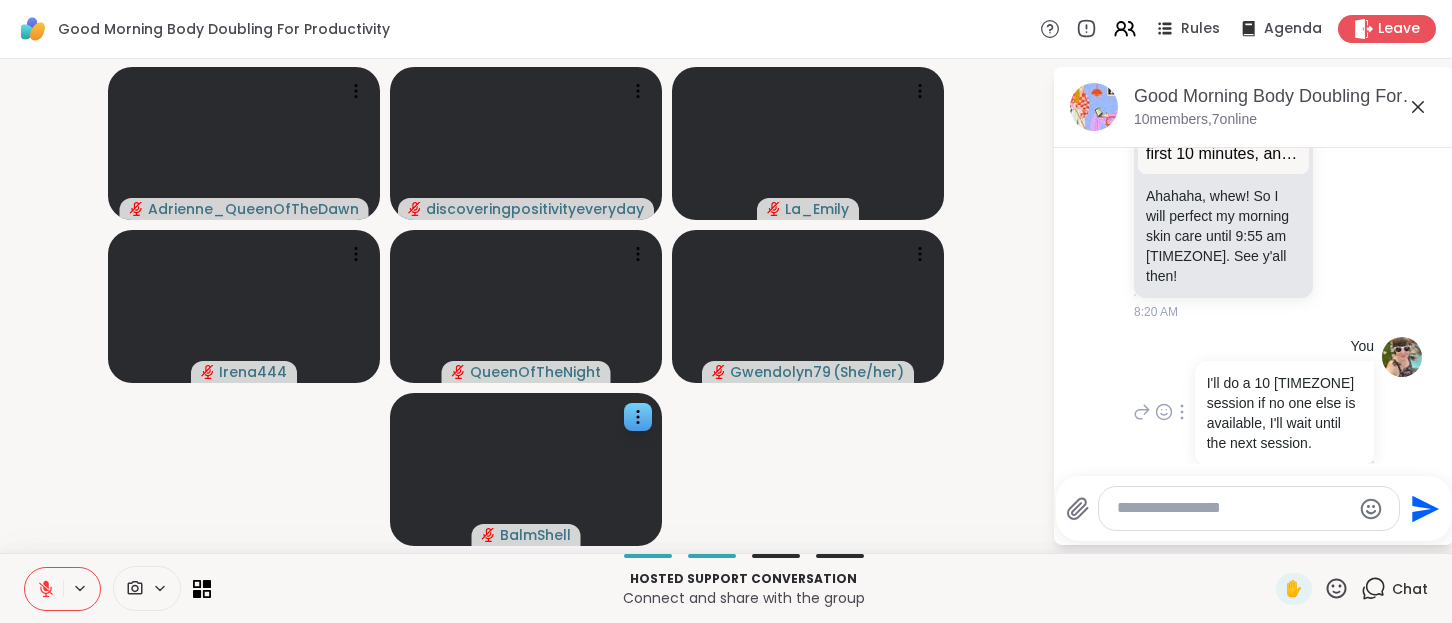 scroll, scrollTop: 3032, scrollLeft: 0, axis: vertical 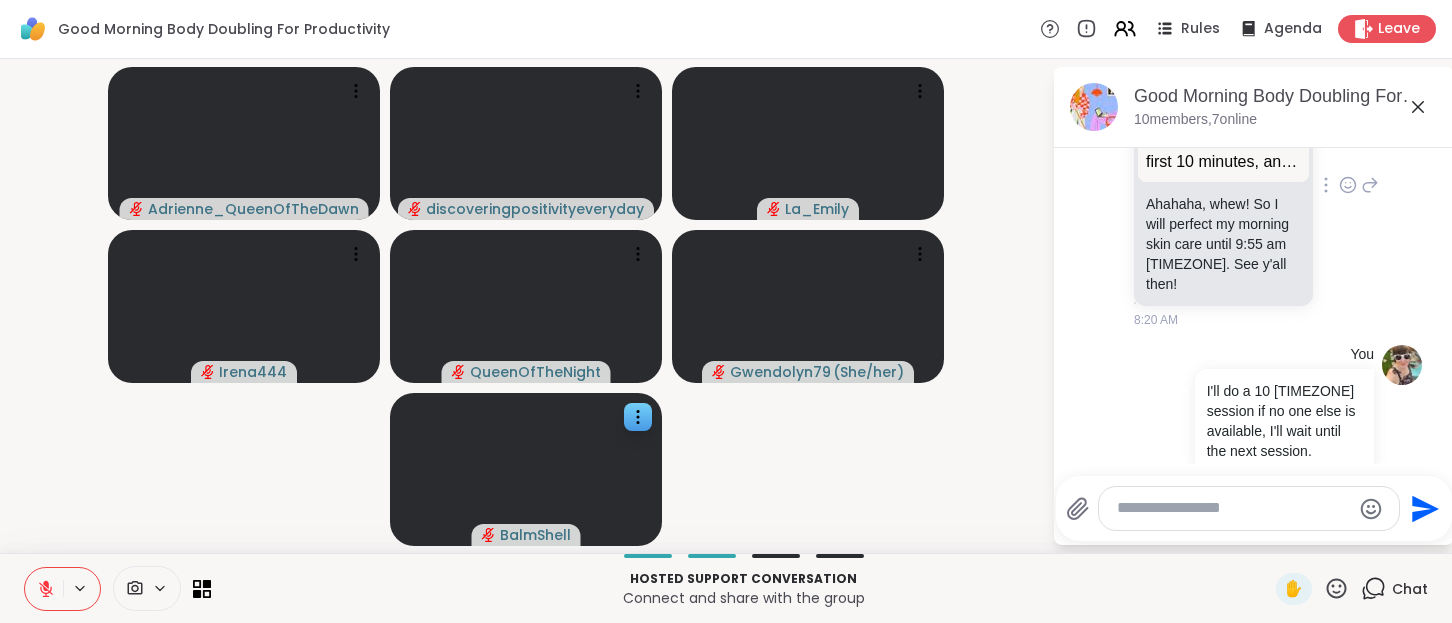 click 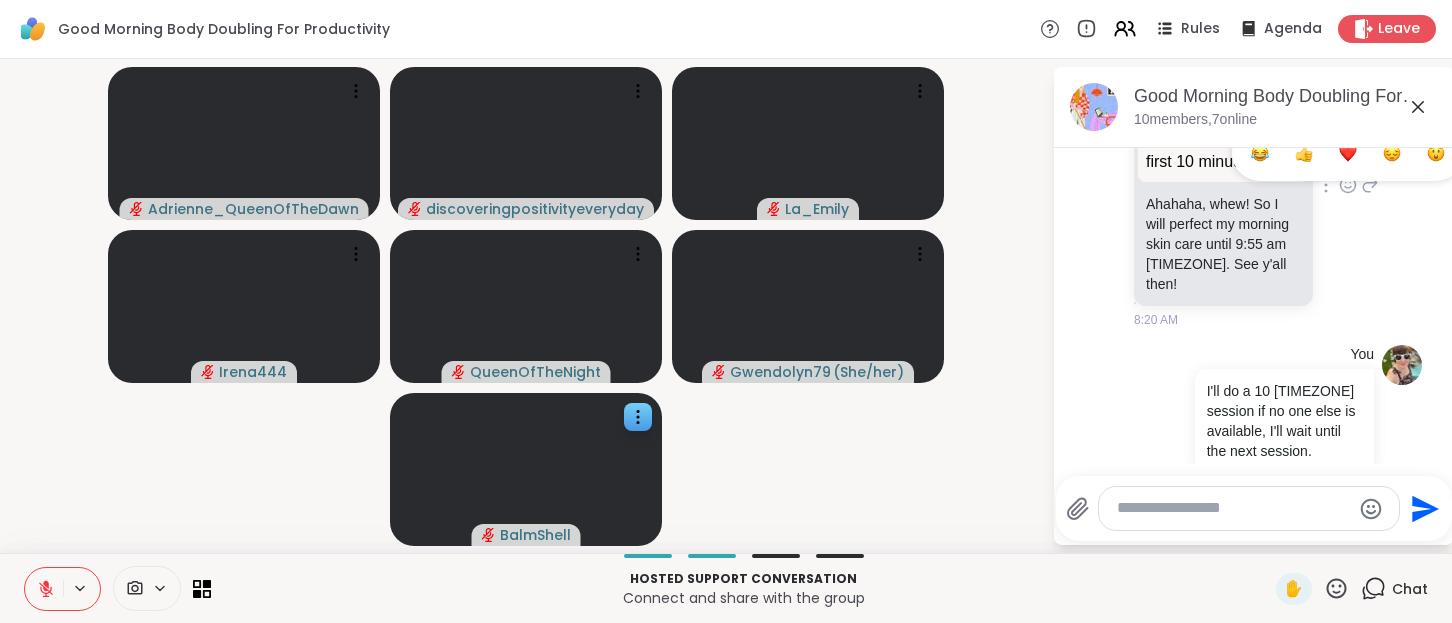 click at bounding box center [1348, 153] 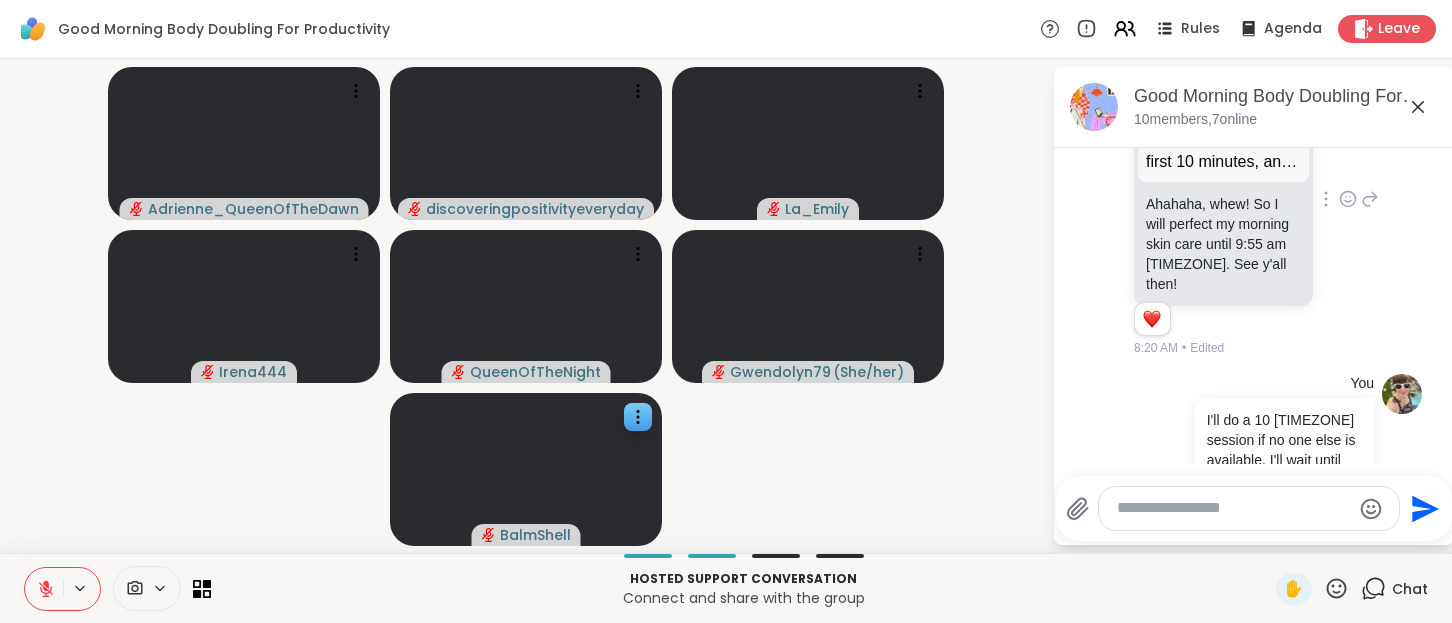 scroll, scrollTop: 3194, scrollLeft: 0, axis: vertical 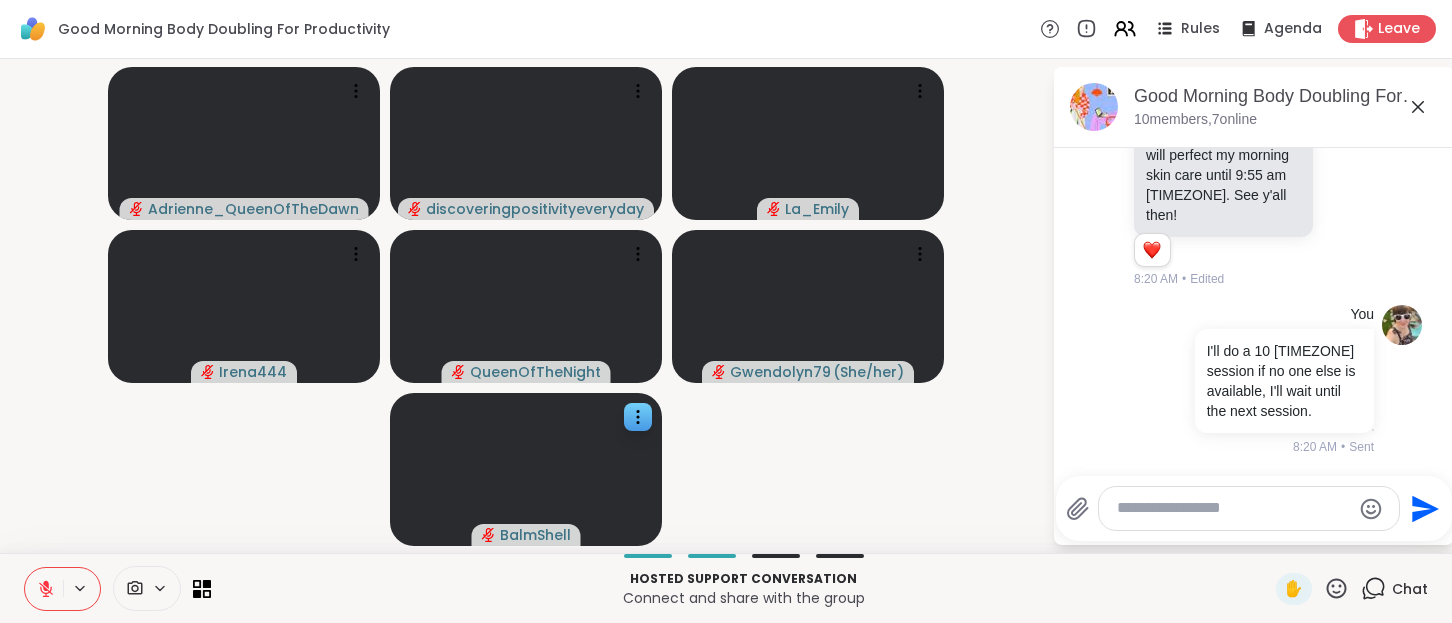 click at bounding box center (1233, 508) 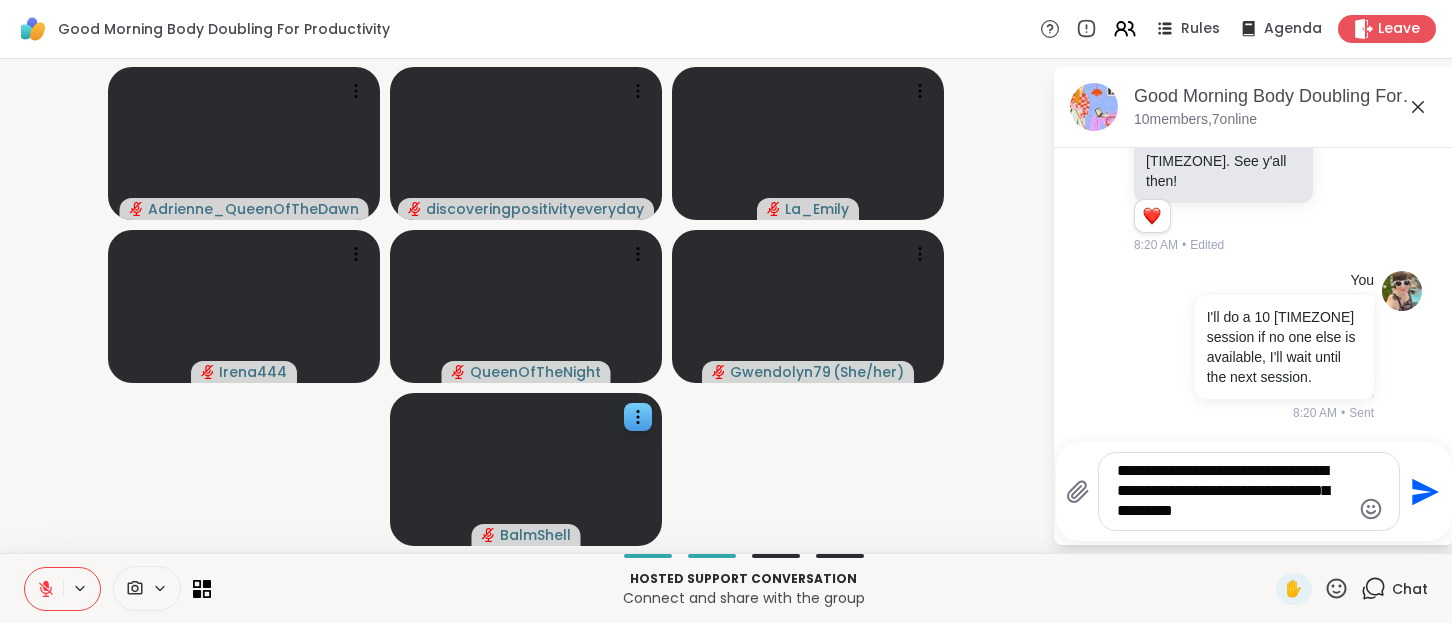 type on "**********" 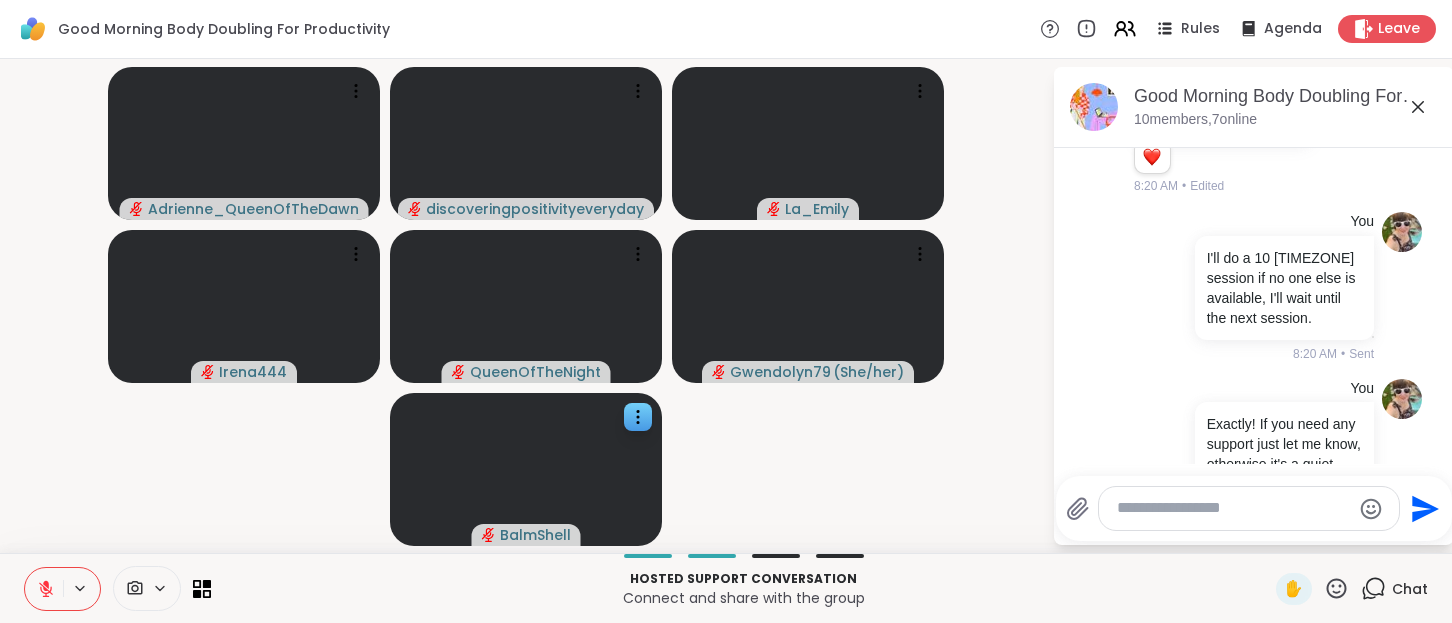 scroll, scrollTop: 3360, scrollLeft: 0, axis: vertical 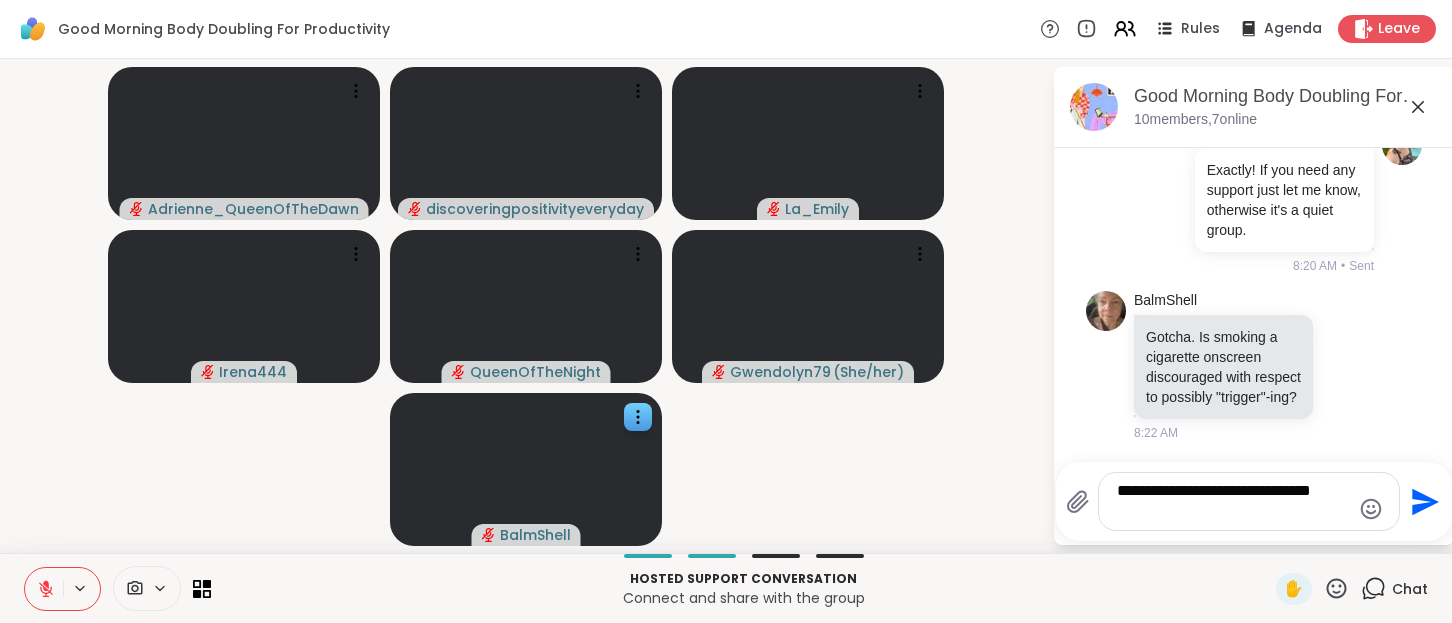 type on "**********" 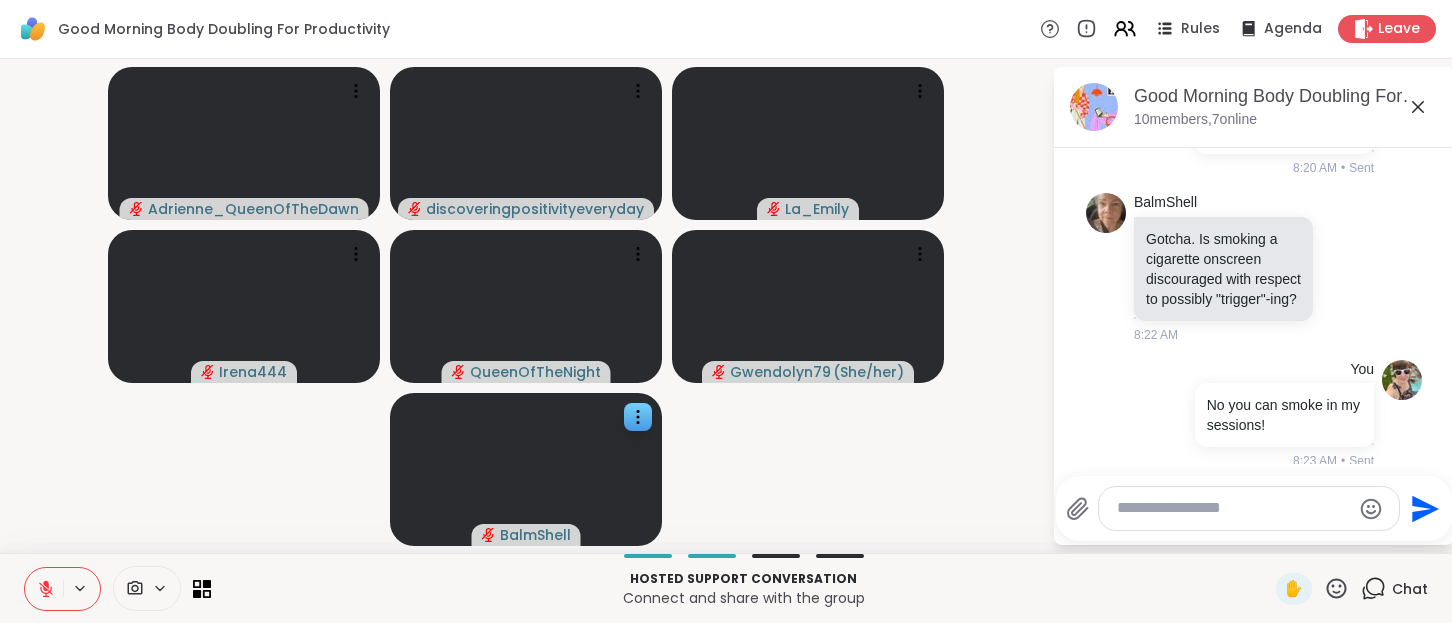 scroll, scrollTop: 3672, scrollLeft: 0, axis: vertical 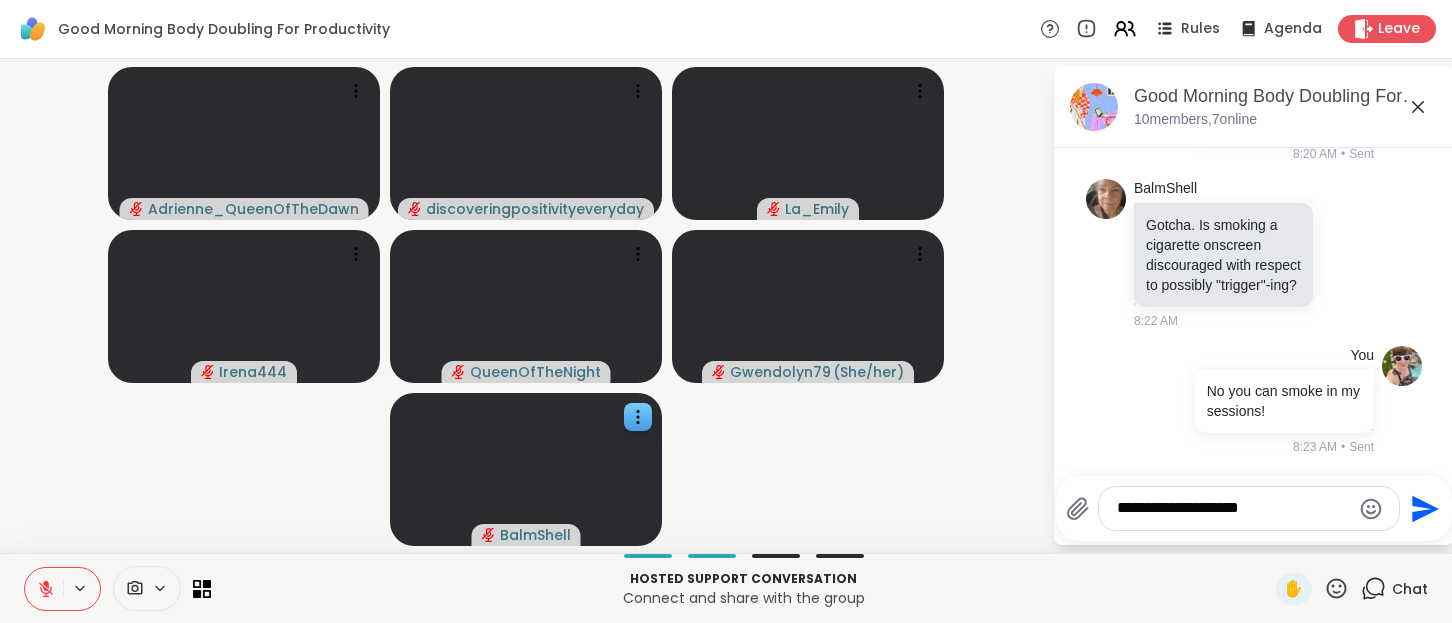 type on "**********" 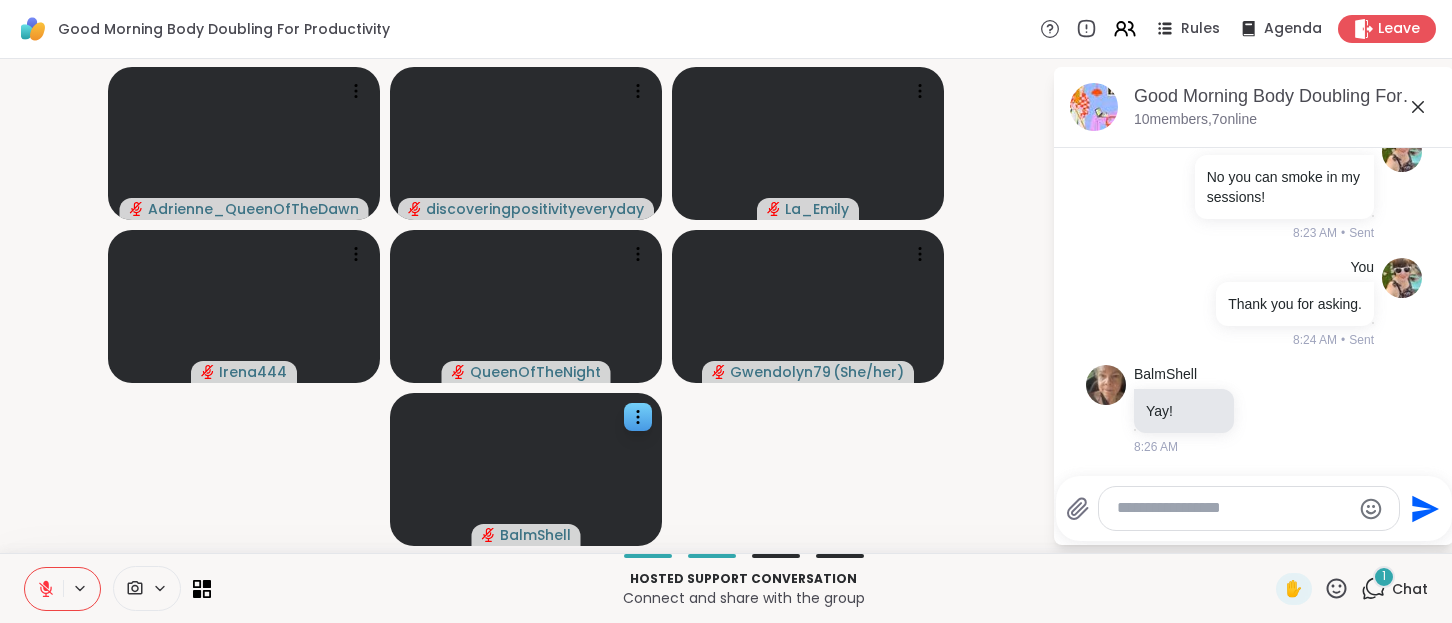 scroll, scrollTop: 3884, scrollLeft: 0, axis: vertical 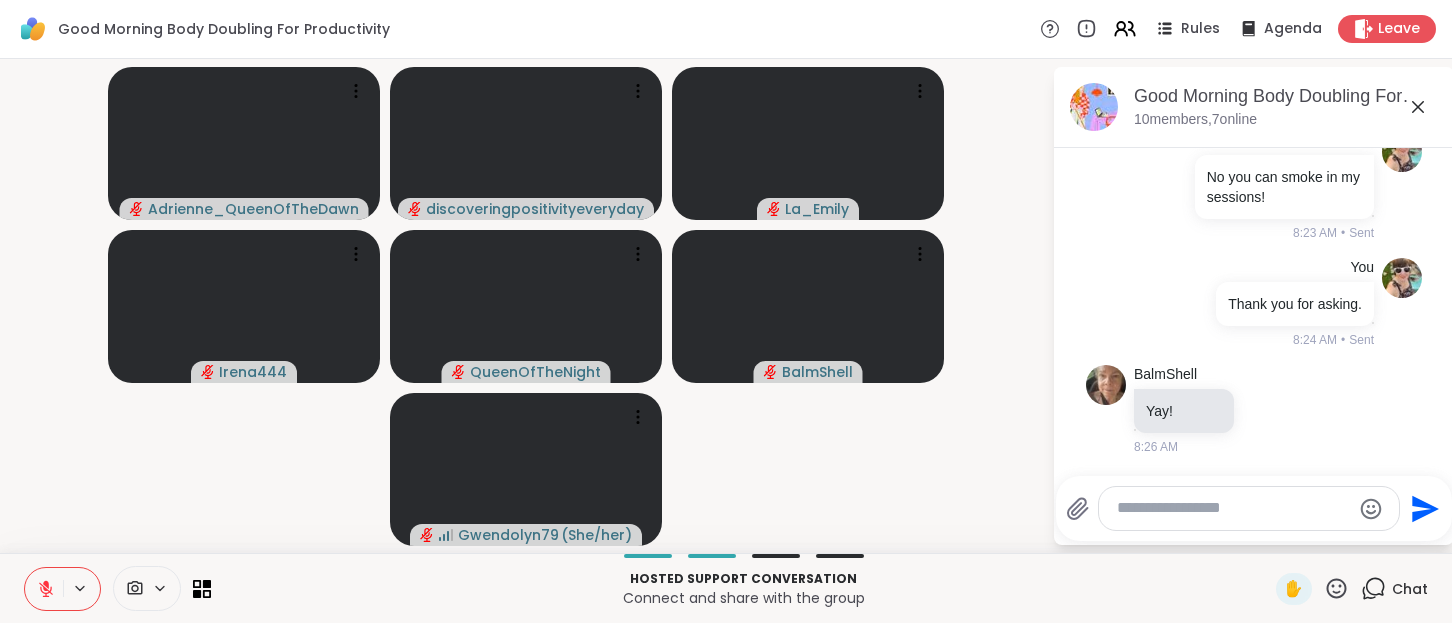 click at bounding box center (1233, 508) 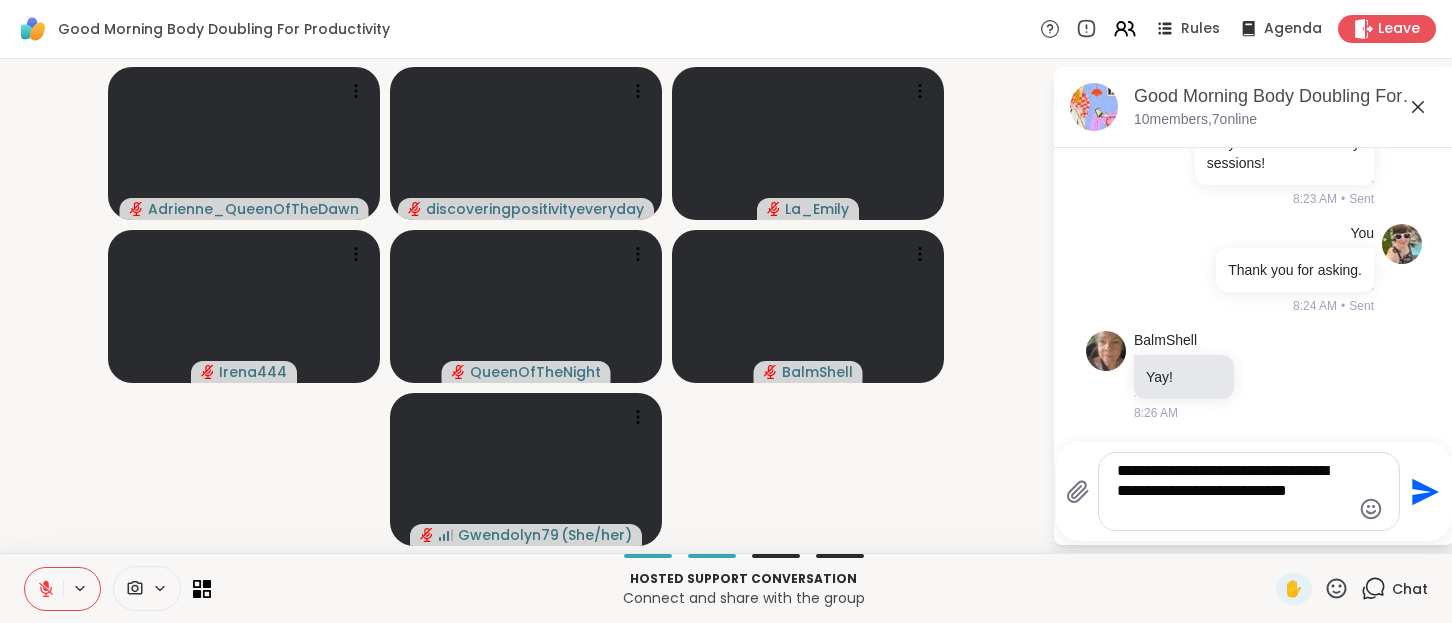 type on "**********" 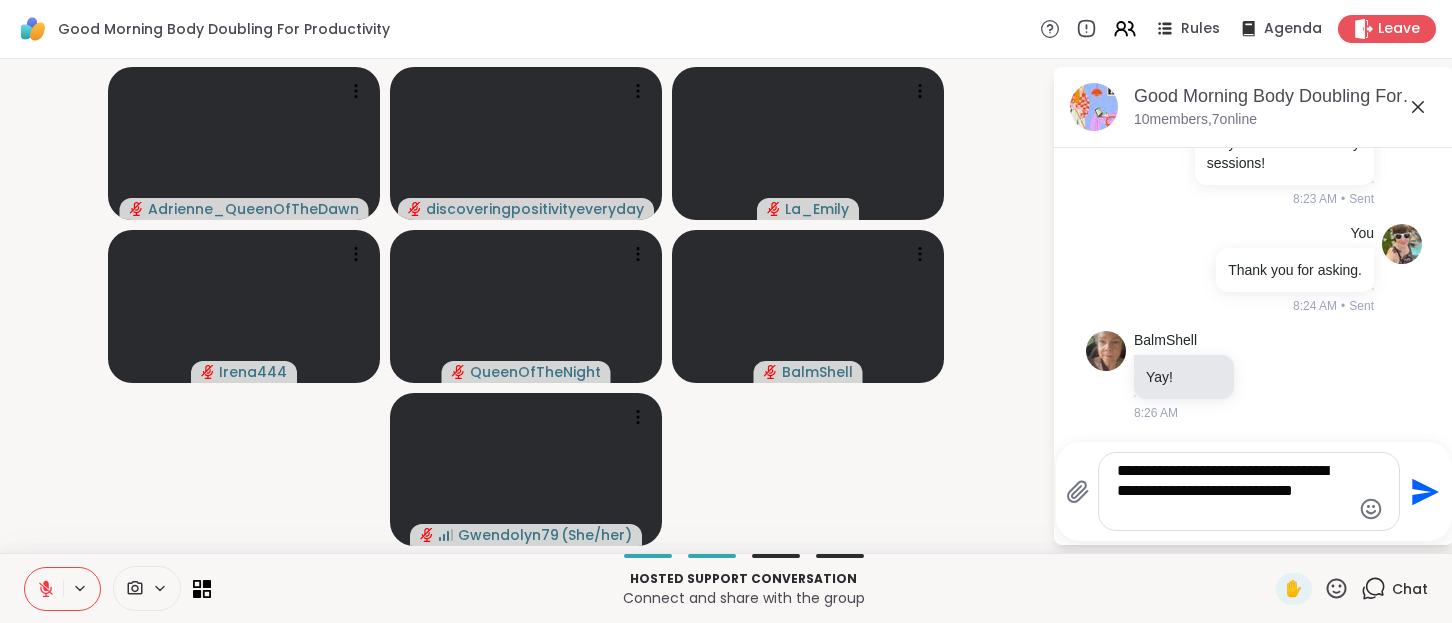 type 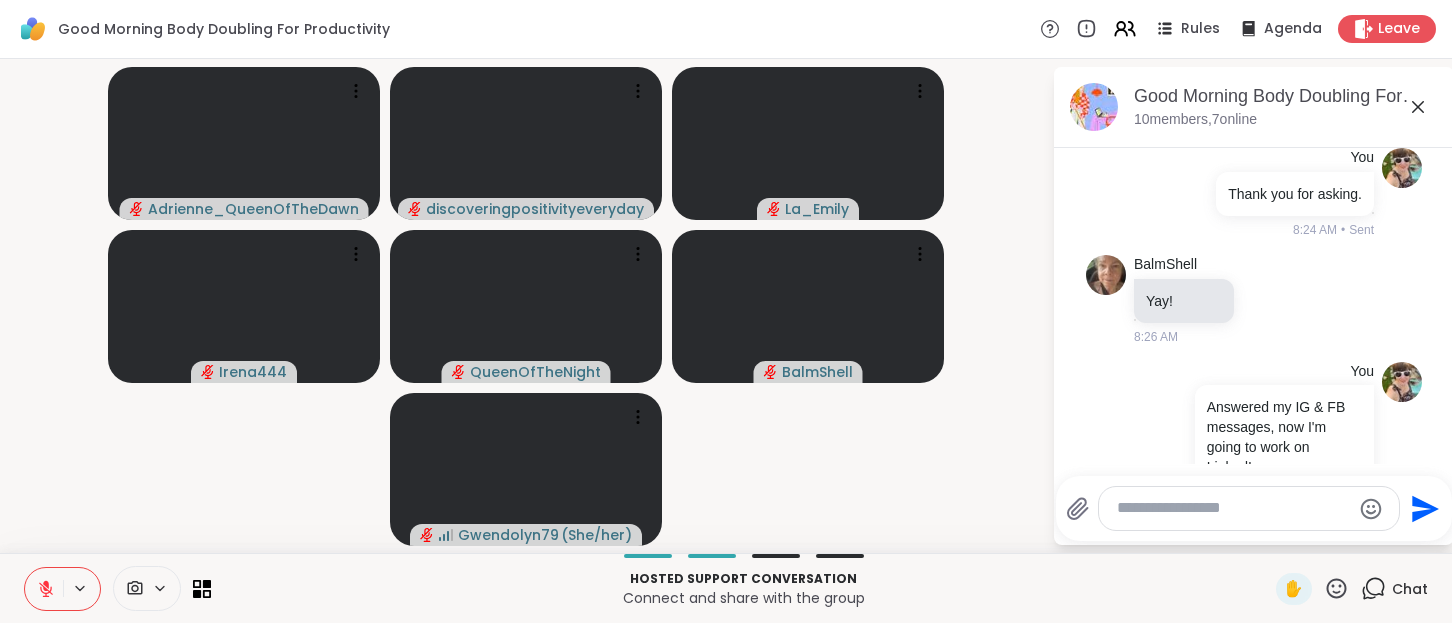 scroll, scrollTop: 4051, scrollLeft: 0, axis: vertical 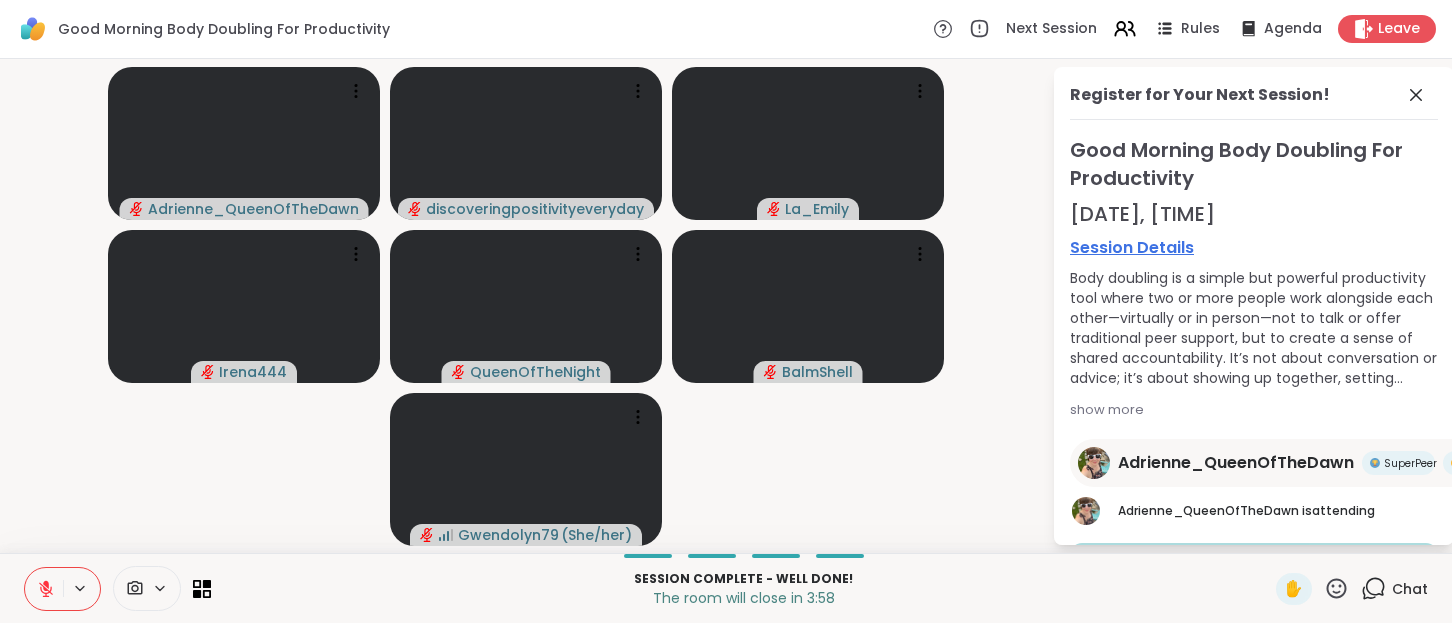 click 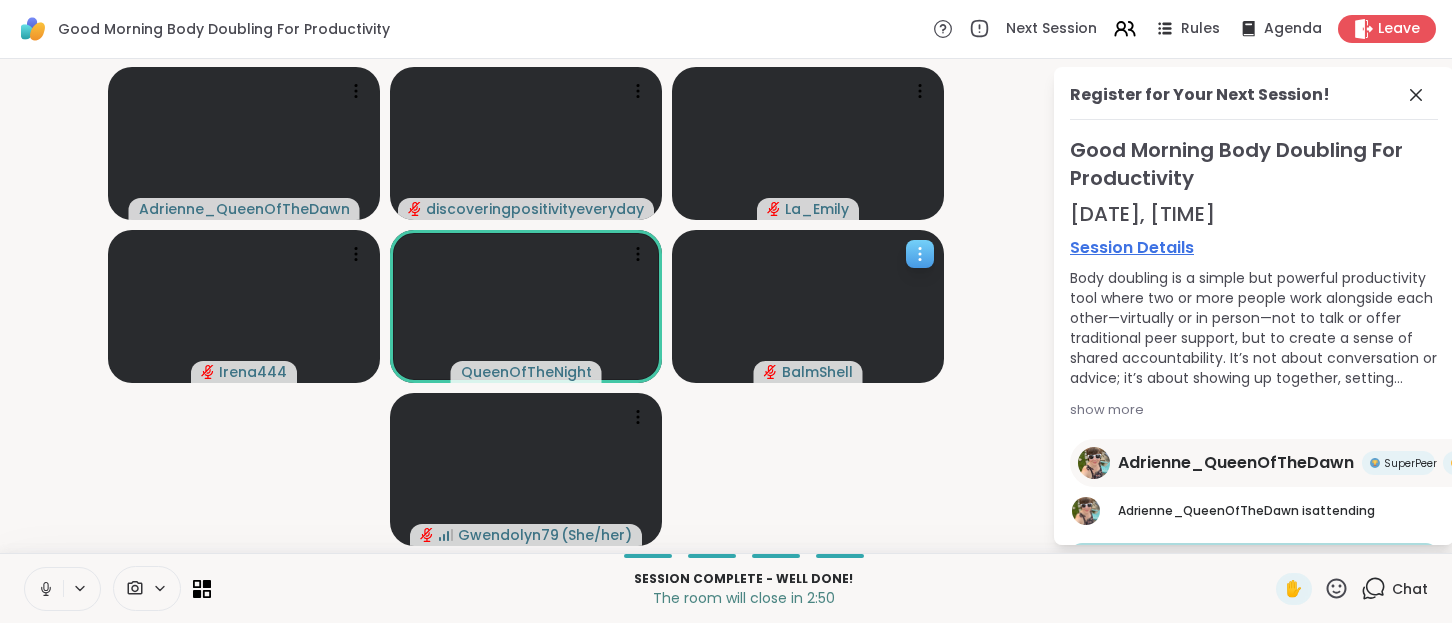 click at bounding box center [808, 306] 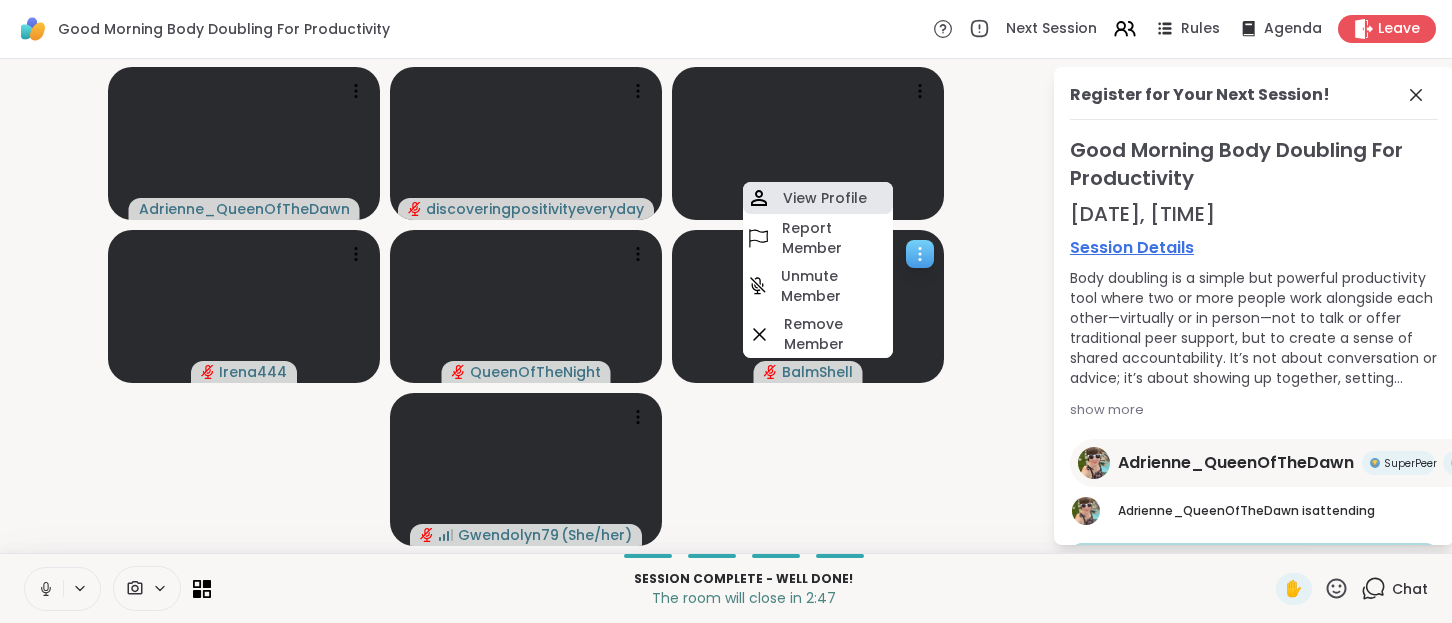 click on "View Profile" at bounding box center [825, 198] 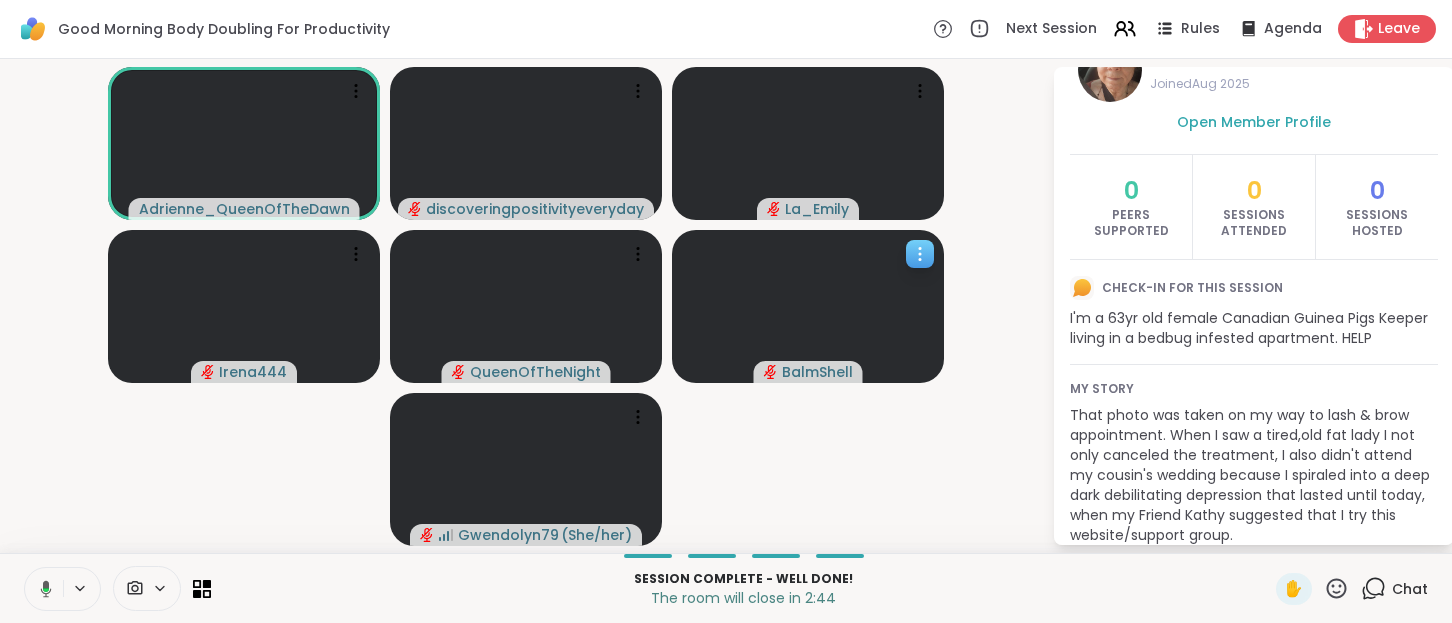 scroll, scrollTop: 156, scrollLeft: 0, axis: vertical 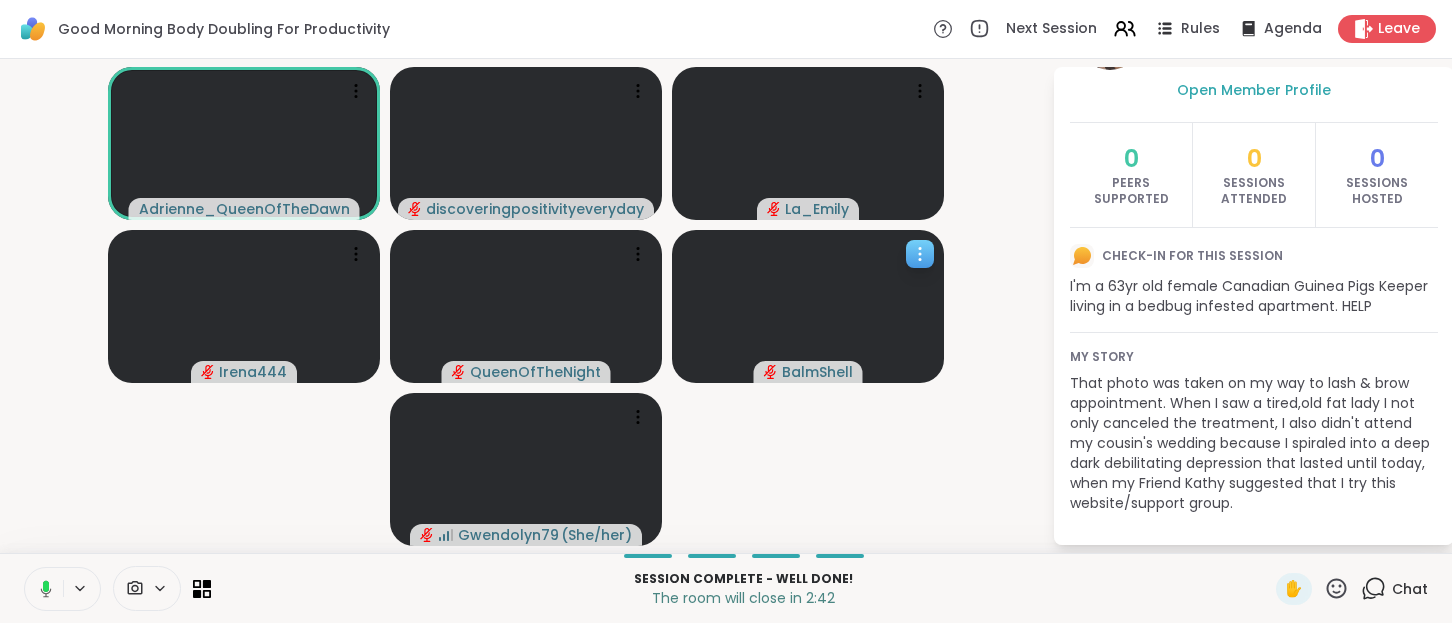 click 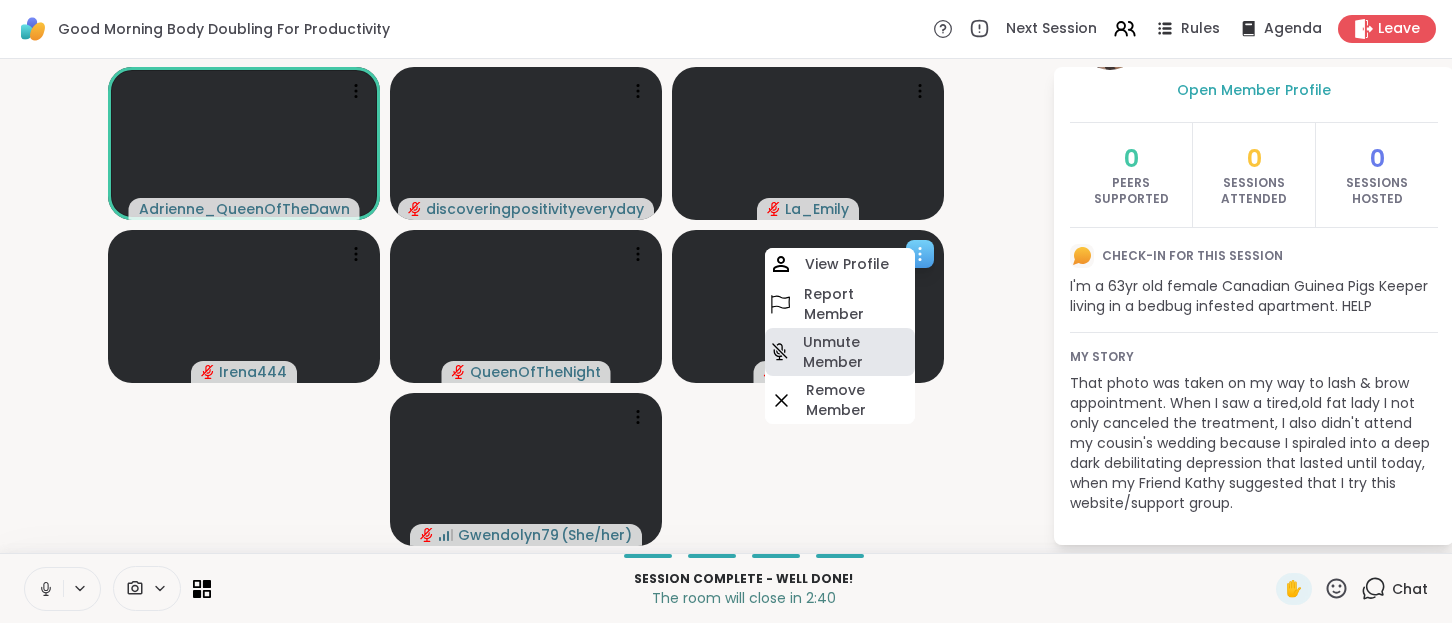 click on "Unmute Member" at bounding box center (857, 352) 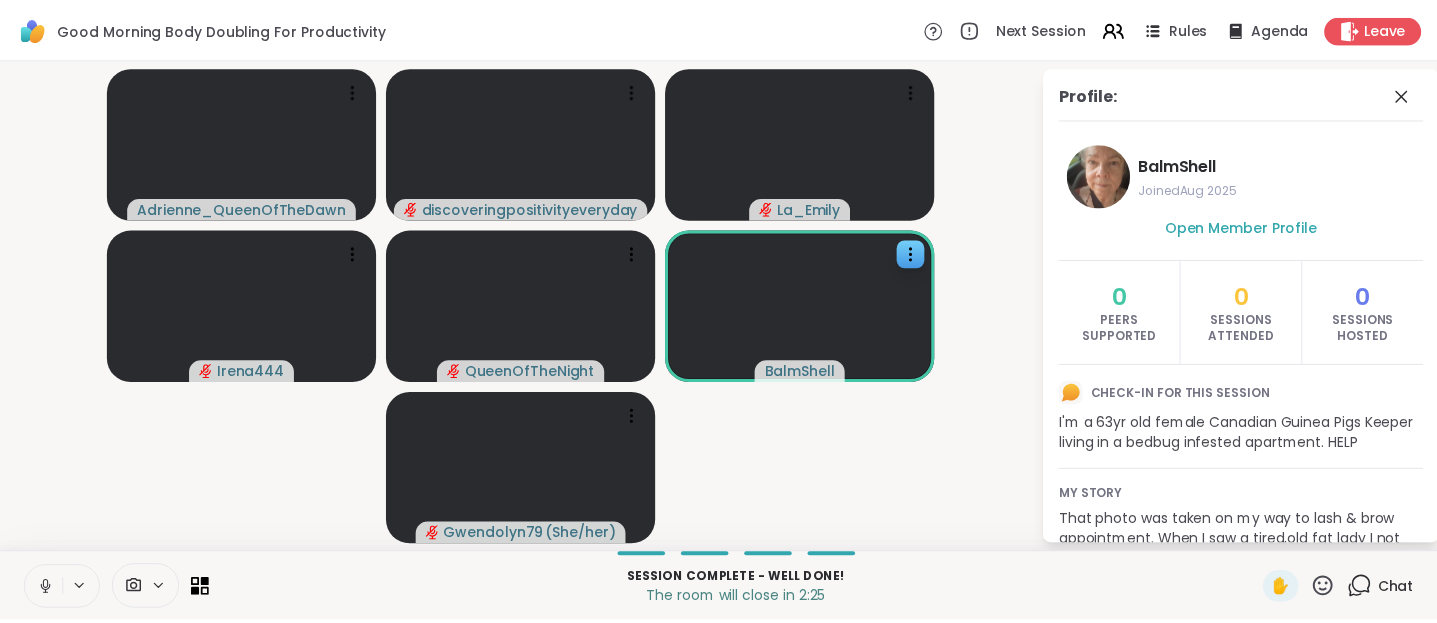 scroll, scrollTop: 156, scrollLeft: 0, axis: vertical 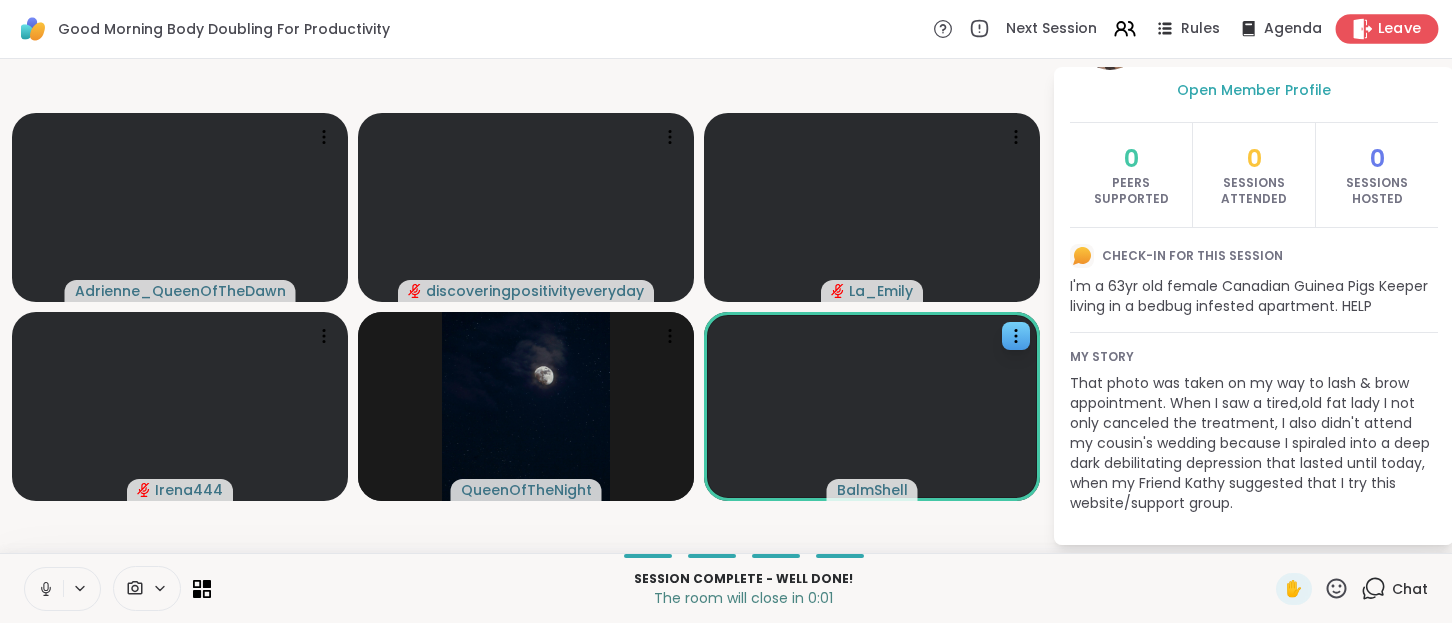 click on "Leave" at bounding box center [1400, 29] 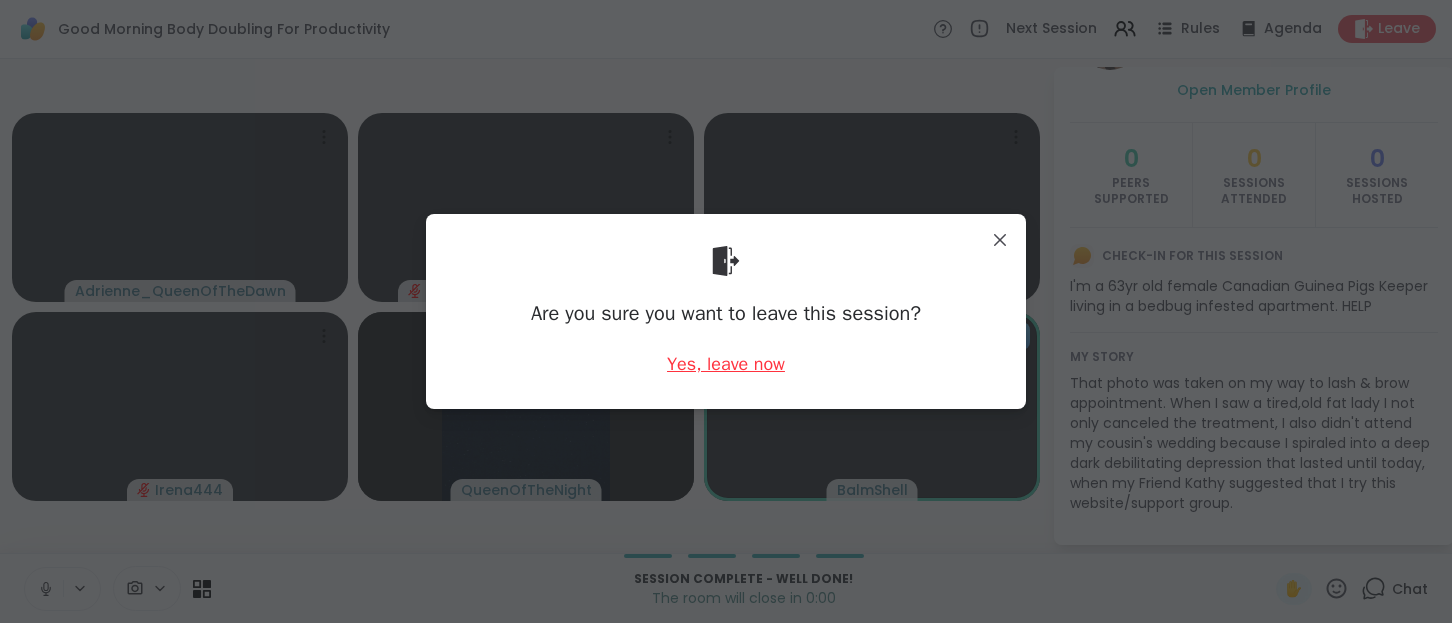 click on "Yes, leave now" at bounding box center [726, 364] 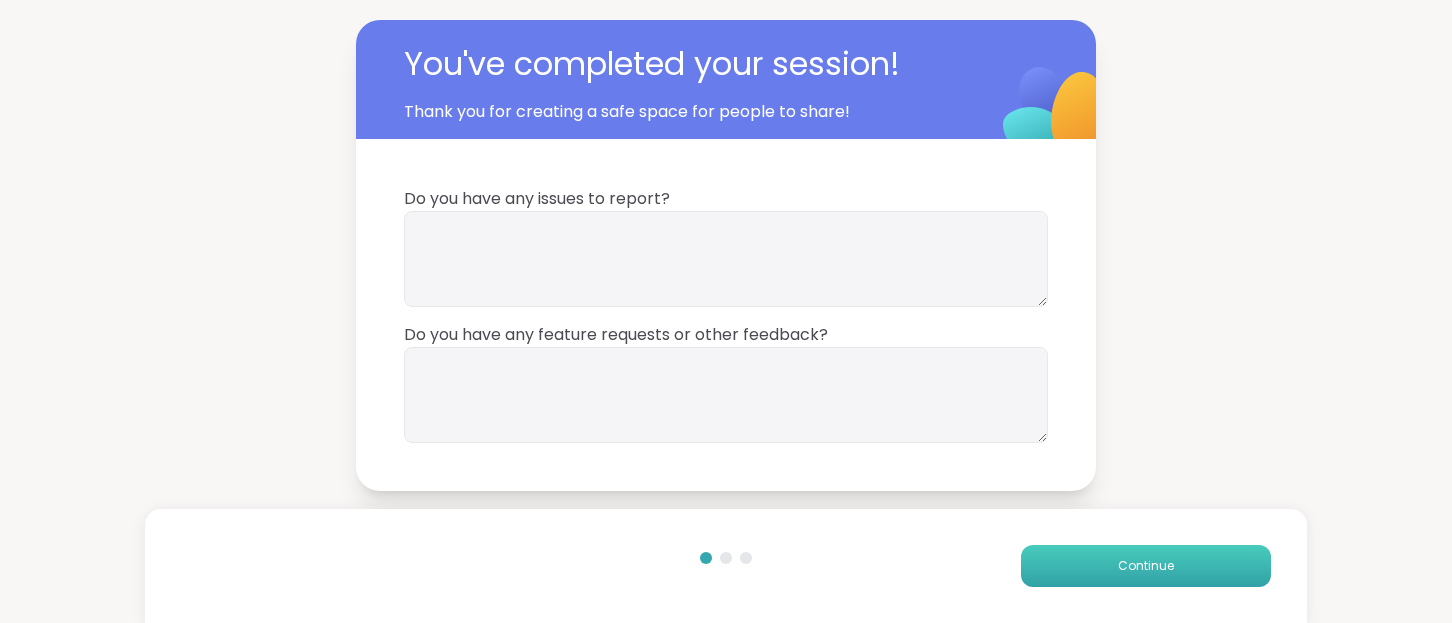 click on "Continue" at bounding box center [1146, 566] 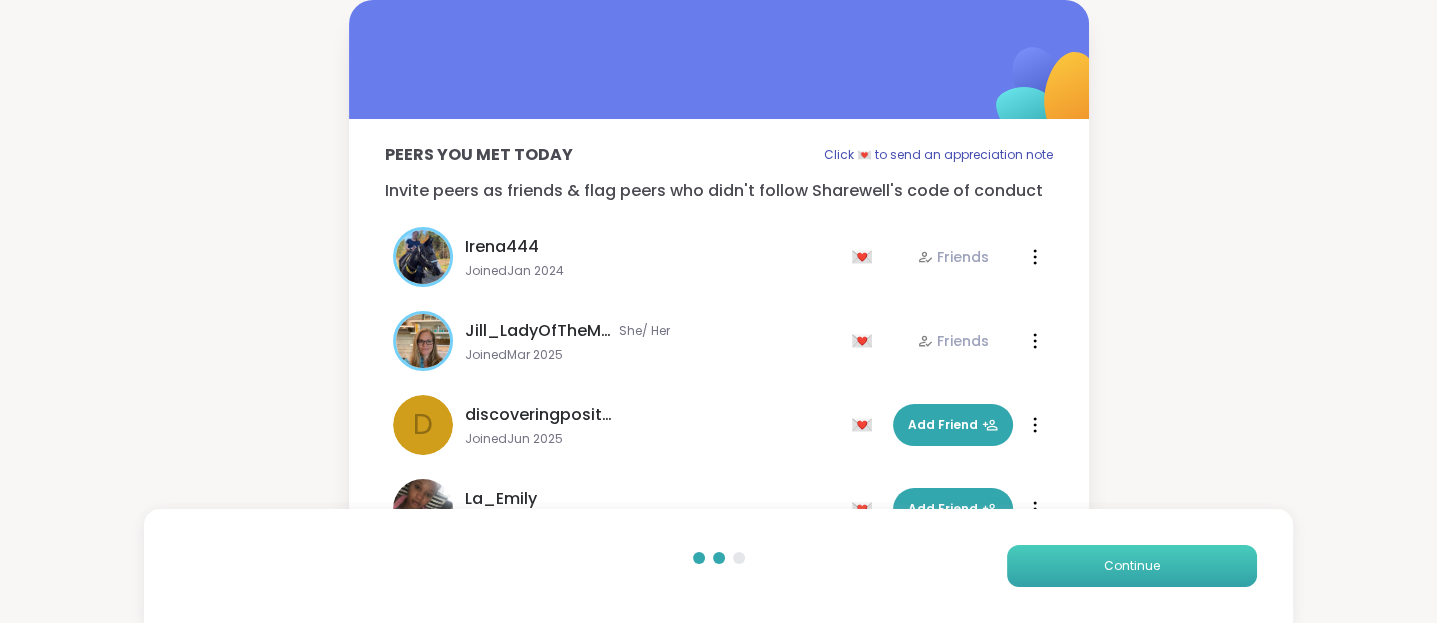 click on "Continue" at bounding box center (1132, 566) 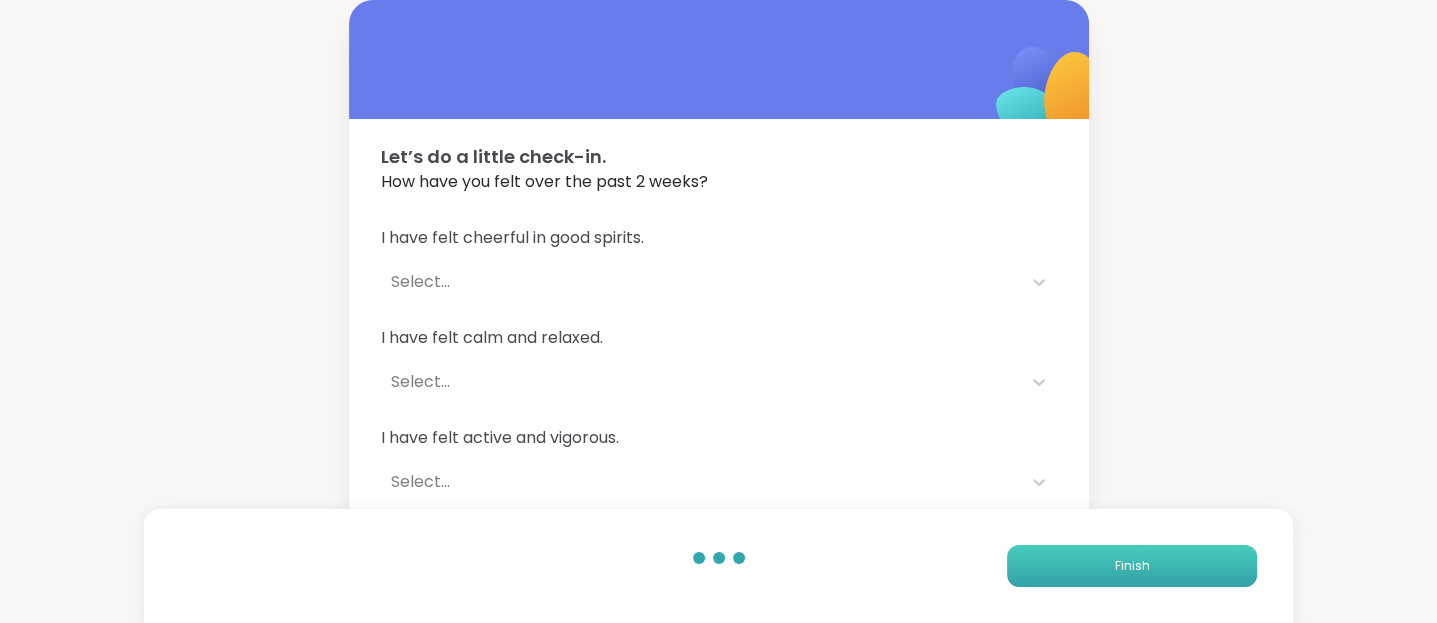 click on "Finish" at bounding box center (1132, 566) 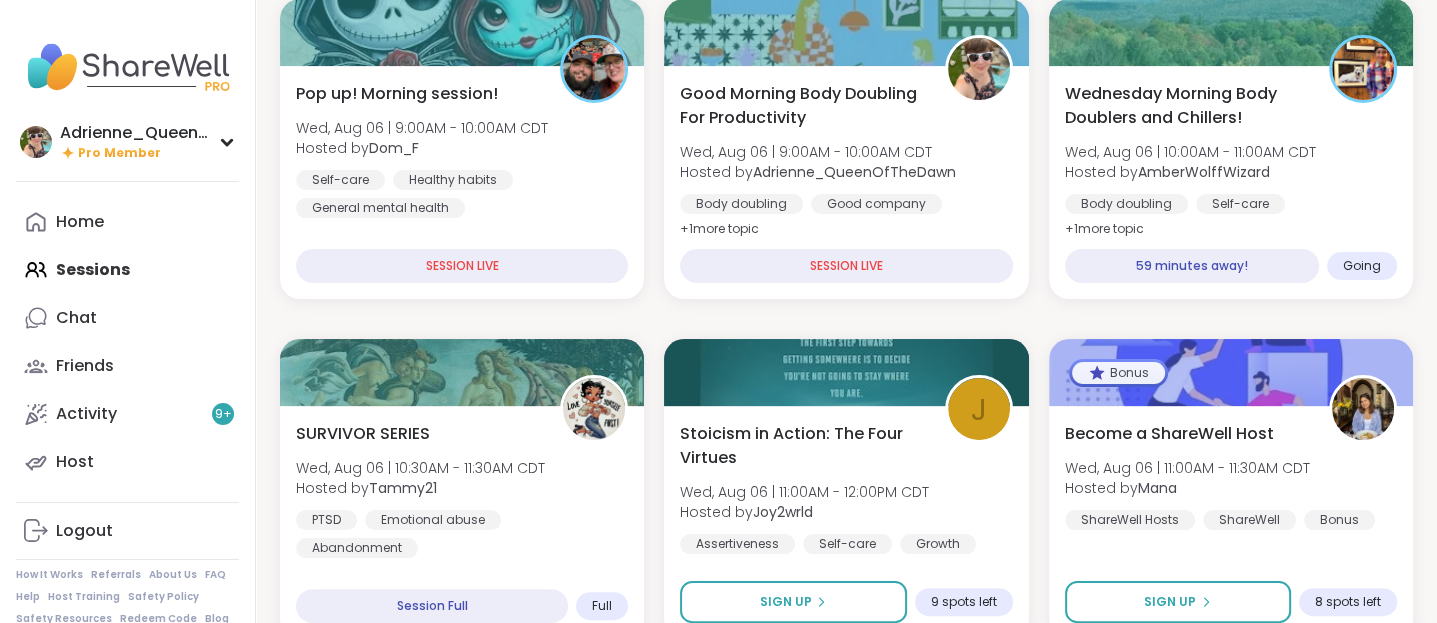 scroll, scrollTop: 312, scrollLeft: 0, axis: vertical 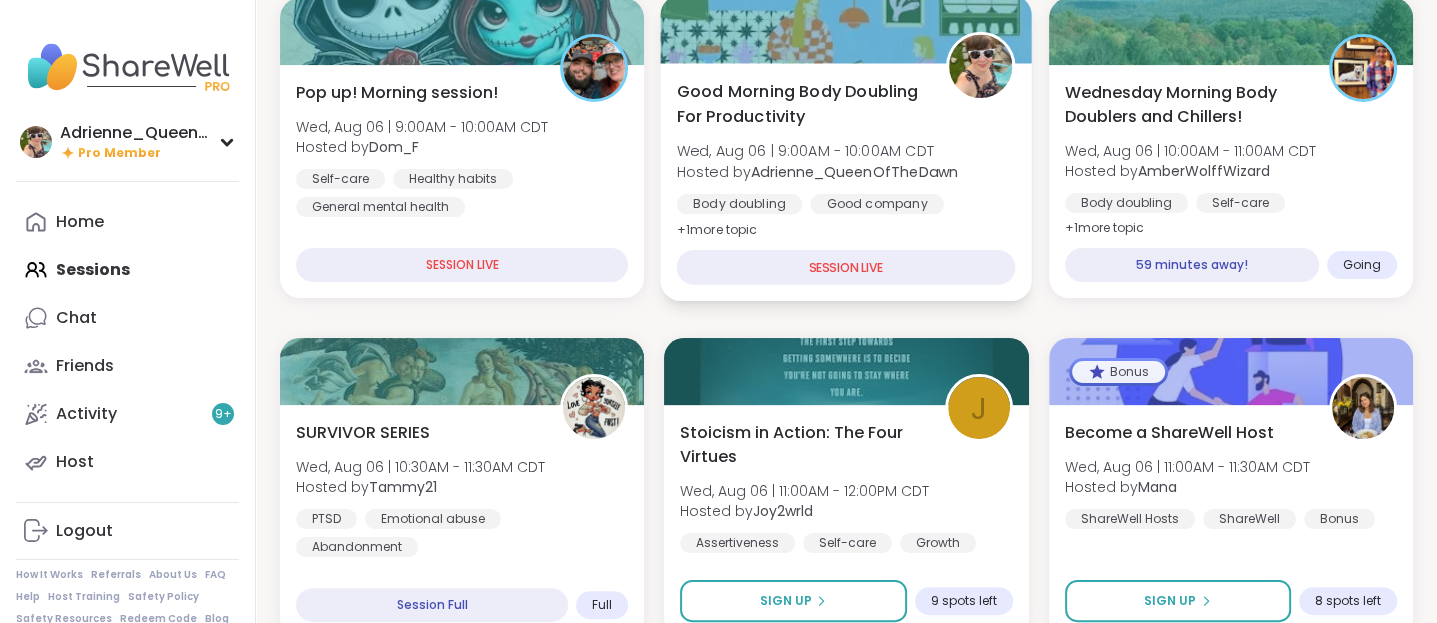 click on "Good Morning Body Doubling For Productivity Wed, Aug 06 | 9:00AM - 10:00AM CDT Hosted by  Adrienne_QueenOfTheDawn Body doubling Good company Goal-setting + 1  more topic" at bounding box center (846, 160) 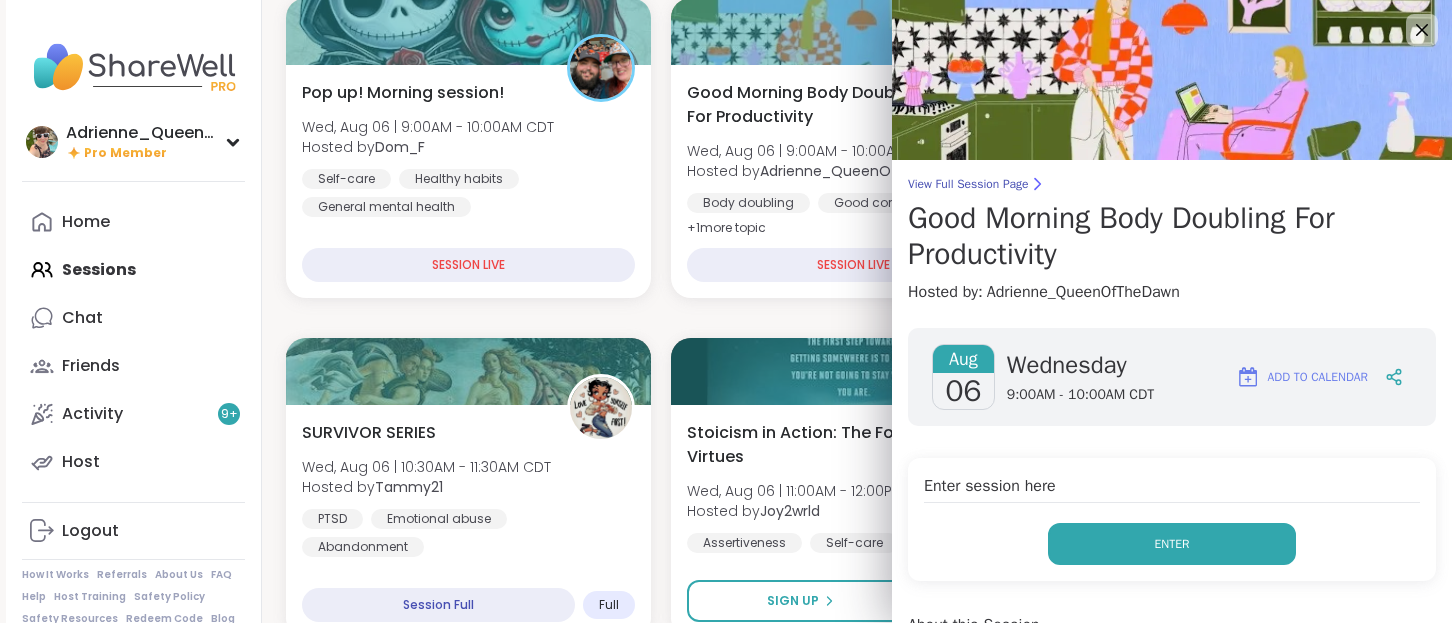 click on "Enter" at bounding box center (1172, 544) 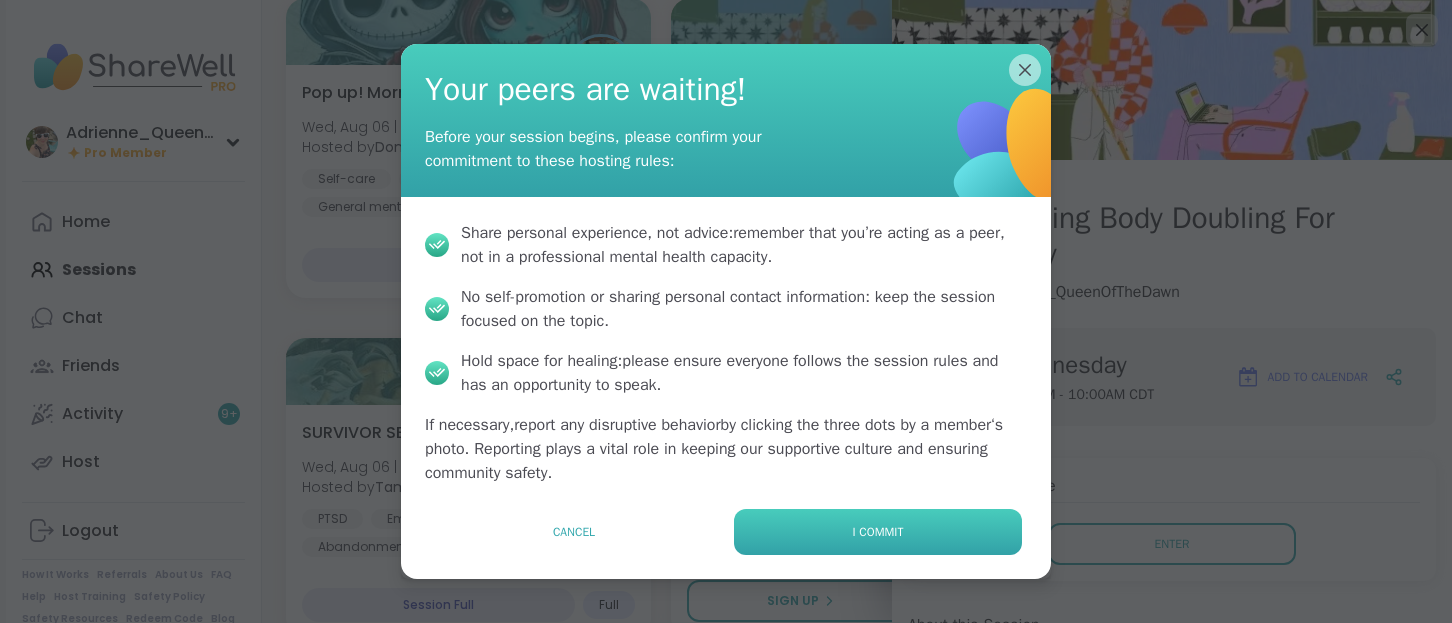 click on "I commit" at bounding box center (878, 532) 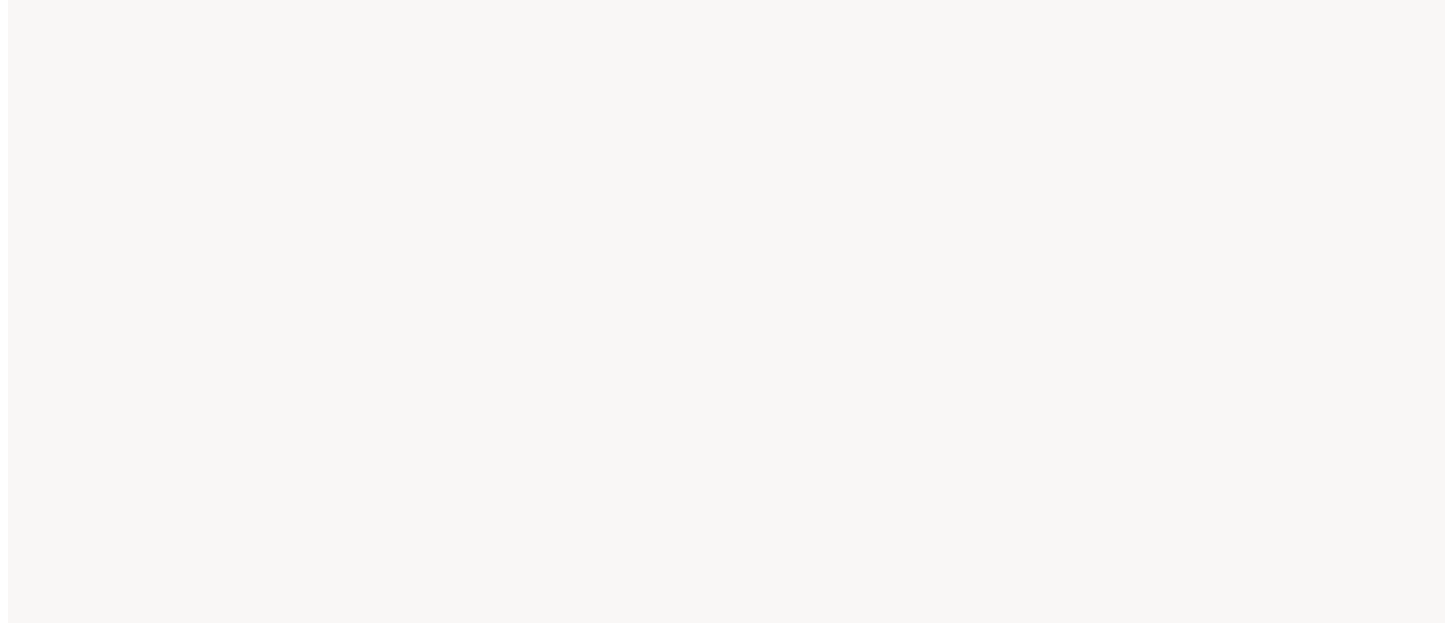 scroll, scrollTop: 0, scrollLeft: 0, axis: both 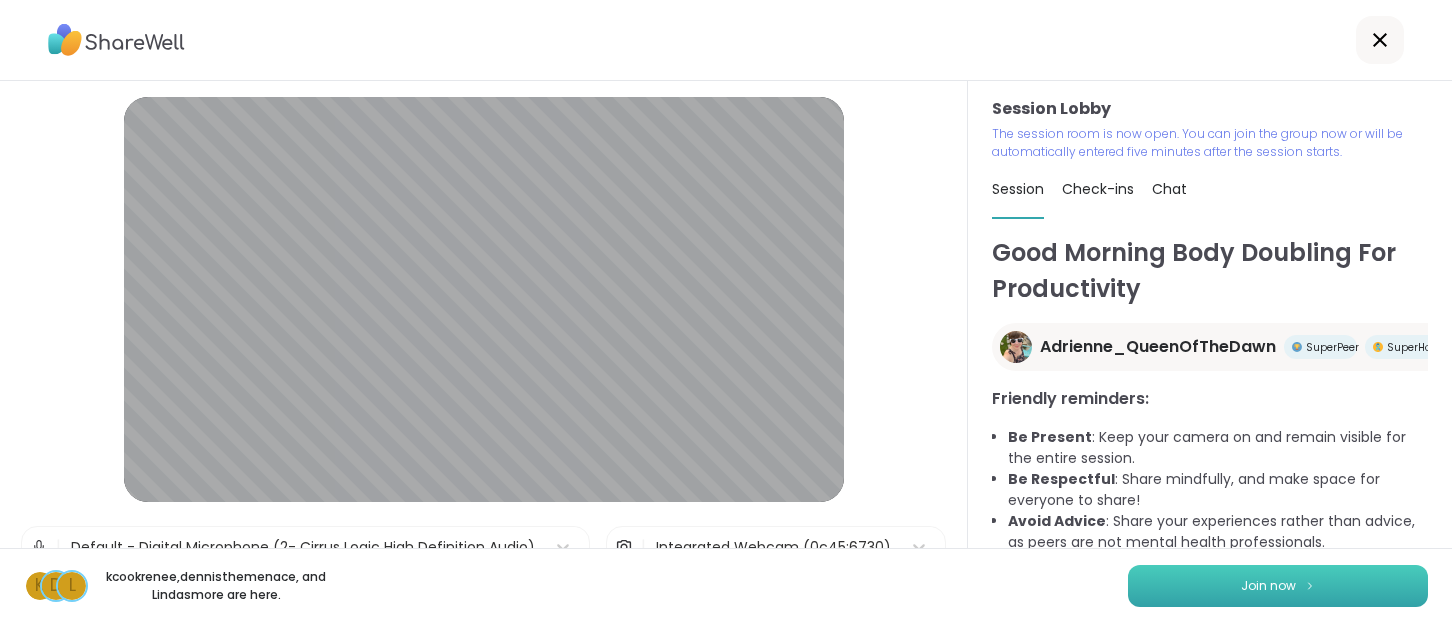 click on "Join now" at bounding box center [1268, 586] 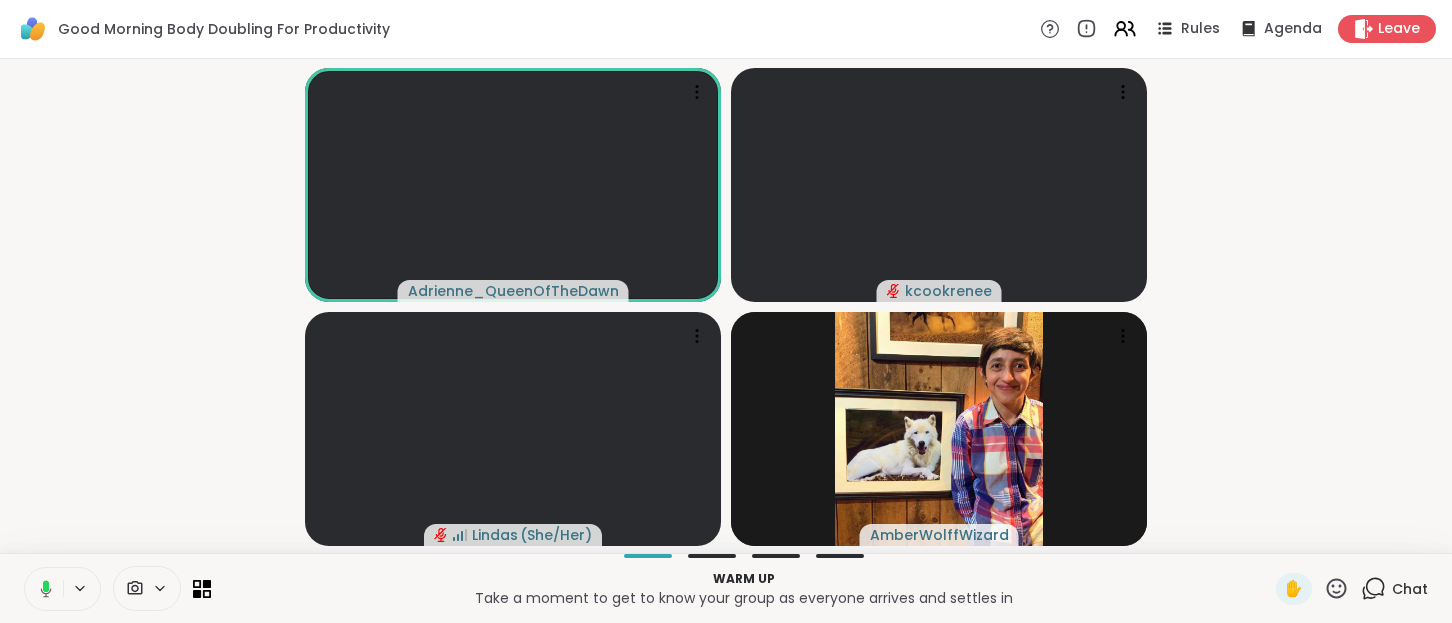 click on "Chat" at bounding box center [1410, 589] 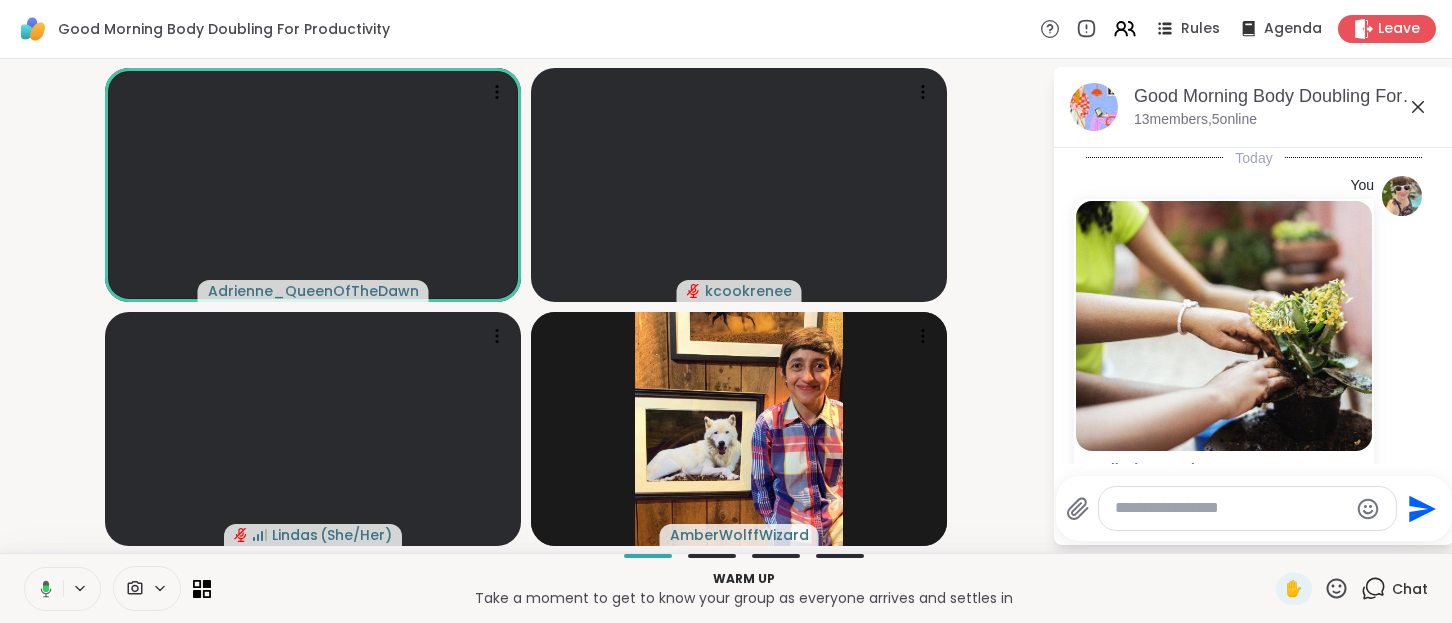 scroll, scrollTop: 2584, scrollLeft: 0, axis: vertical 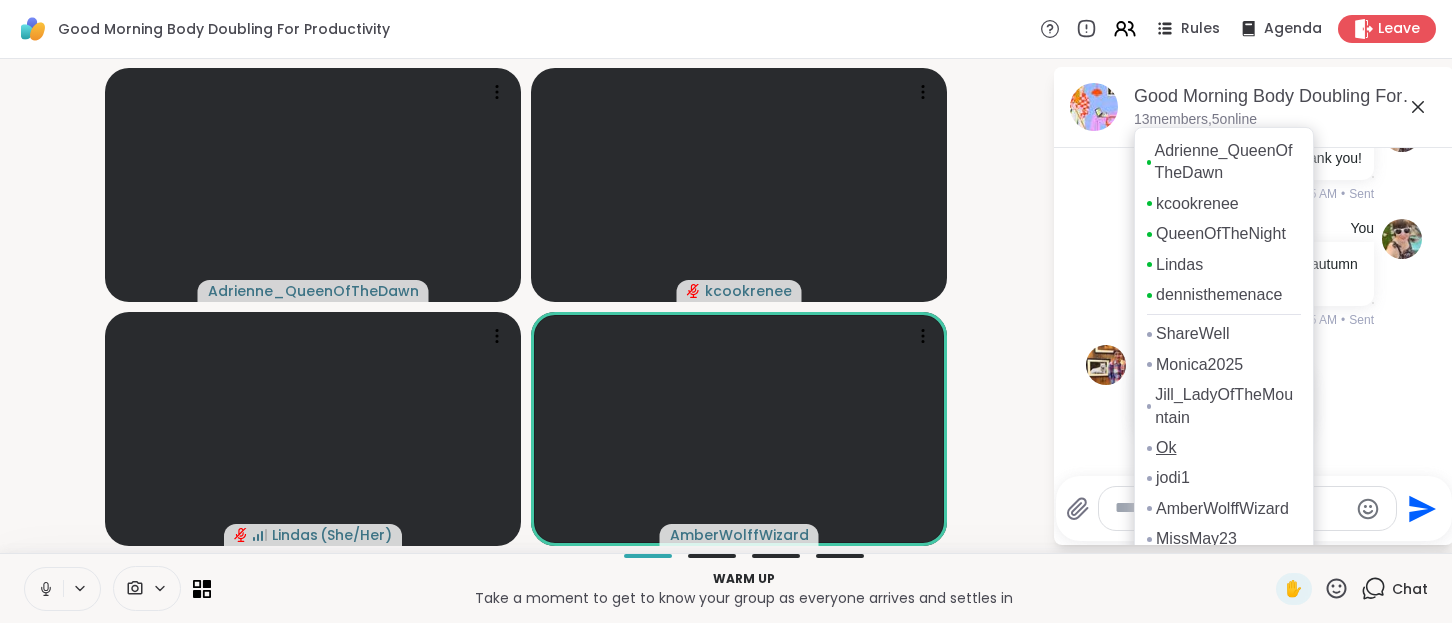 click on "Ok" at bounding box center (1166, 448) 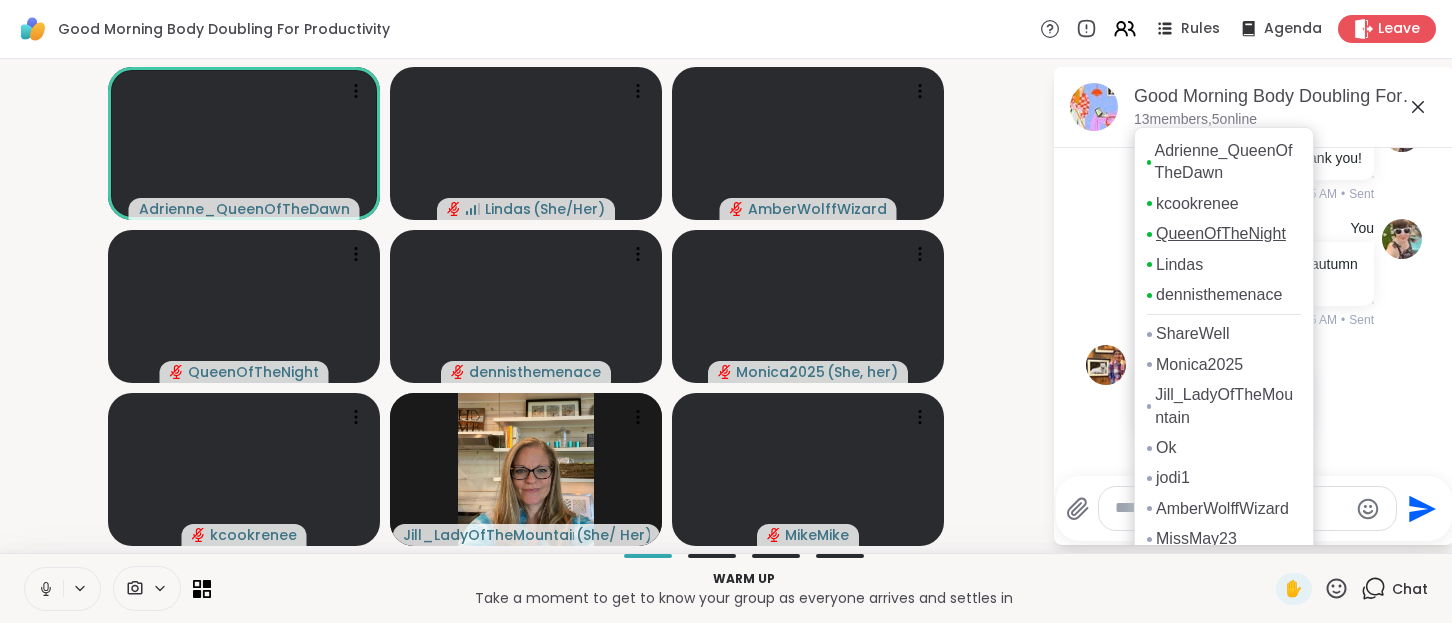 scroll, scrollTop: 10, scrollLeft: 0, axis: vertical 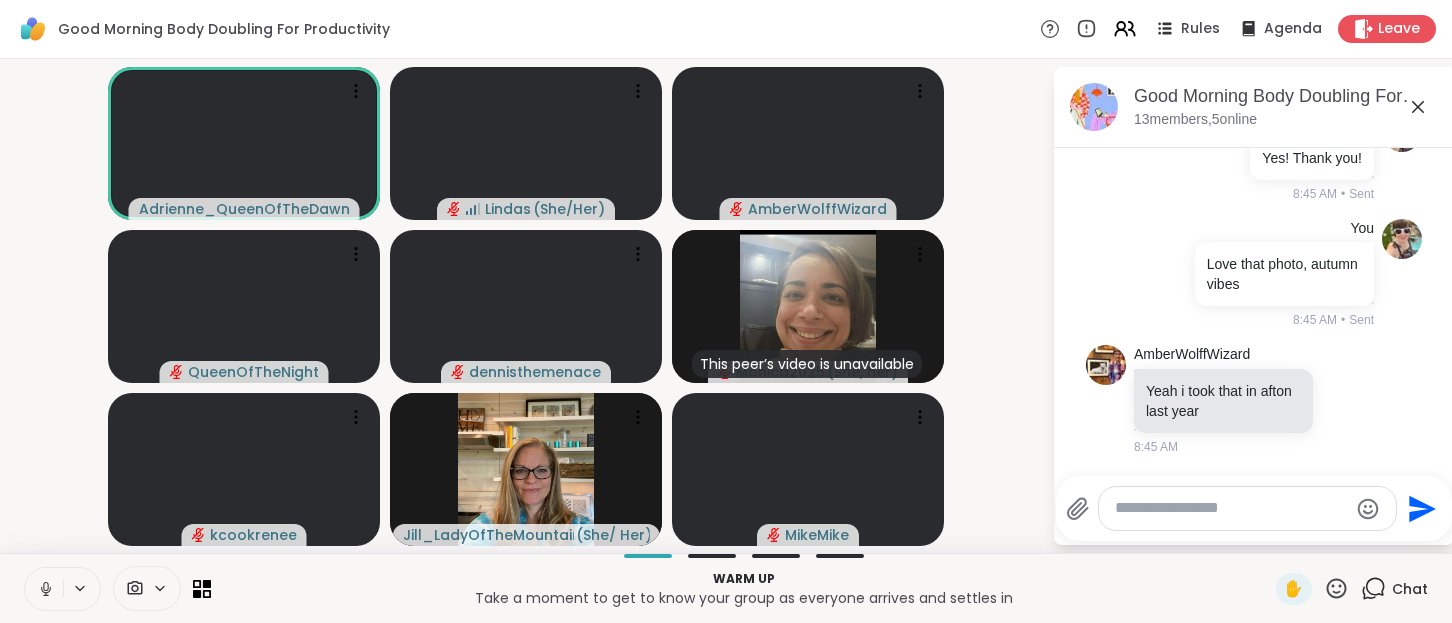 click on "Adrienne_QueenOfTheDawn Lindas ( She/Her ) AmberWolffWizard QueenOfTheNight dennisthemenace This peer’s video is unavailable Monica2025 ( She, her ) kcookrenee Jill_LadyOfTheMountain ( She/ Her ) MikeMike" at bounding box center [526, 306] 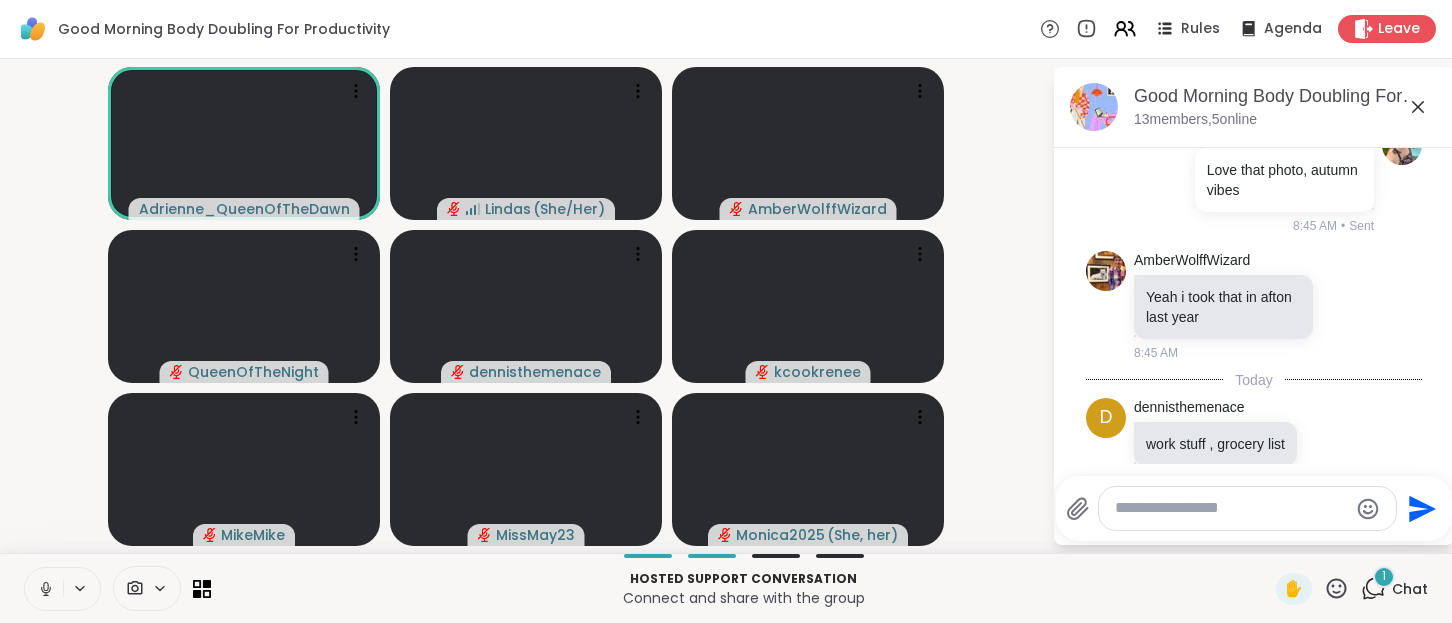 scroll, scrollTop: 2730, scrollLeft: 0, axis: vertical 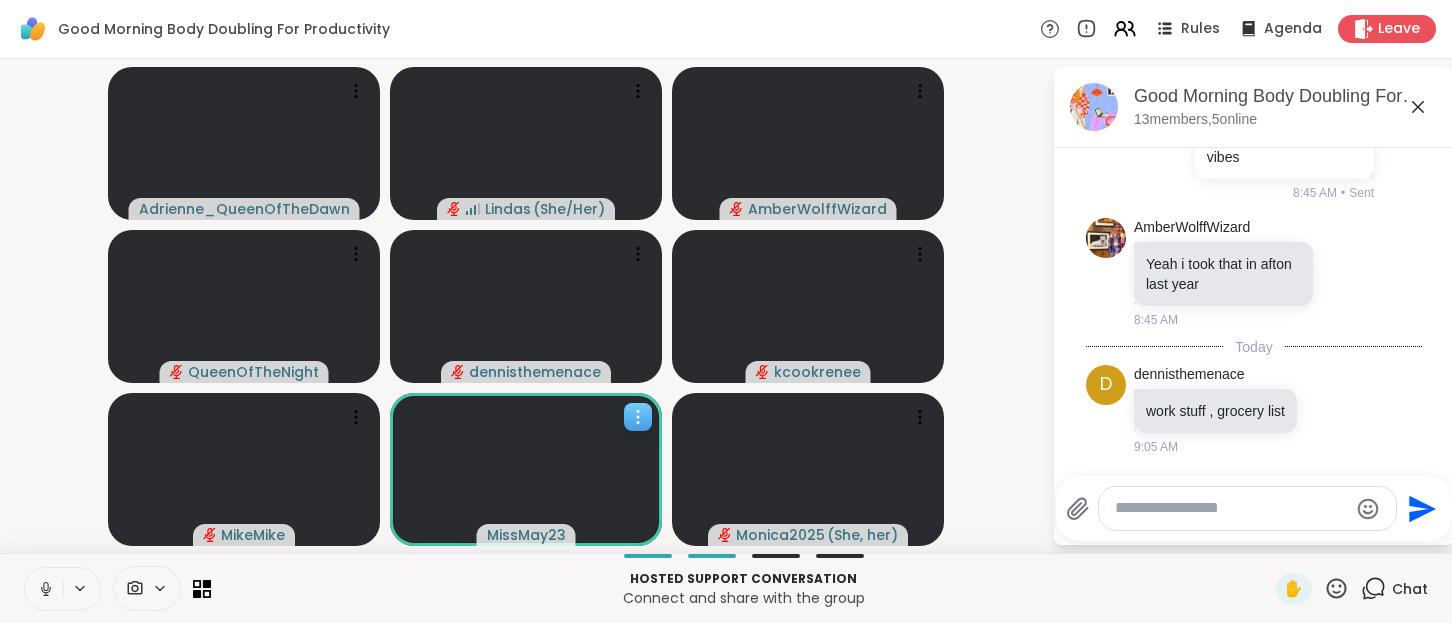 click on "MissMay23" at bounding box center (526, 535) 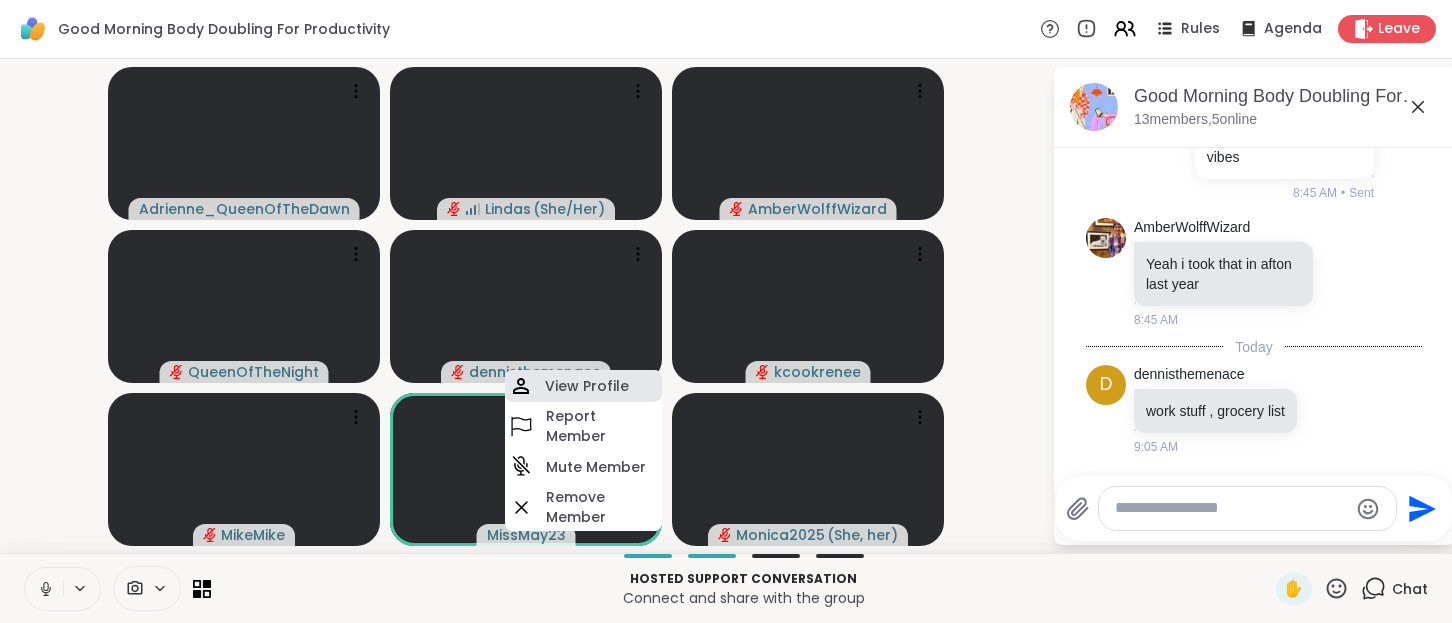 click on "View Profile" at bounding box center [587, 386] 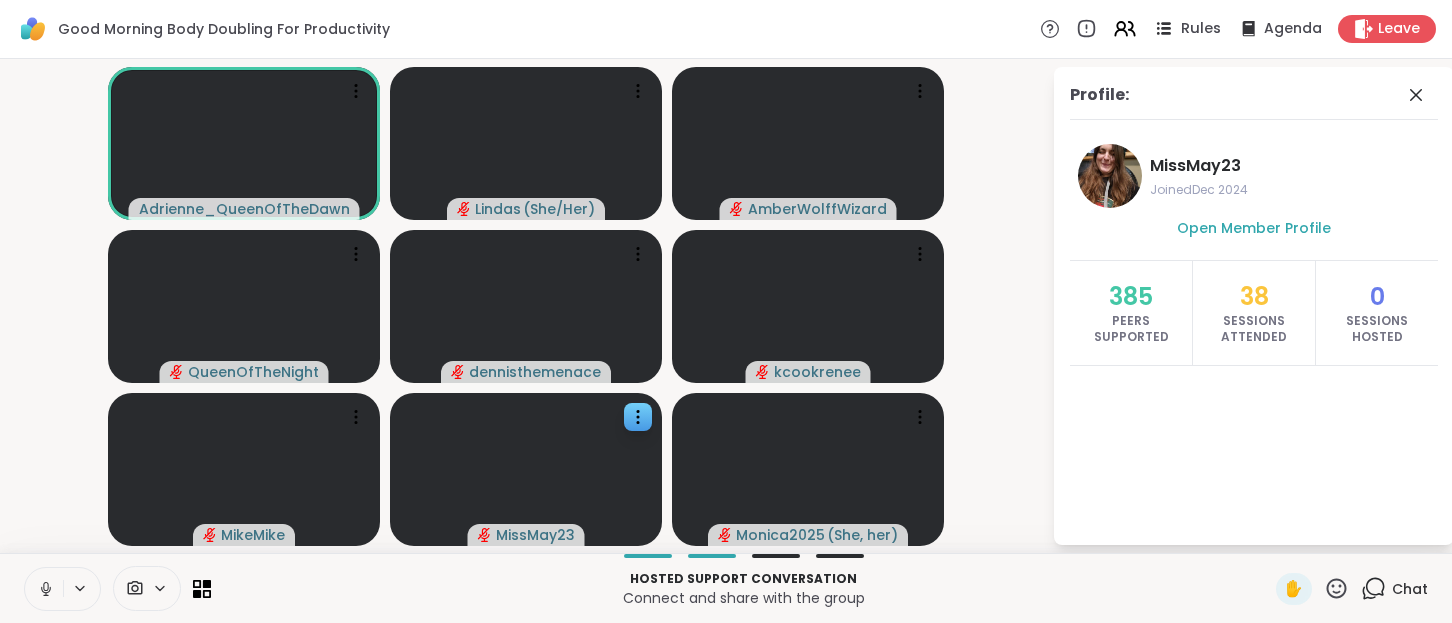 click on "Rules" at bounding box center (1201, 29) 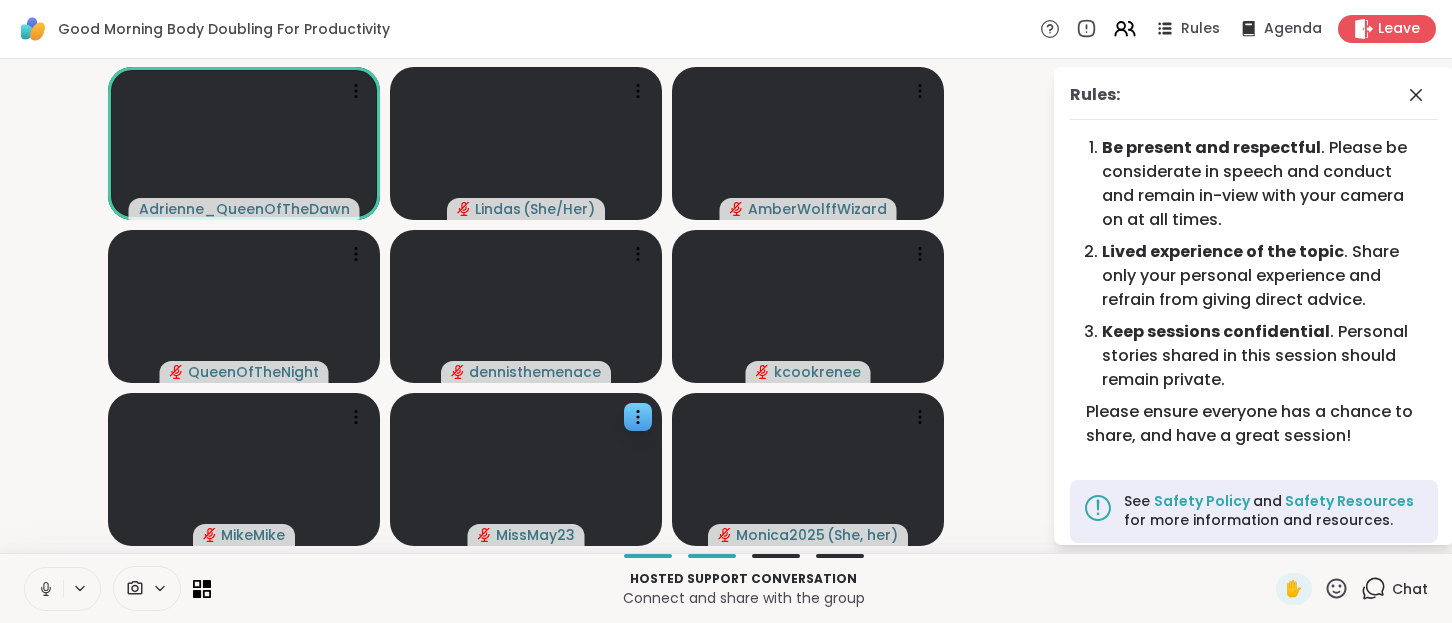 scroll, scrollTop: 12, scrollLeft: 0, axis: vertical 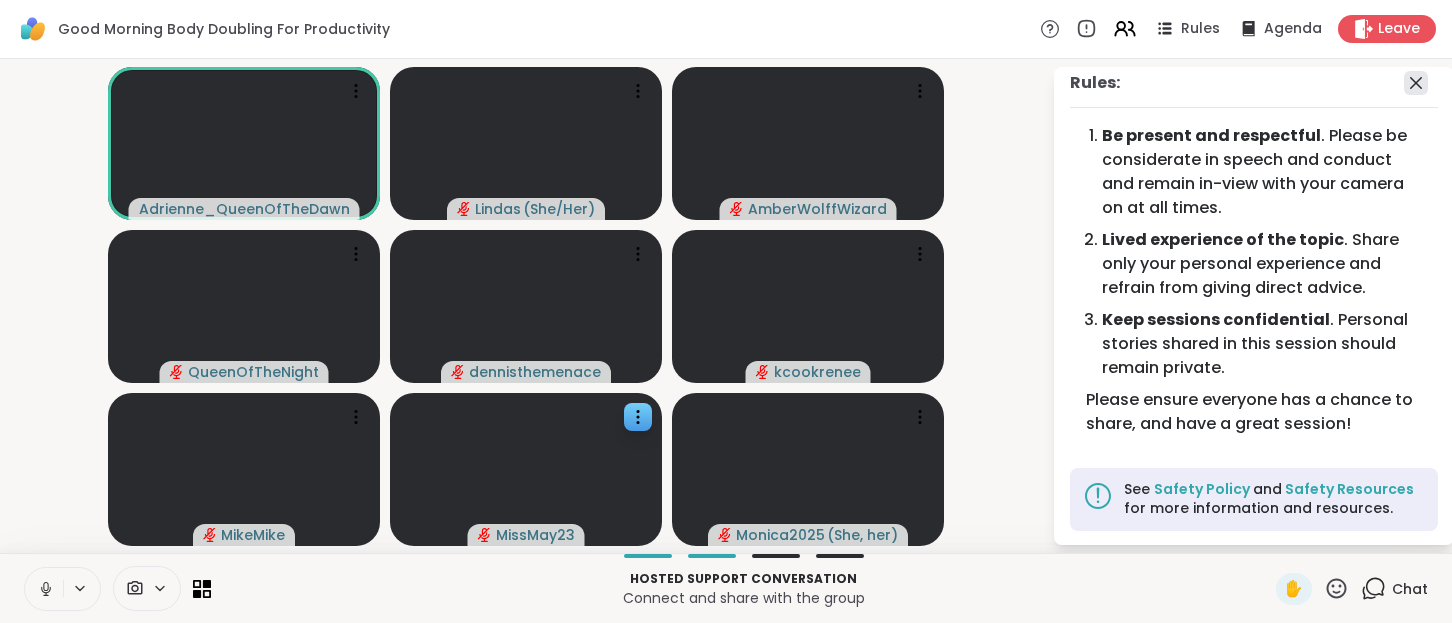 click 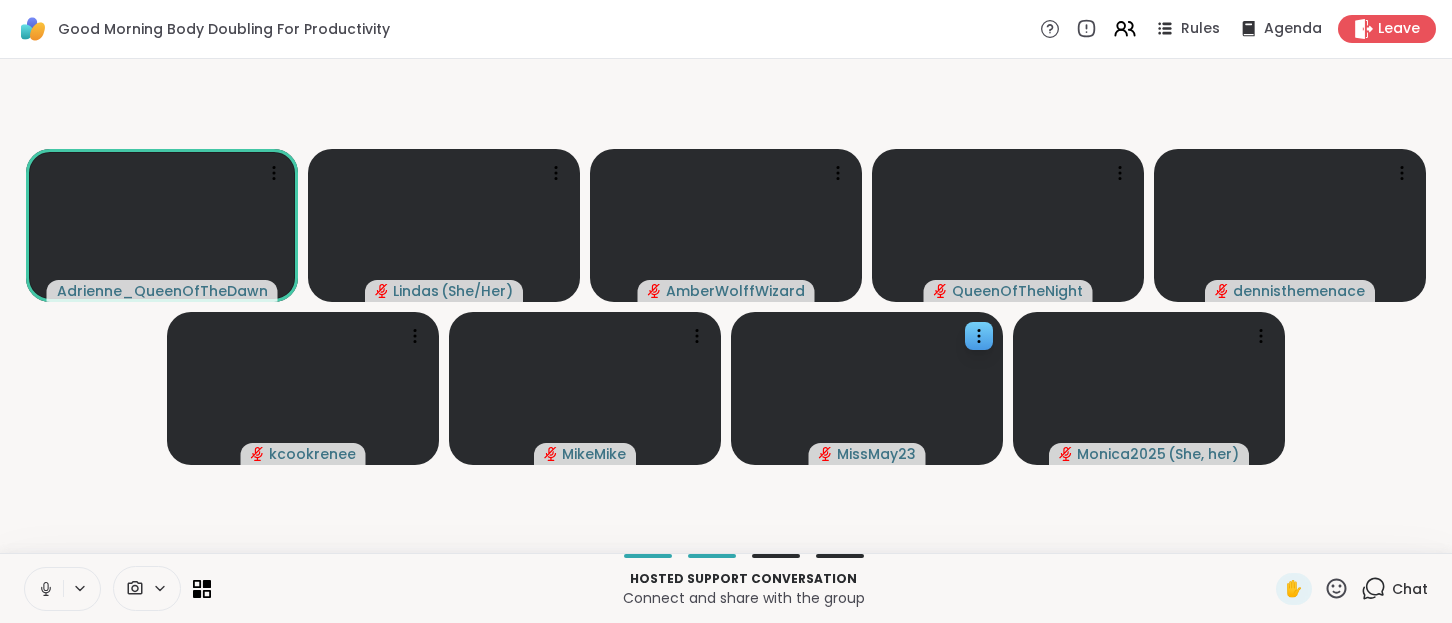 click 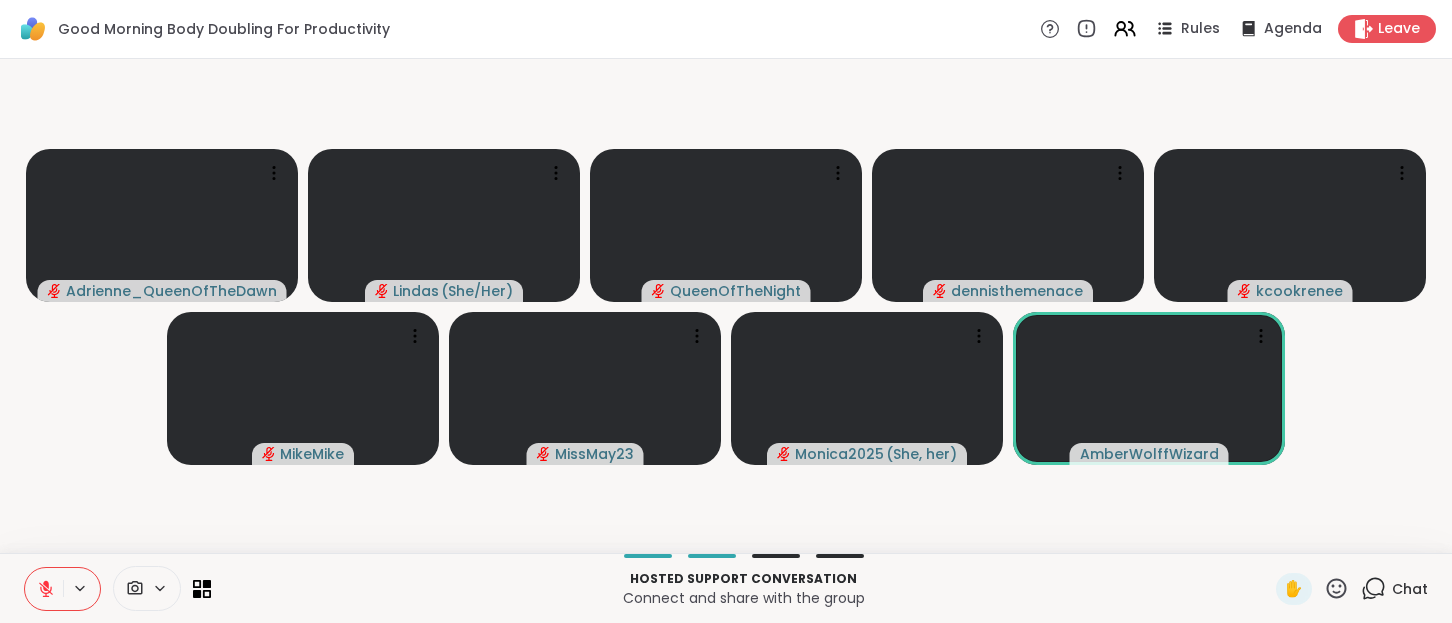 click 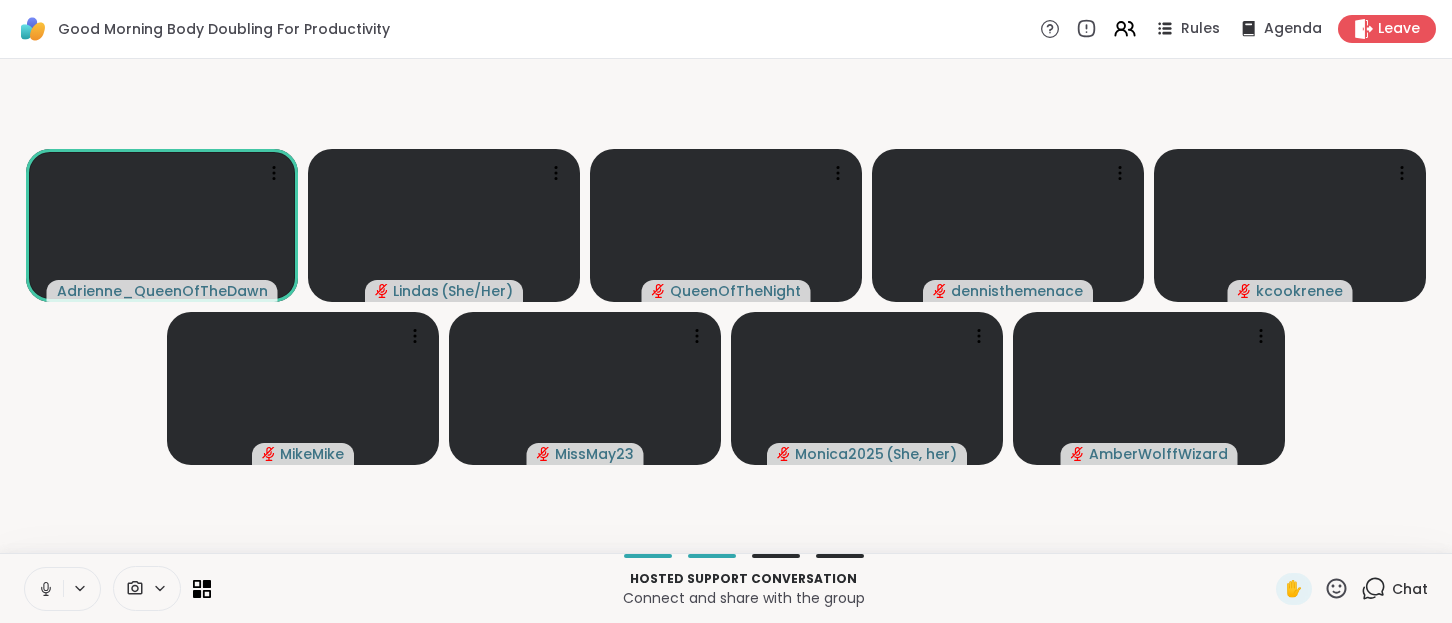 click 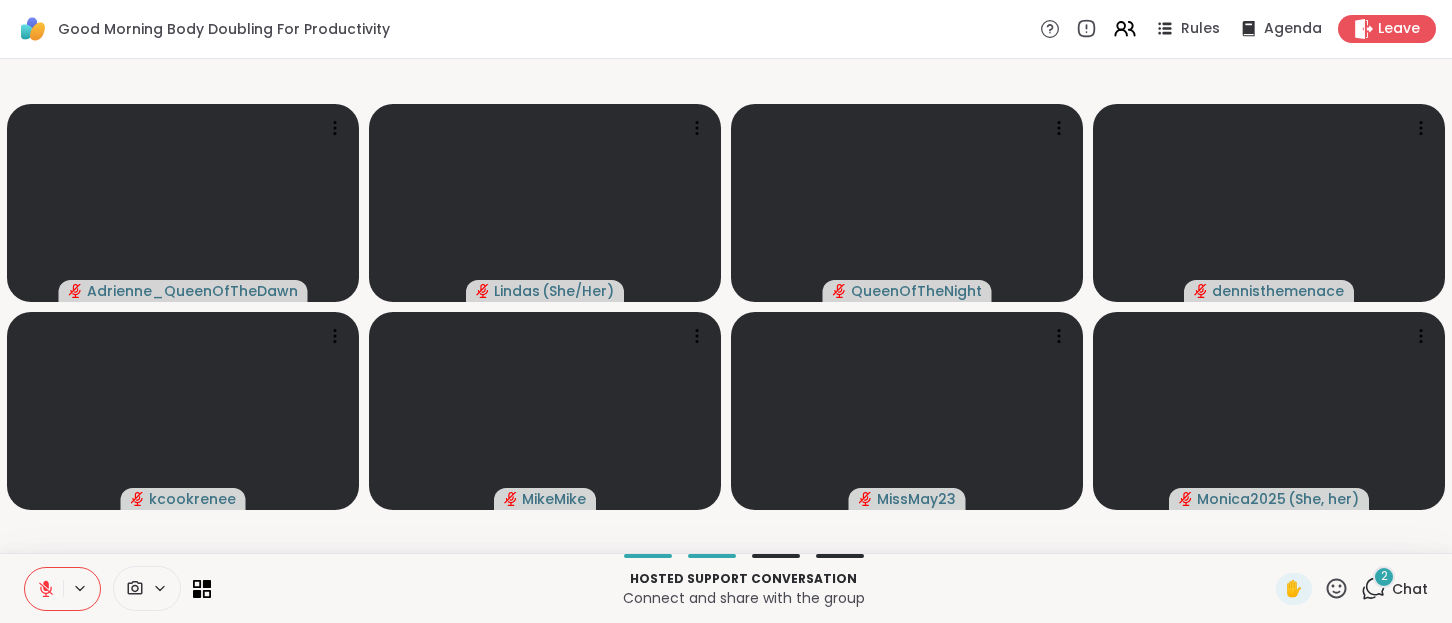 click on "Chat" at bounding box center [1410, 589] 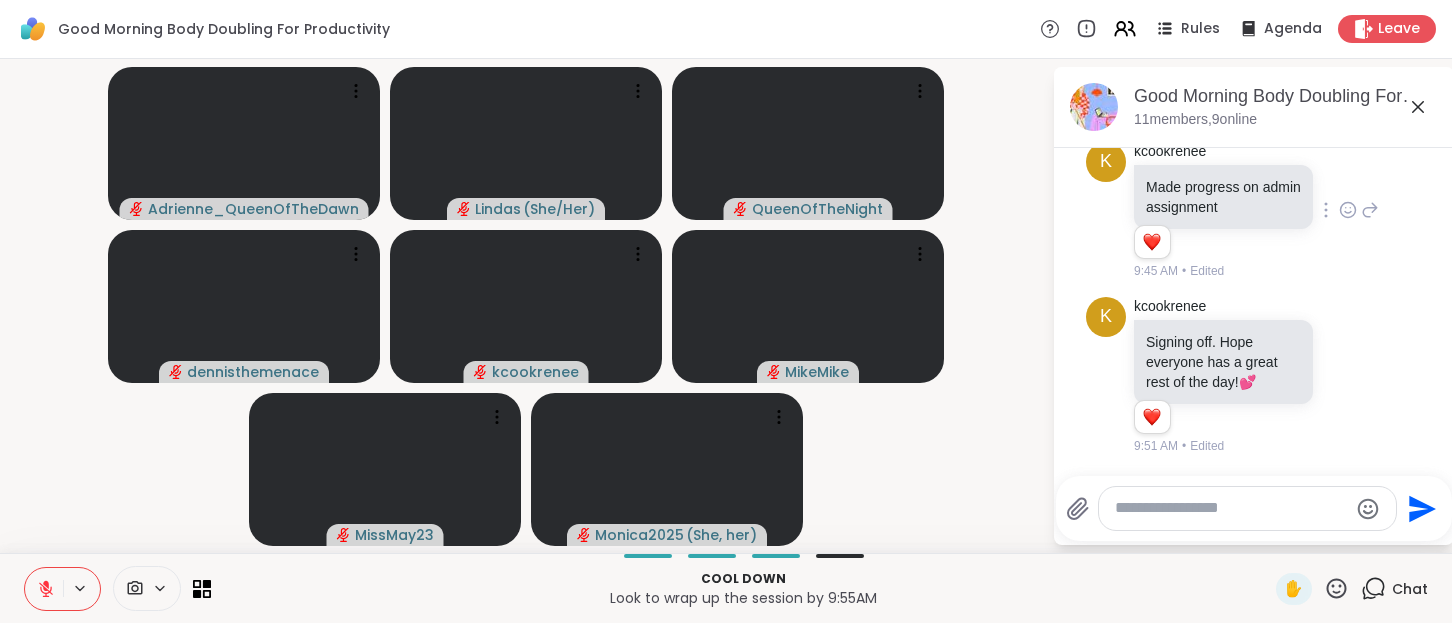 scroll, scrollTop: 4031, scrollLeft: 0, axis: vertical 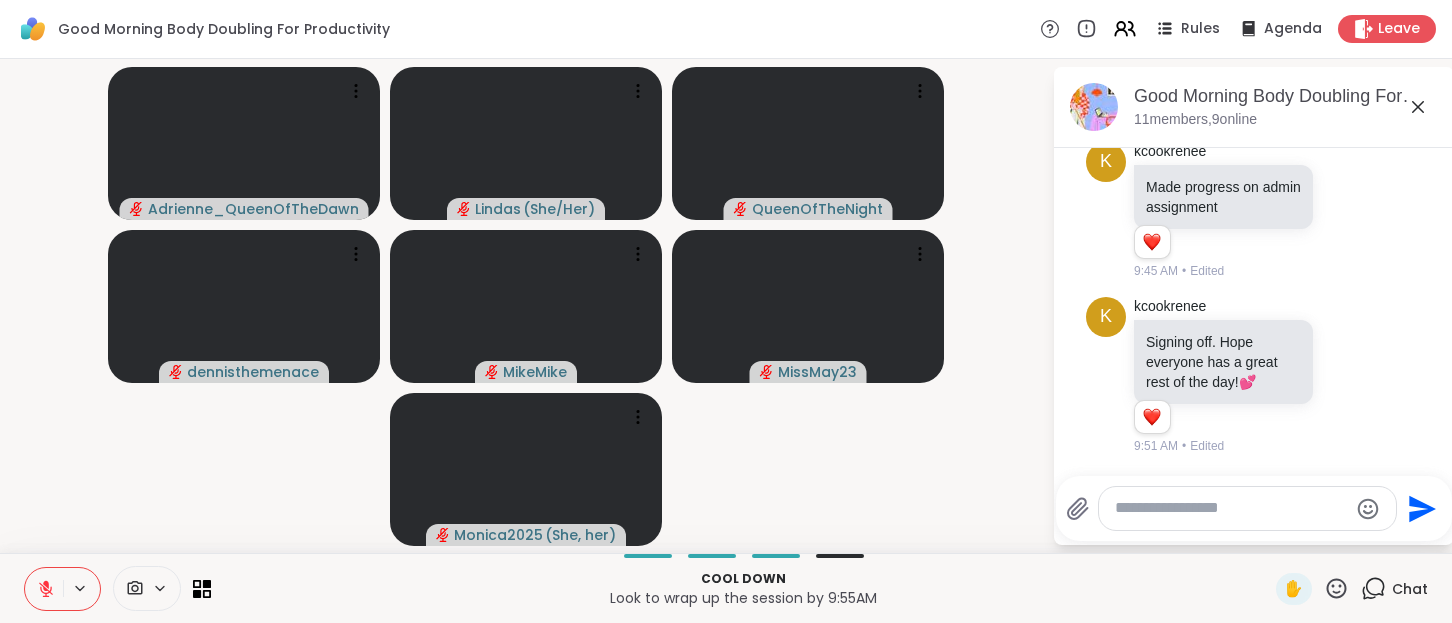 click 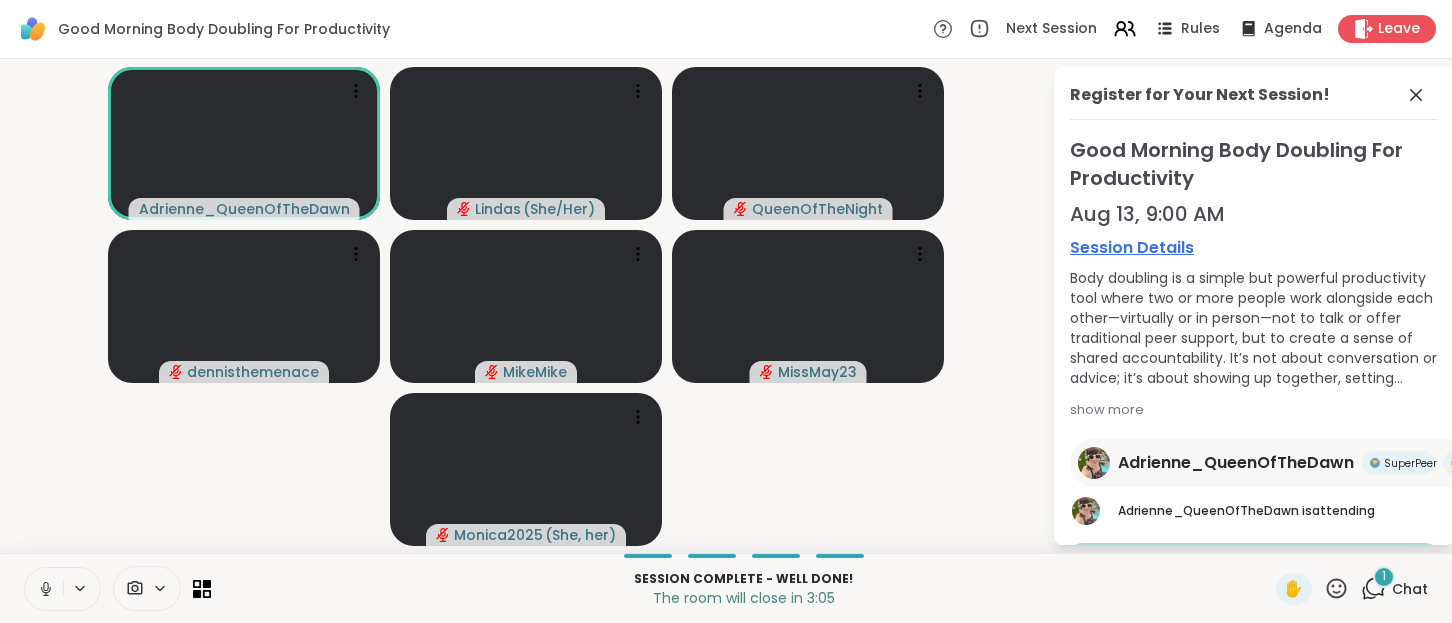 click 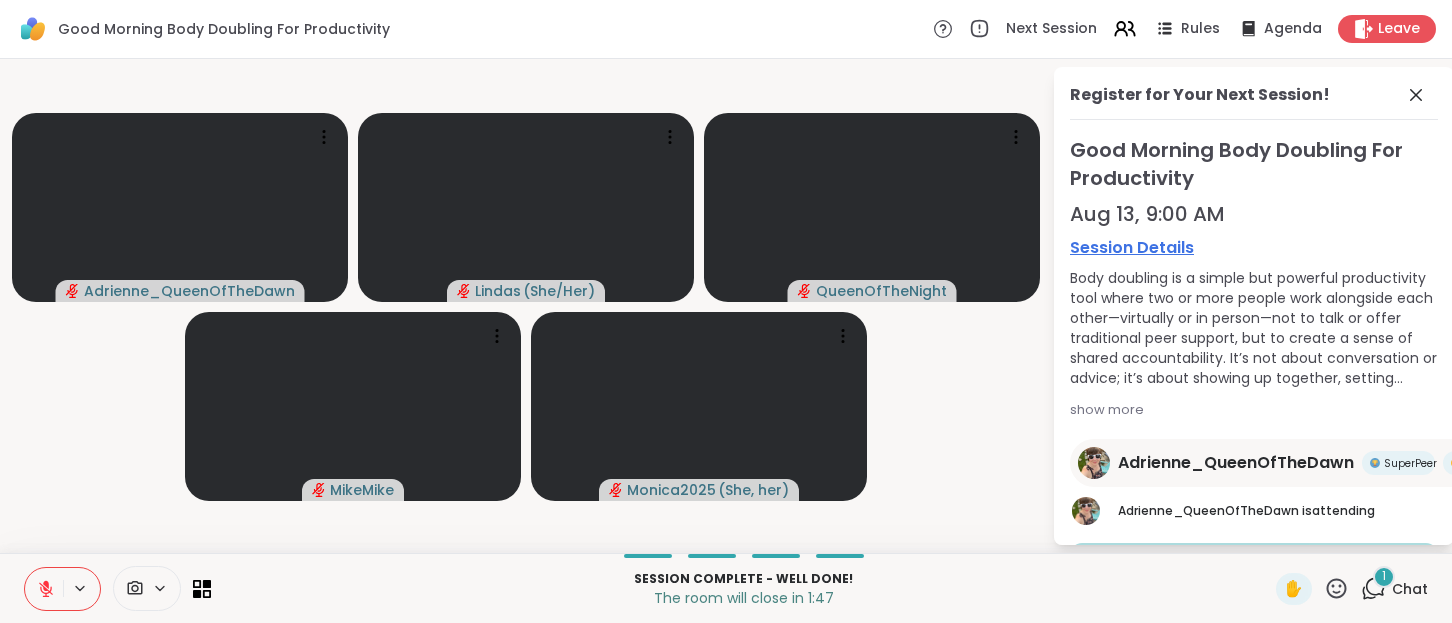 click 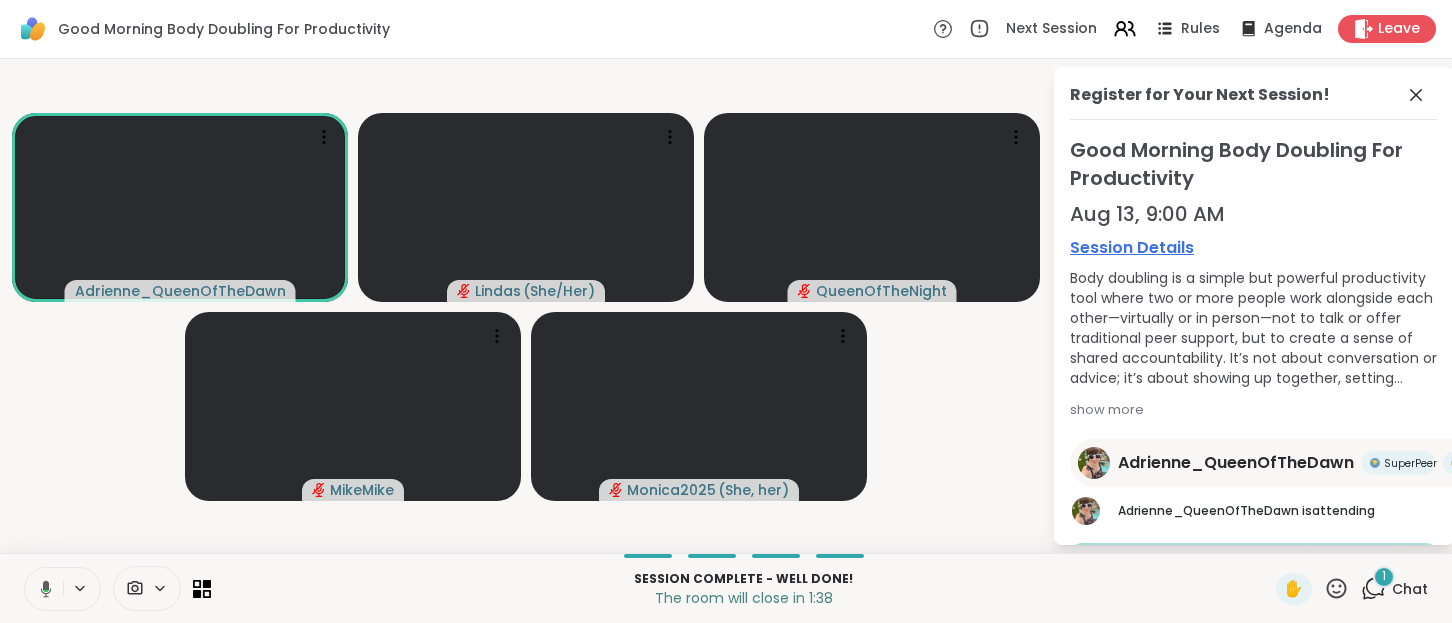 click 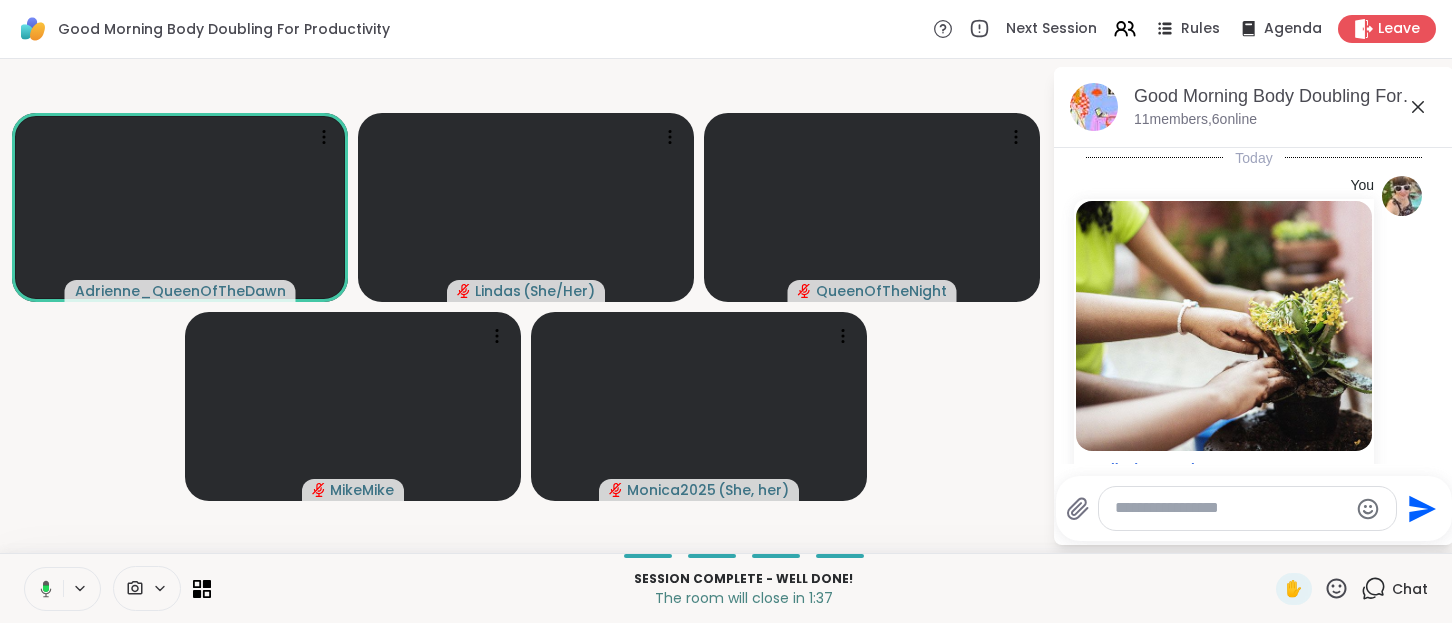 scroll, scrollTop: 4204, scrollLeft: 0, axis: vertical 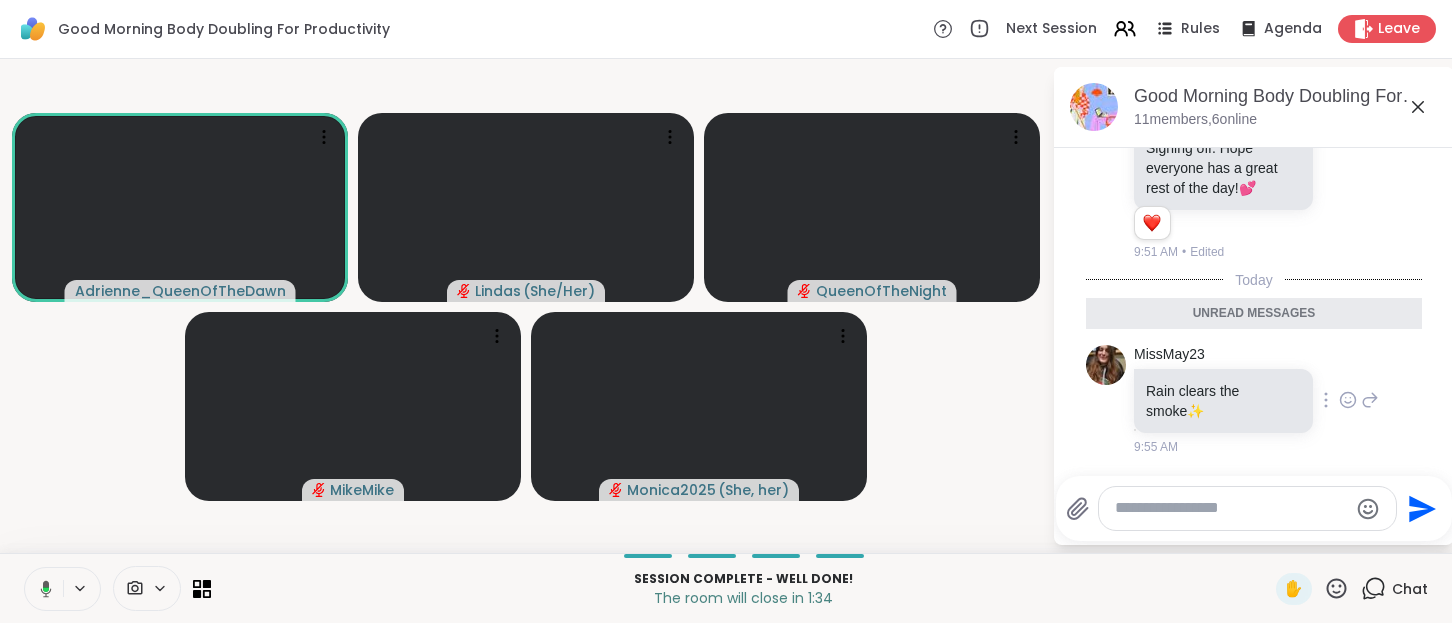 click 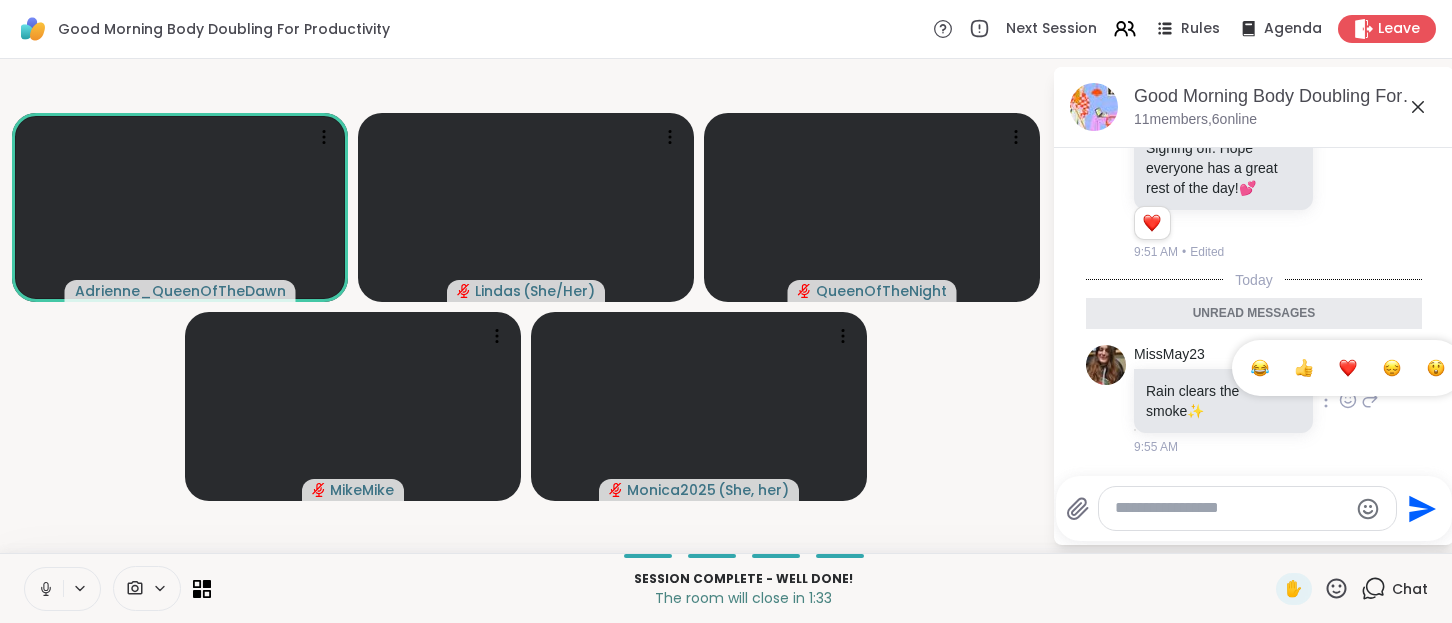 click at bounding box center [1348, 368] 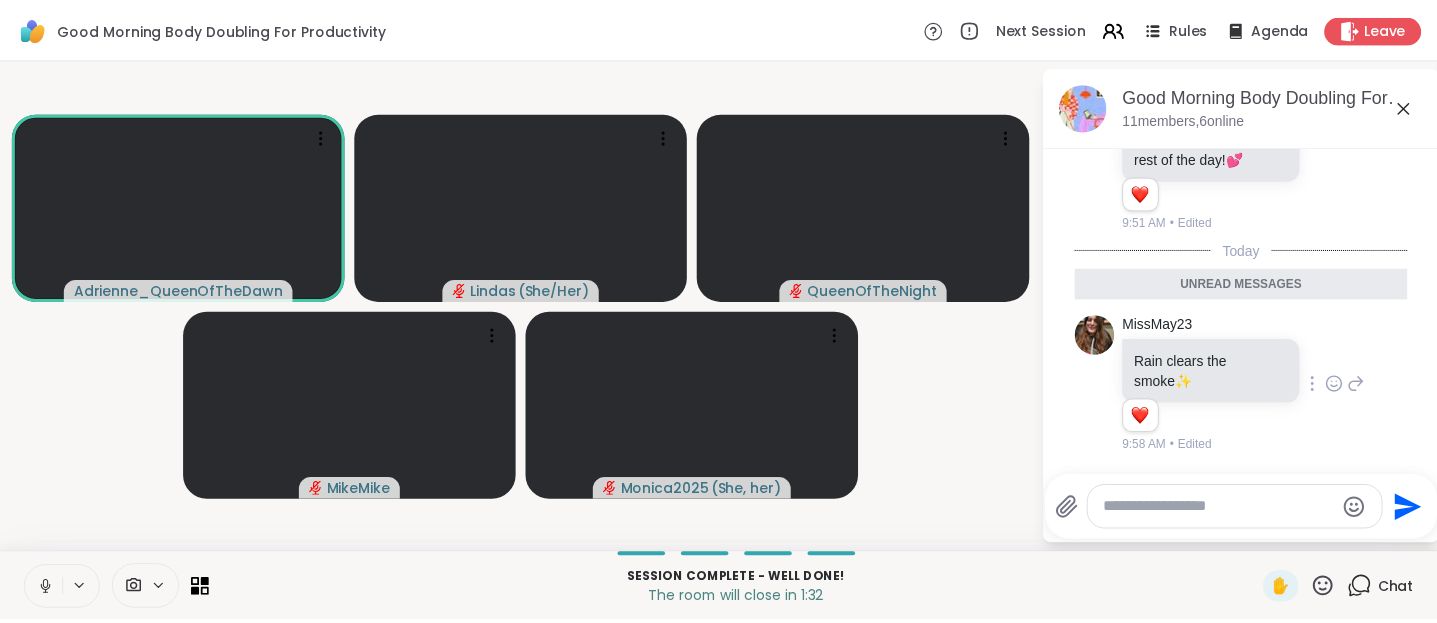 scroll, scrollTop: 4233, scrollLeft: 0, axis: vertical 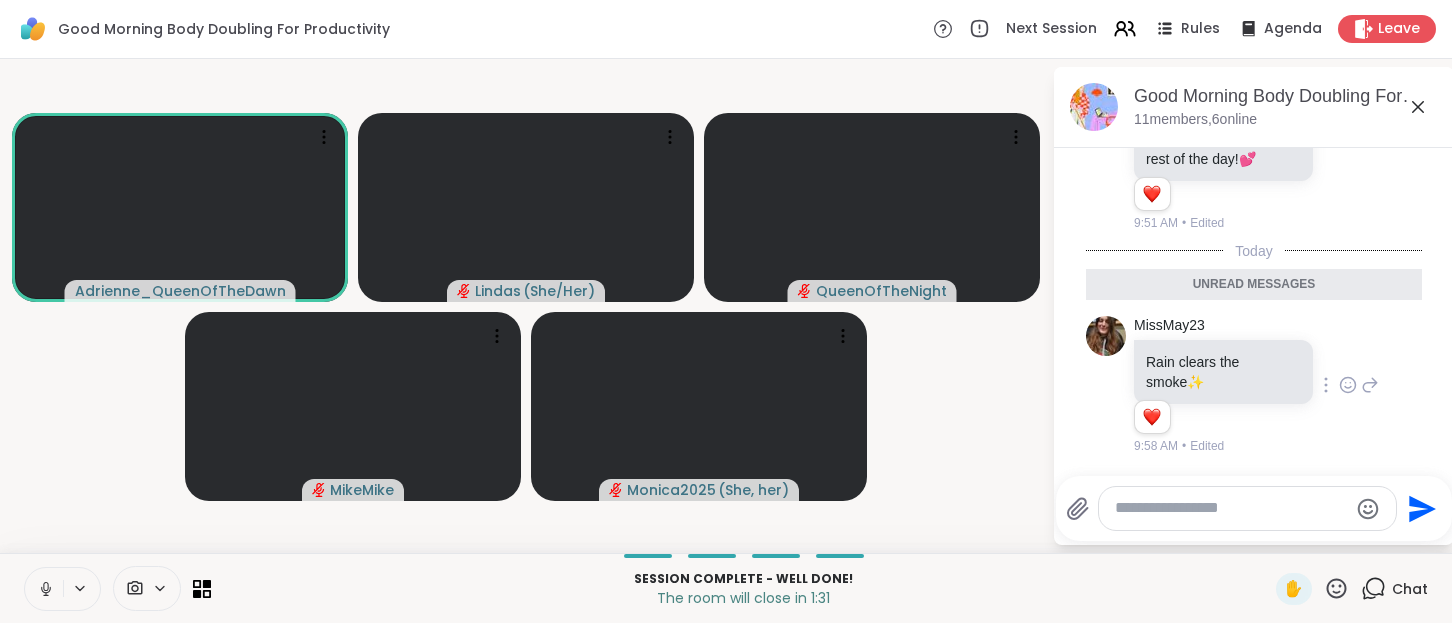 click at bounding box center (1247, 508) 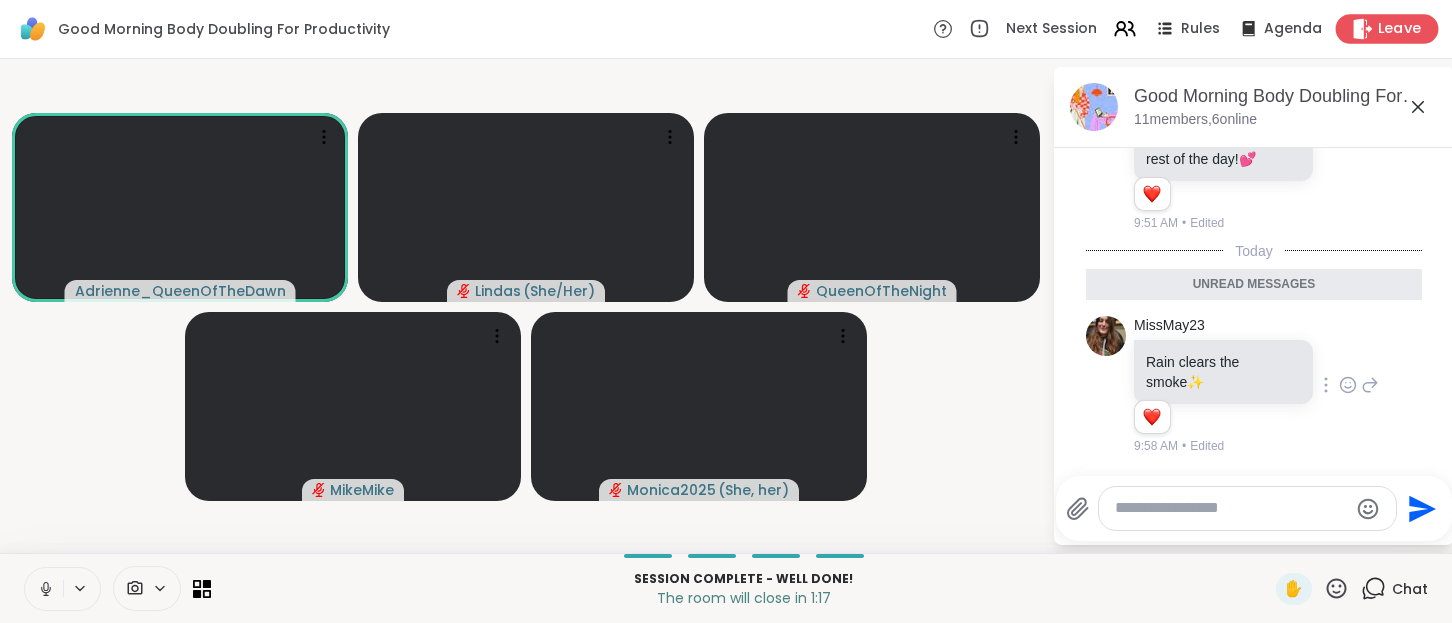 click on "Leave" at bounding box center [1400, 29] 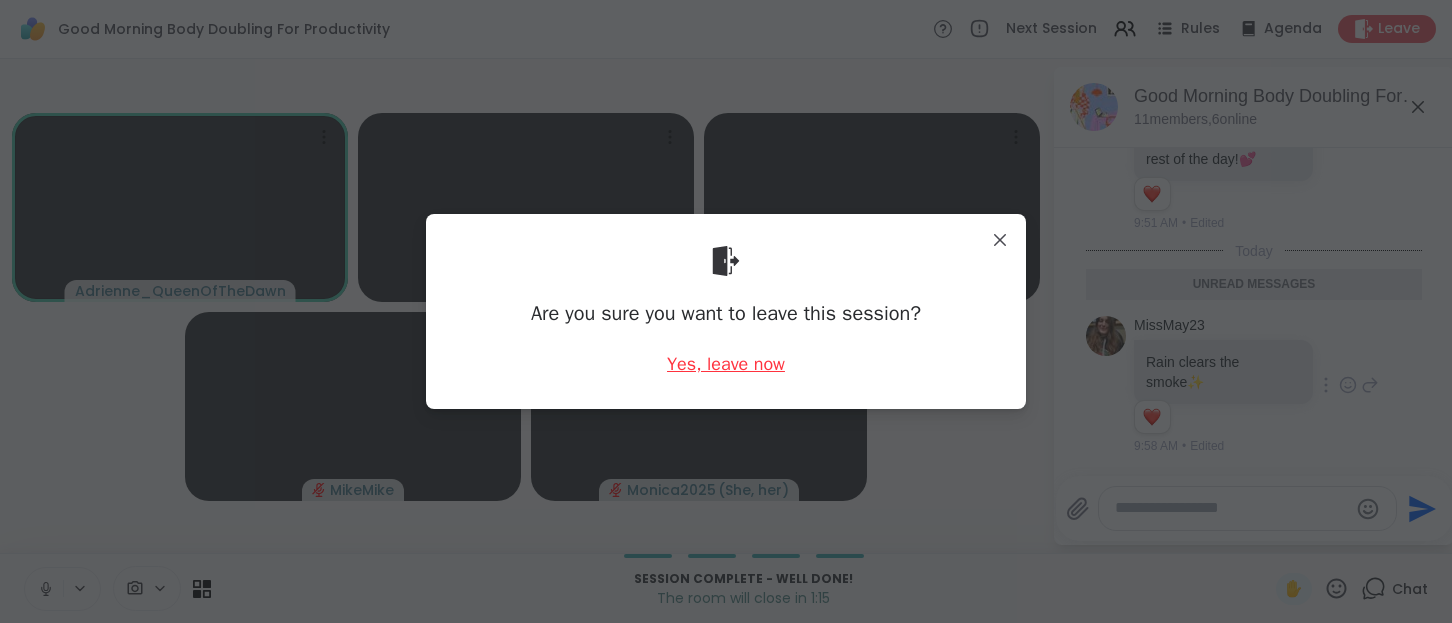 click on "Yes, leave now" at bounding box center [726, 364] 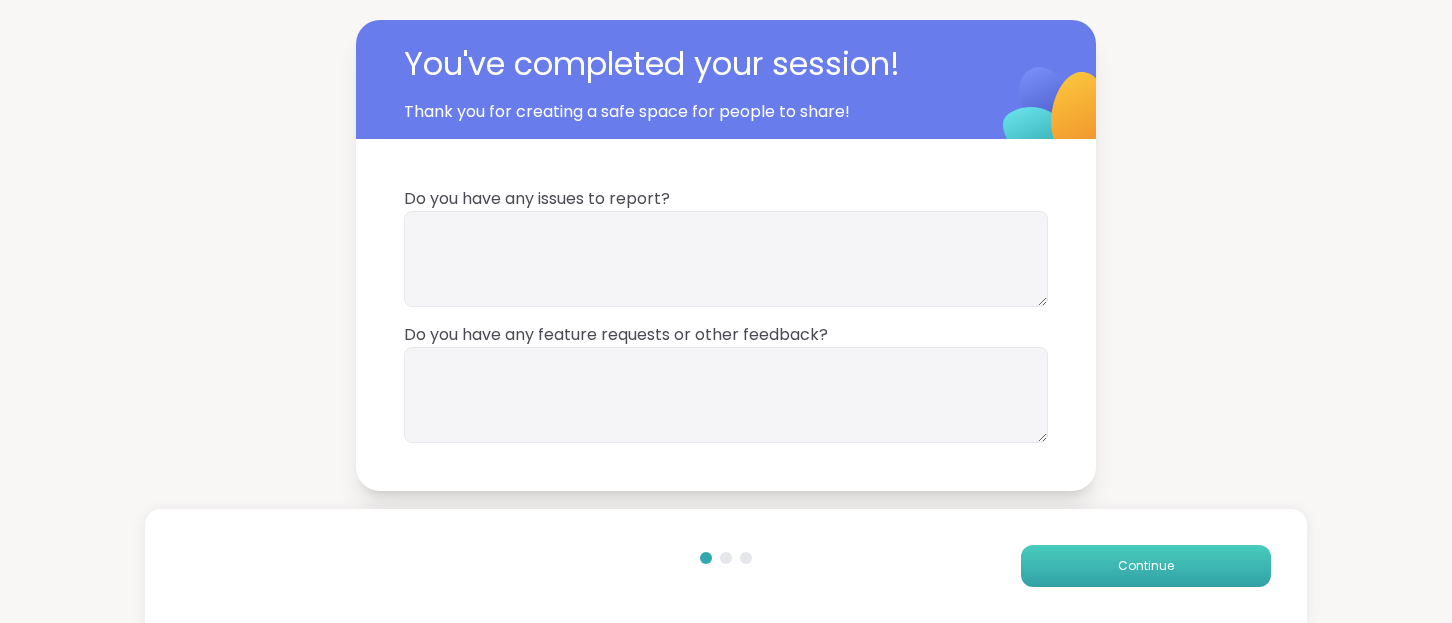 click on "Continue" at bounding box center (1146, 566) 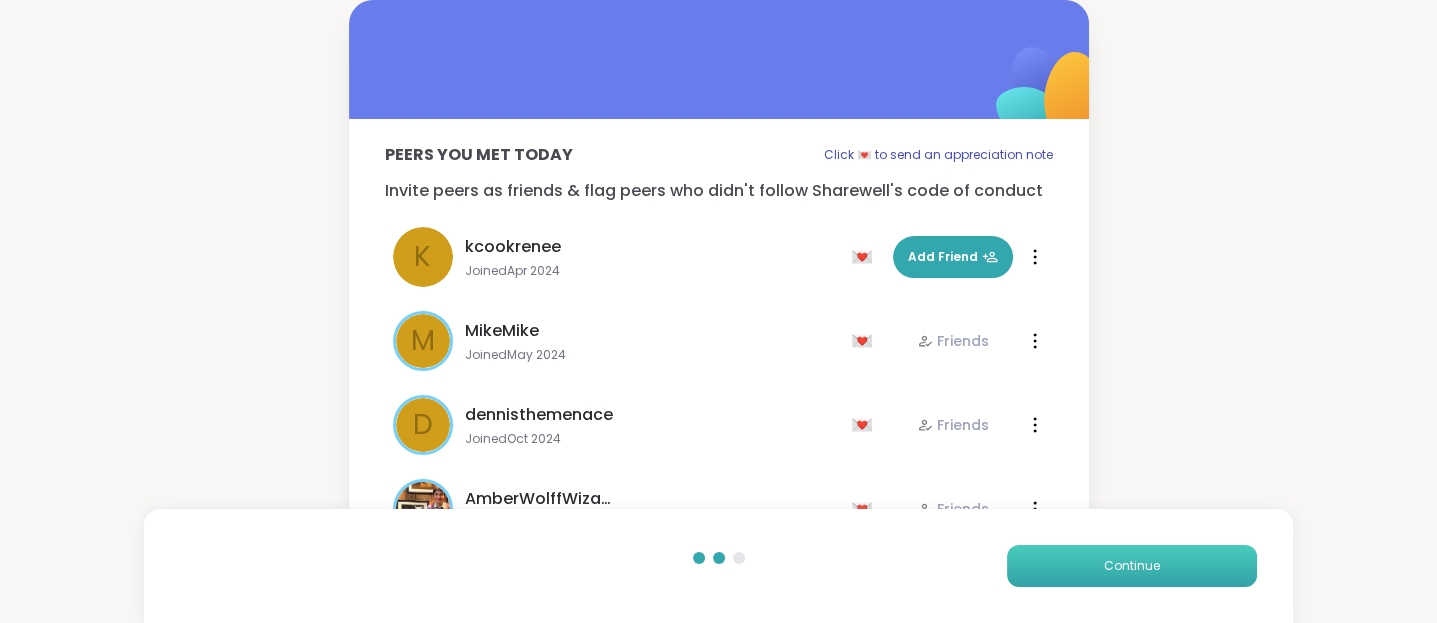 click on "Continue" at bounding box center (1132, 566) 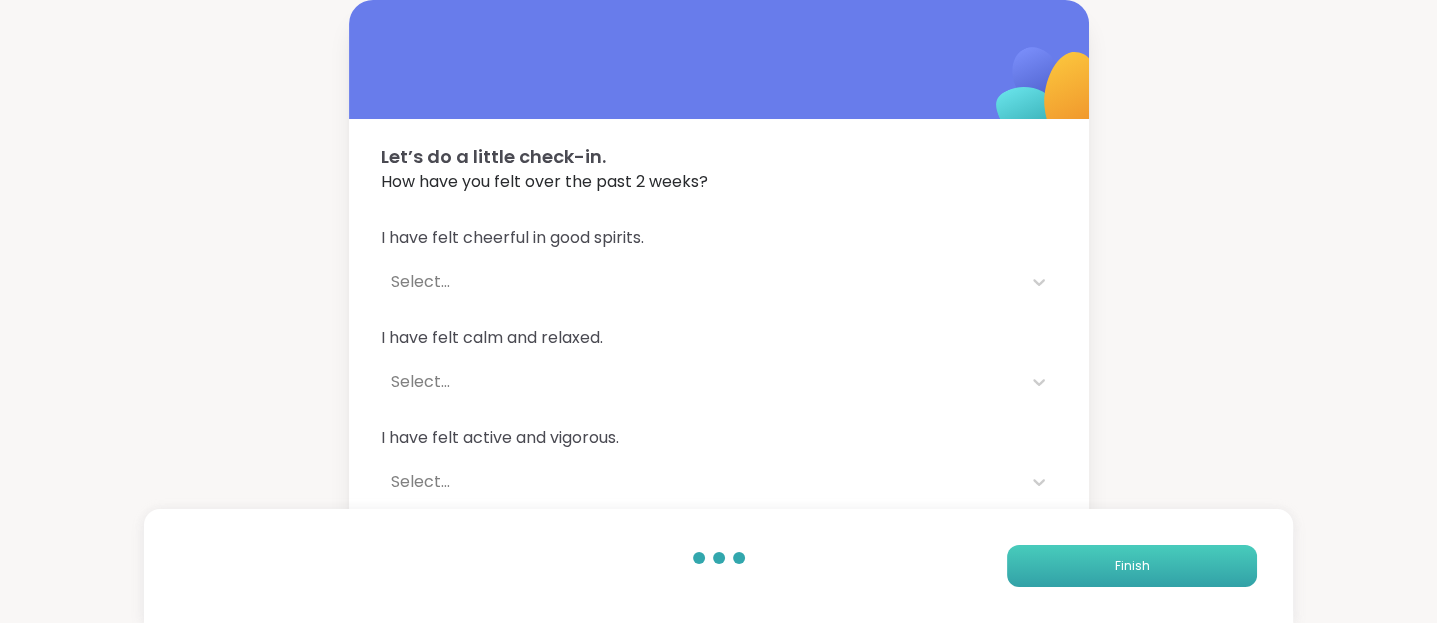 click on "Finish" at bounding box center [1132, 566] 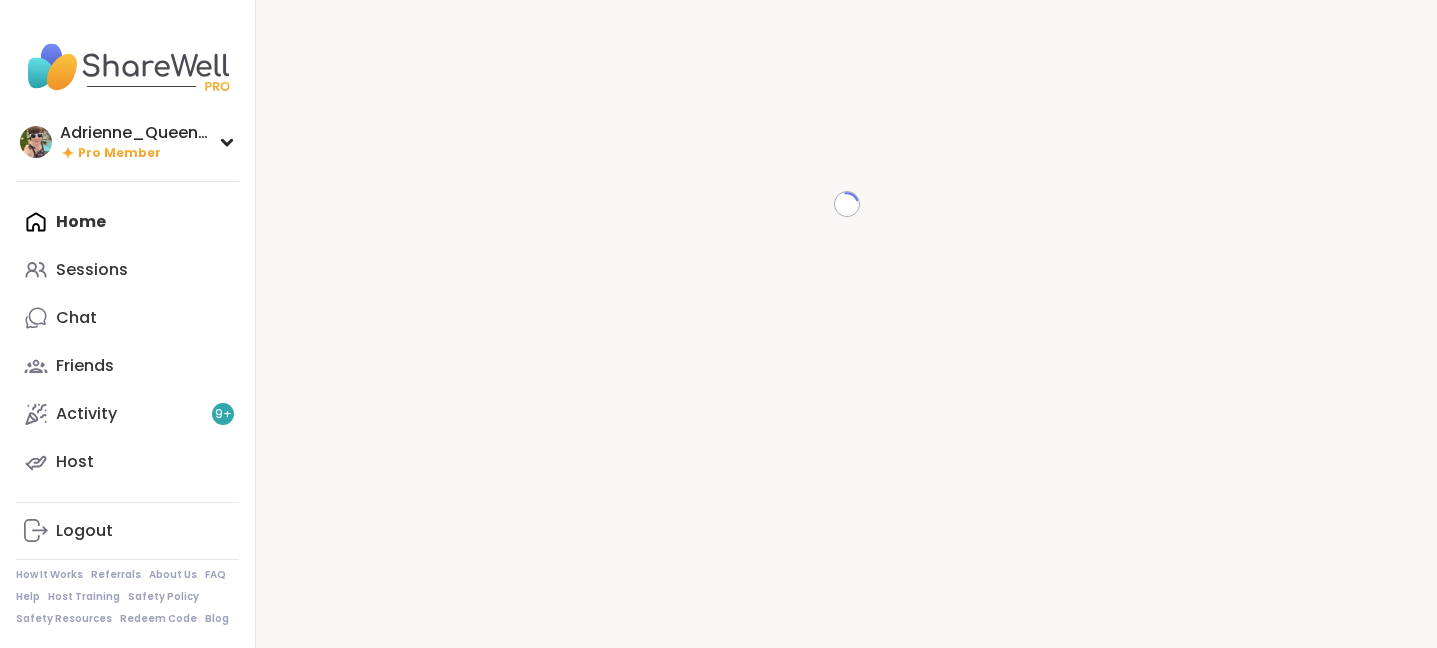 scroll, scrollTop: 0, scrollLeft: 0, axis: both 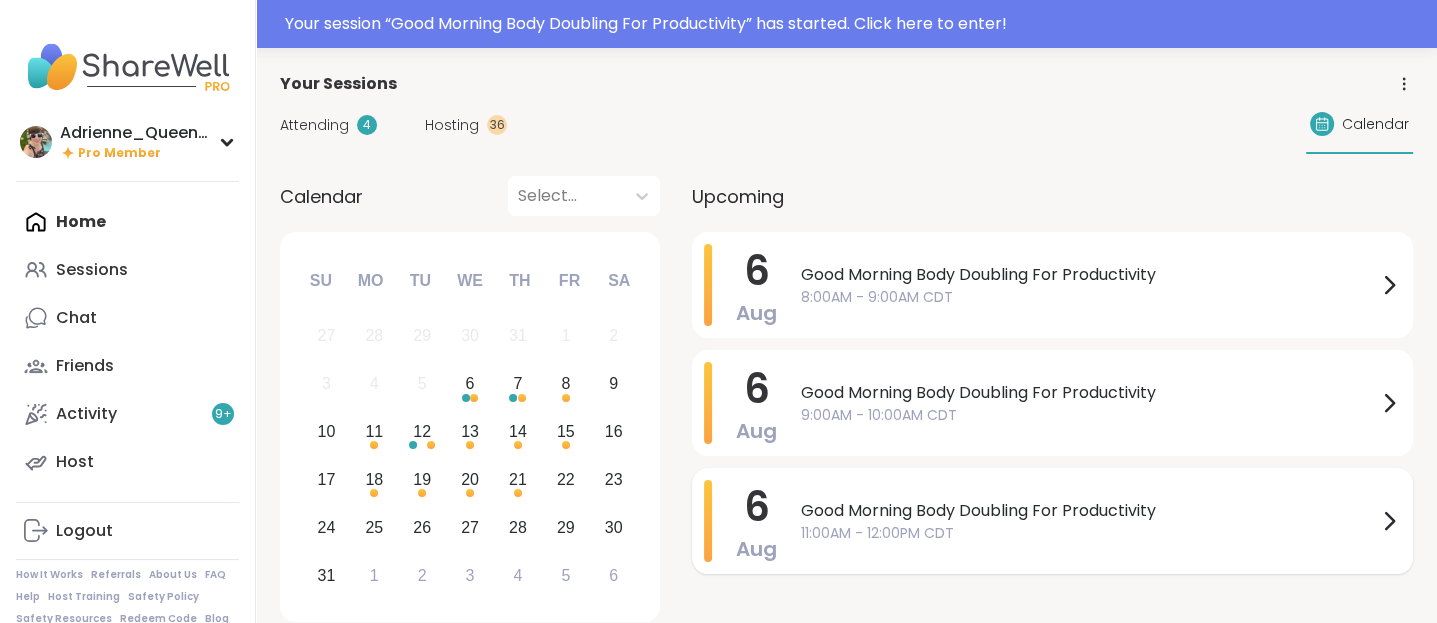 click on "11:00AM - 12:00PM CDT" at bounding box center (1089, 533) 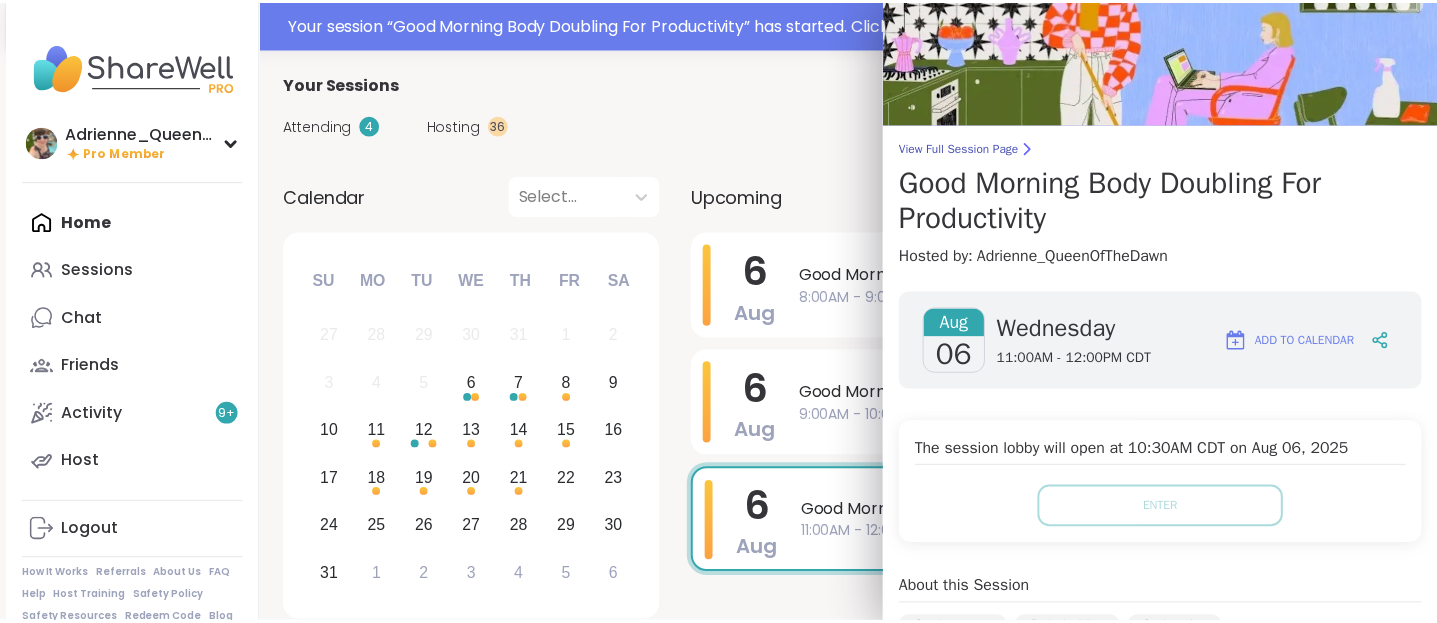 scroll, scrollTop: 0, scrollLeft: 0, axis: both 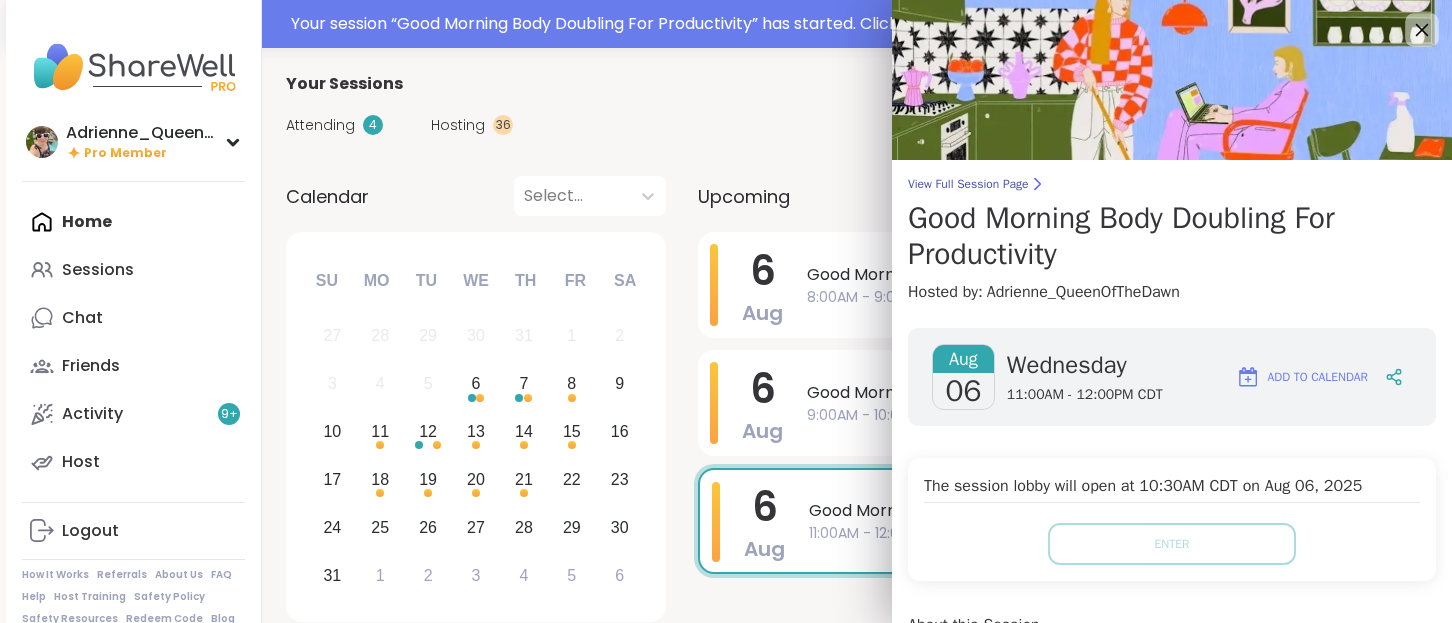 click 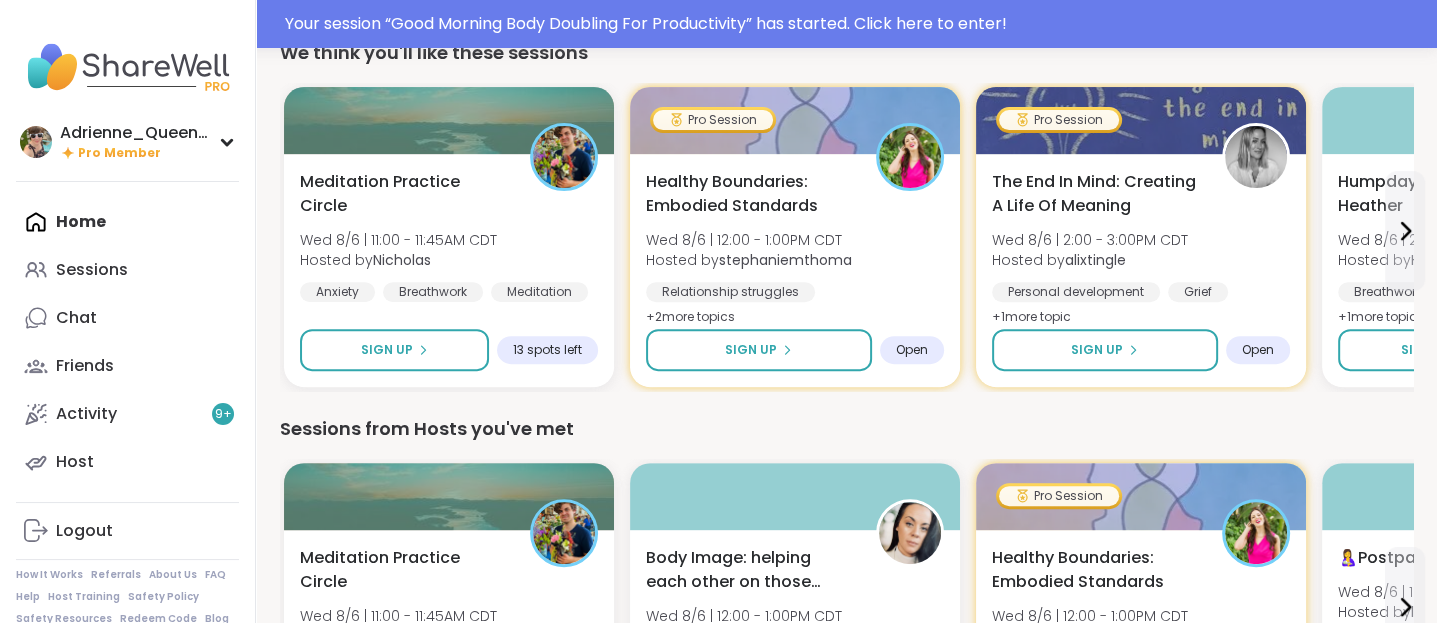 scroll, scrollTop: 640, scrollLeft: 0, axis: vertical 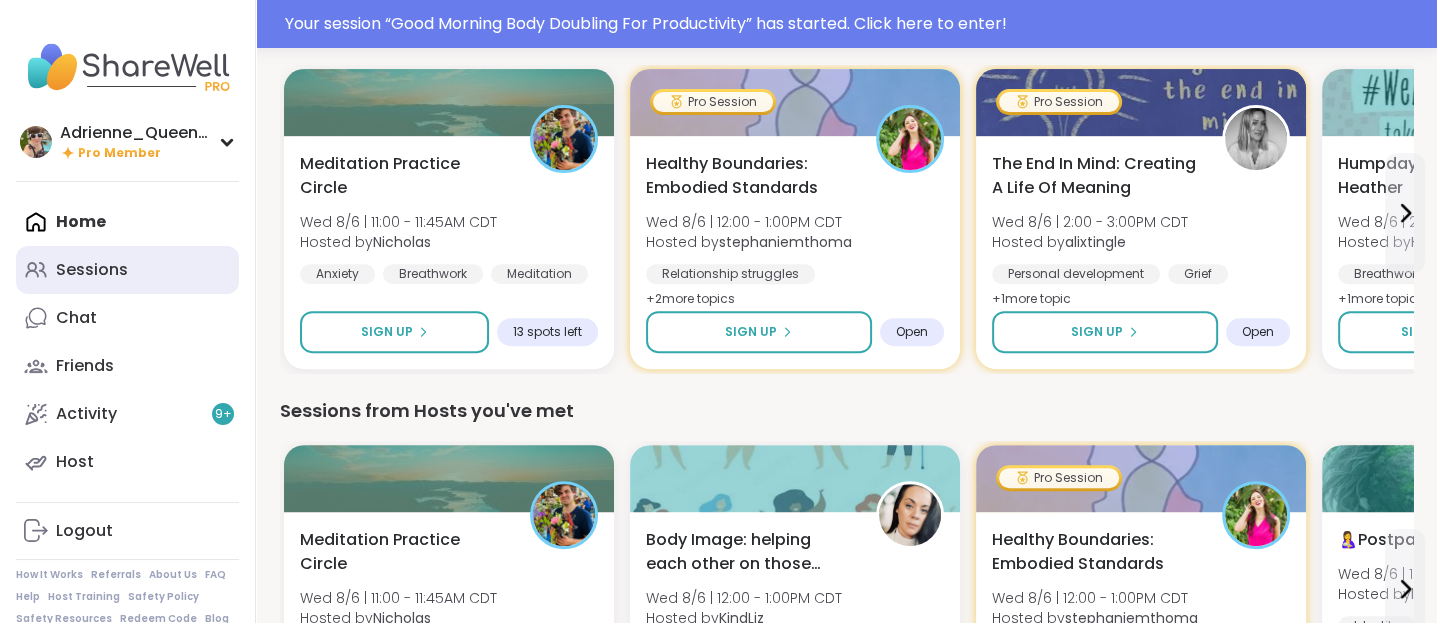 click on "Sessions" at bounding box center (127, 270) 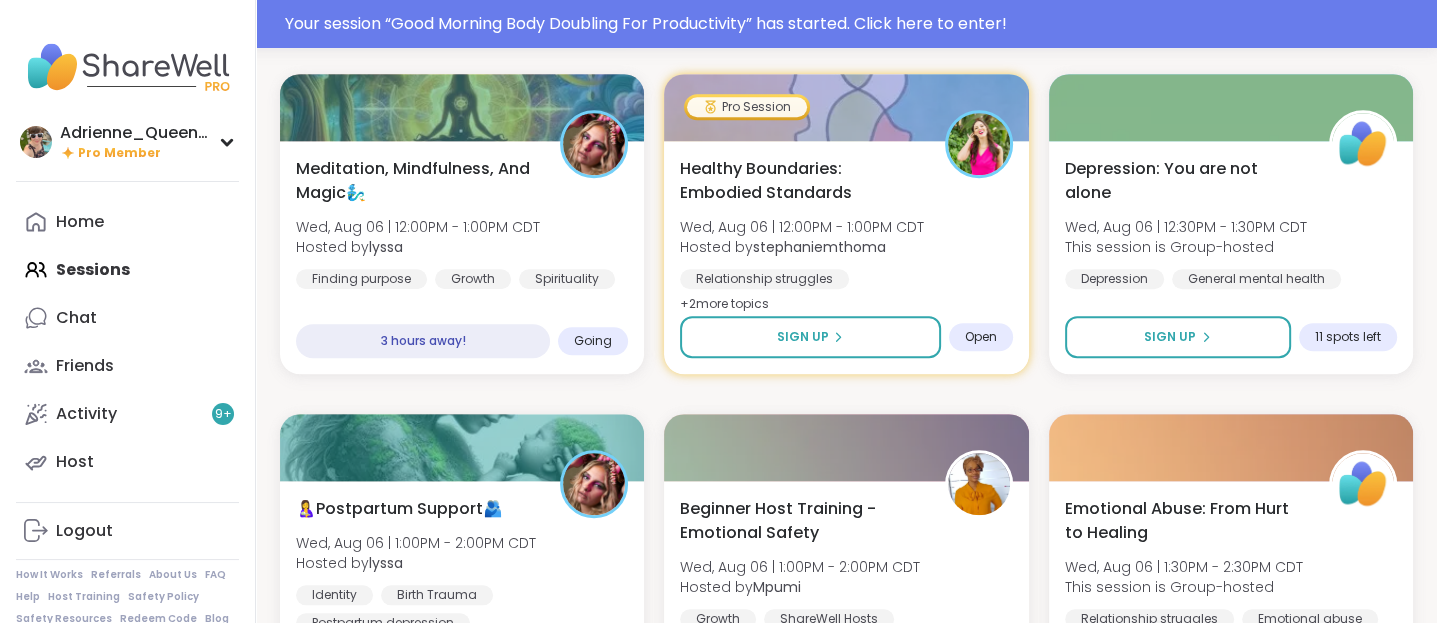 scroll, scrollTop: 1646, scrollLeft: 0, axis: vertical 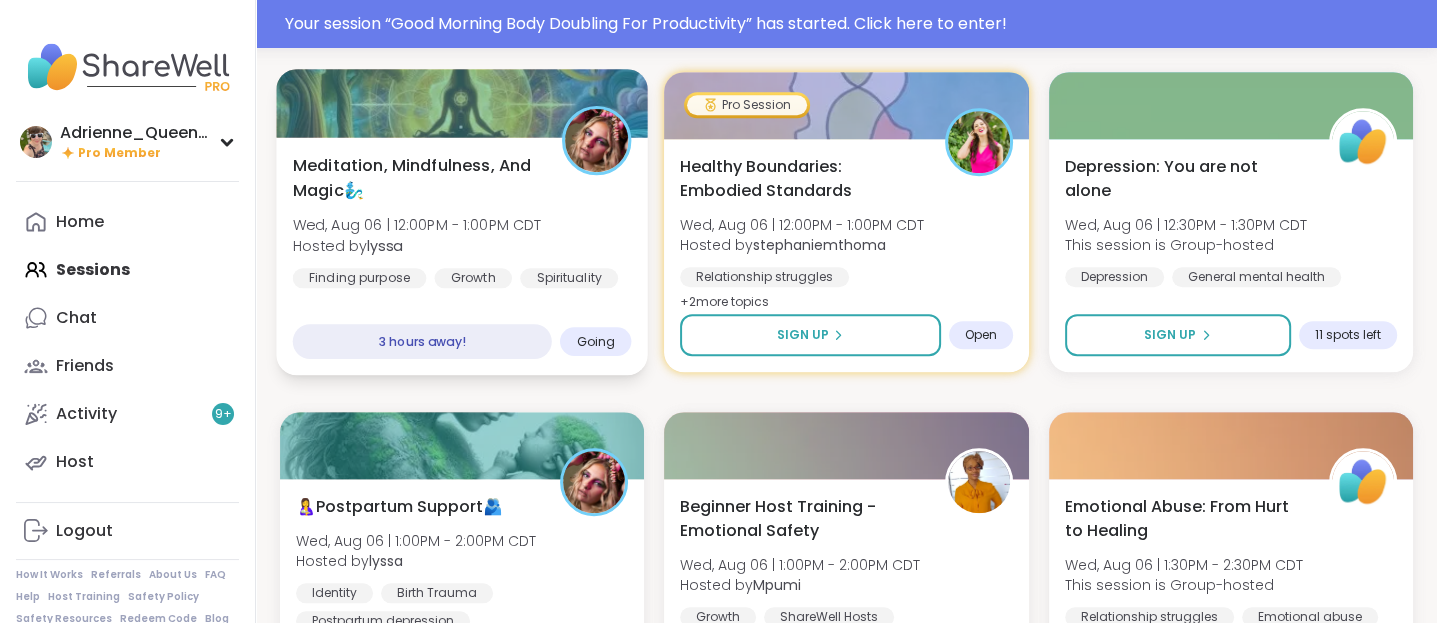 click on "Meditation, Mindfulness, And Magic🧞‍♂️ Wed, Aug 06 | 12:00PM - 1:00PM CDT Hosted by  lyssa Finding purpose Growth Spirituality 3 hours away! Going" at bounding box center [462, 256] 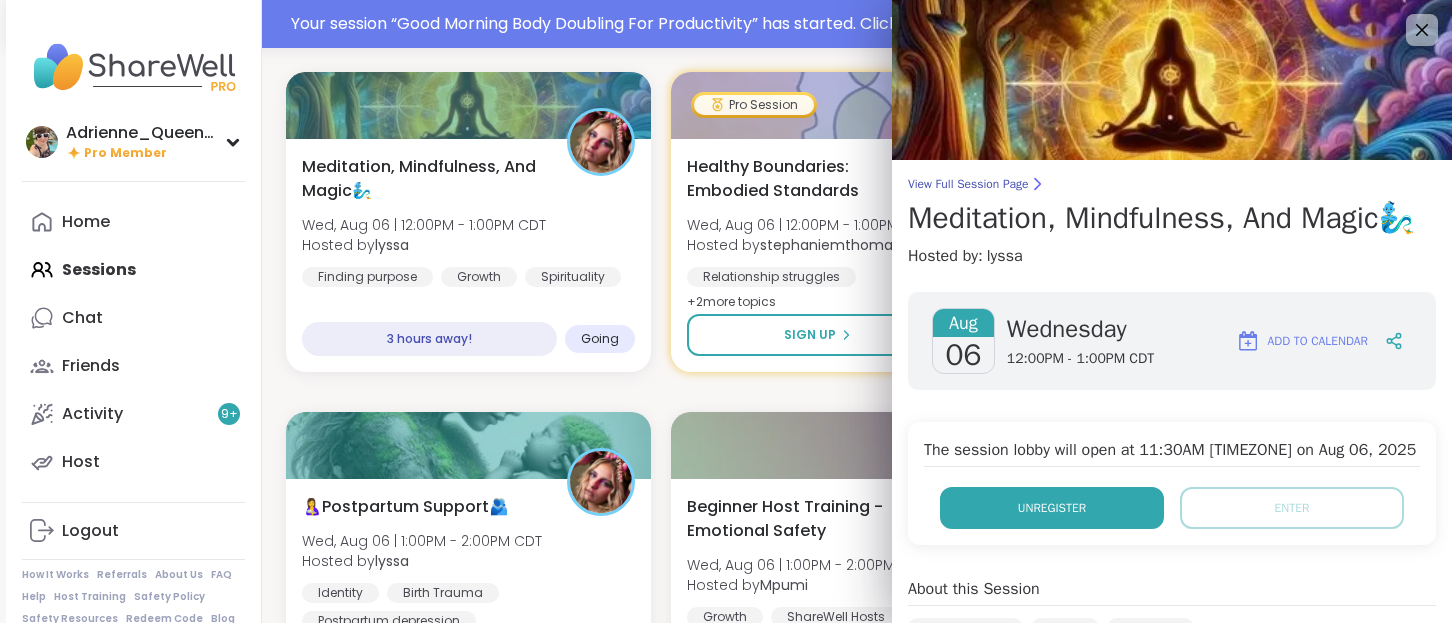click on "Unregister" at bounding box center (1052, 508) 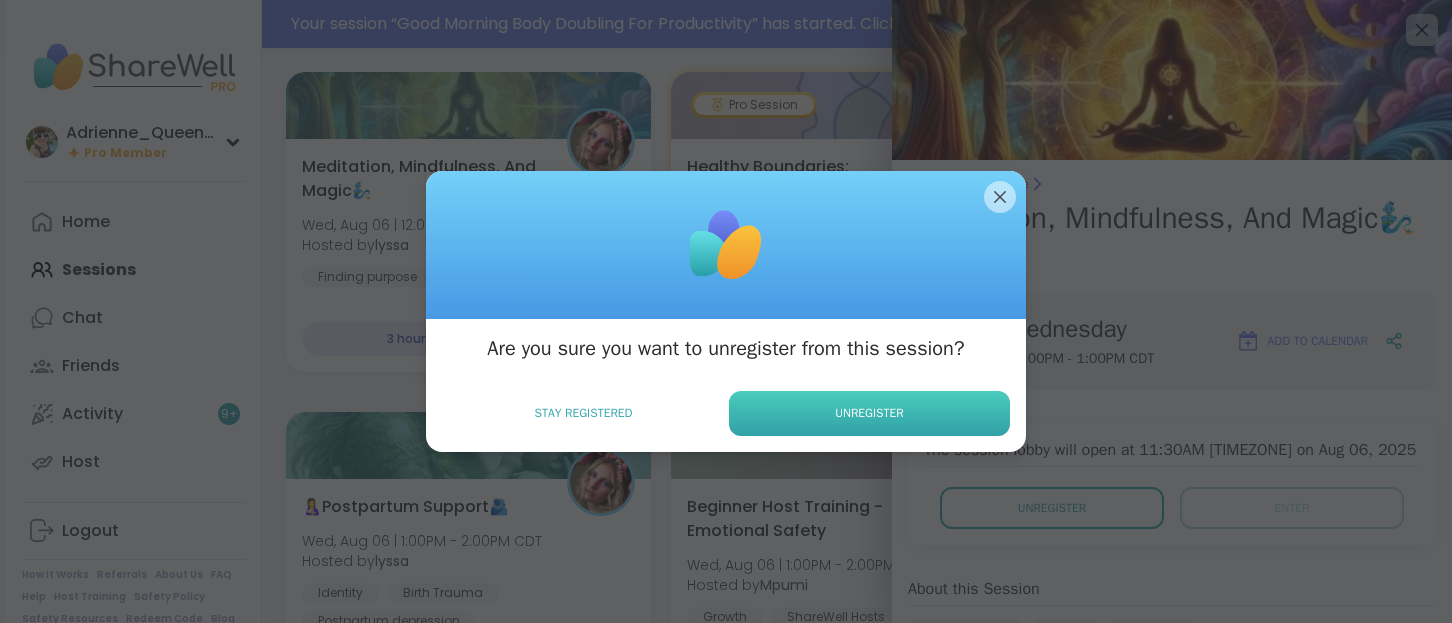 click on "Unregister" at bounding box center [869, 413] 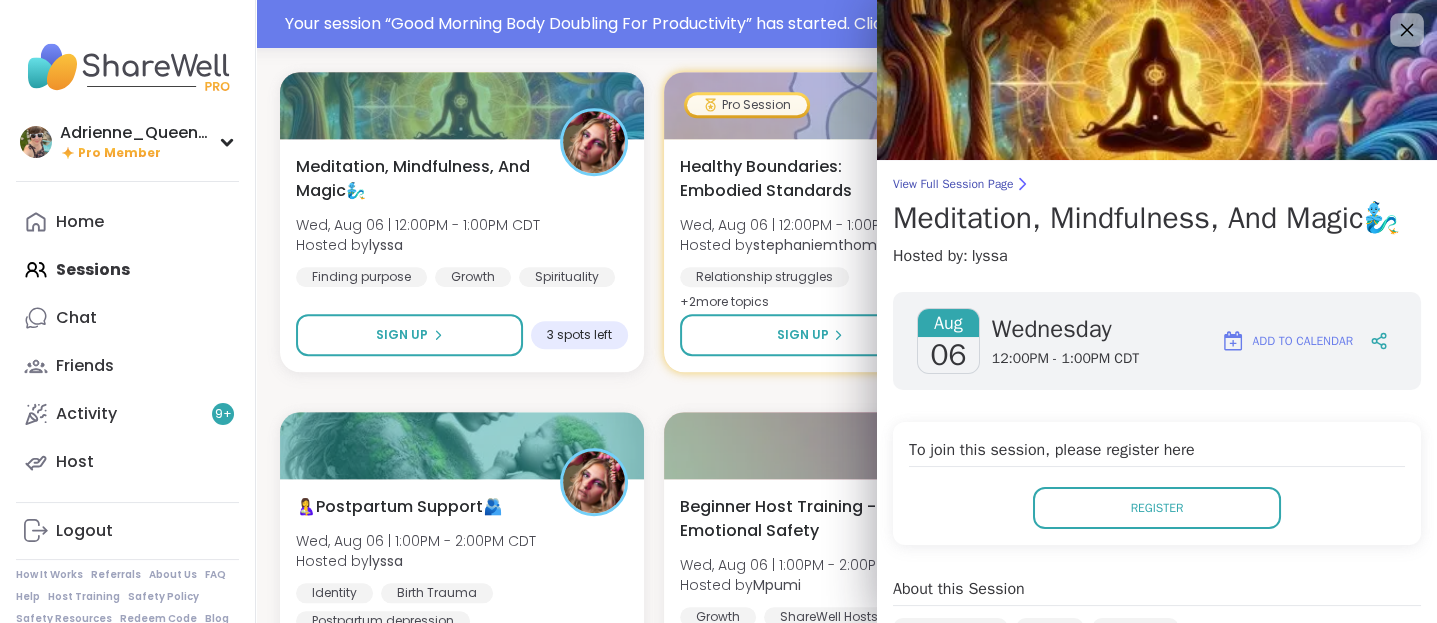 click 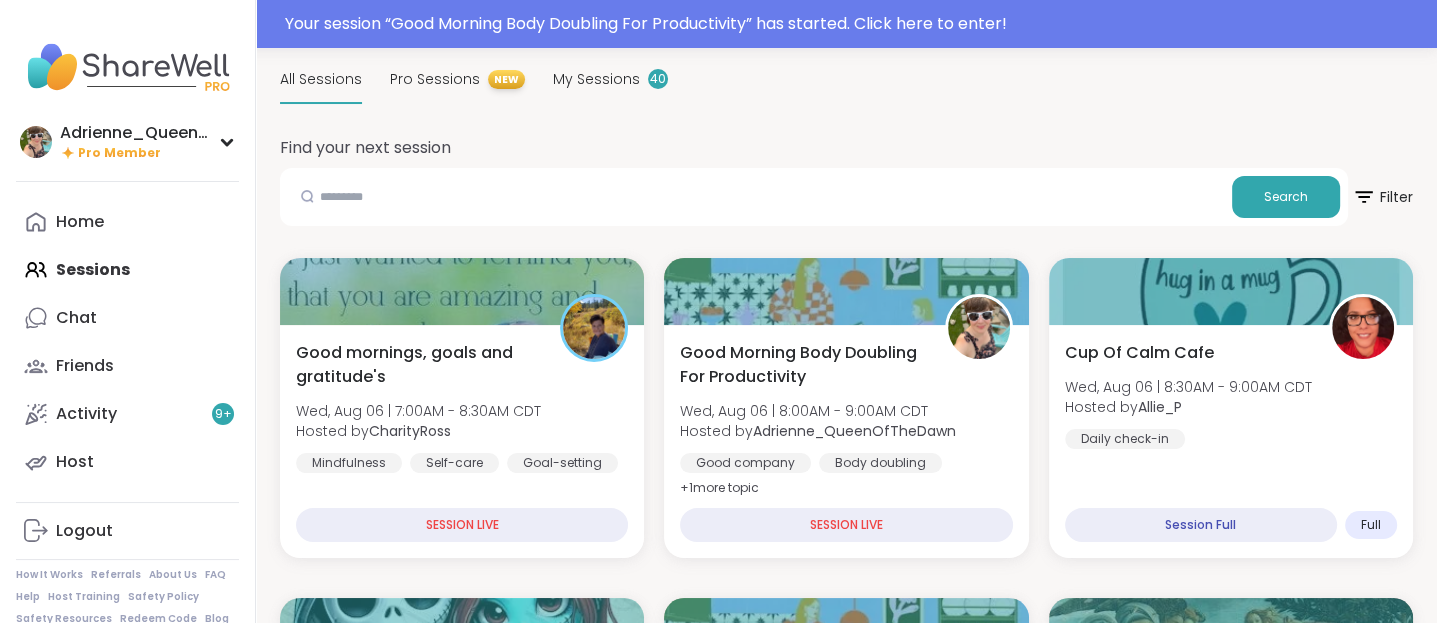 scroll, scrollTop: 99, scrollLeft: 0, axis: vertical 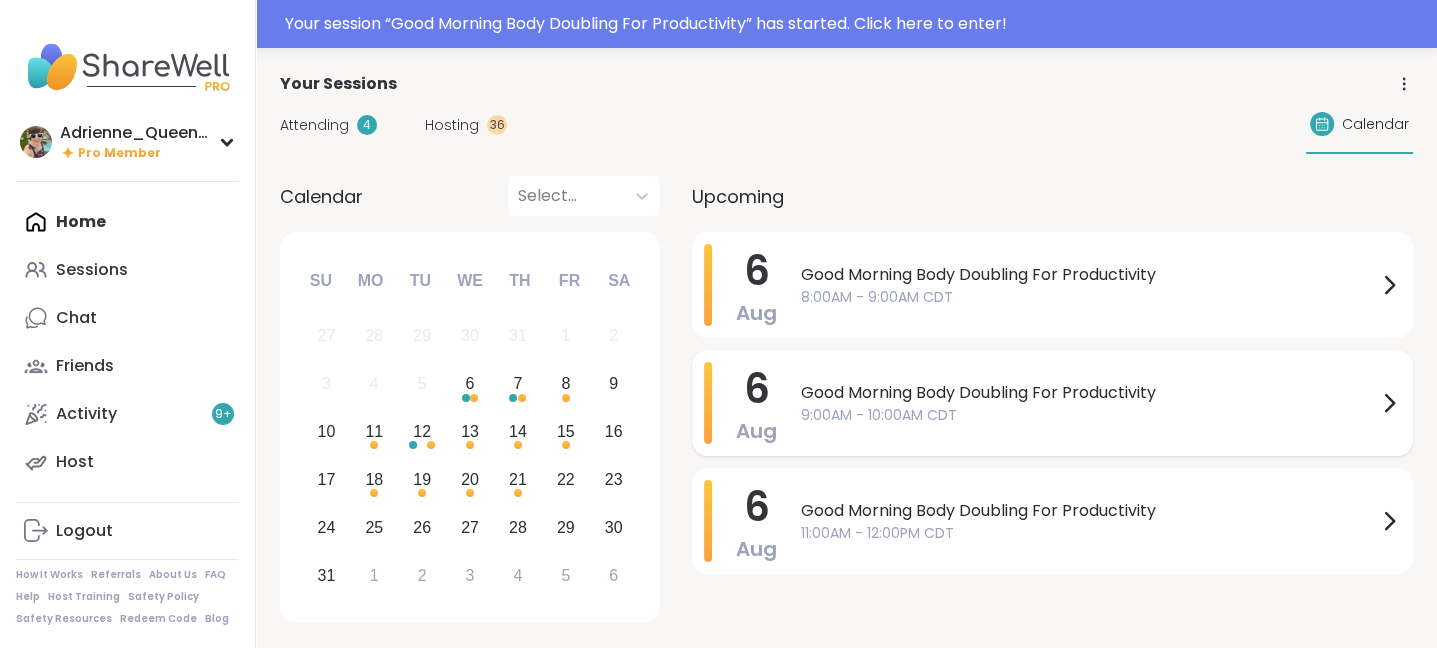 click on "Good Morning Body Doubling For Productivity" at bounding box center (1089, 393) 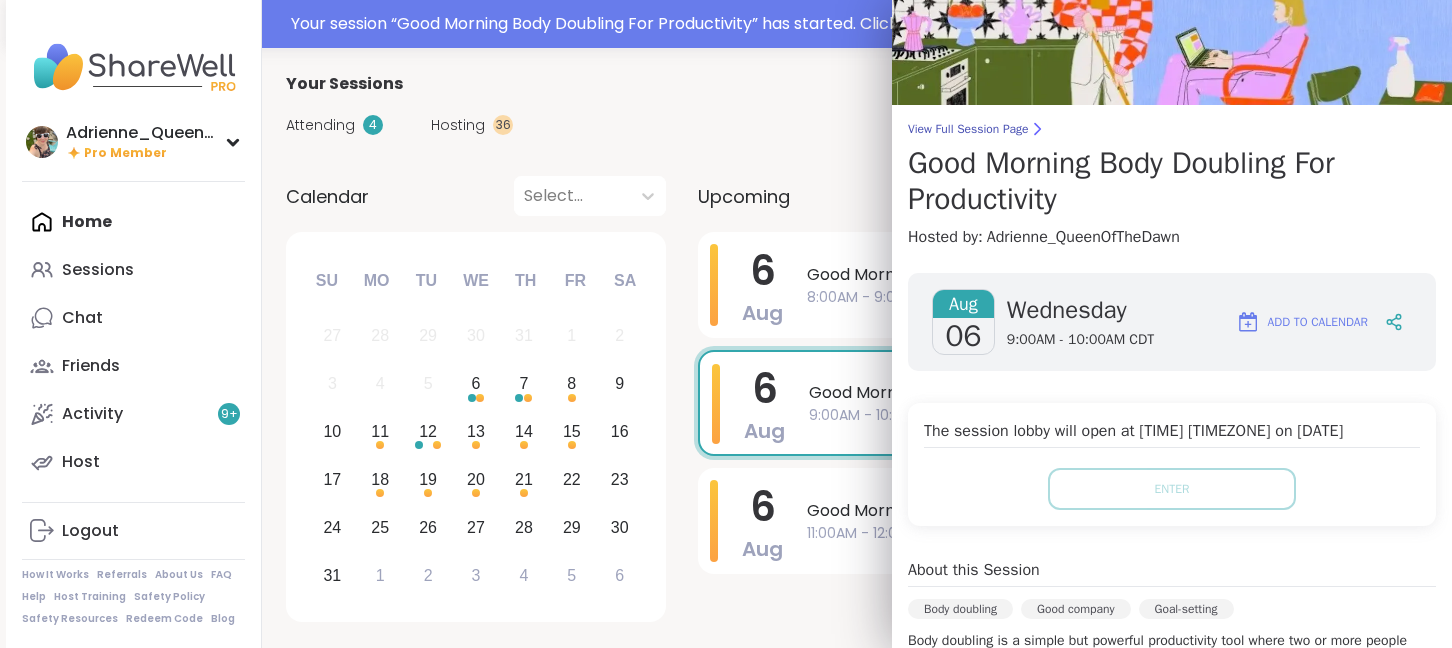 scroll, scrollTop: 0, scrollLeft: 0, axis: both 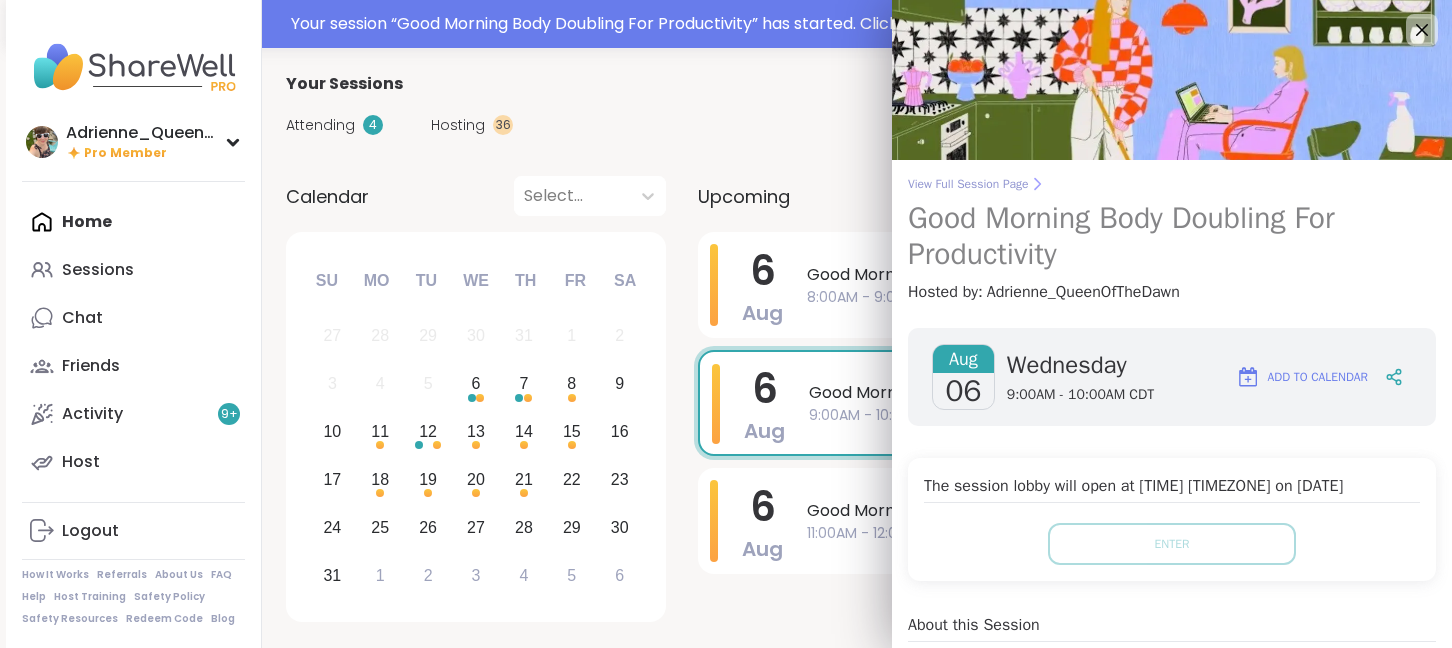 click on "View Full Session Page" at bounding box center [1172, 184] 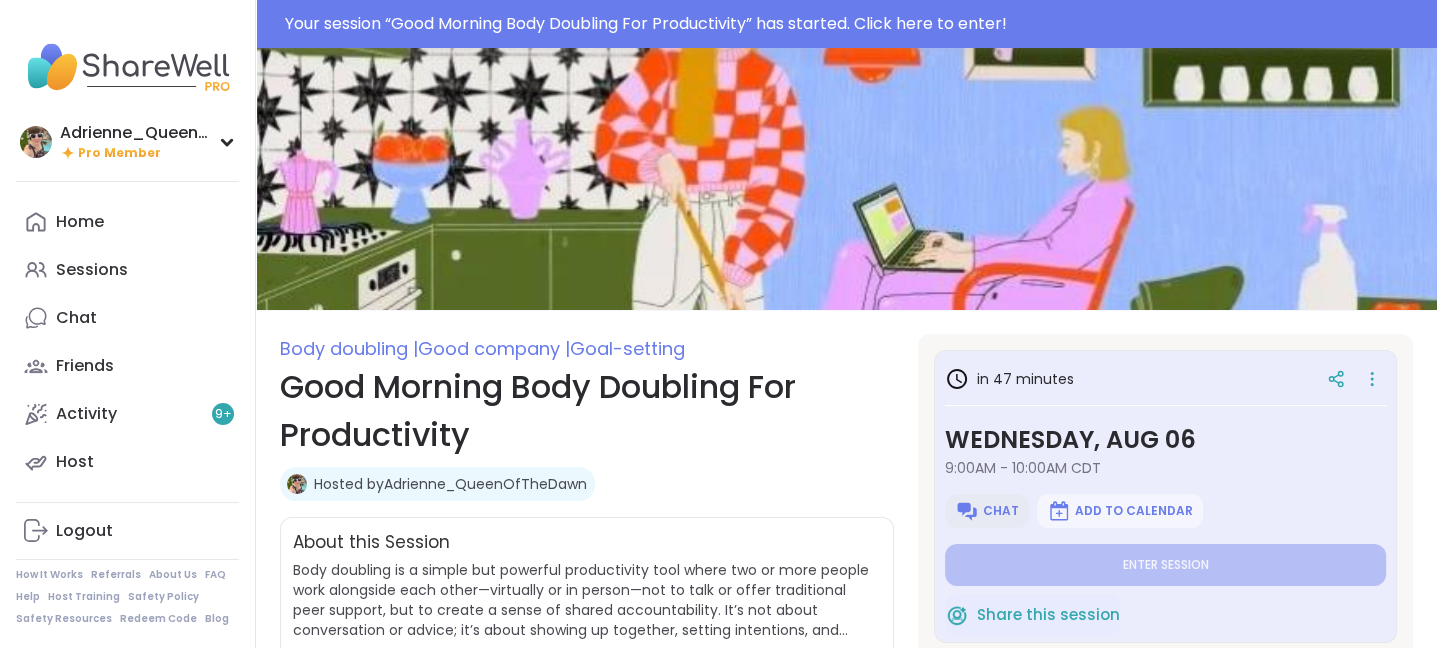 click on "Chat" at bounding box center (1001, 511) 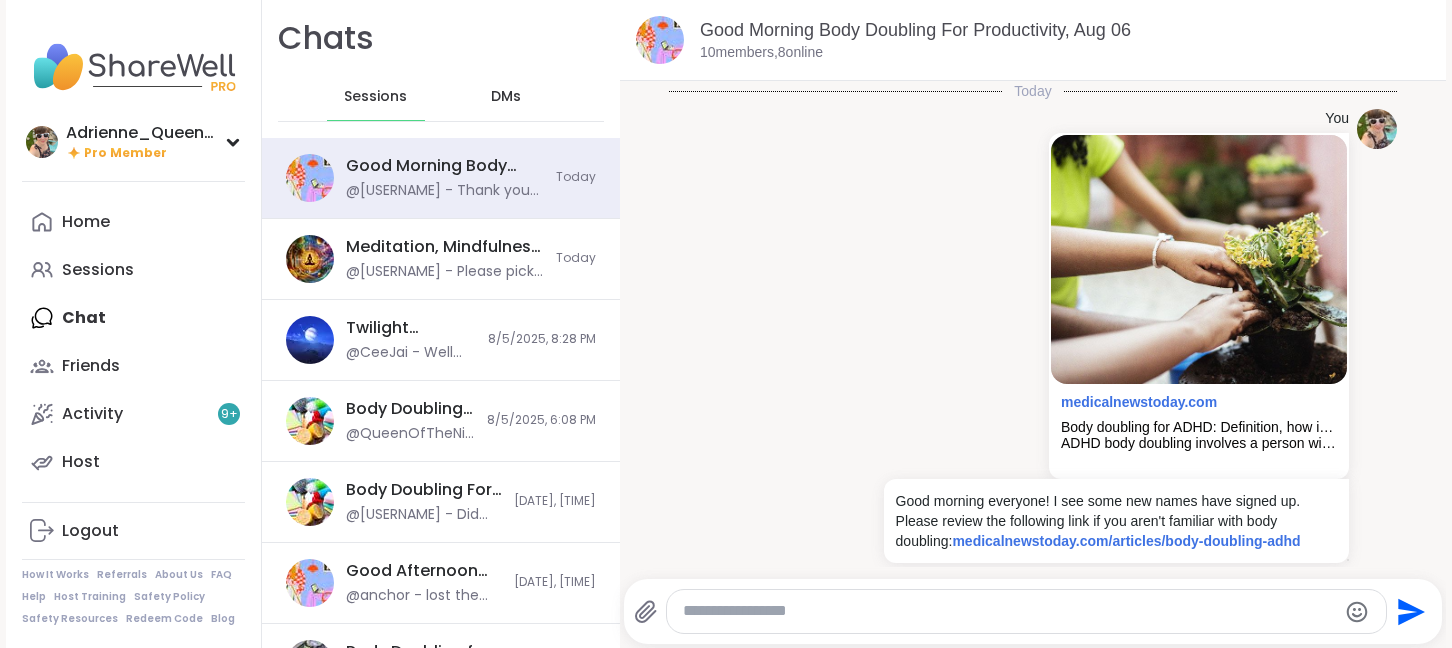 scroll, scrollTop: 1092, scrollLeft: 0, axis: vertical 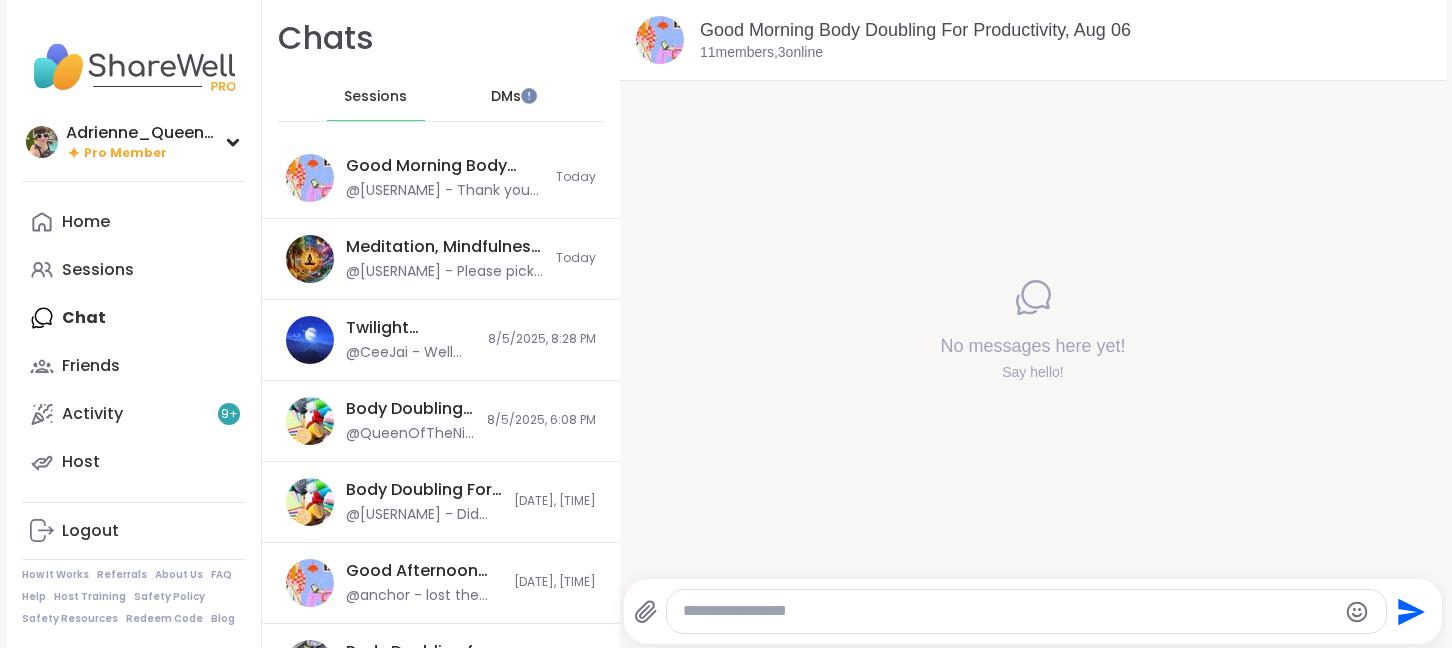 click at bounding box center [1009, 611] 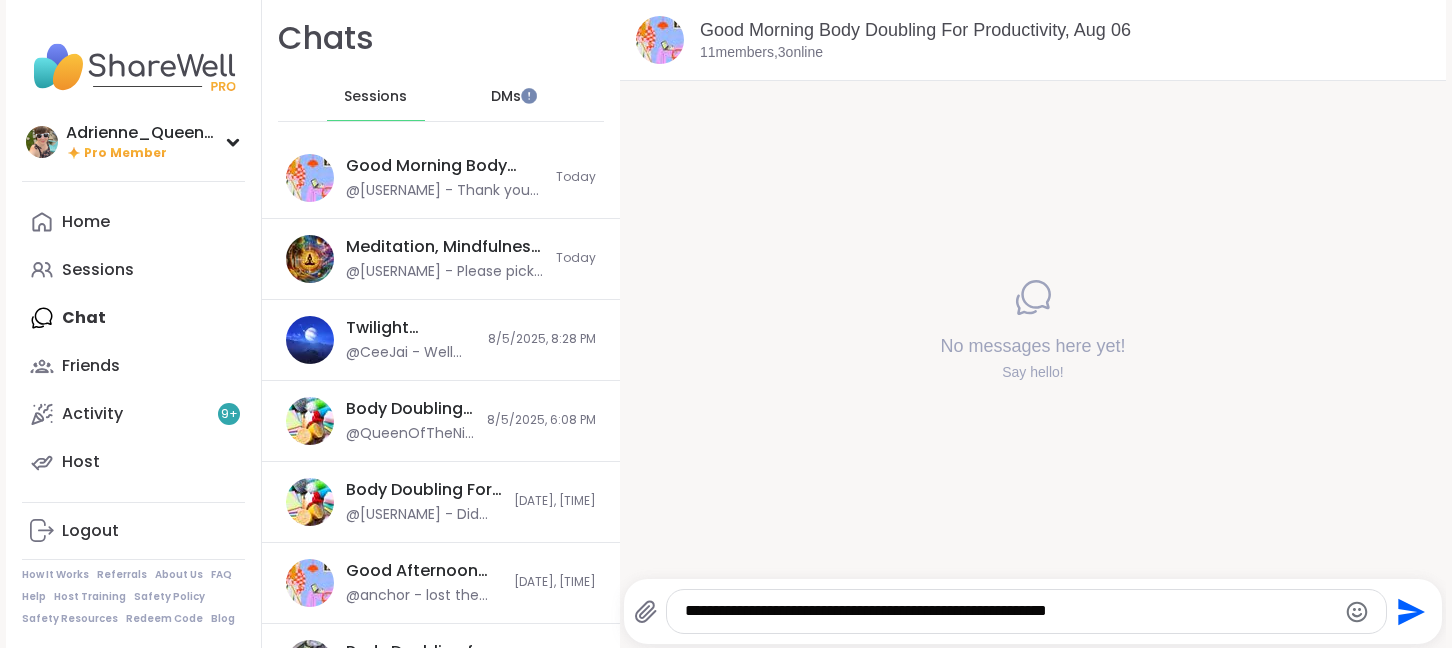 click on "**********" at bounding box center [1026, 611] 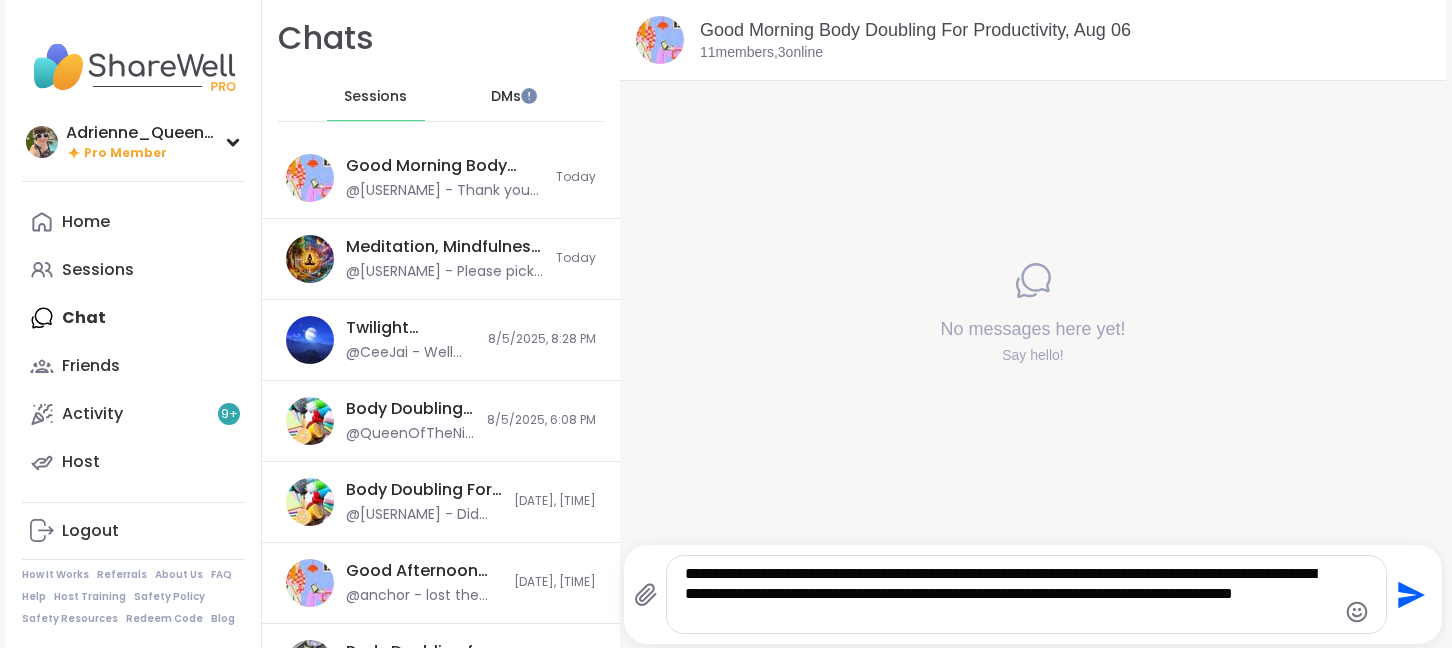 type on "**********" 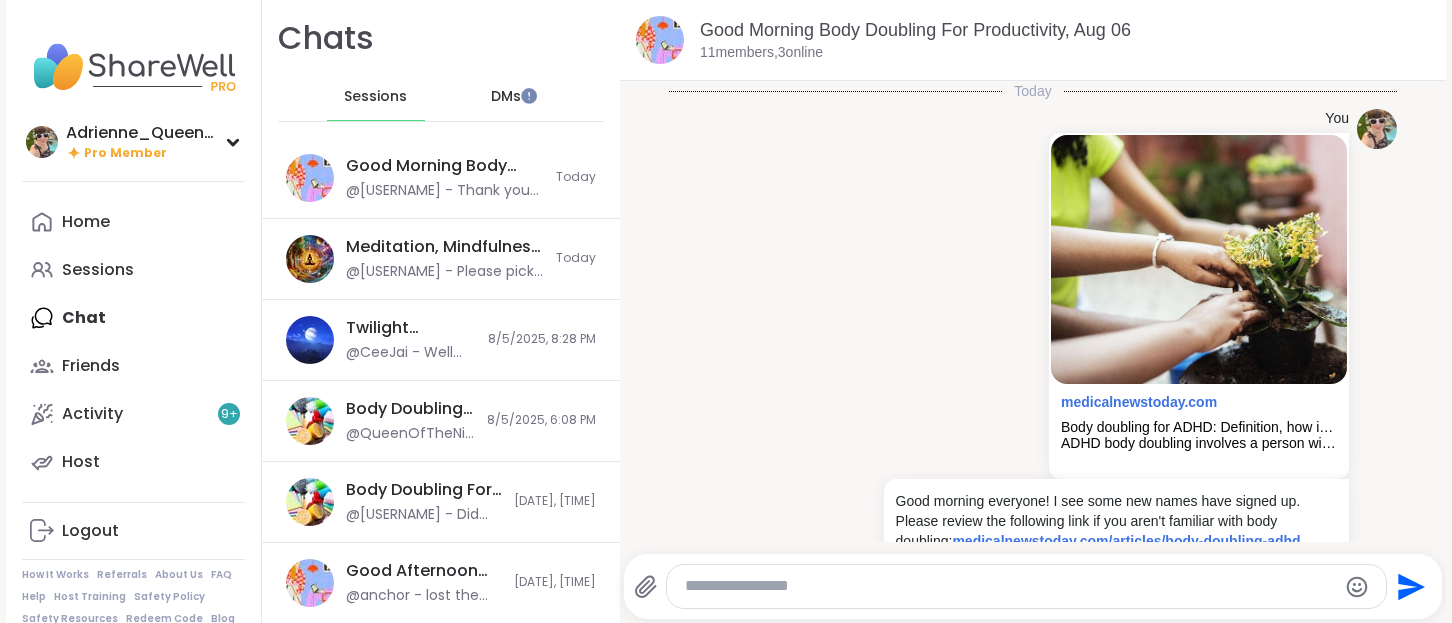 click at bounding box center (1010, 586) 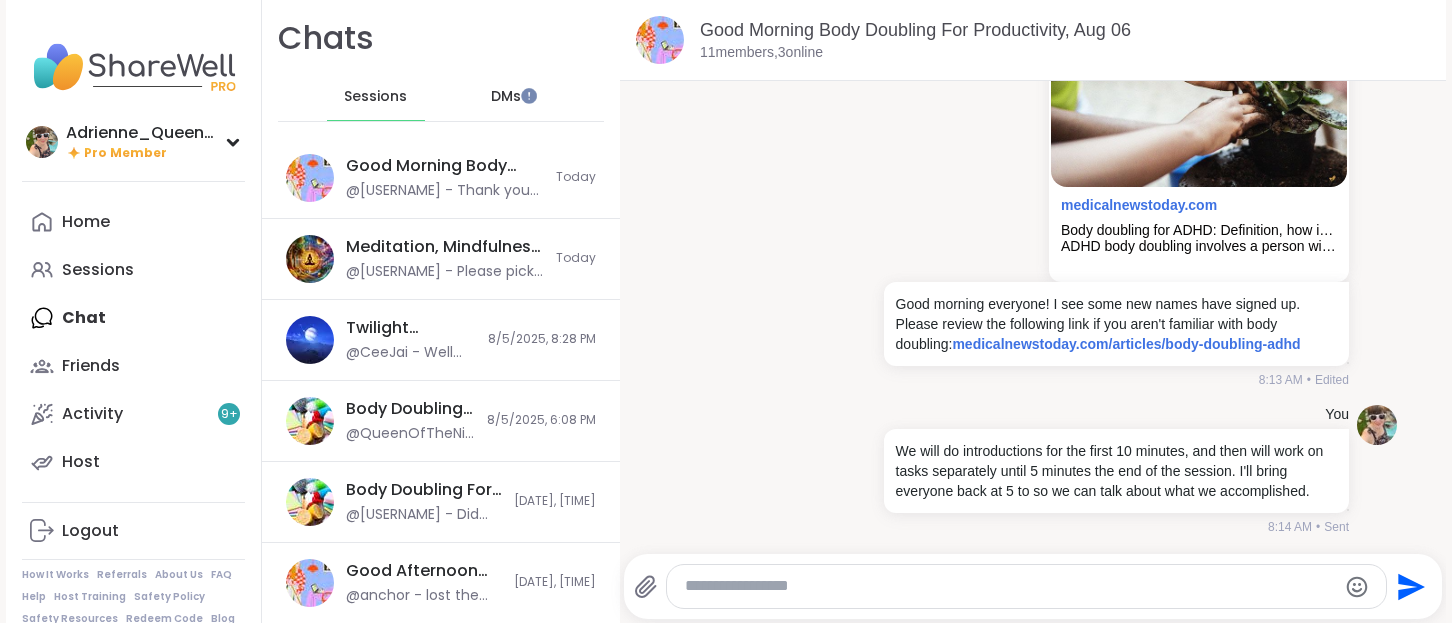 click at bounding box center [1010, 586] 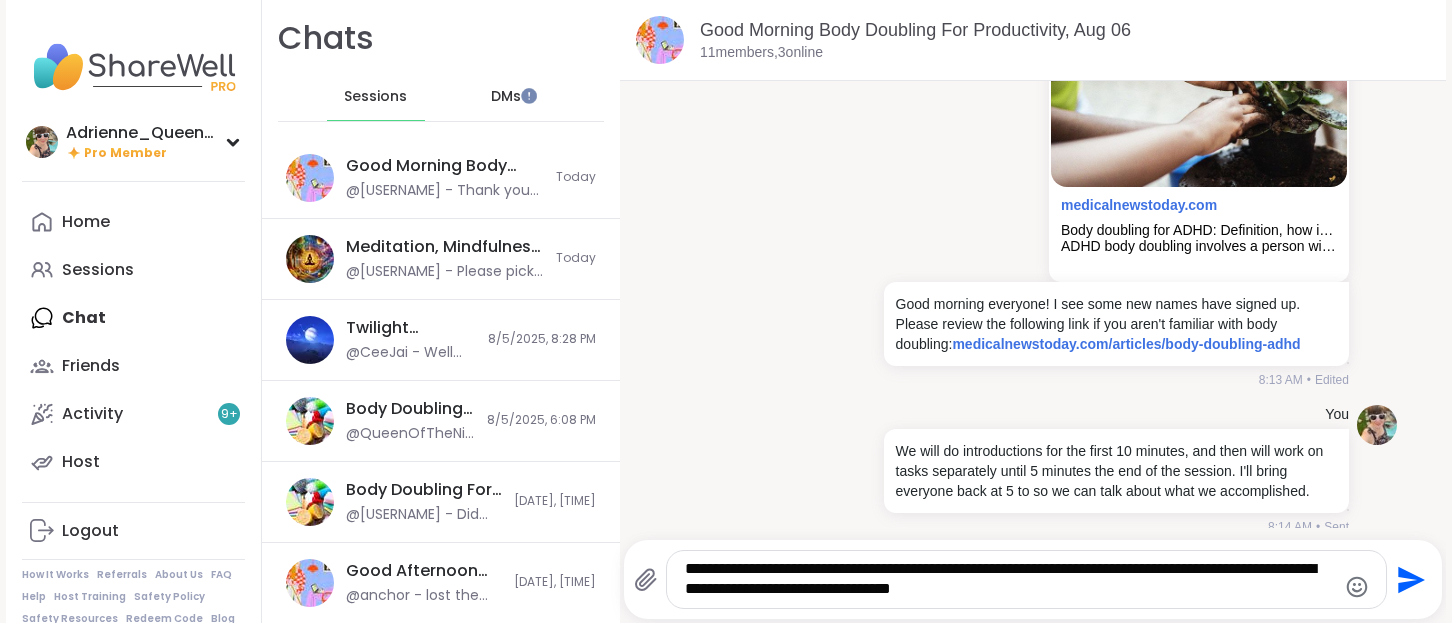 type 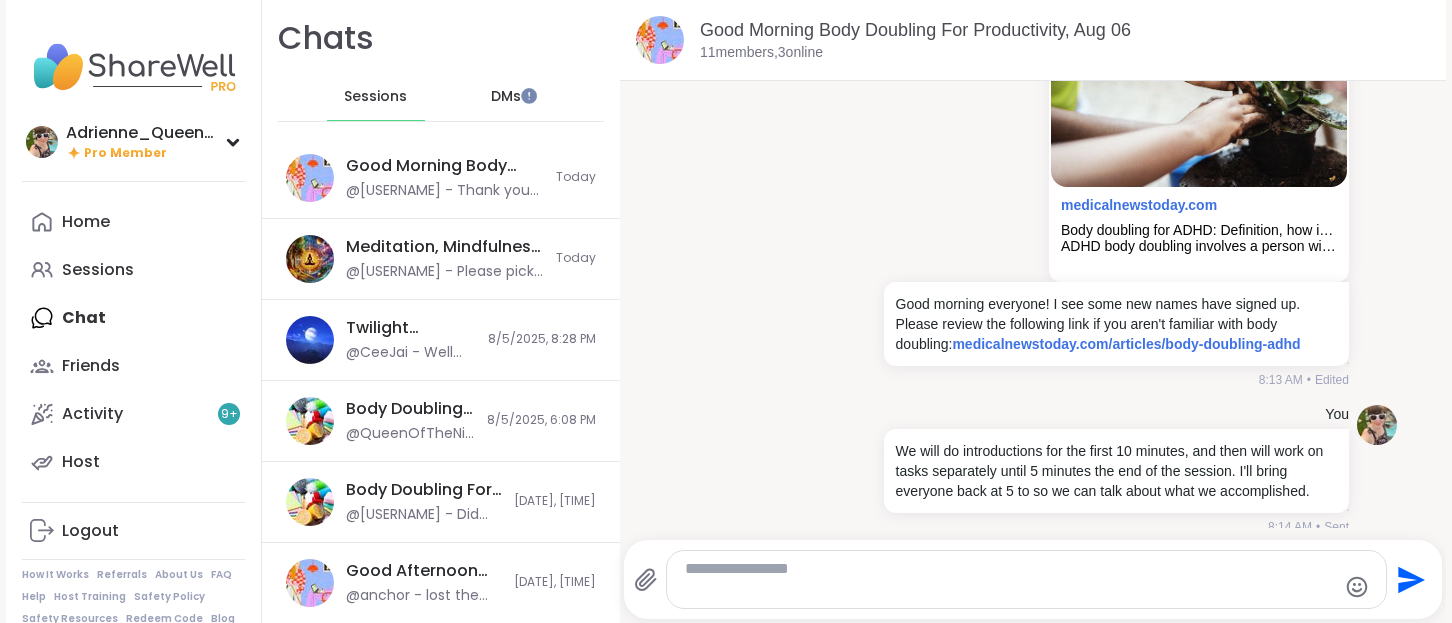 scroll, scrollTop: 344, scrollLeft: 0, axis: vertical 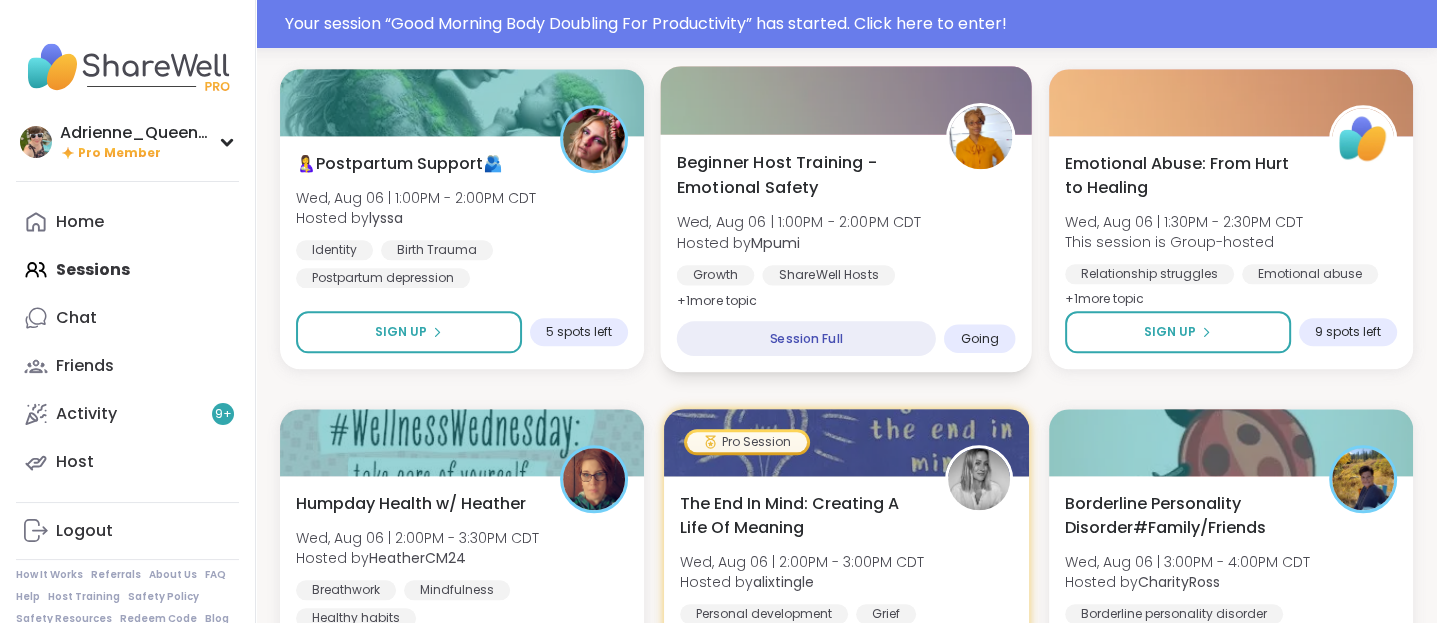 click on "Session Full" at bounding box center [806, 338] 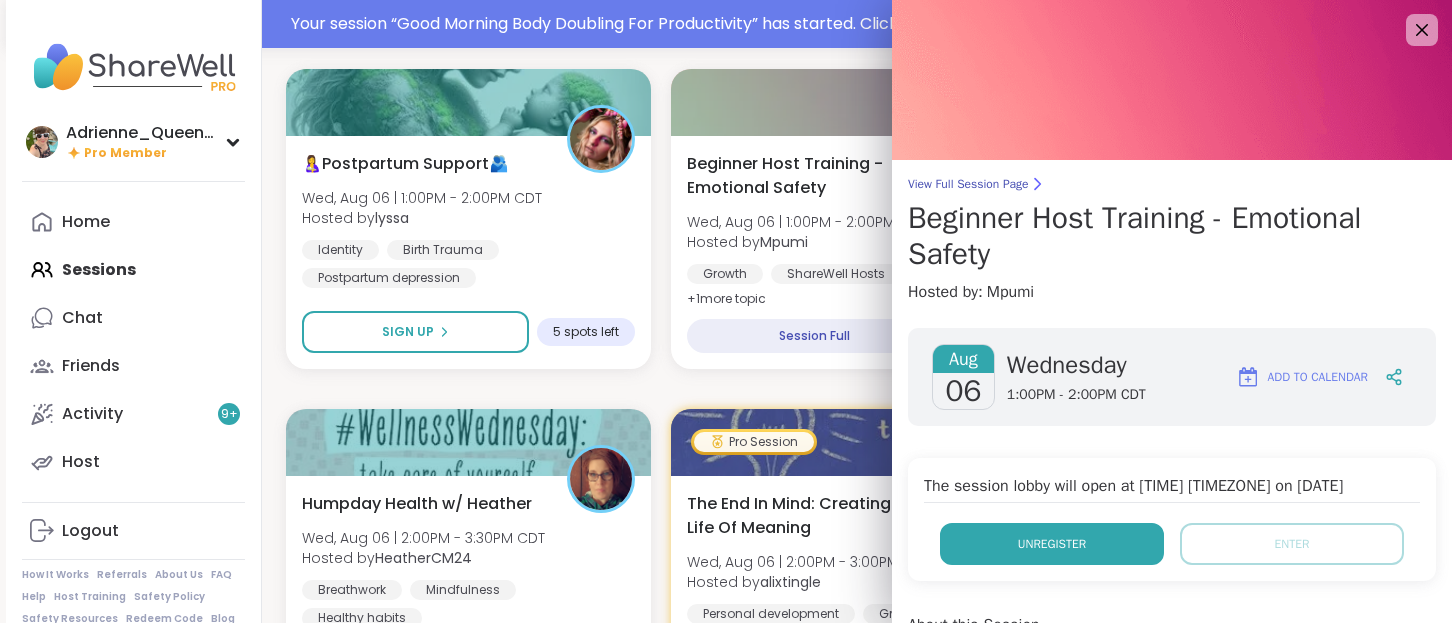 click on "Unregister" at bounding box center (1052, 544) 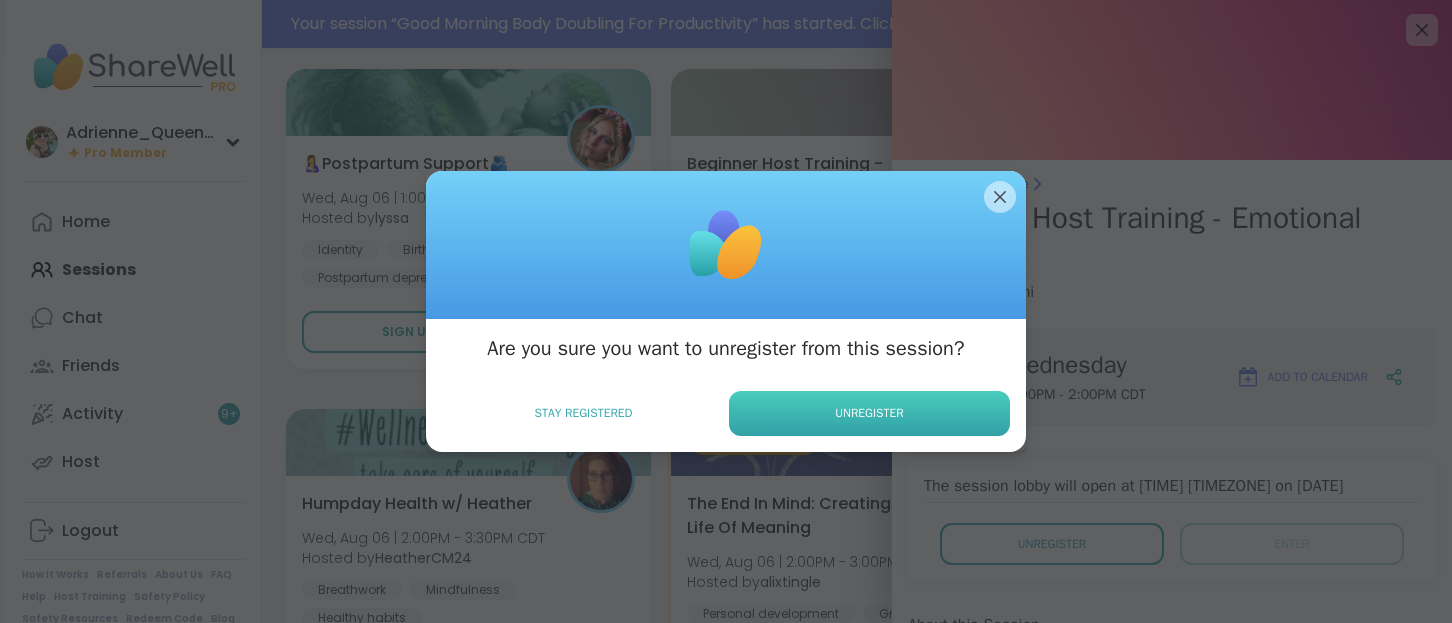 click on "Unregister" at bounding box center (869, 413) 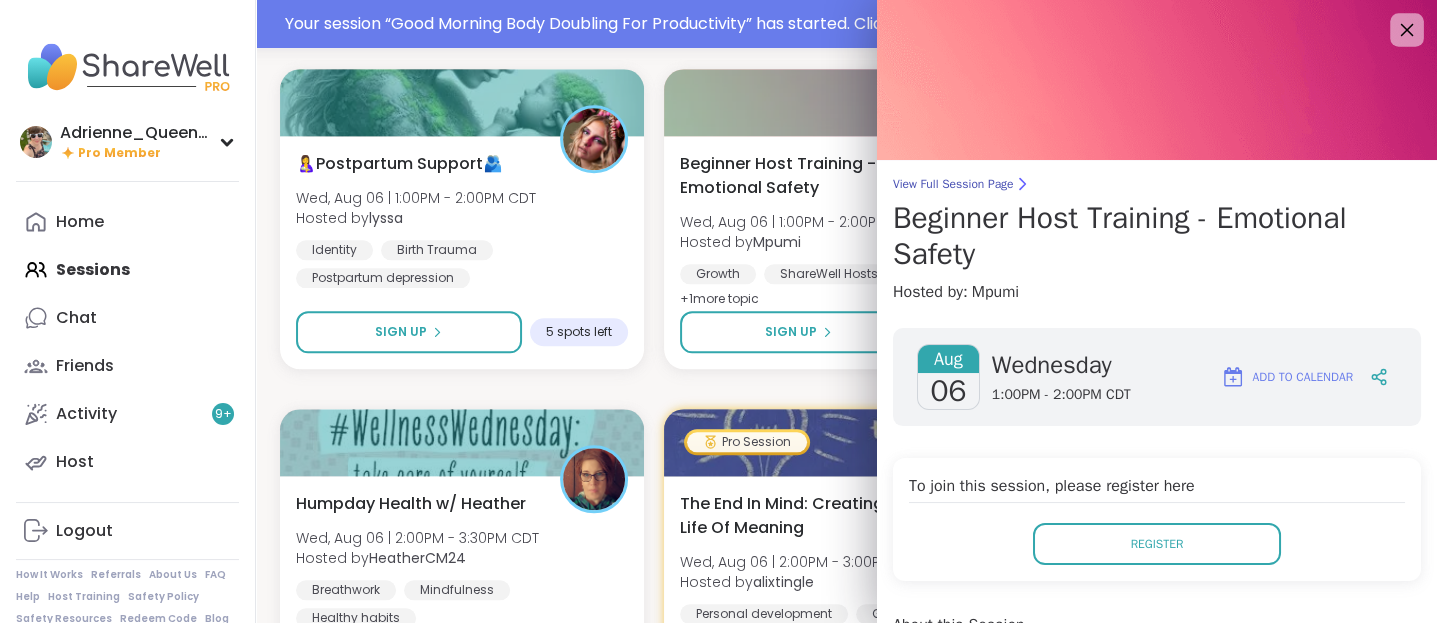 click 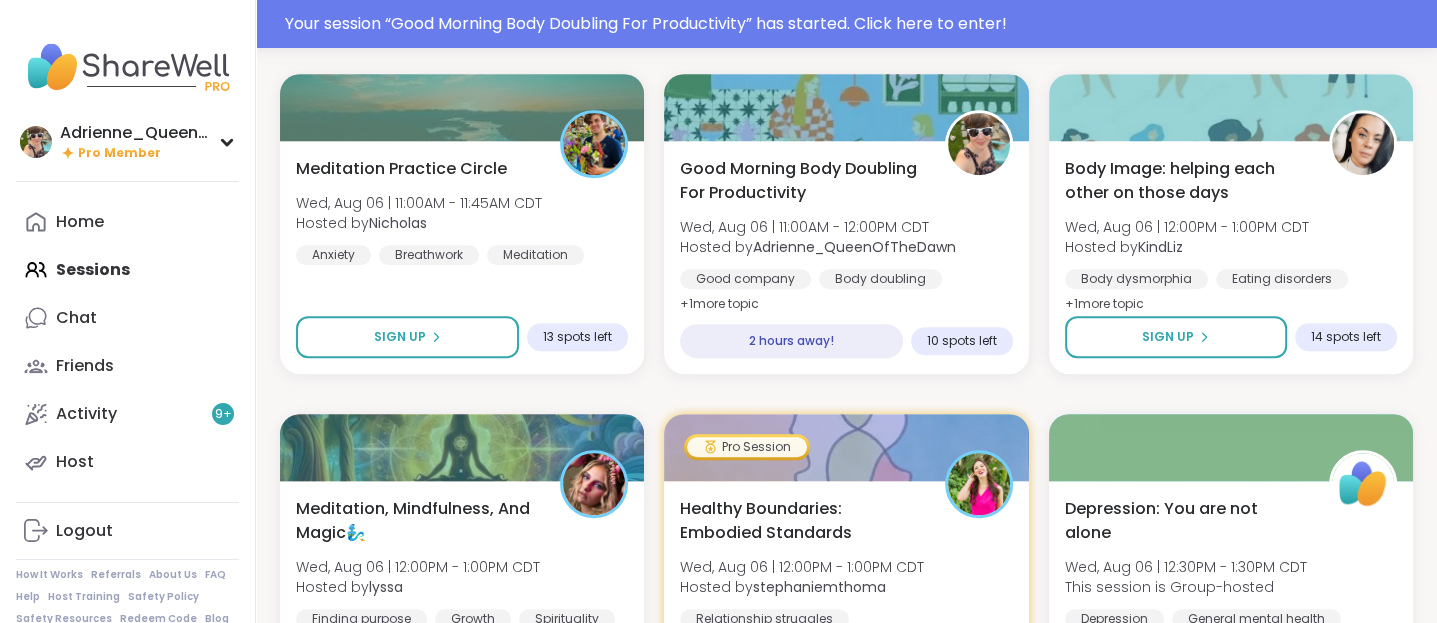 scroll, scrollTop: 1303, scrollLeft: 0, axis: vertical 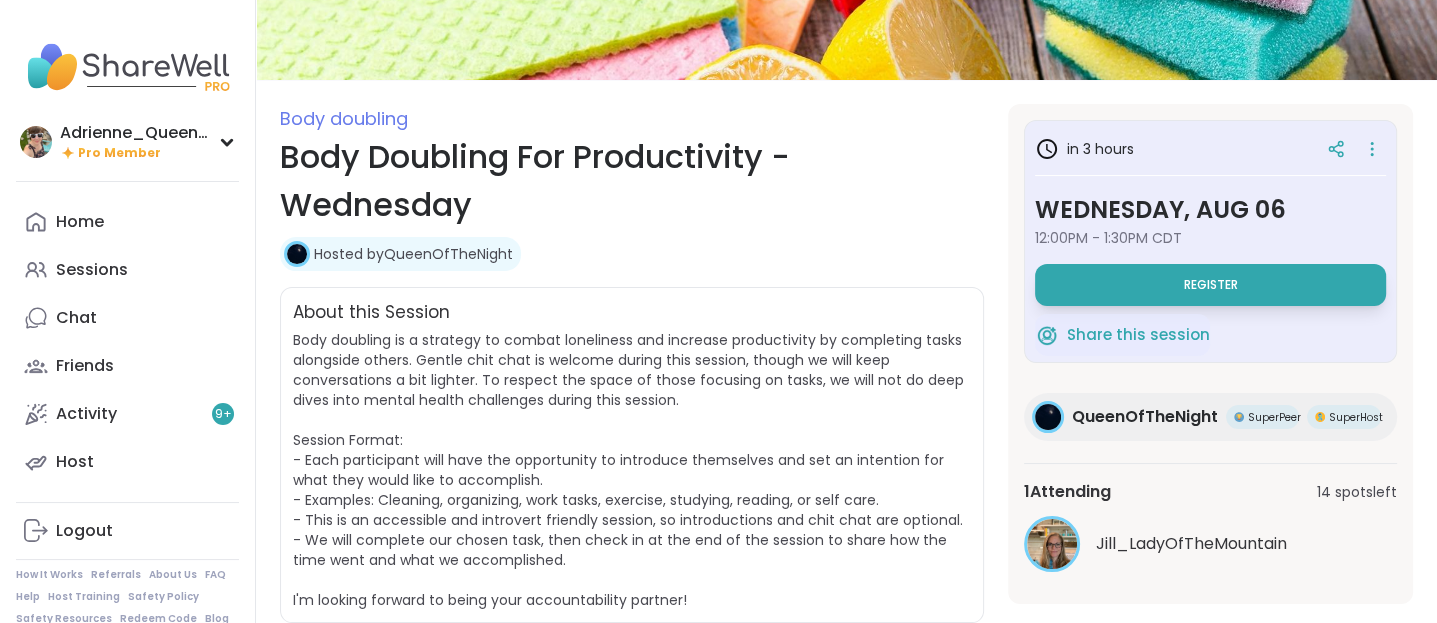 click on "Register" at bounding box center (1210, 285) 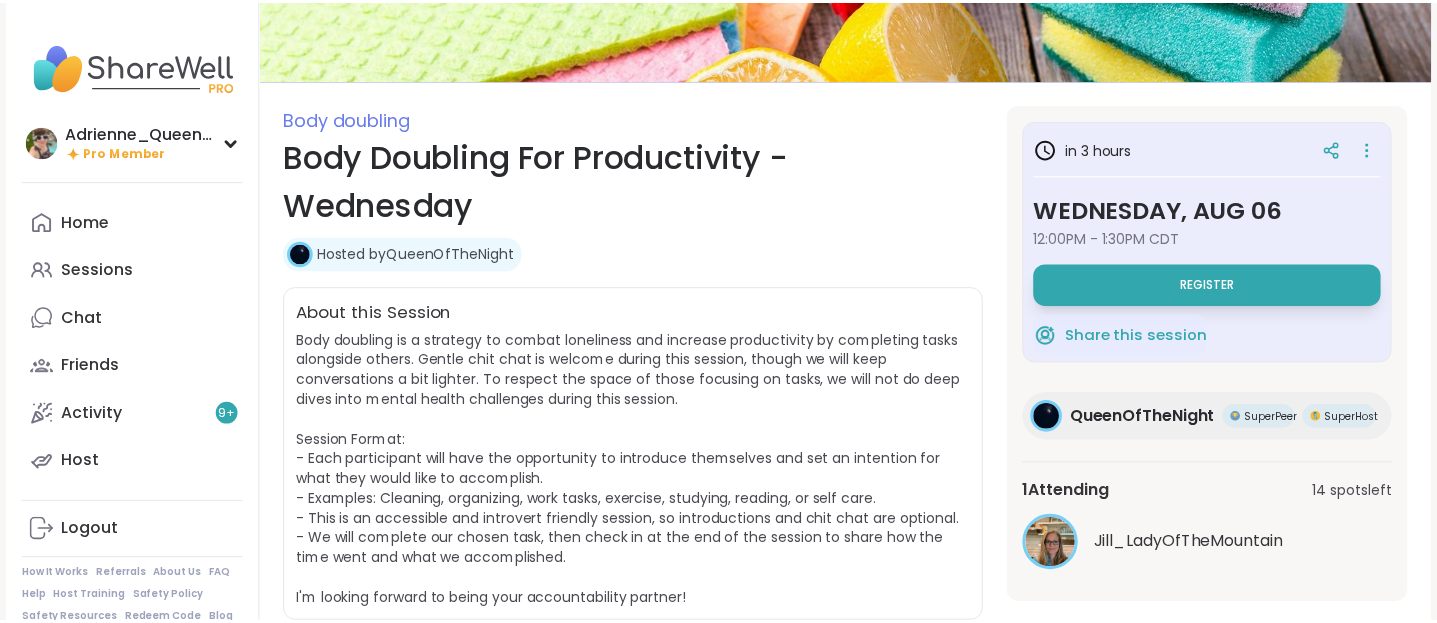 scroll, scrollTop: 230, scrollLeft: 0, axis: vertical 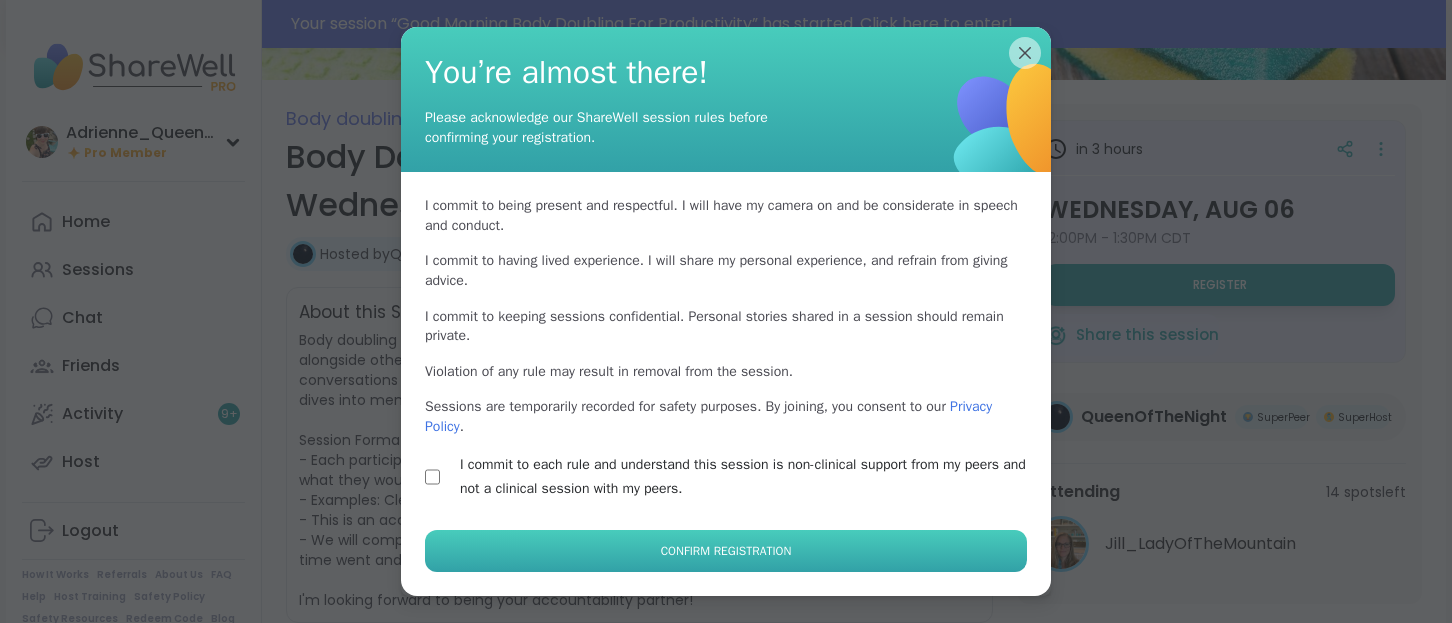 click on "Confirm Registration" at bounding box center [726, 551] 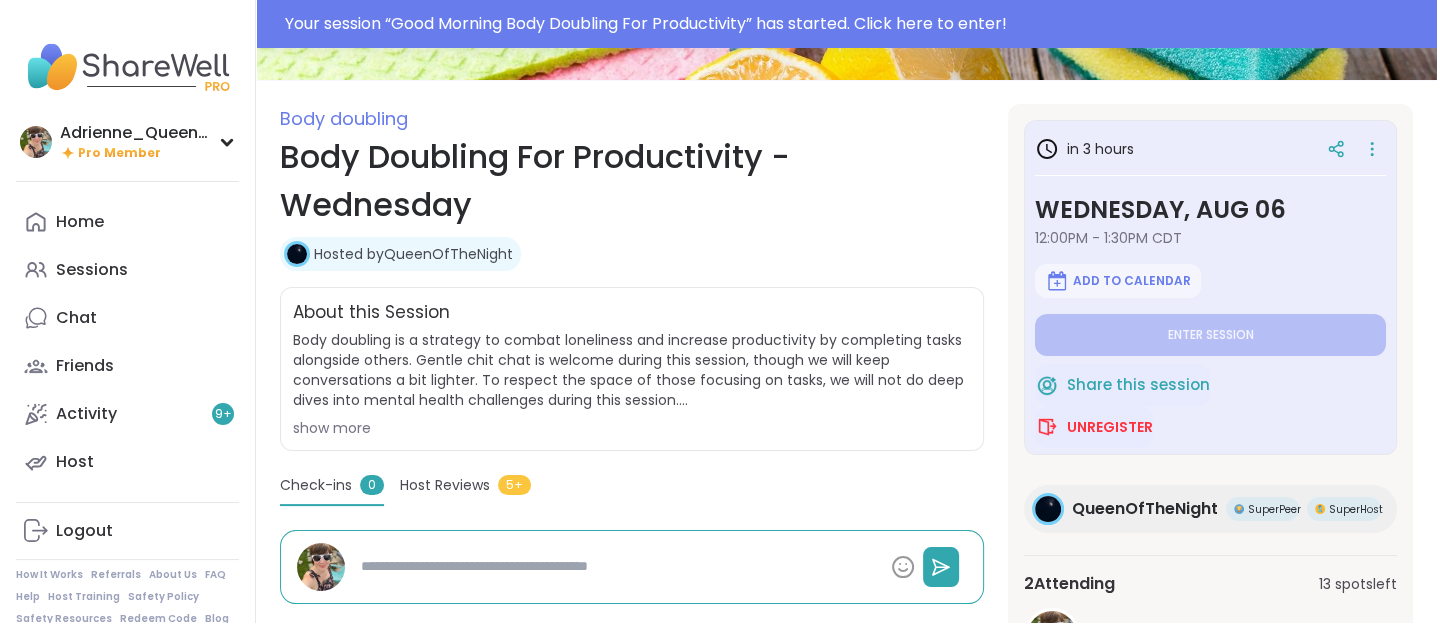scroll, scrollTop: 65, scrollLeft: 0, axis: vertical 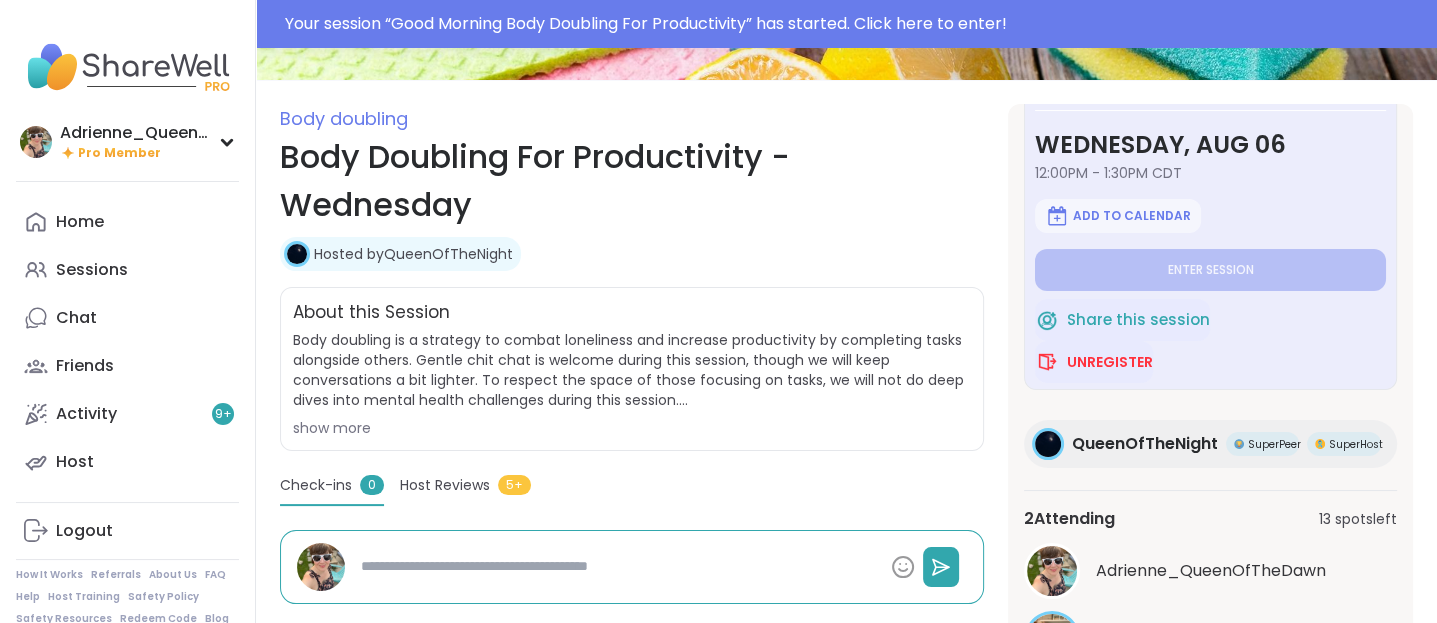 type on "*" 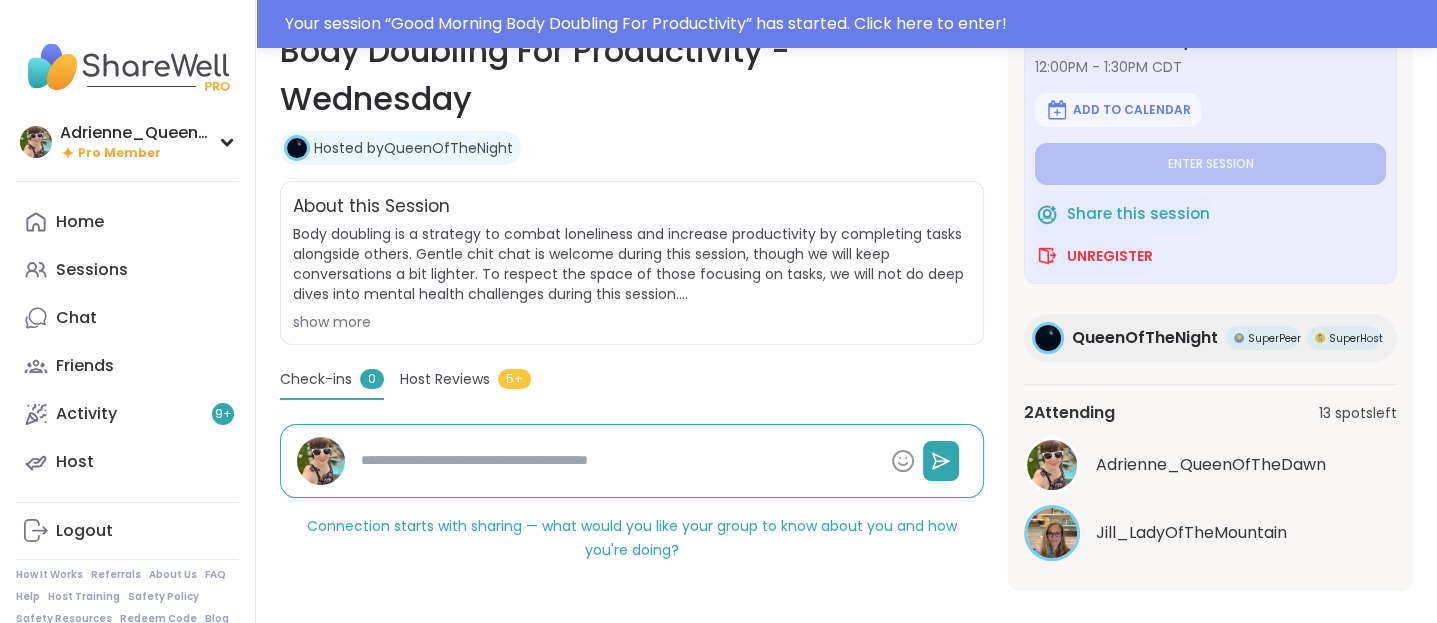 scroll, scrollTop: 360, scrollLeft: 0, axis: vertical 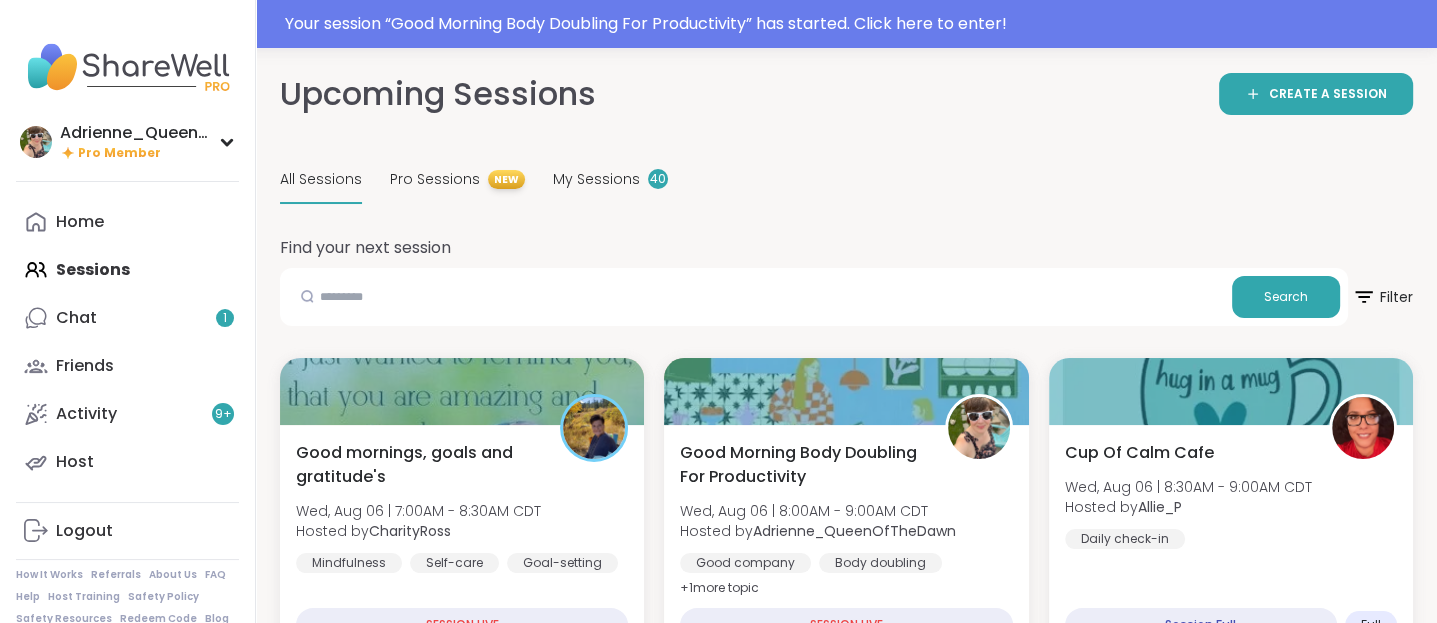 click on "All Sessions Pro Sessions NEW My Sessions 40" at bounding box center [846, 180] 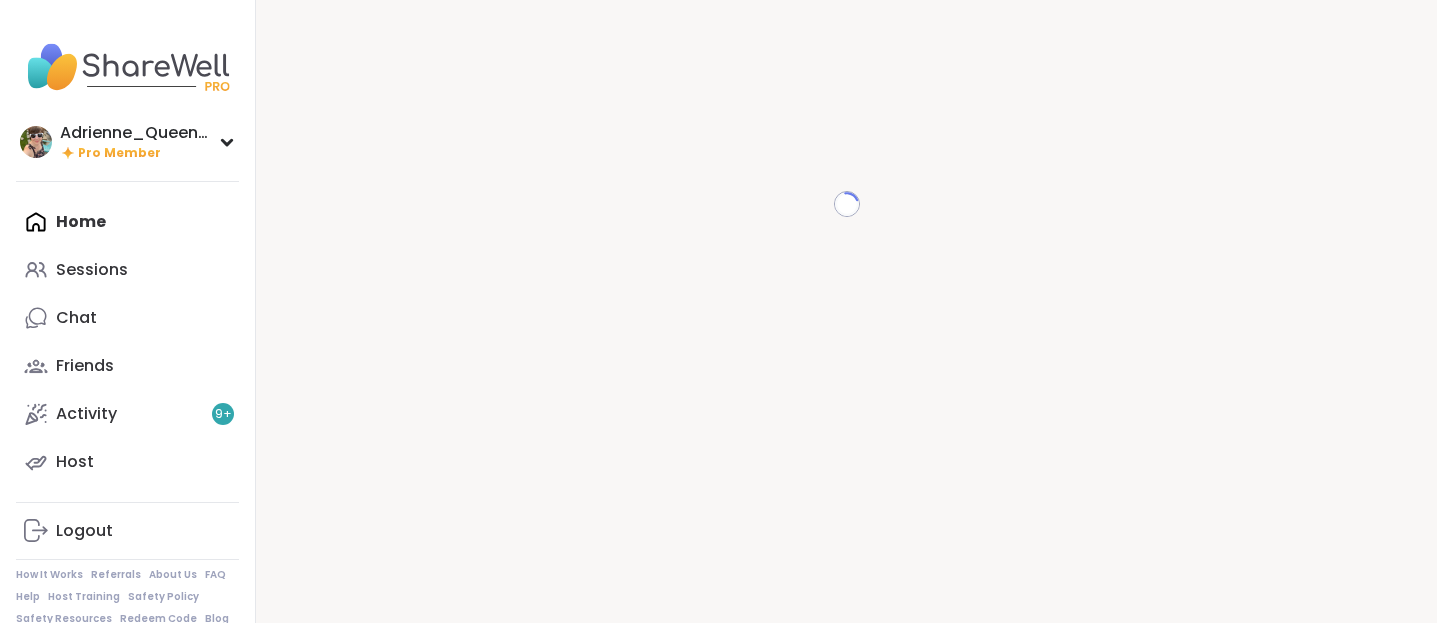scroll, scrollTop: 0, scrollLeft: 0, axis: both 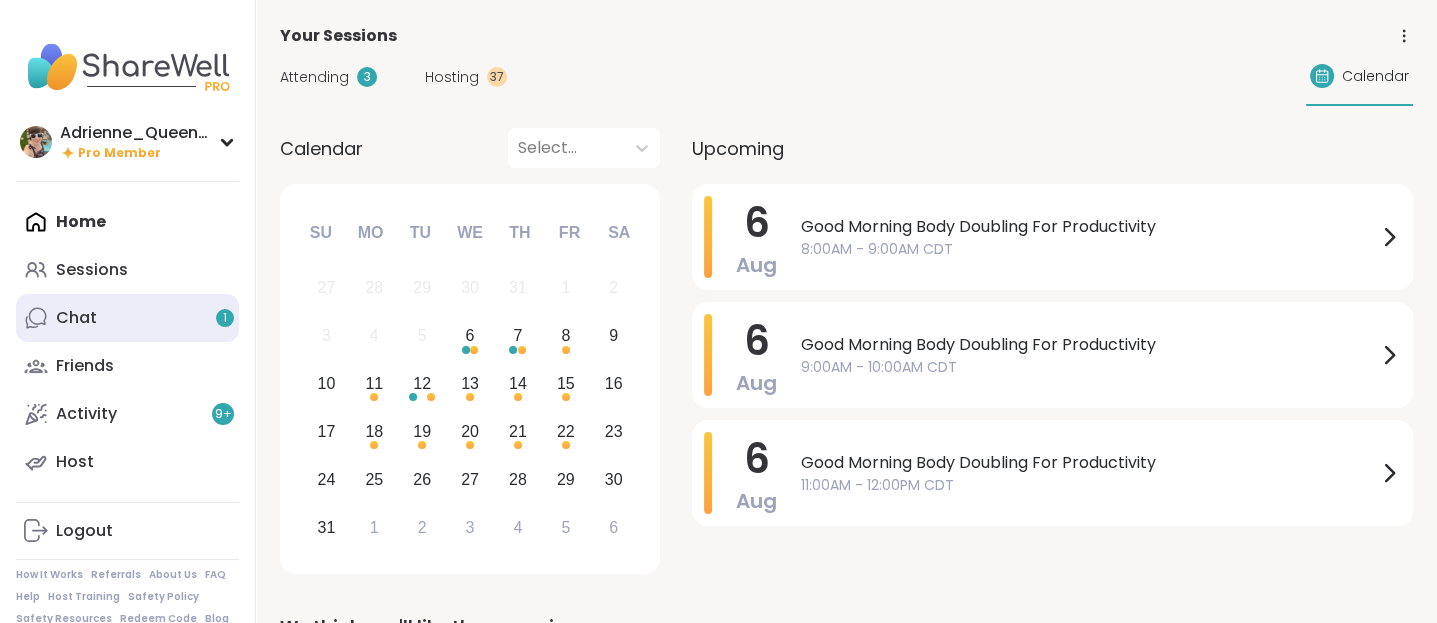 click on "Chat 1" at bounding box center (127, 318) 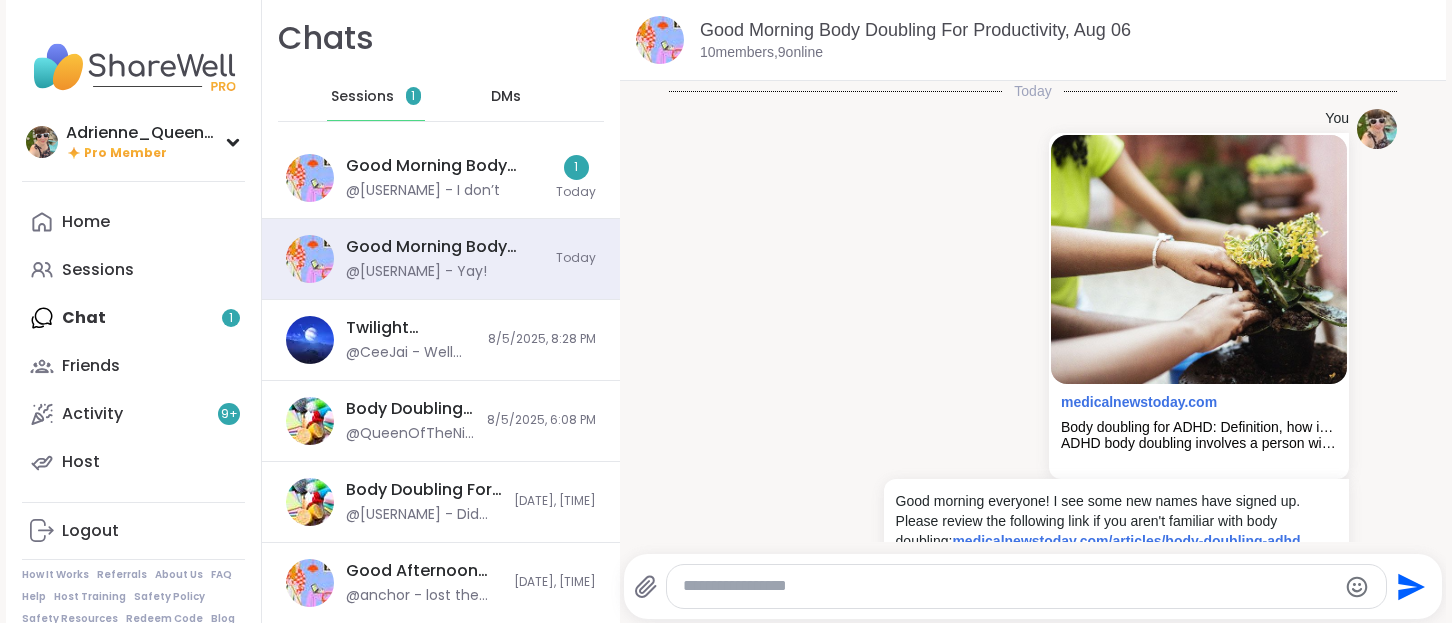 scroll, scrollTop: 2816, scrollLeft: 0, axis: vertical 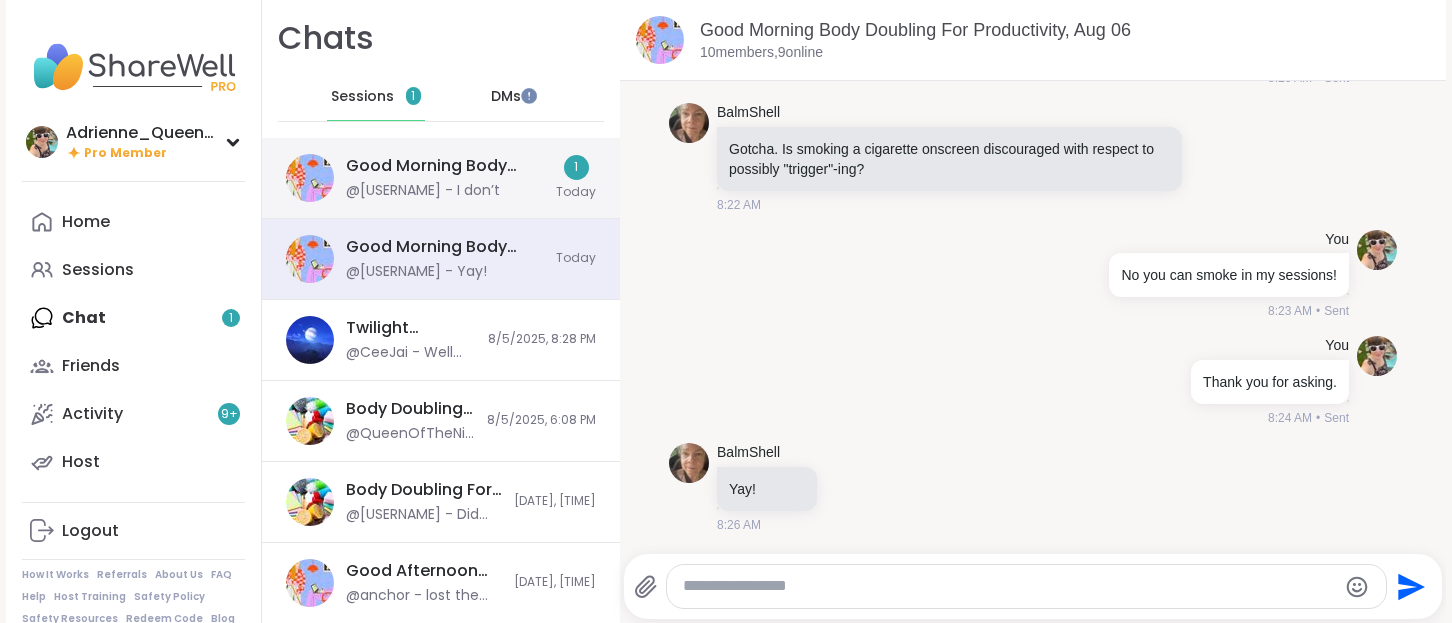 click on "@Jill_LadyOfTheMountain - I don’t" at bounding box center (423, 191) 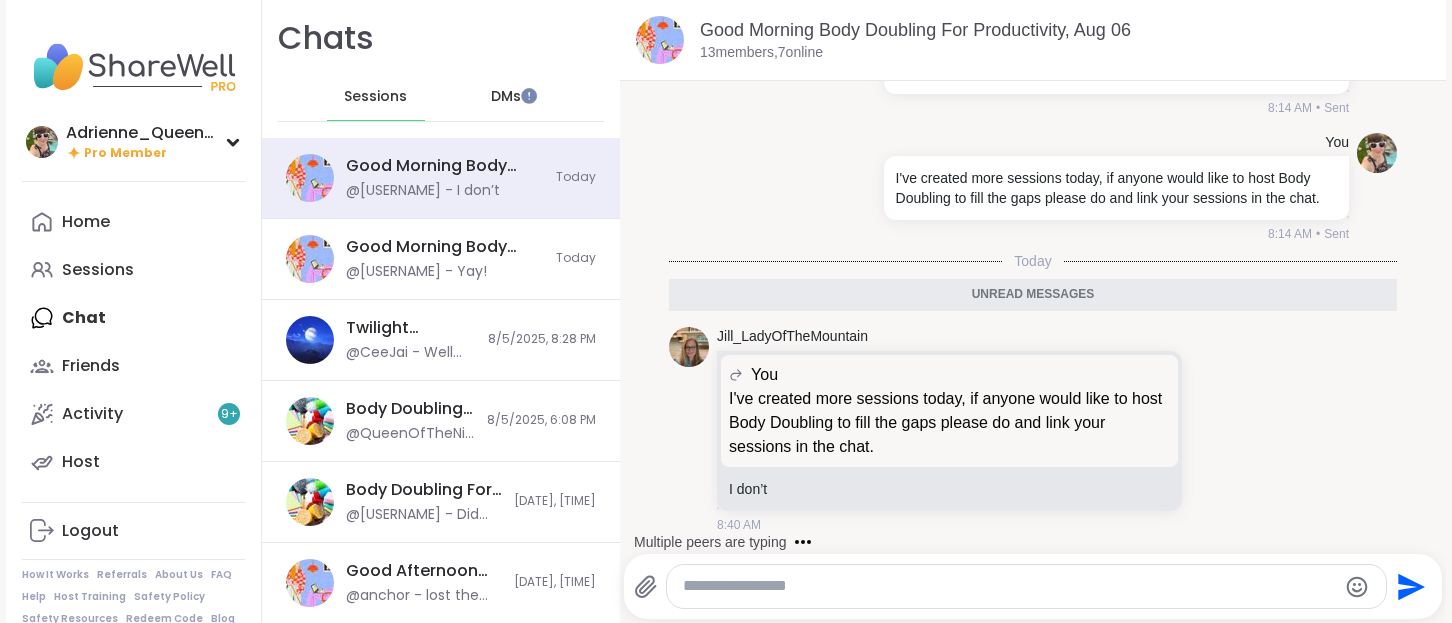 scroll, scrollTop: 633, scrollLeft: 0, axis: vertical 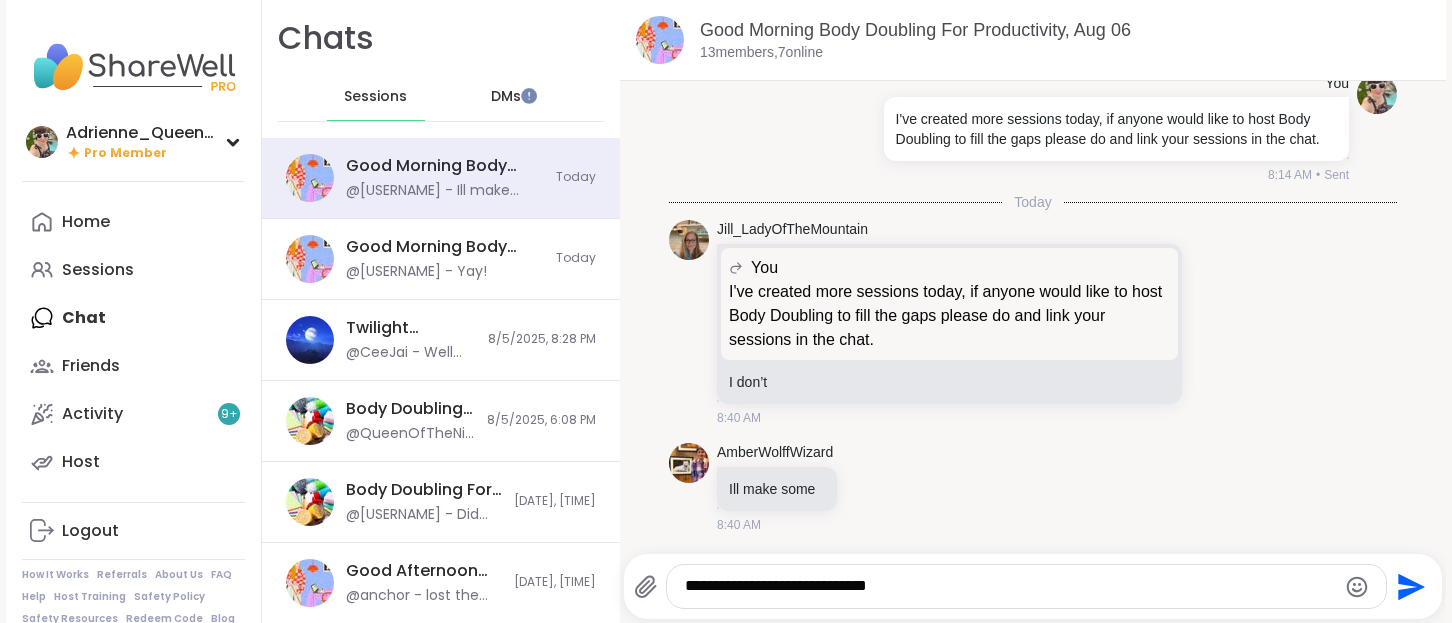 type on "**********" 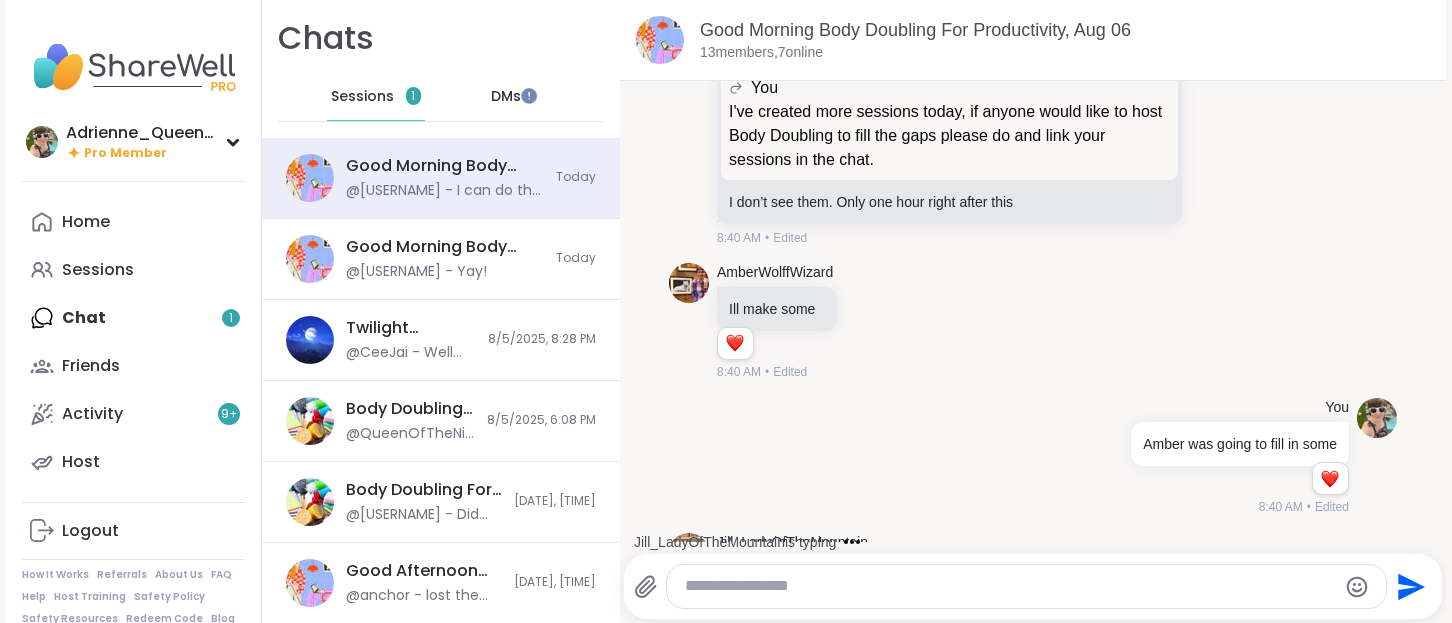 scroll, scrollTop: 1029, scrollLeft: 0, axis: vertical 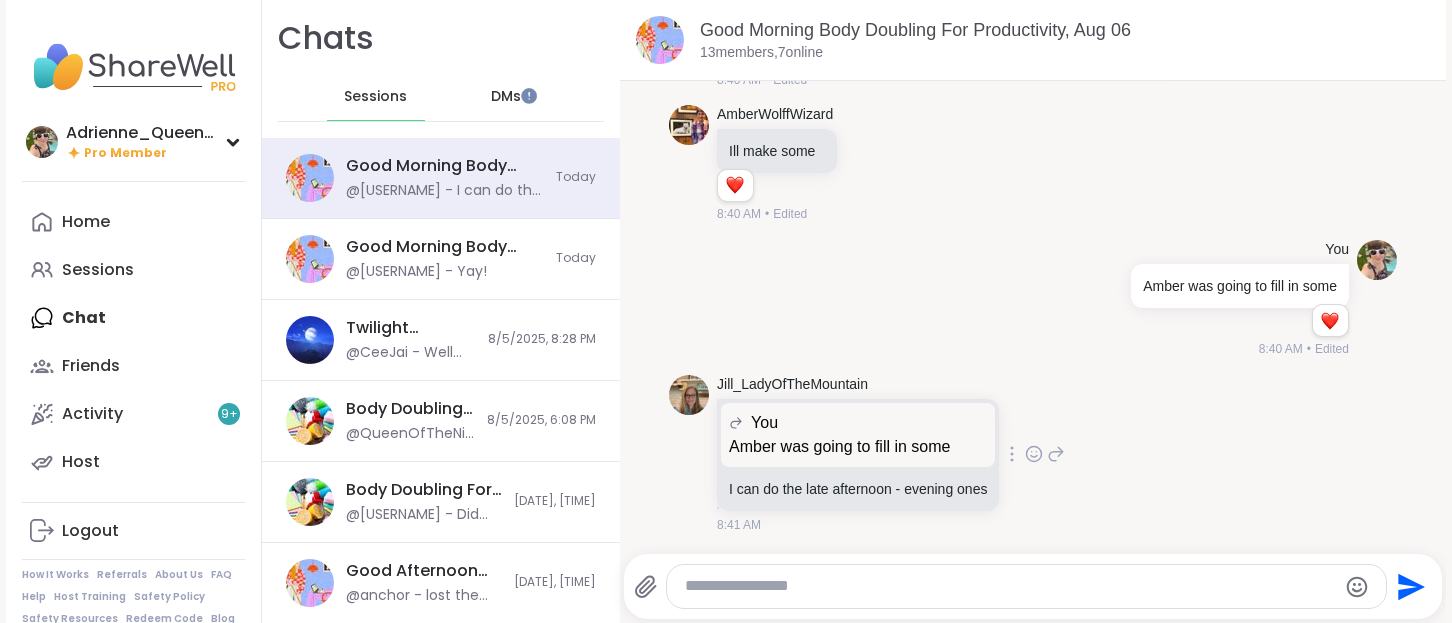 click 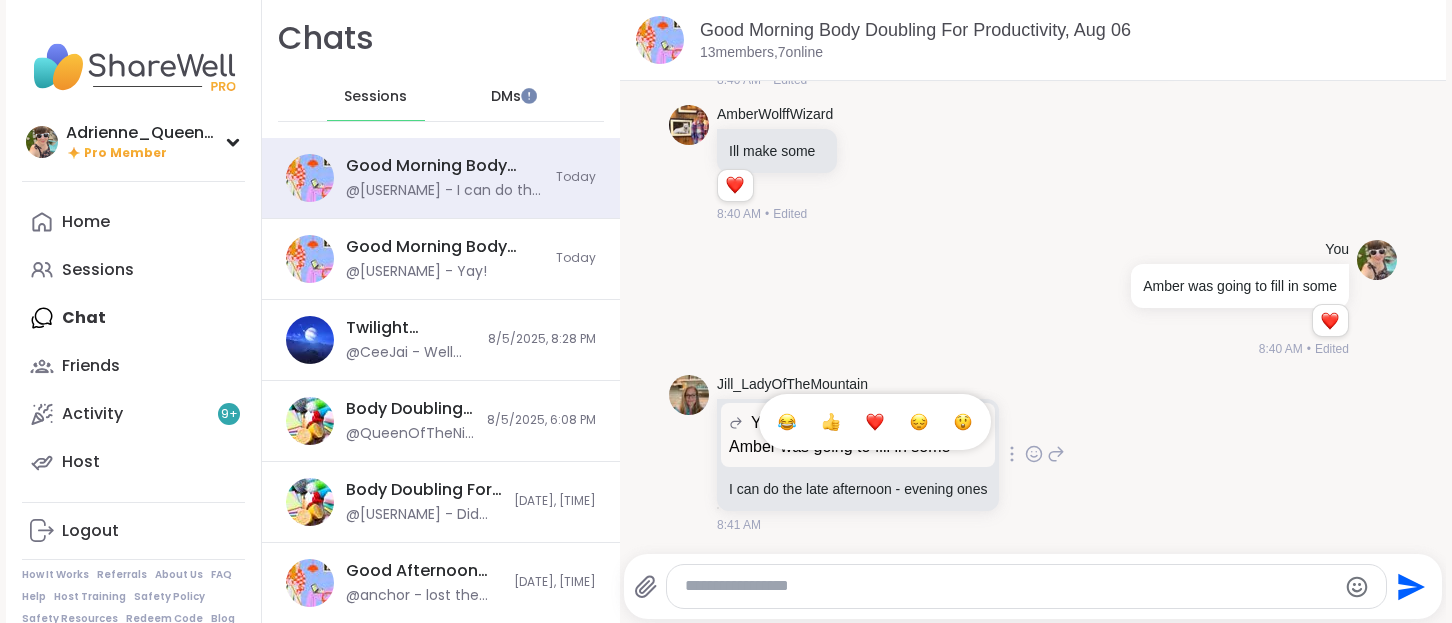 click at bounding box center (875, 422) 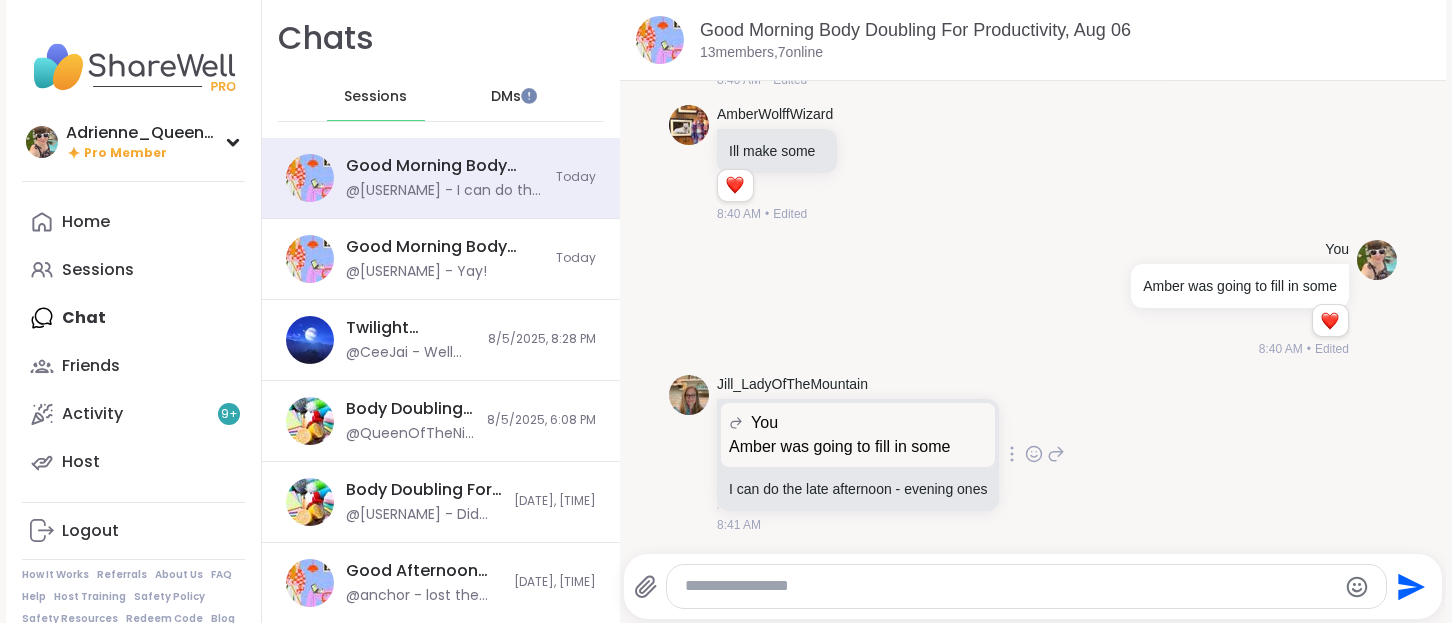 scroll, scrollTop: 1058, scrollLeft: 0, axis: vertical 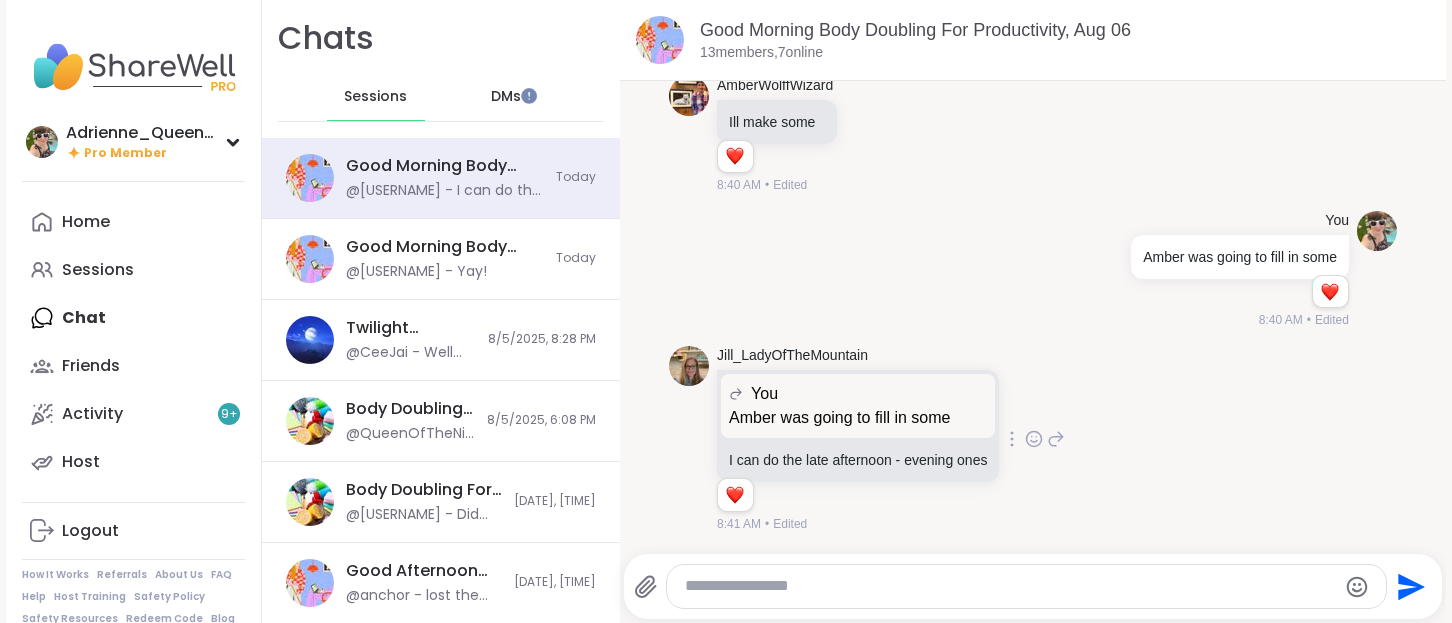 click at bounding box center (1010, 586) 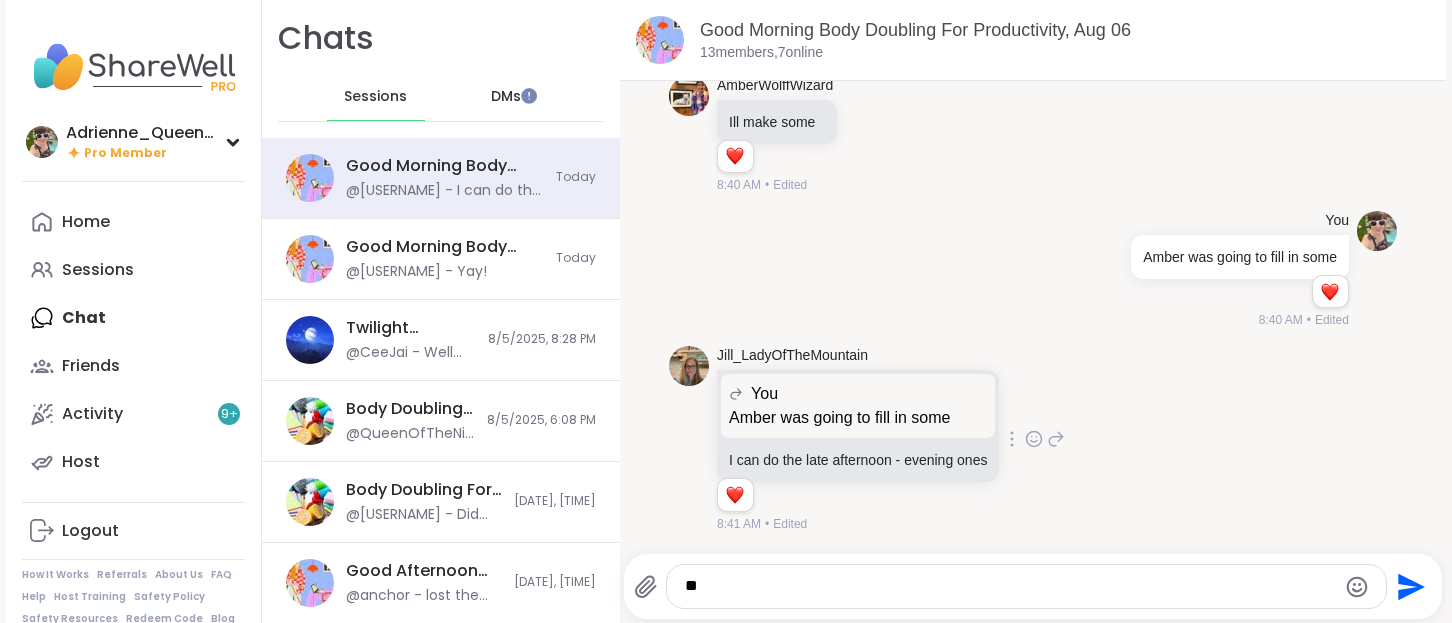 type on "*" 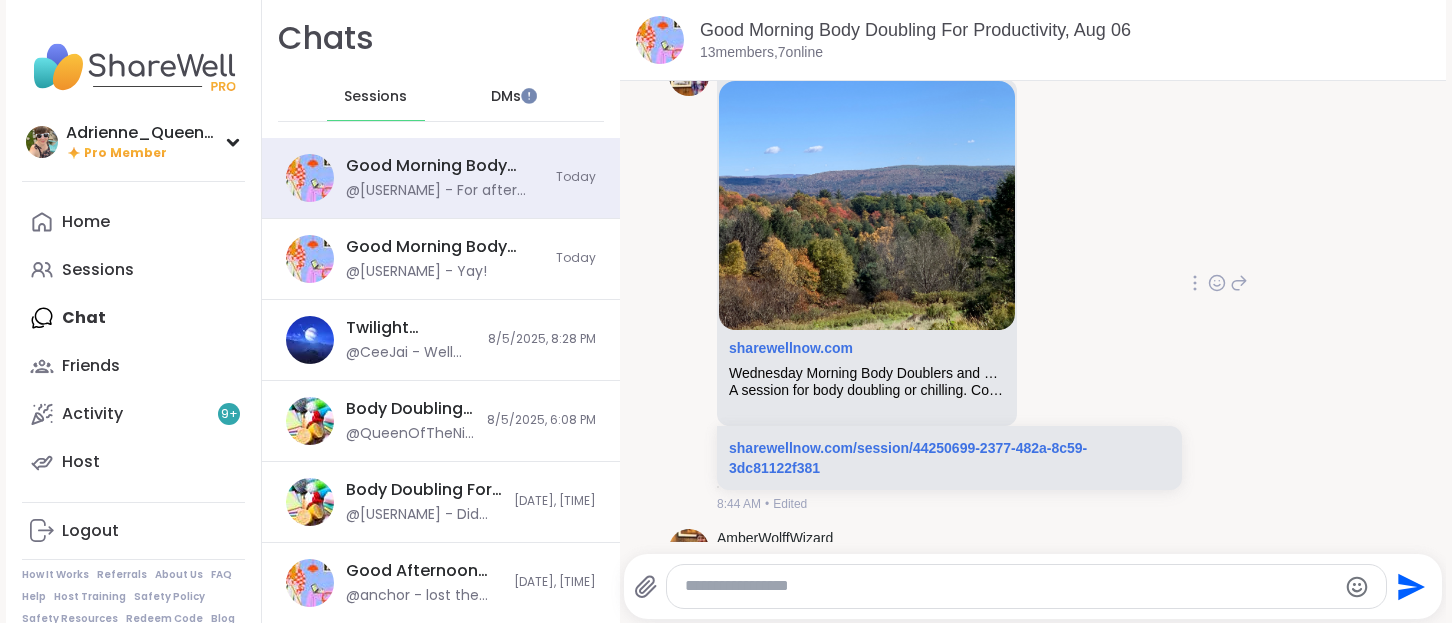 scroll, scrollTop: 1637, scrollLeft: 0, axis: vertical 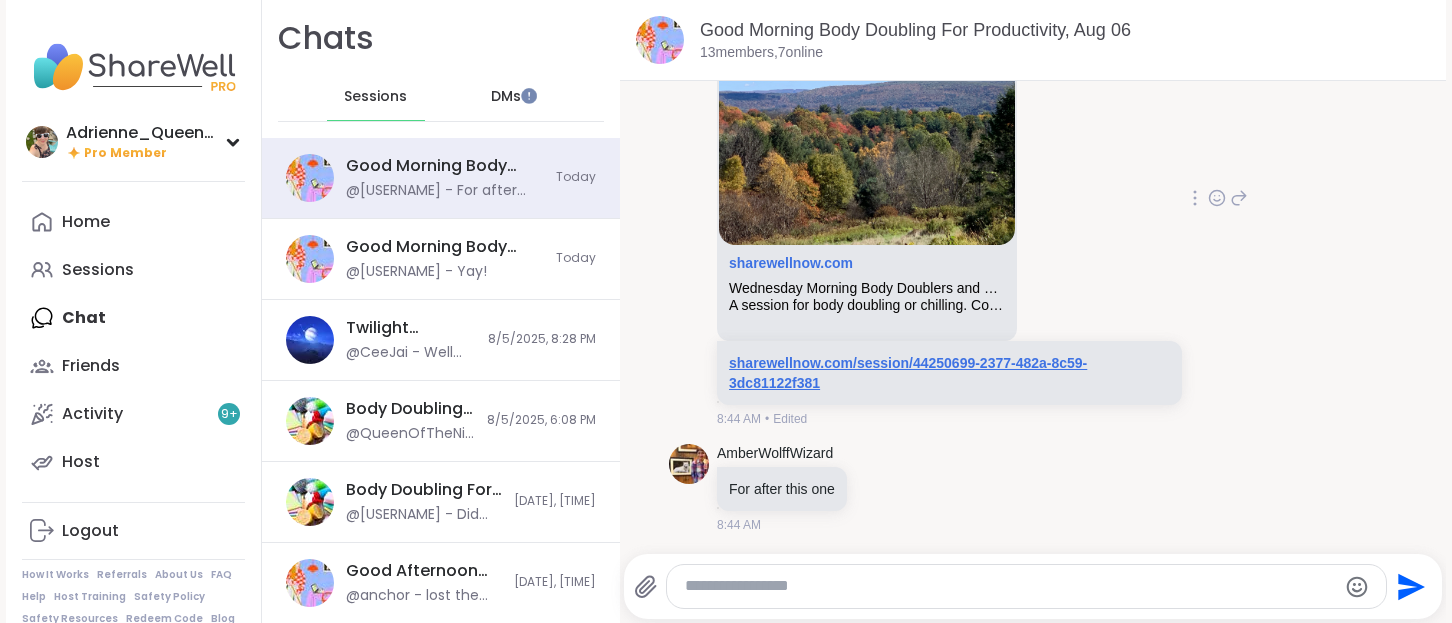 click on "sharewellnow.com/session/44250699-2377-482a-8c59-3dc81122f381" at bounding box center (908, 373) 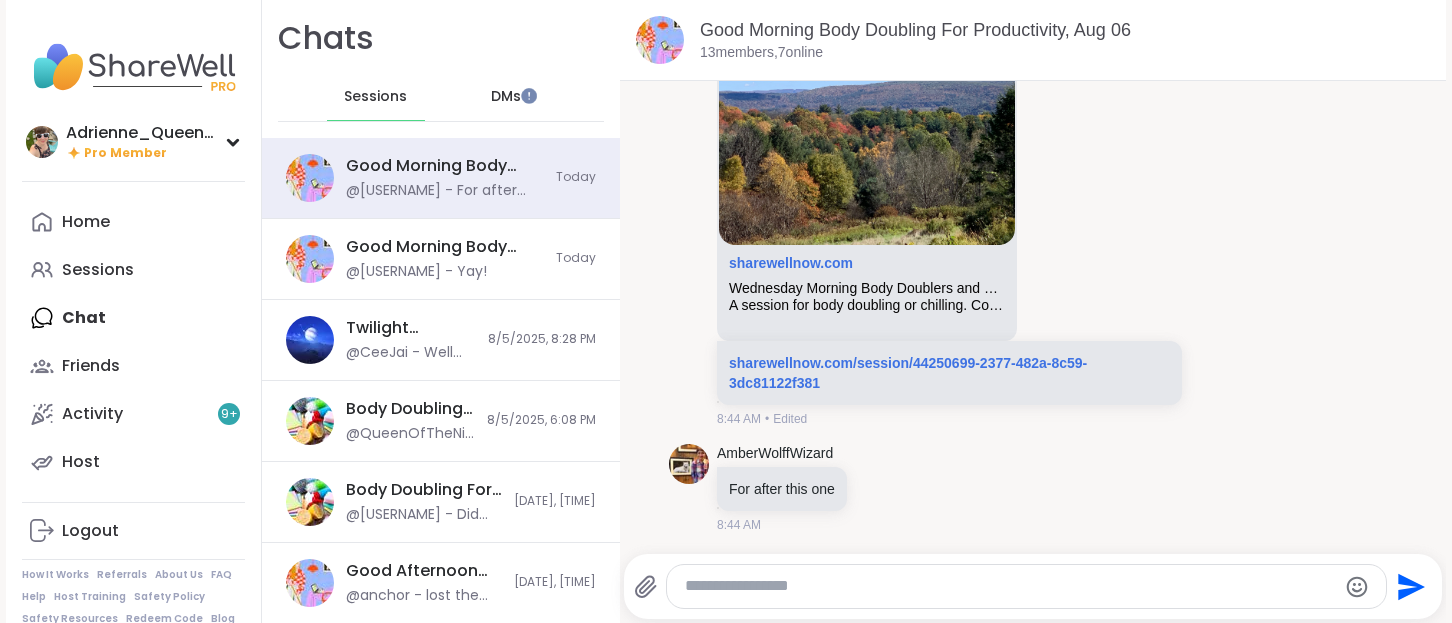 click at bounding box center (1026, 586) 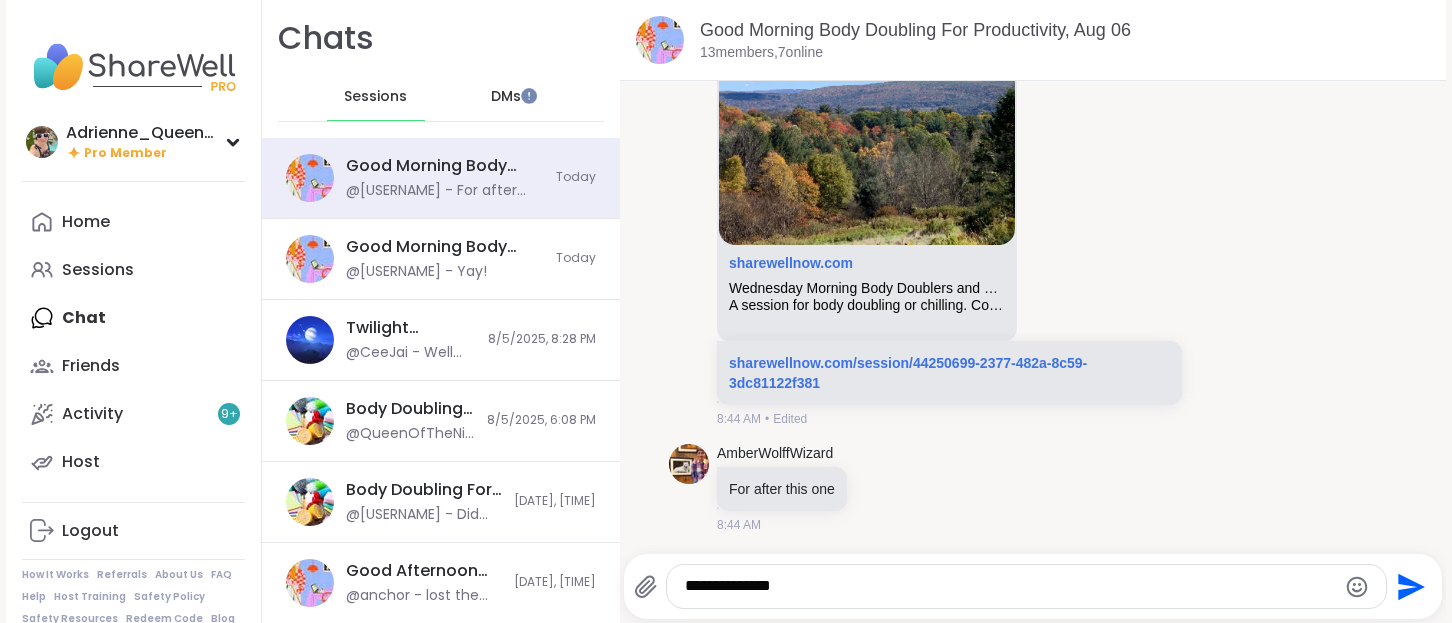 type on "**********" 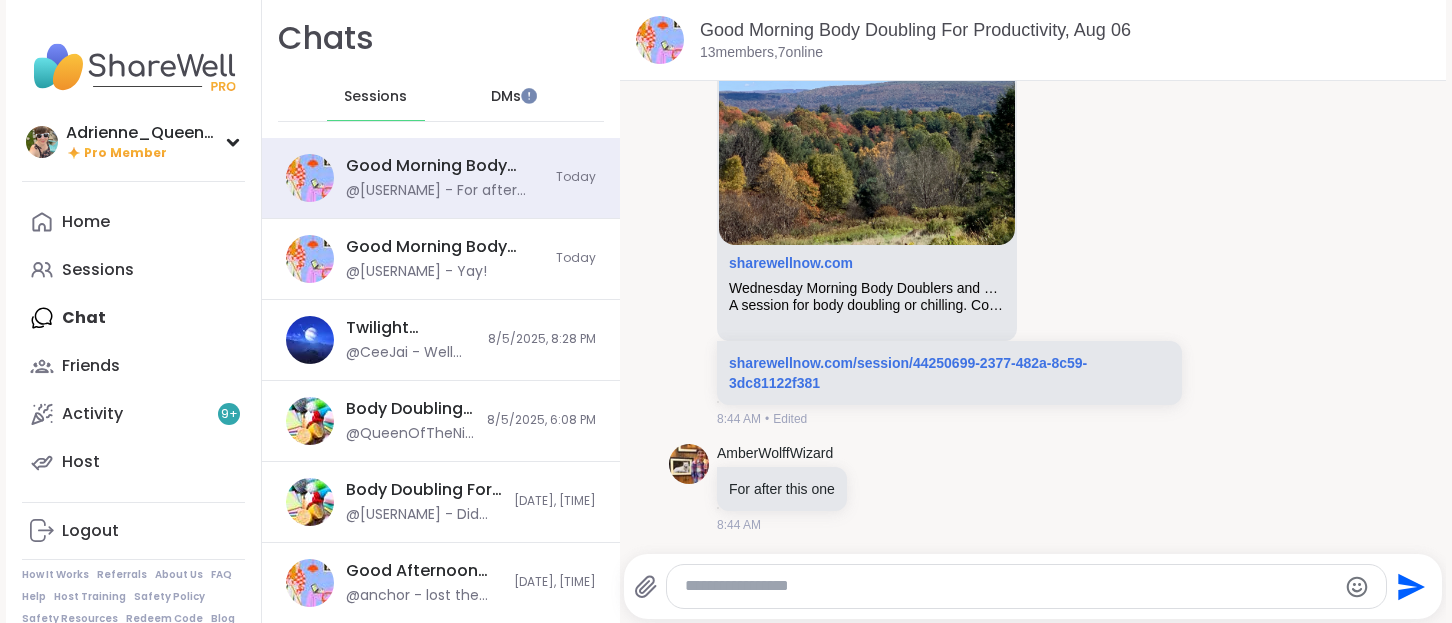 scroll, scrollTop: 1743, scrollLeft: 0, axis: vertical 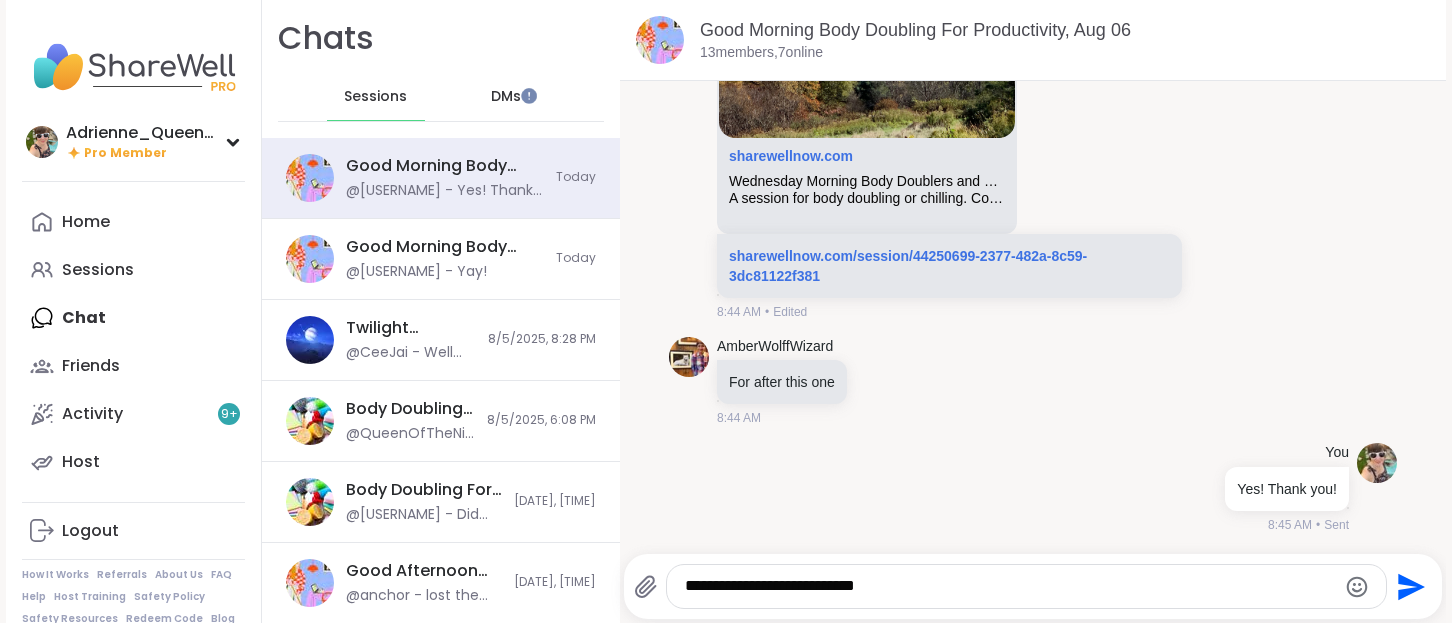 type on "**********" 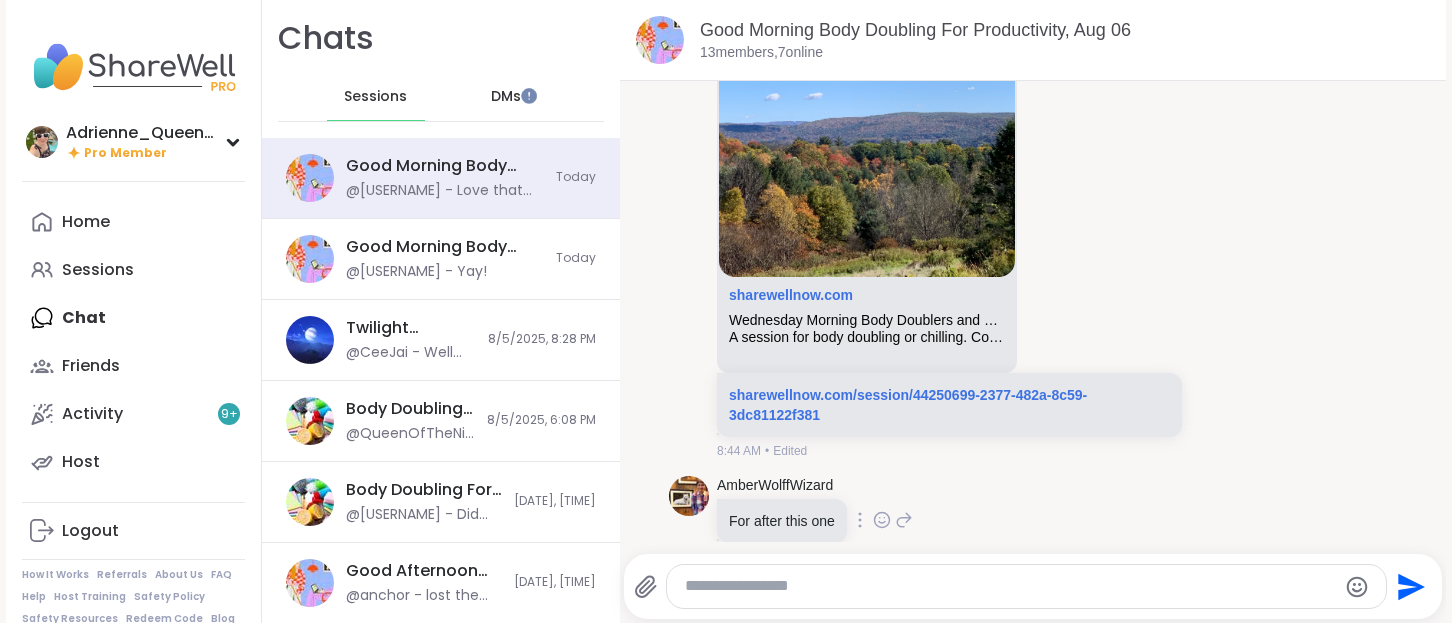 scroll, scrollTop: 1849, scrollLeft: 0, axis: vertical 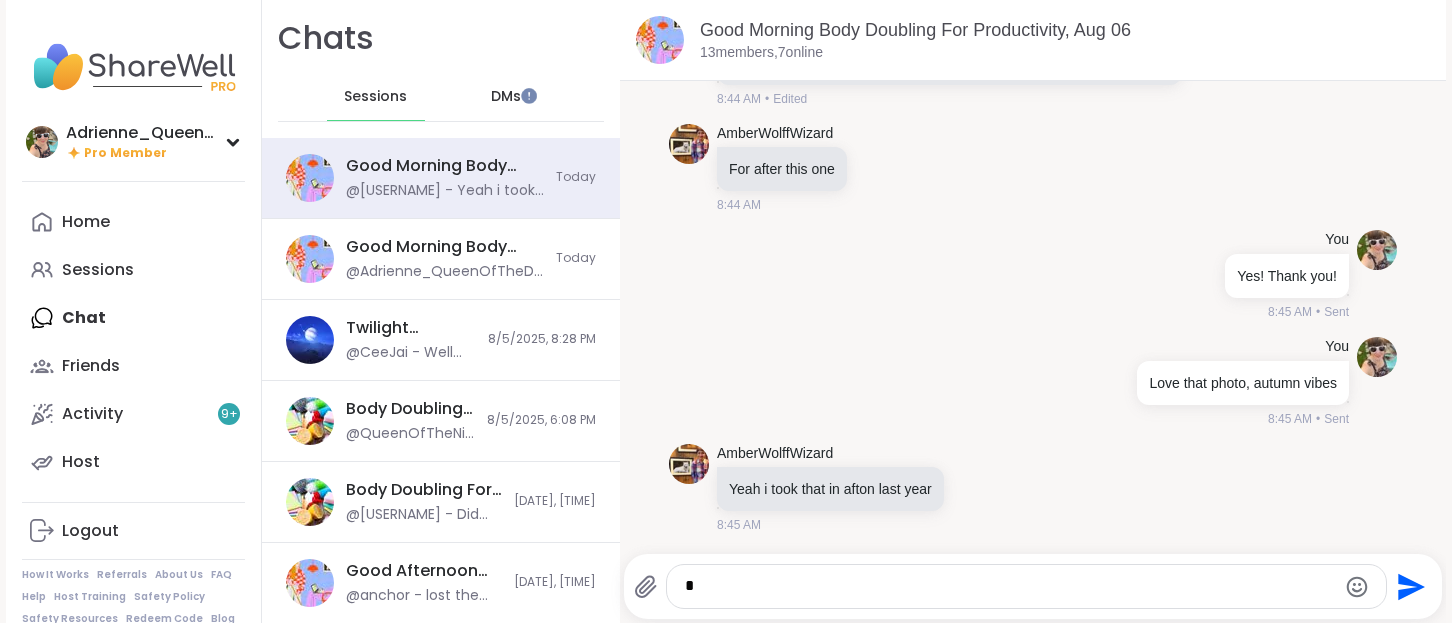 type on "*" 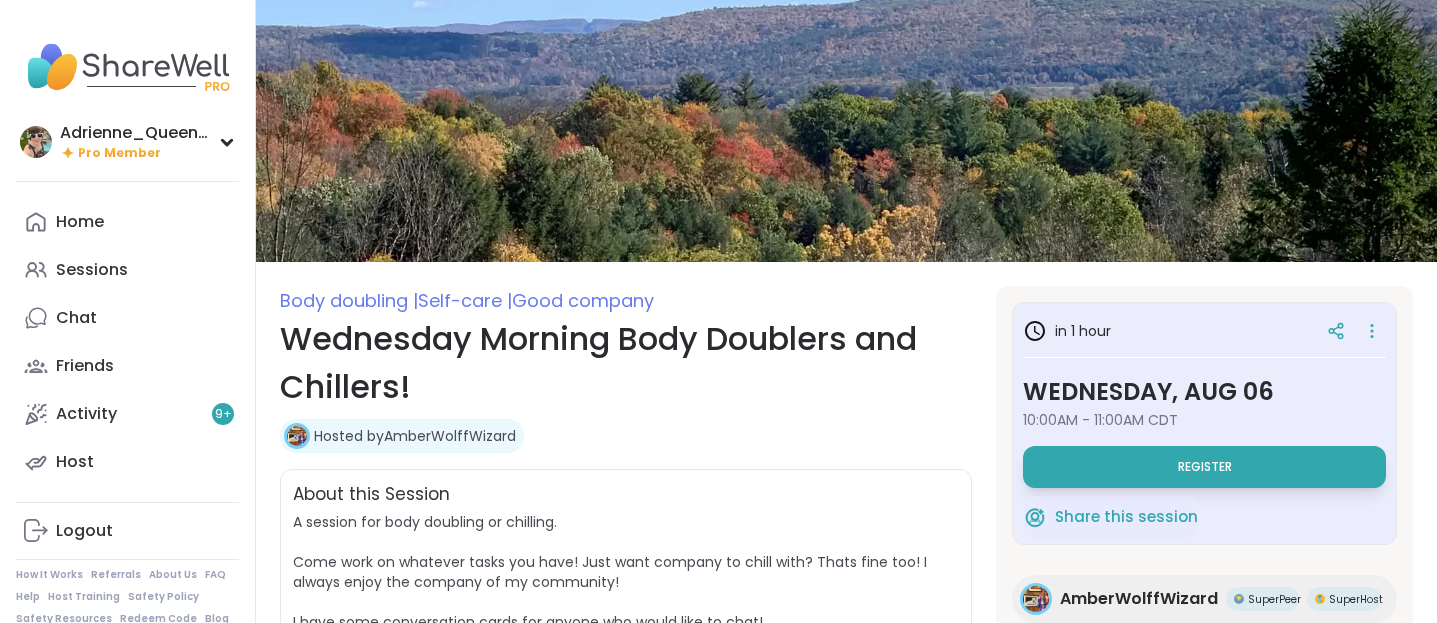 scroll, scrollTop: 0, scrollLeft: 0, axis: both 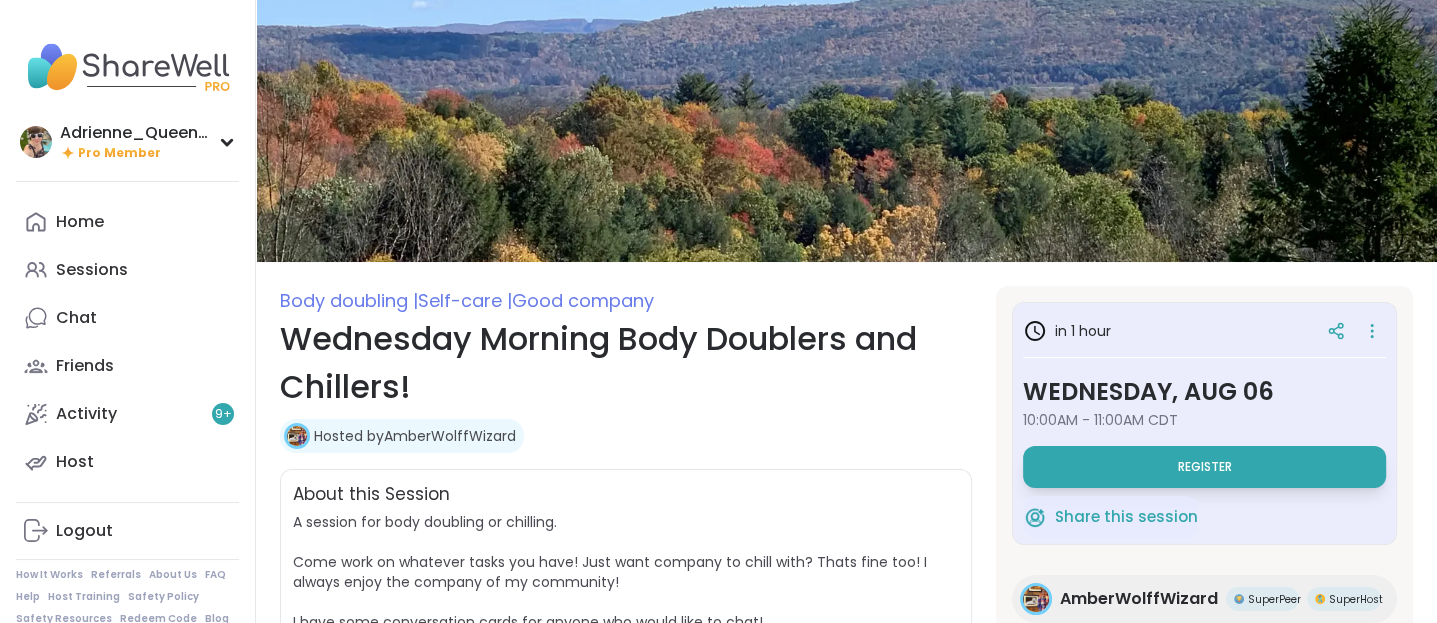 click on "Register" at bounding box center [1204, 467] 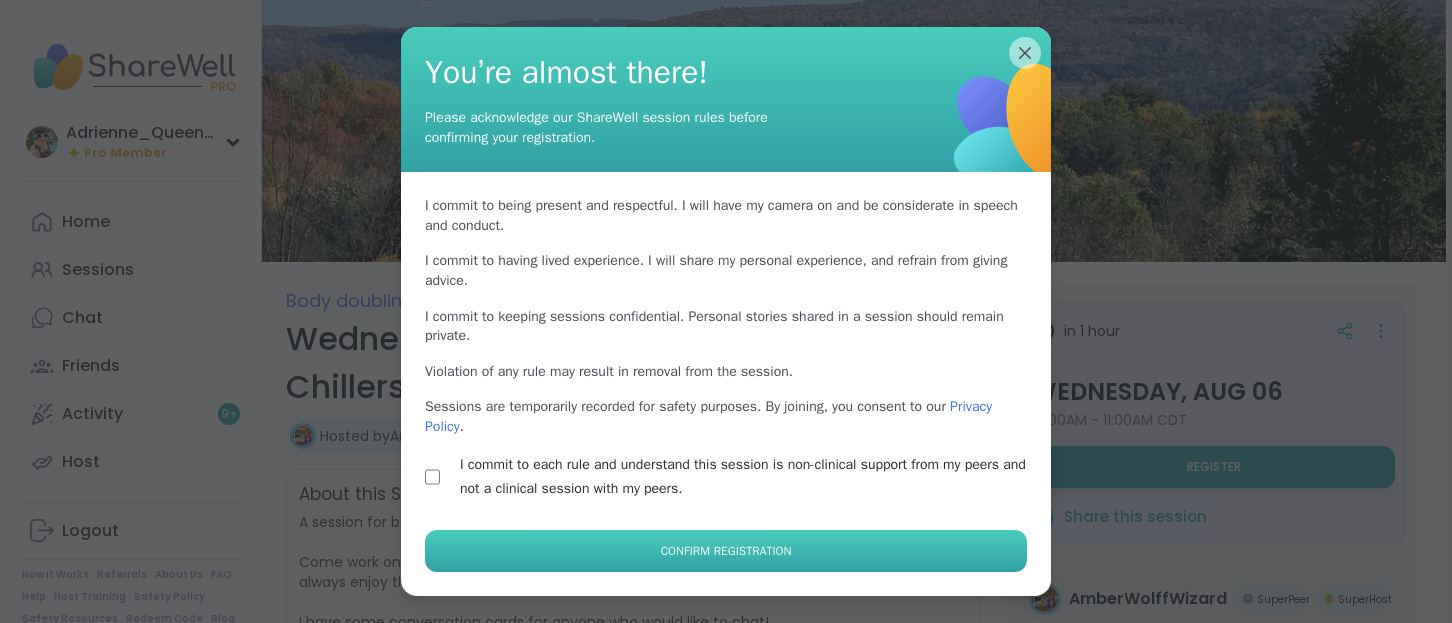 click on "Confirm Registration" at bounding box center [726, 551] 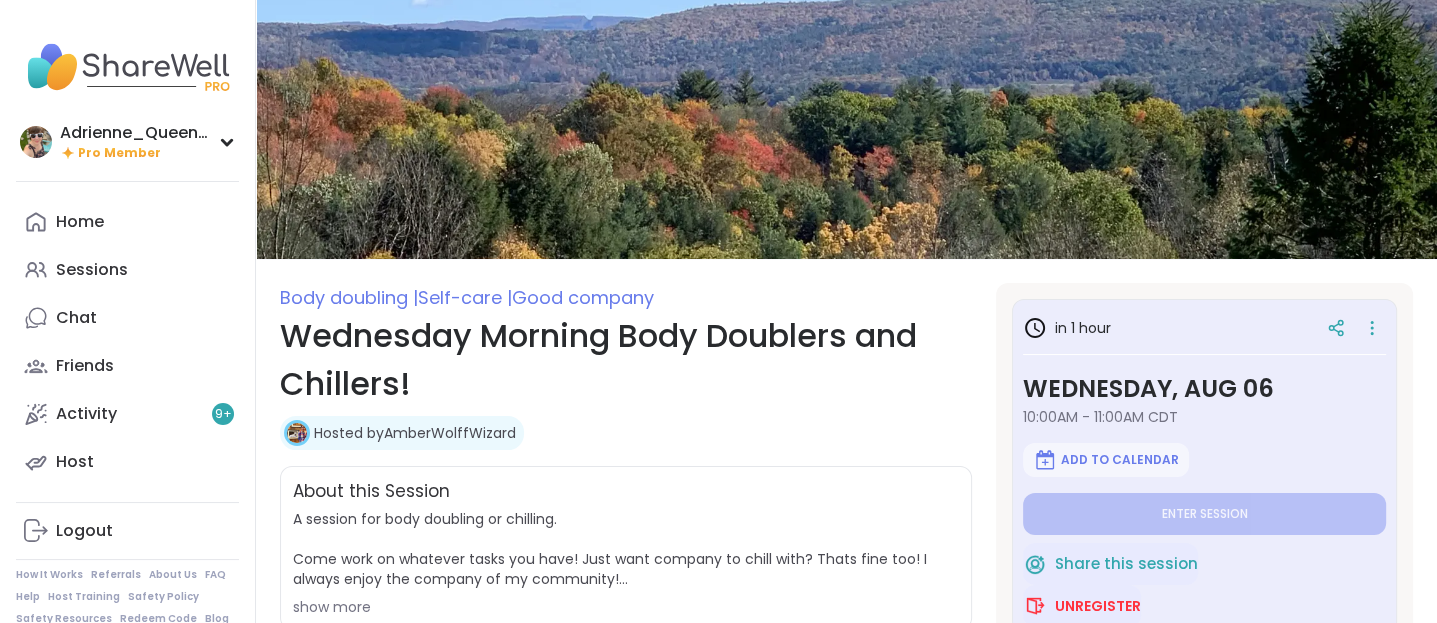 scroll, scrollTop: 0, scrollLeft: 0, axis: both 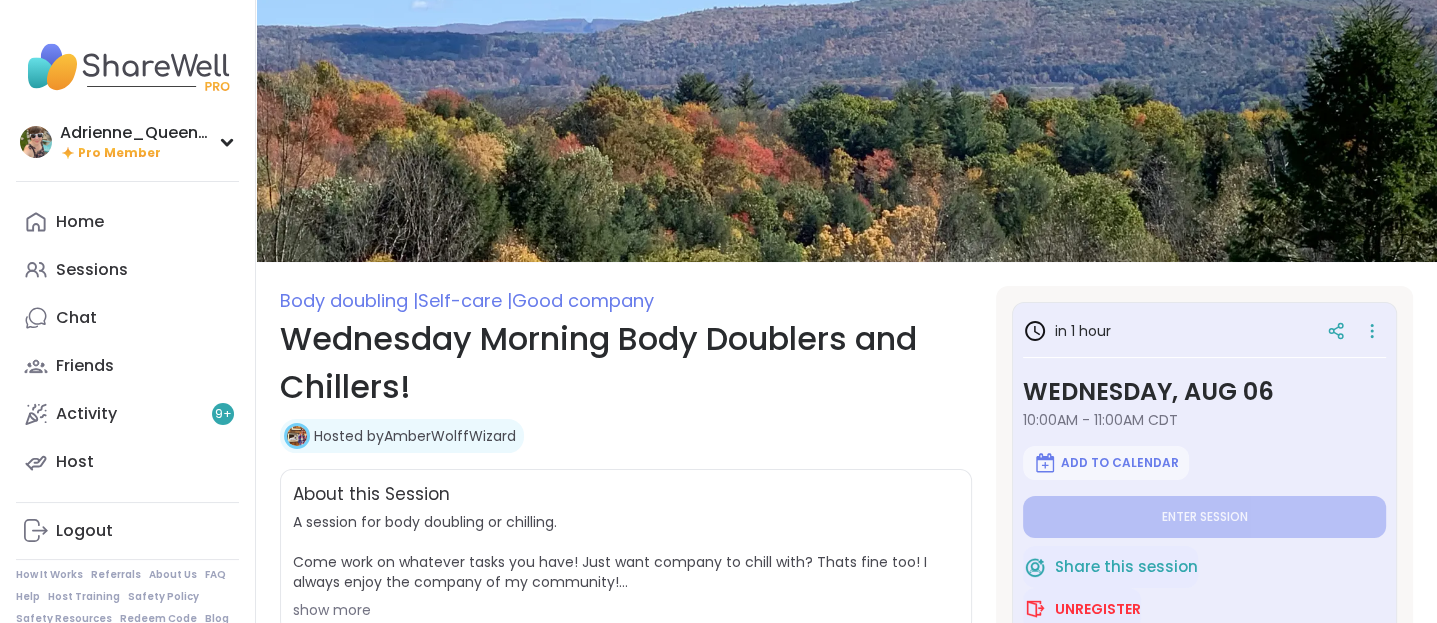 type on "*" 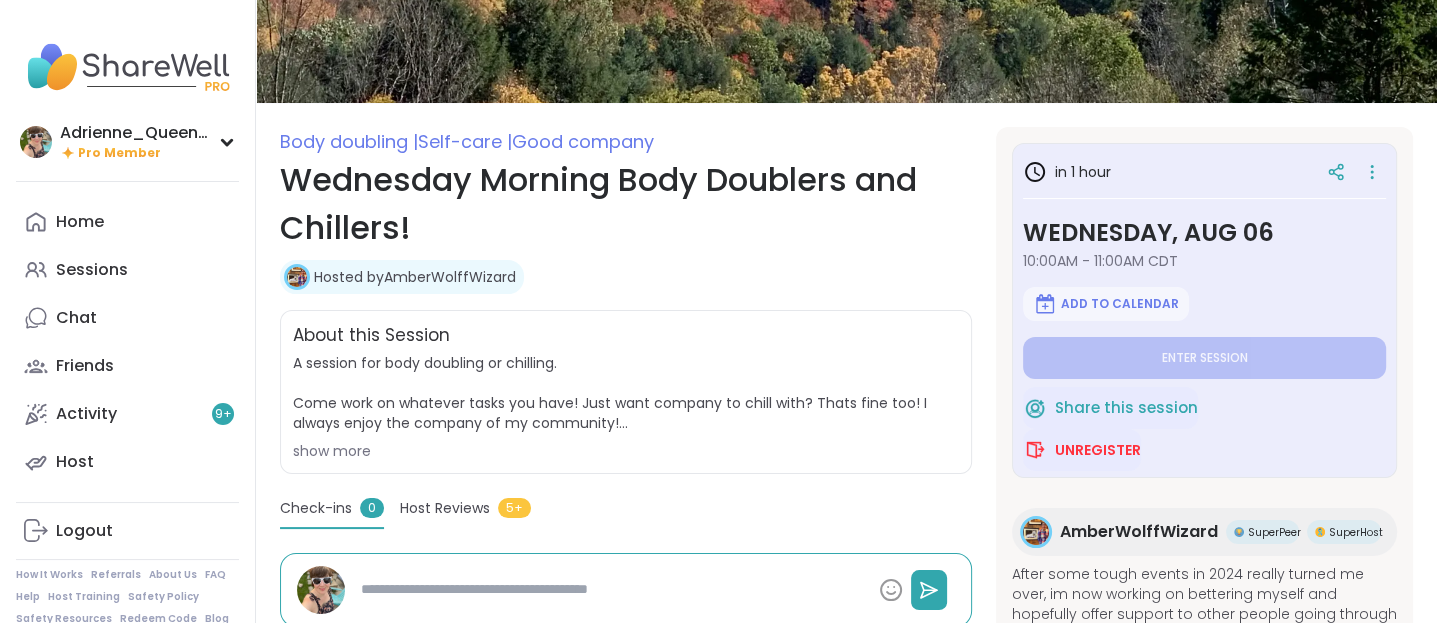 scroll, scrollTop: 312, scrollLeft: 0, axis: vertical 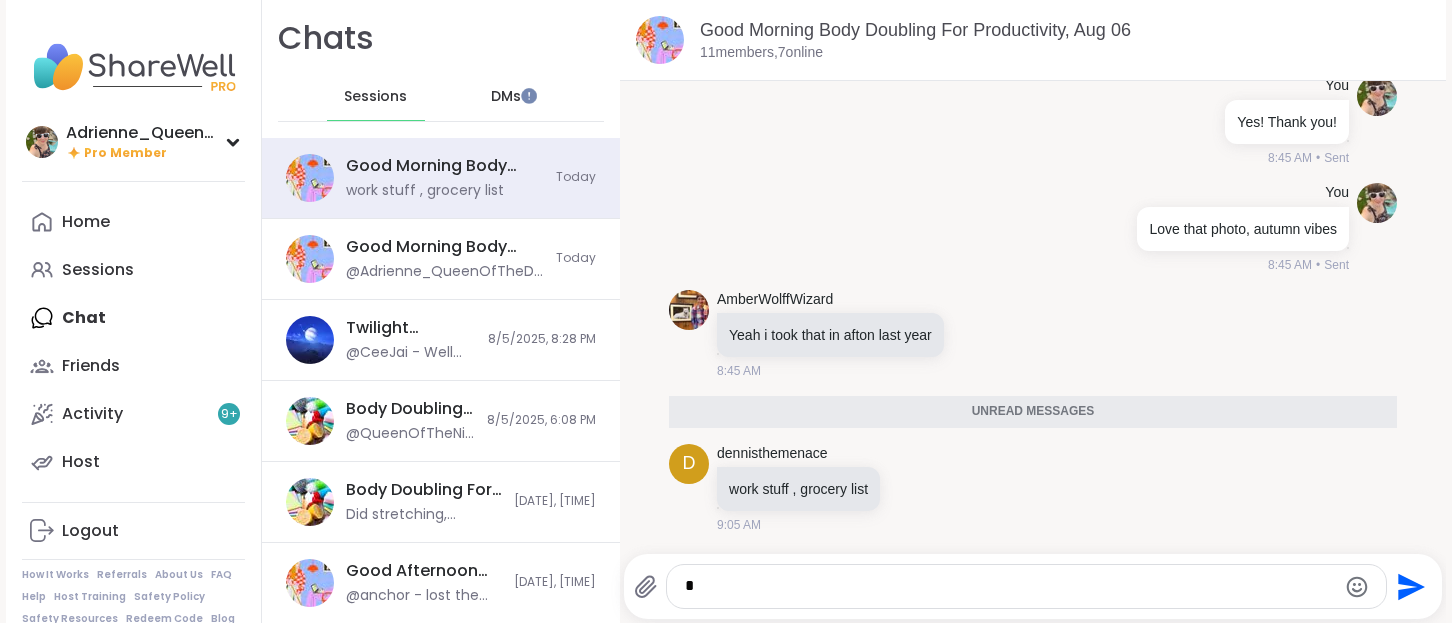 click on "DMs" at bounding box center [506, 97] 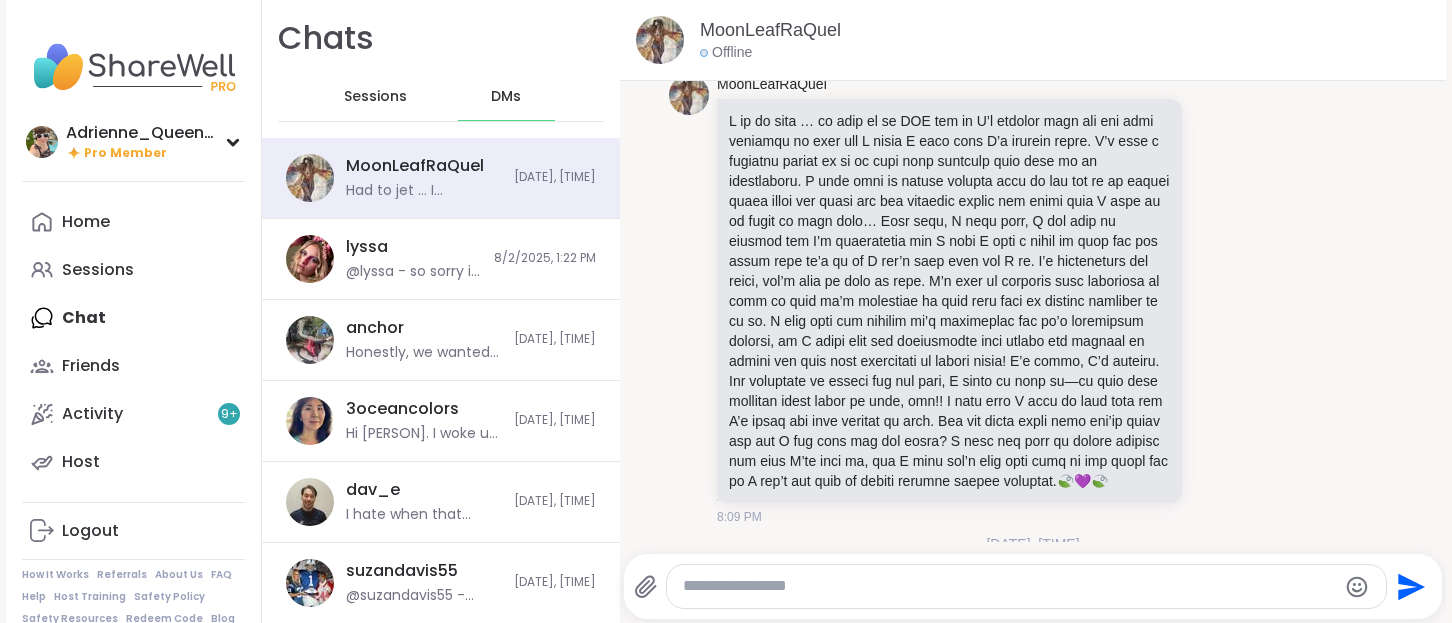 scroll, scrollTop: 707, scrollLeft: 0, axis: vertical 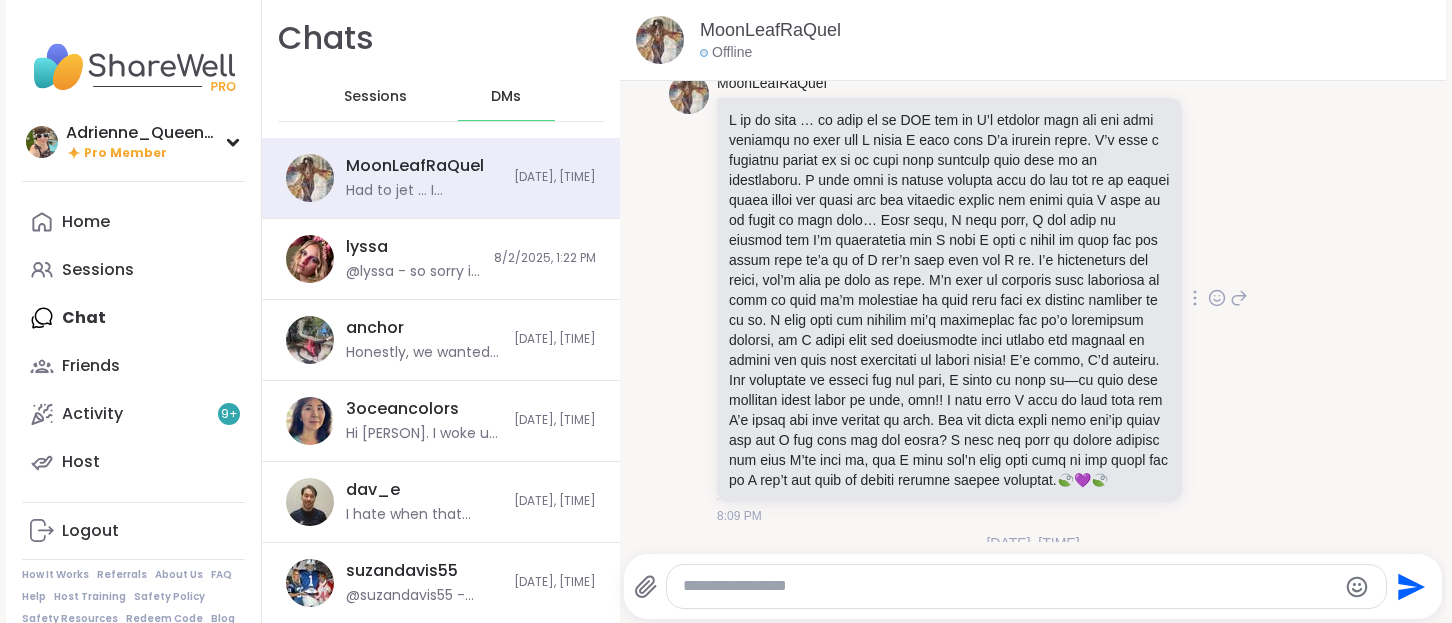 drag, startPoint x: 720, startPoint y: 120, endPoint x: 920, endPoint y: 508, distance: 436.51346 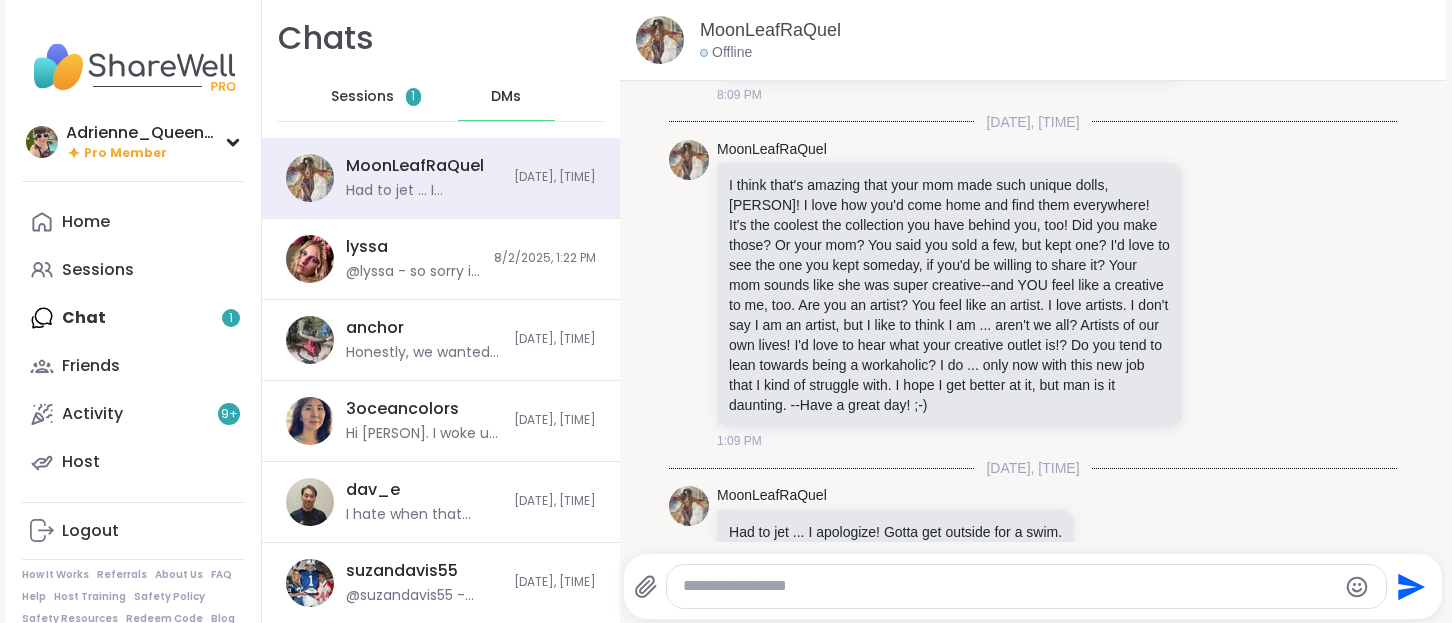 scroll, scrollTop: 1188, scrollLeft: 0, axis: vertical 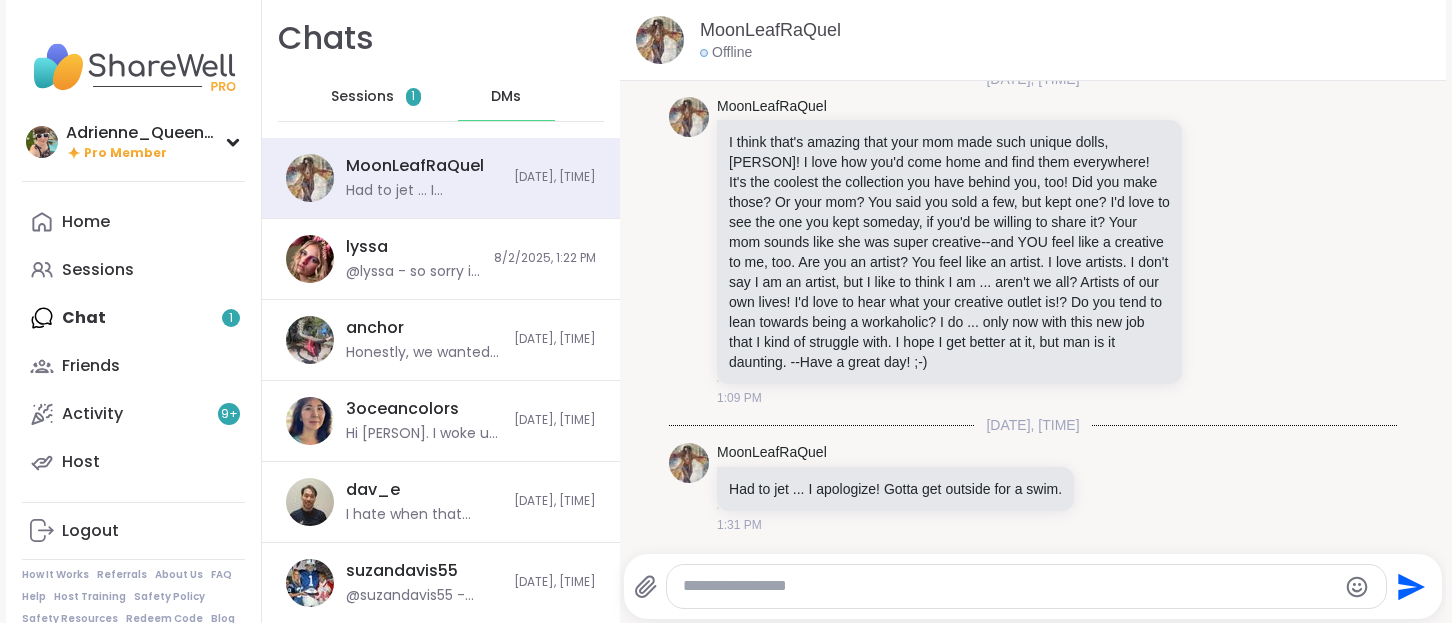 click at bounding box center (1009, 586) 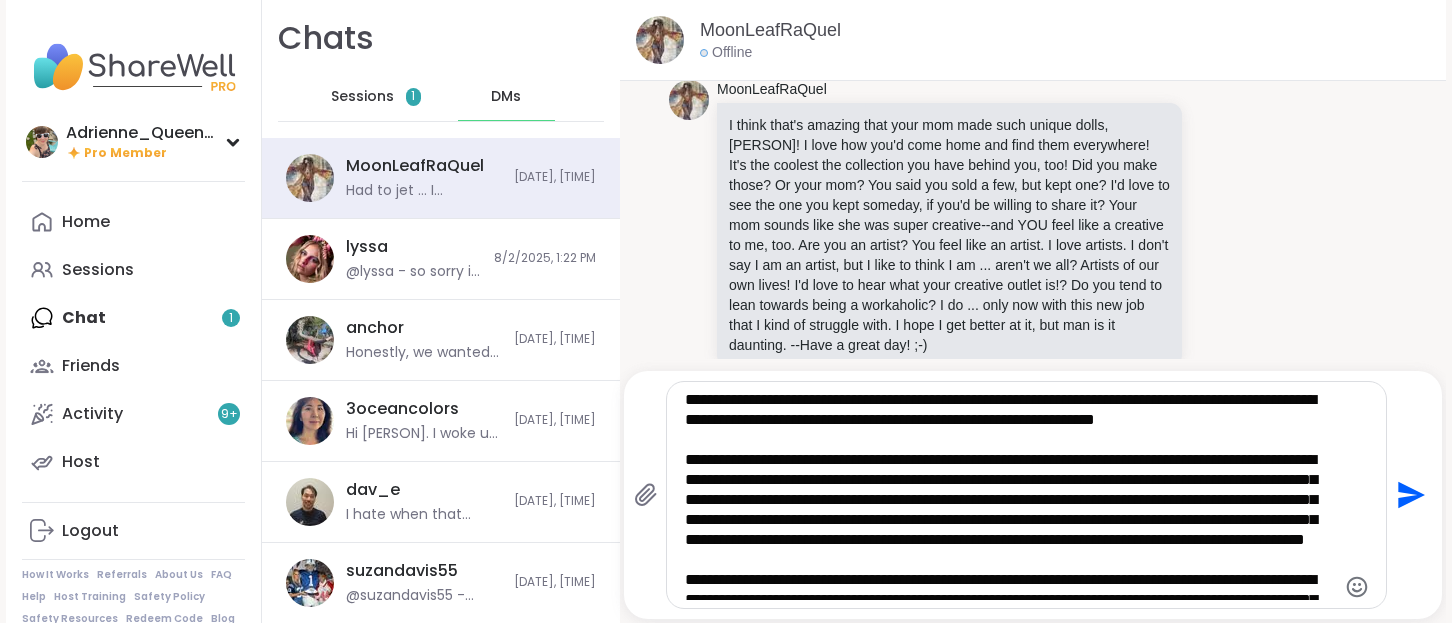 click at bounding box center (1010, 495) 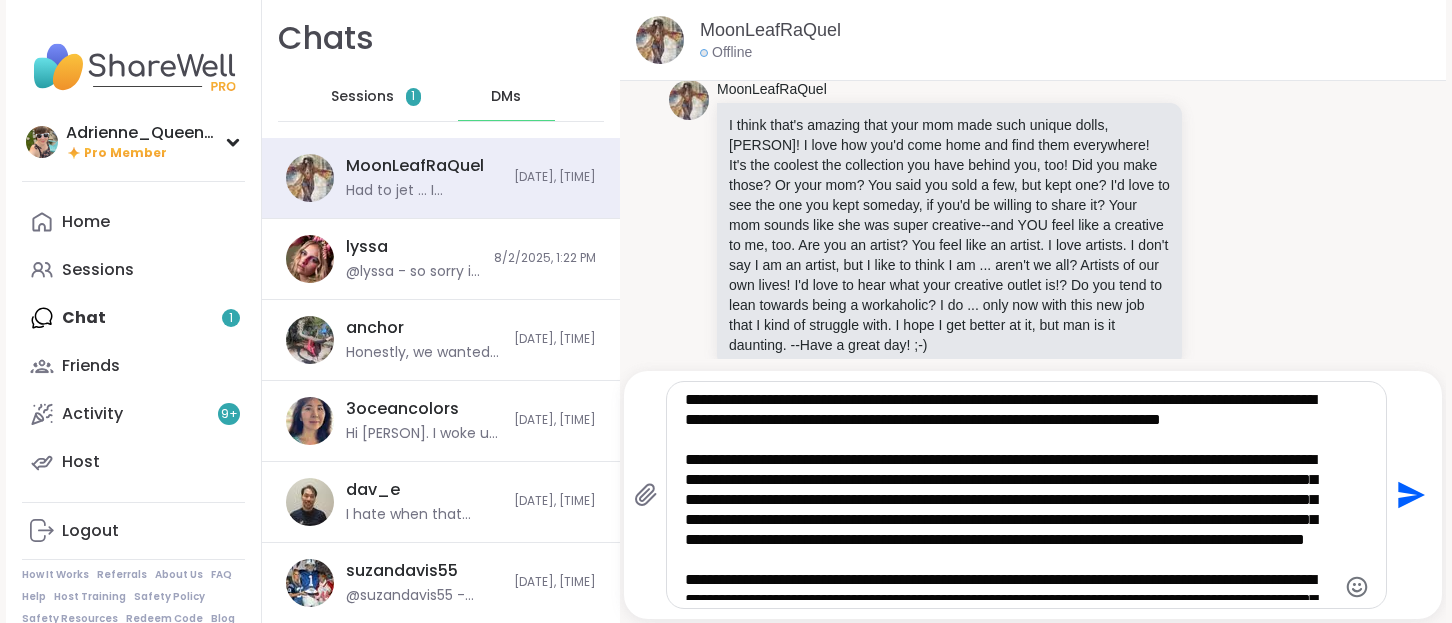 click at bounding box center [1010, 495] 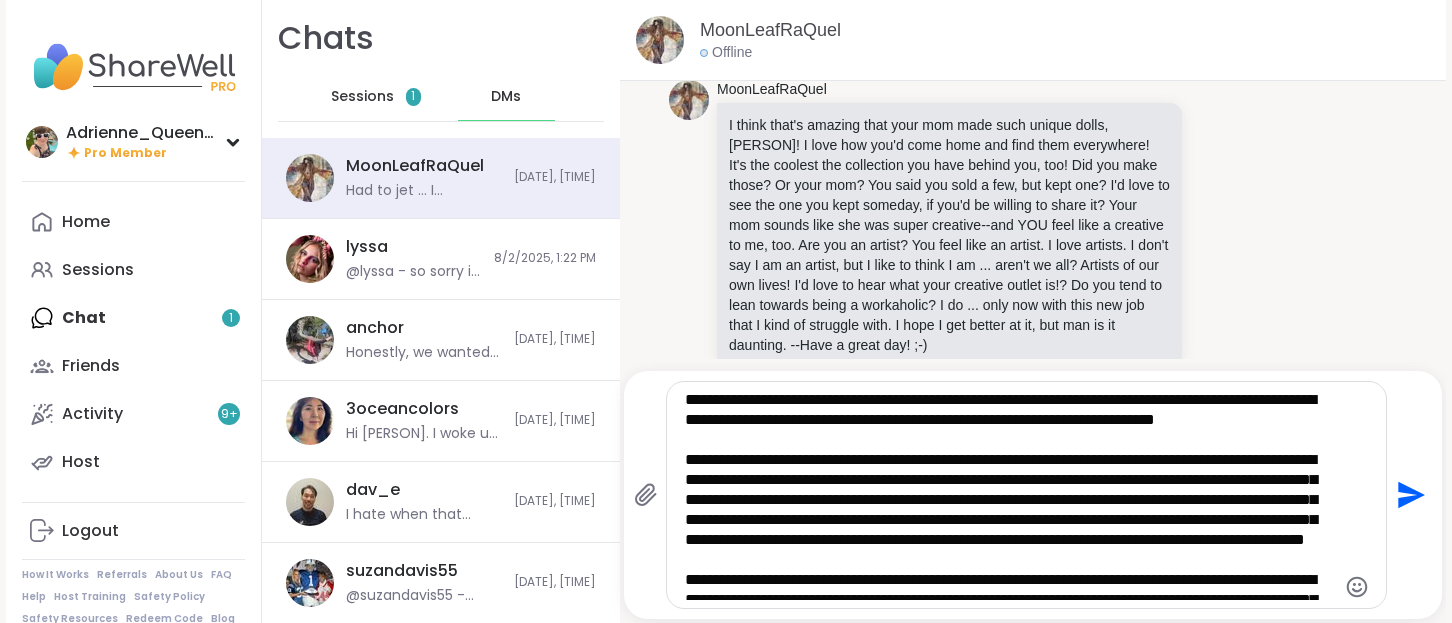 click at bounding box center (1010, 495) 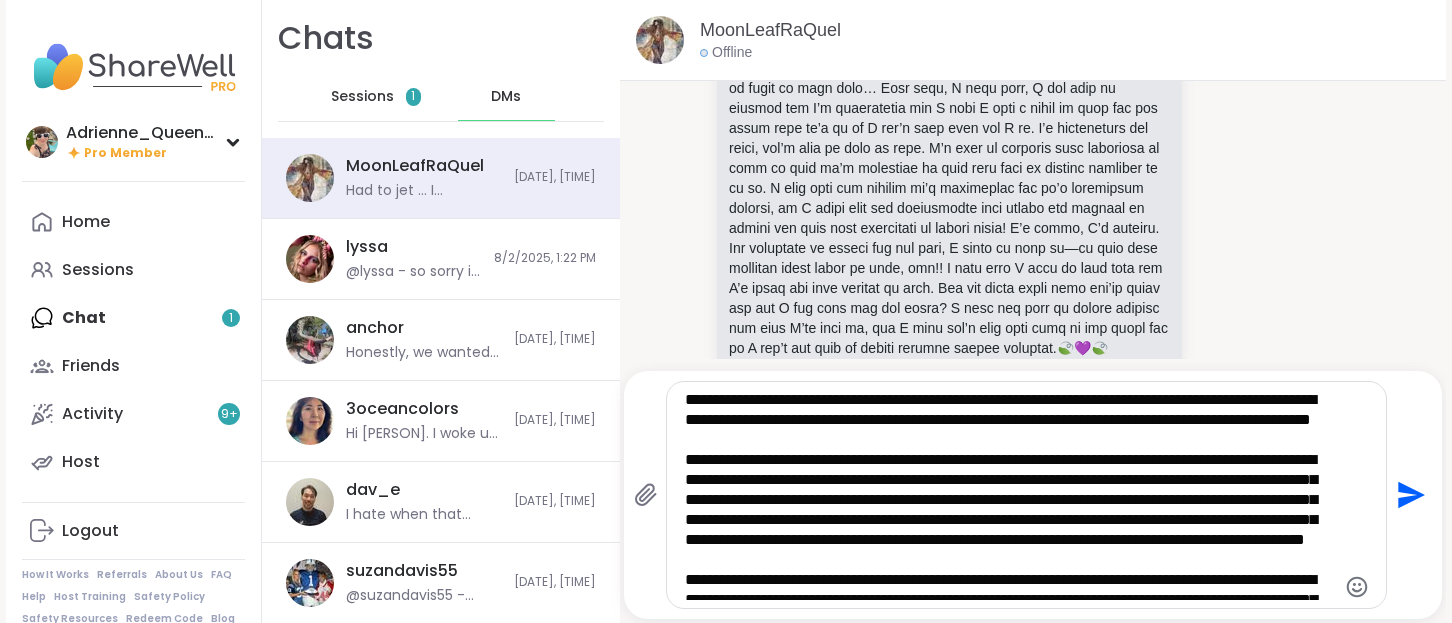 scroll, scrollTop: 835, scrollLeft: 0, axis: vertical 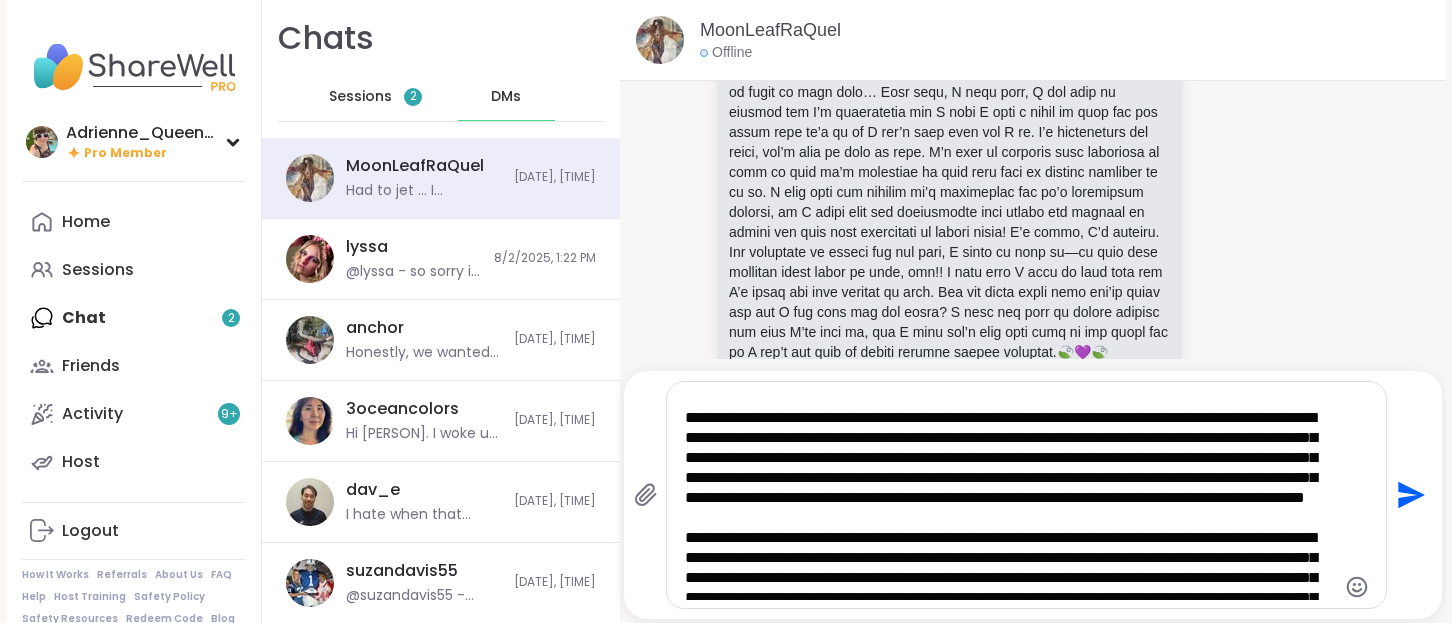 click at bounding box center [1010, 495] 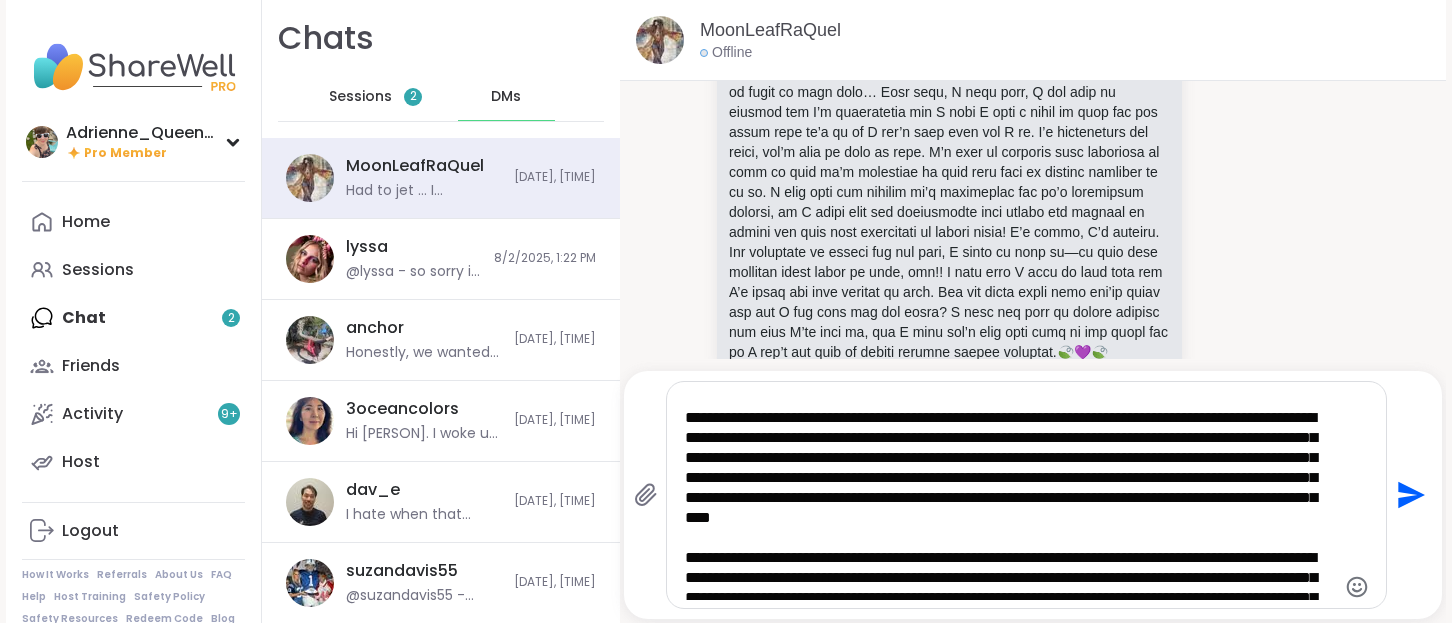 click at bounding box center [1010, 495] 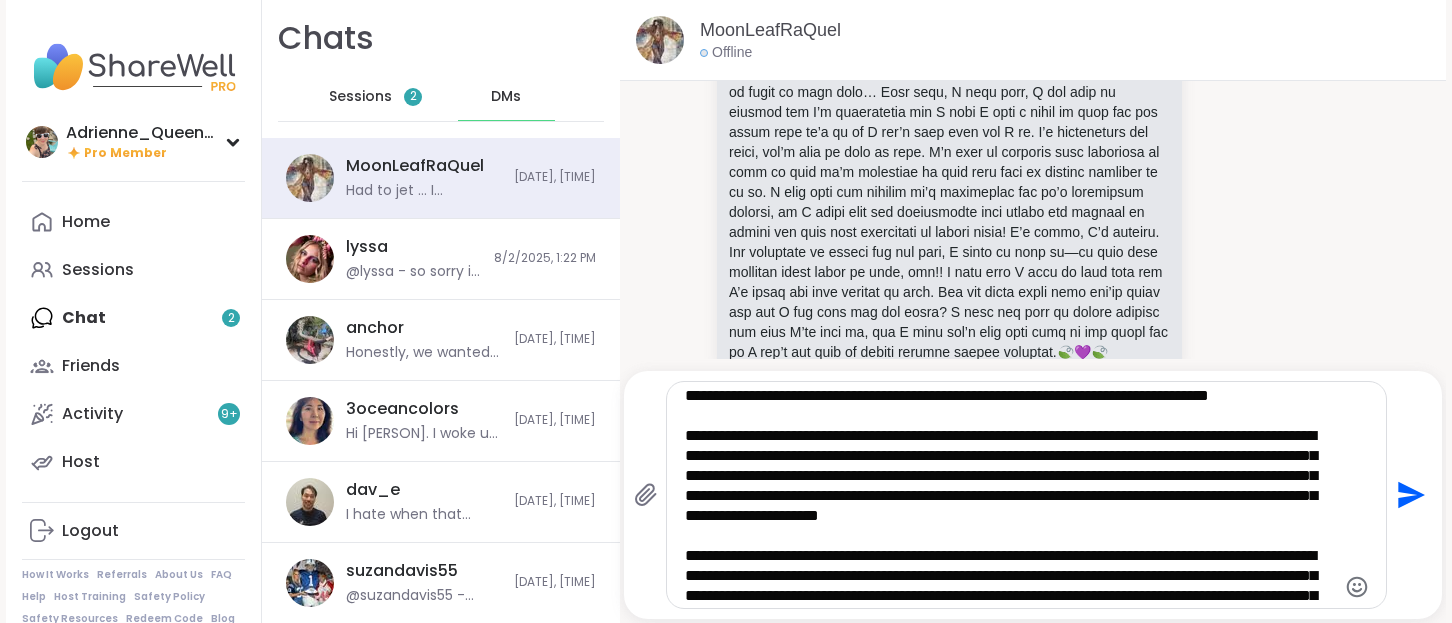 scroll, scrollTop: 226, scrollLeft: 0, axis: vertical 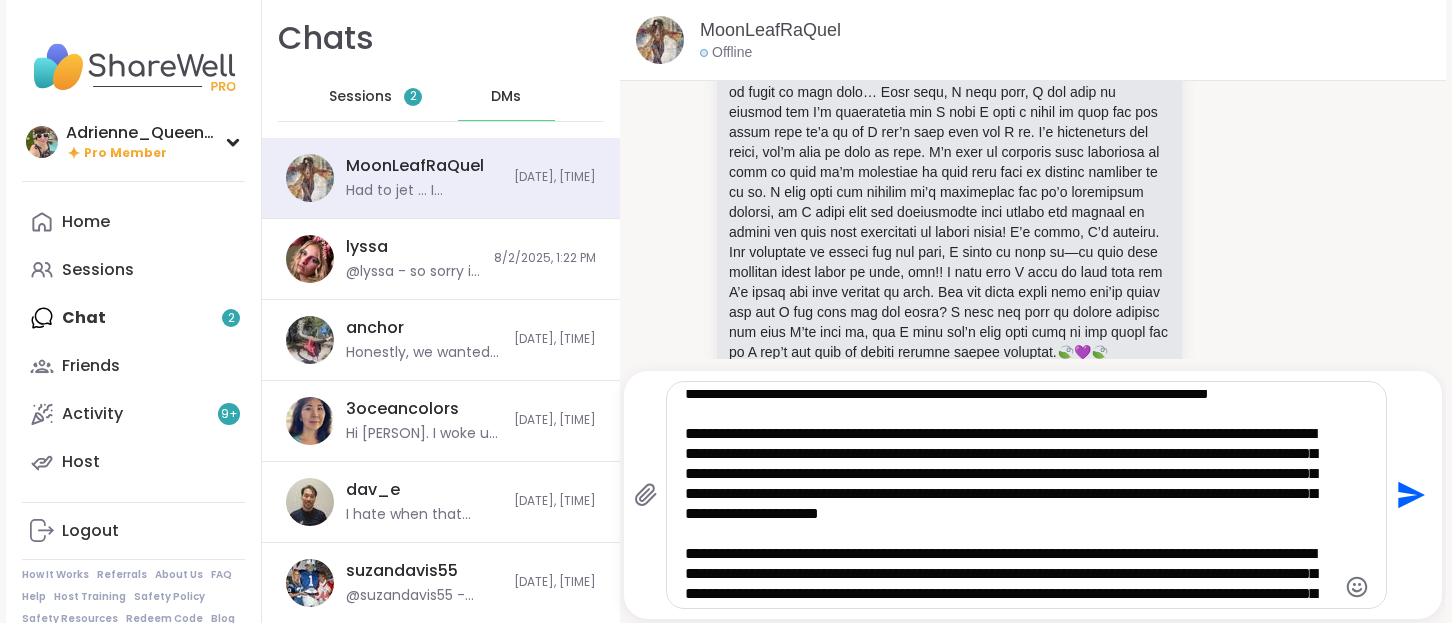 click at bounding box center (1010, 495) 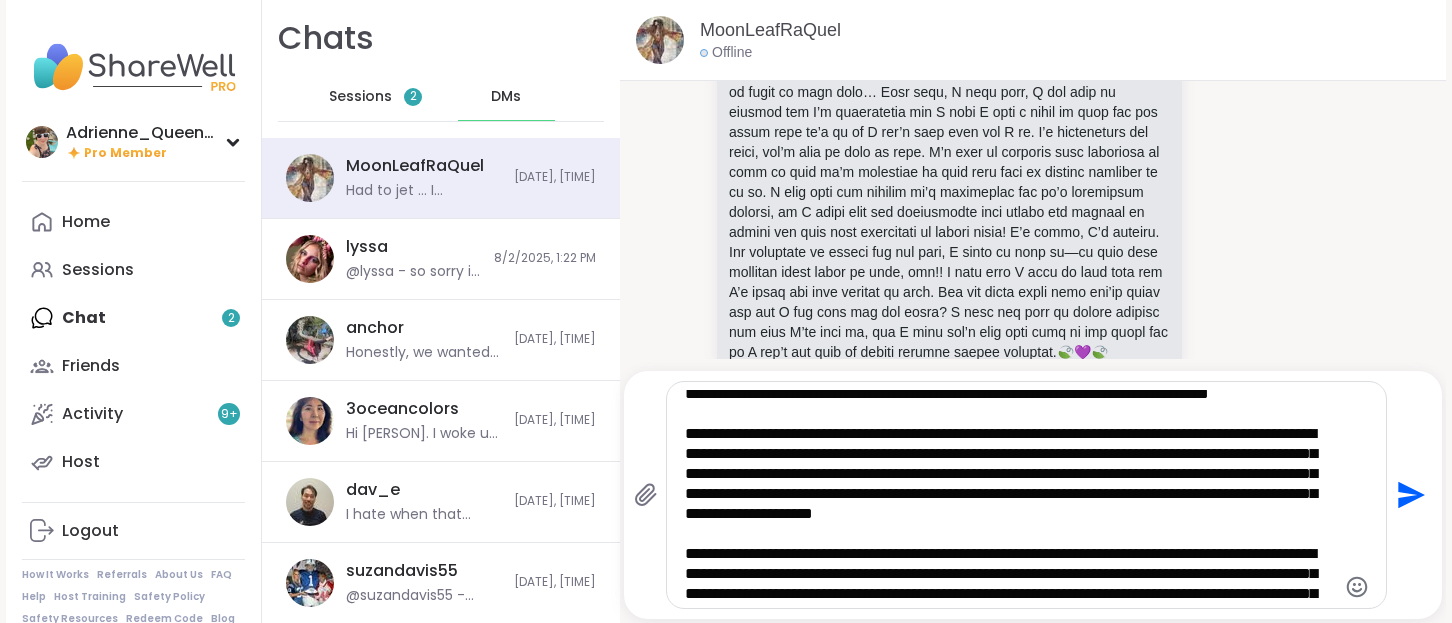 click at bounding box center (1010, 495) 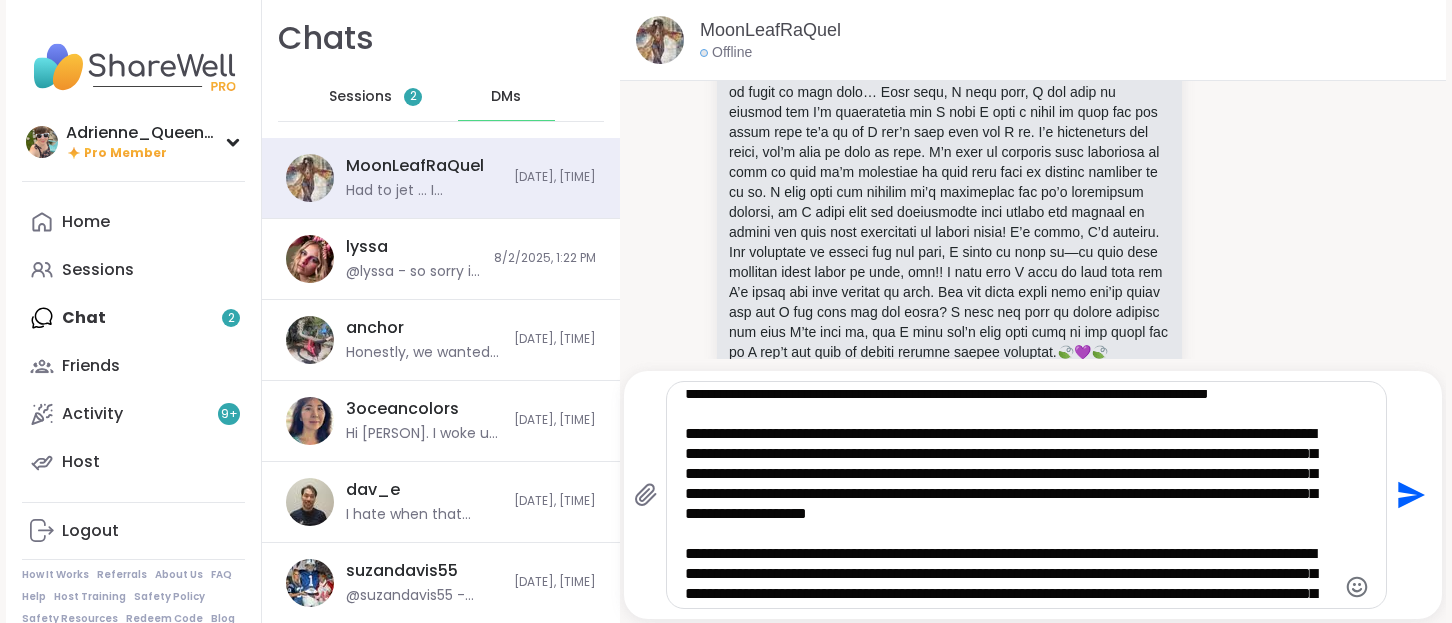 click at bounding box center [1010, 495] 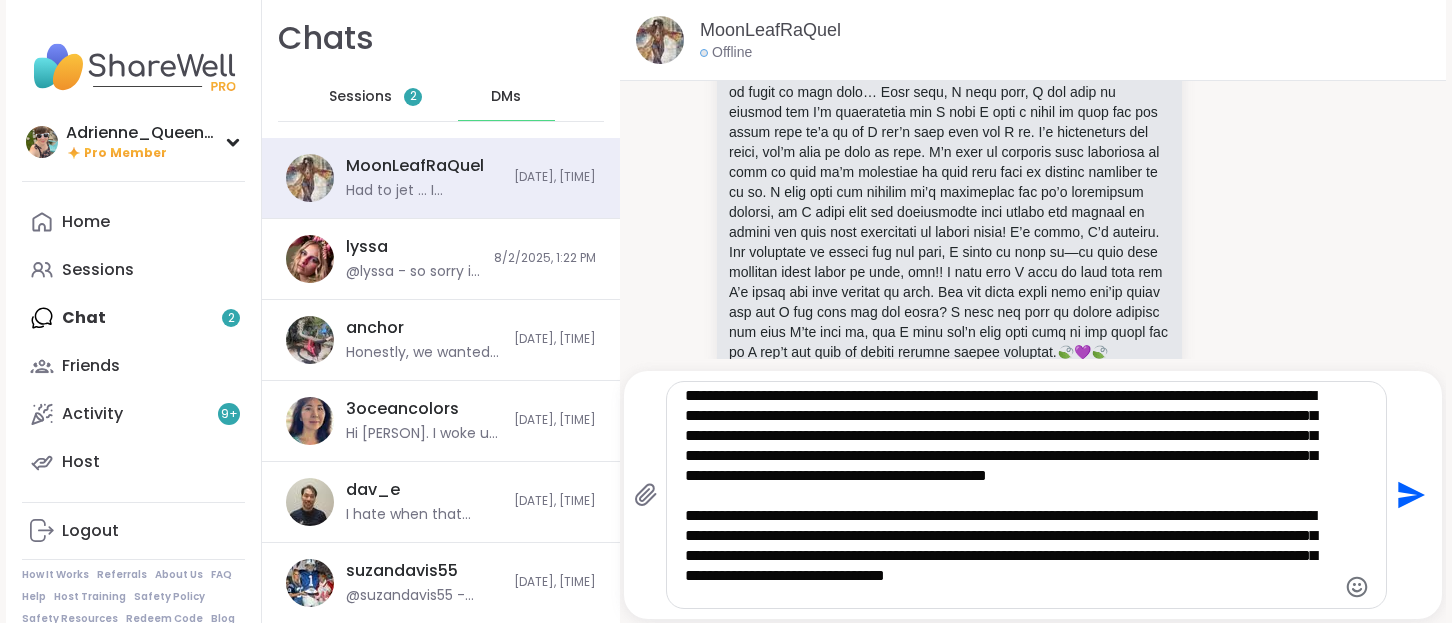 scroll, scrollTop: 370, scrollLeft: 0, axis: vertical 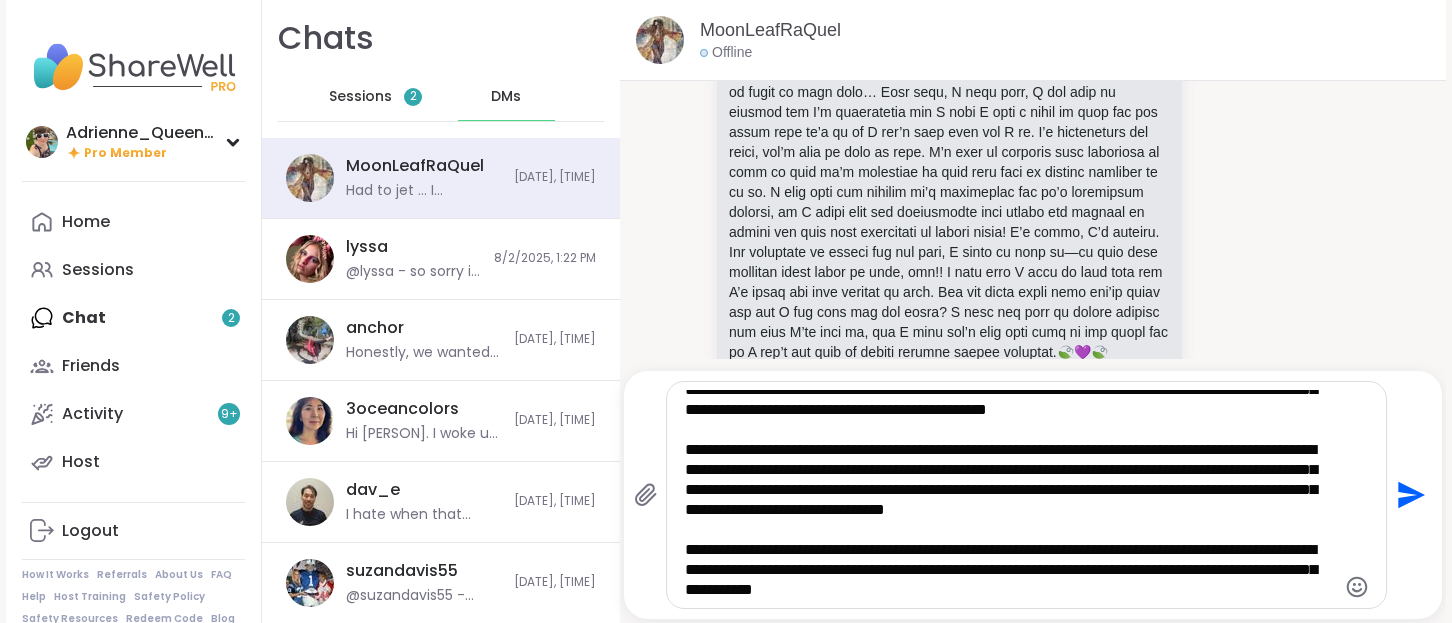 click at bounding box center [1010, 495] 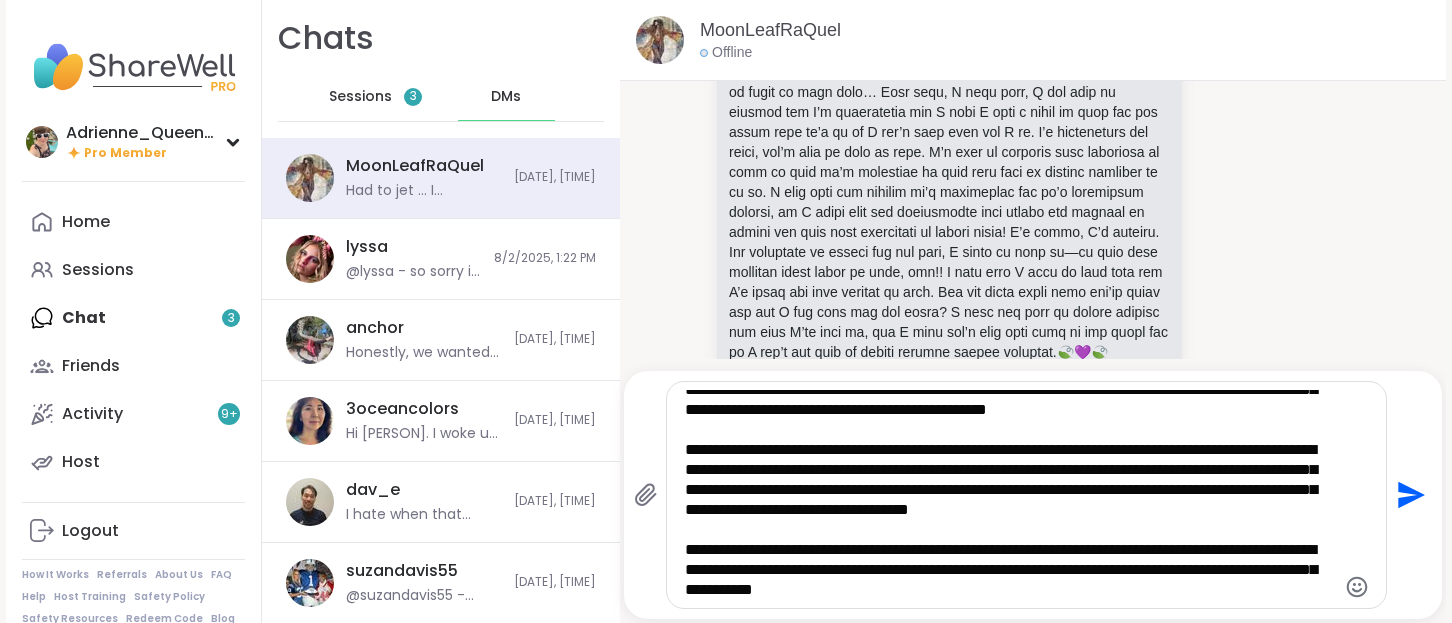 click at bounding box center (1010, 495) 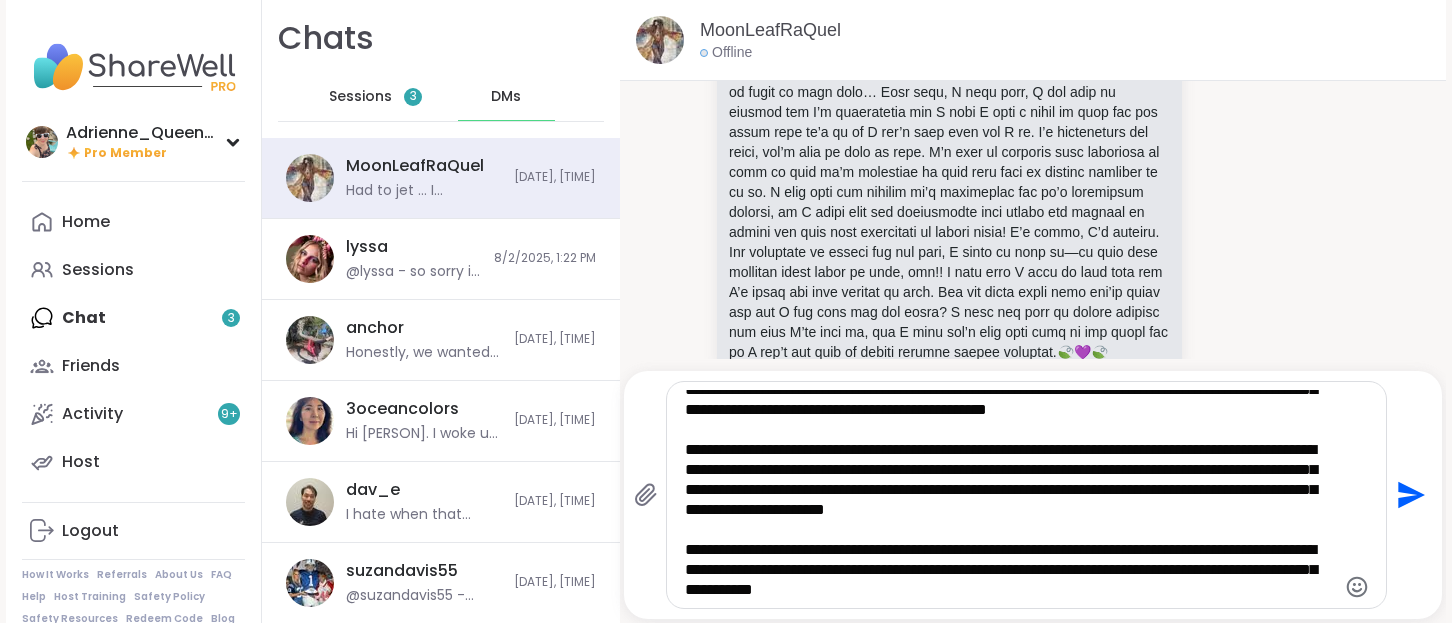 click at bounding box center (1010, 495) 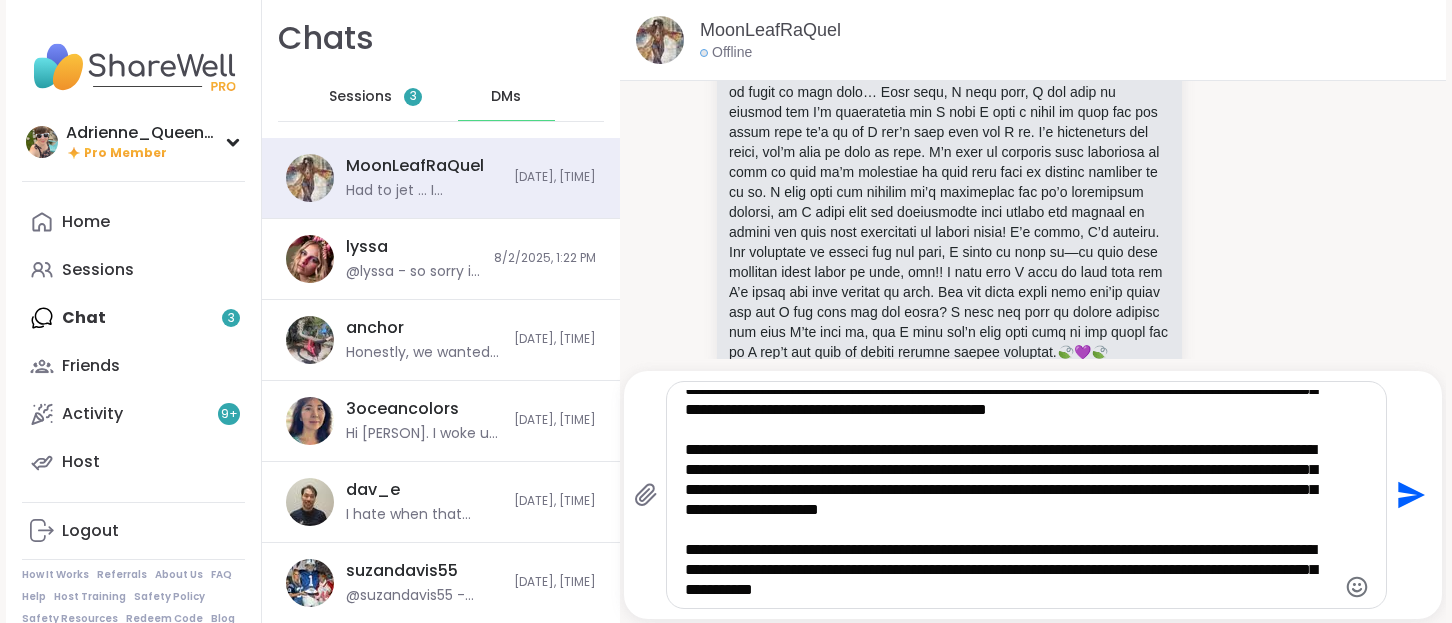 click at bounding box center [1010, 495] 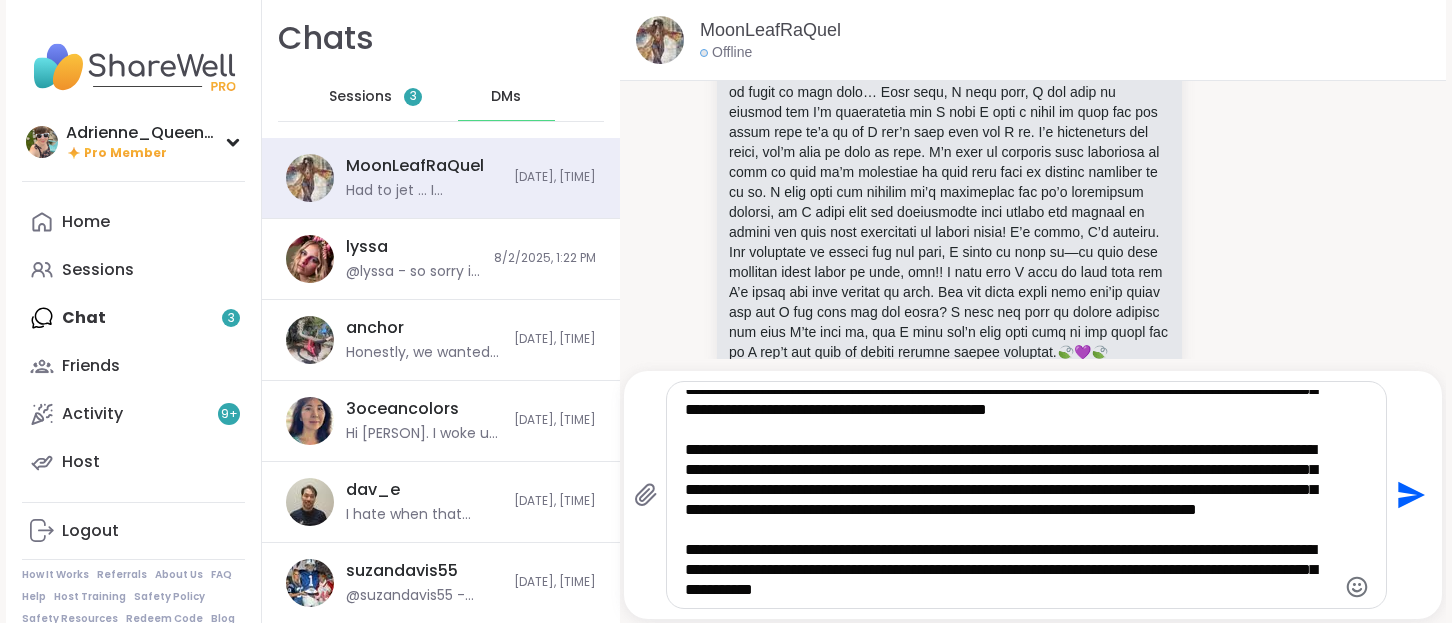 scroll, scrollTop: 390, scrollLeft: 0, axis: vertical 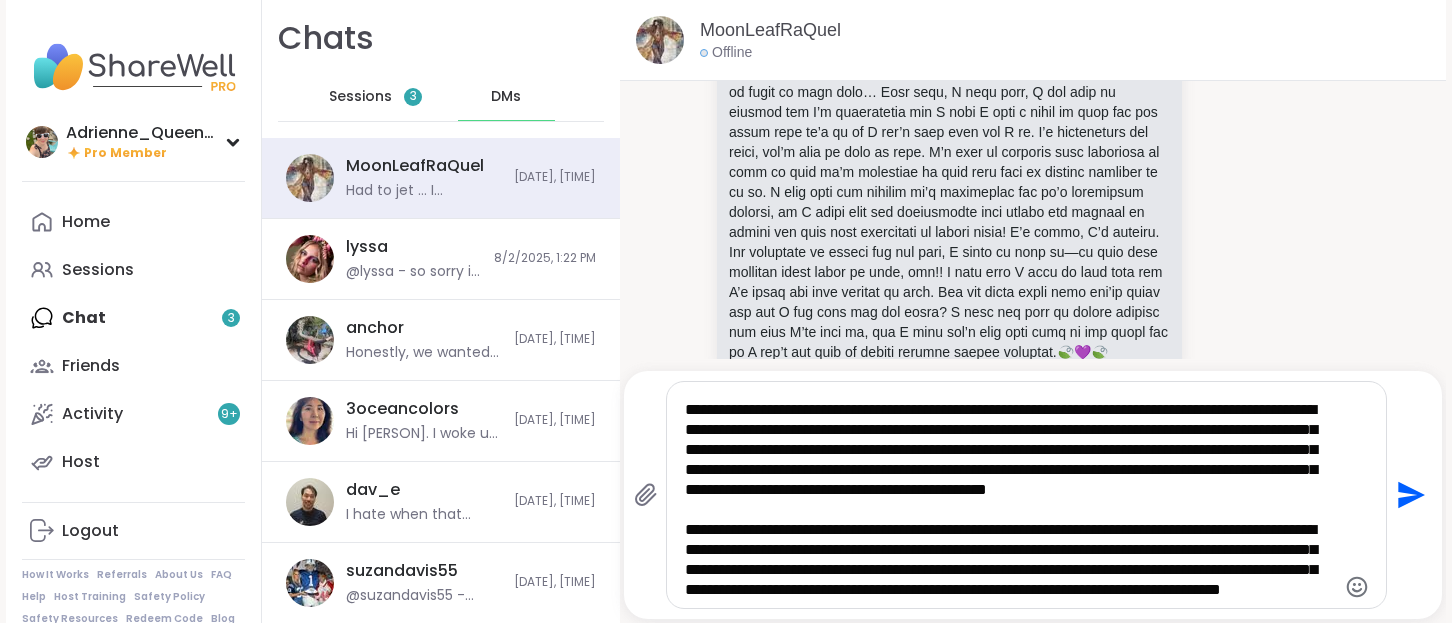 type on "**********" 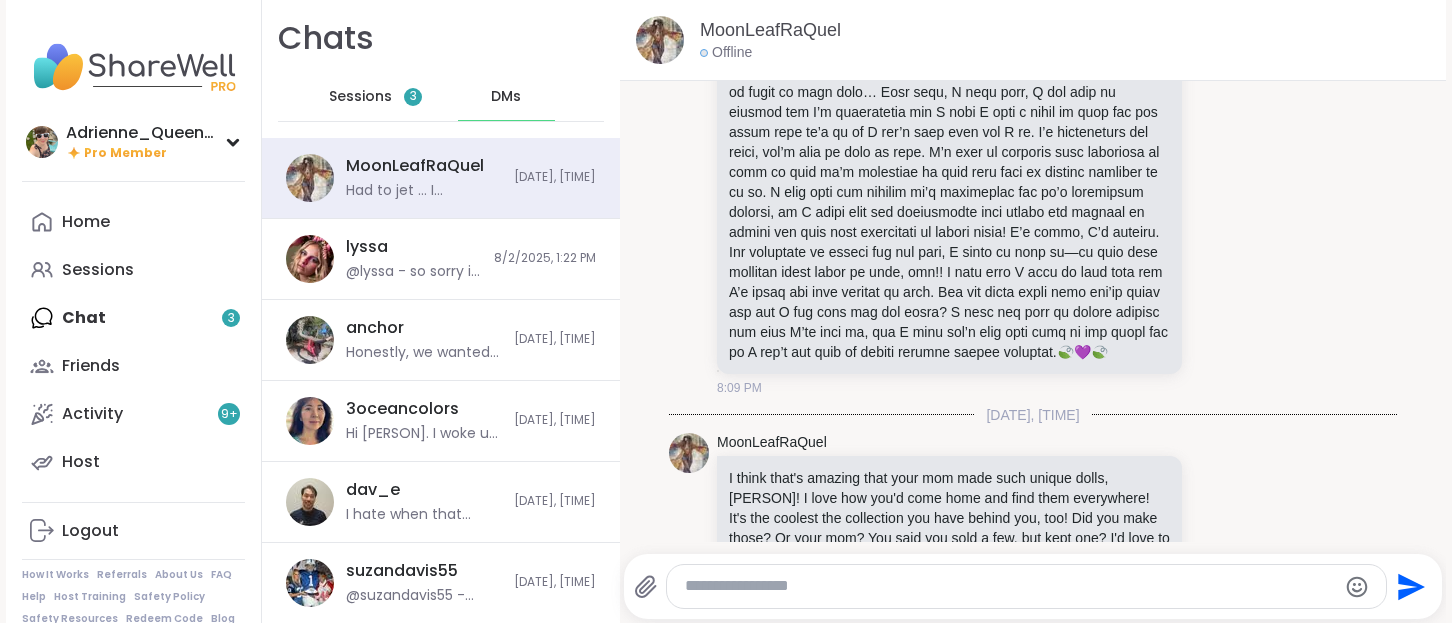 scroll, scrollTop: 0, scrollLeft: 0, axis: both 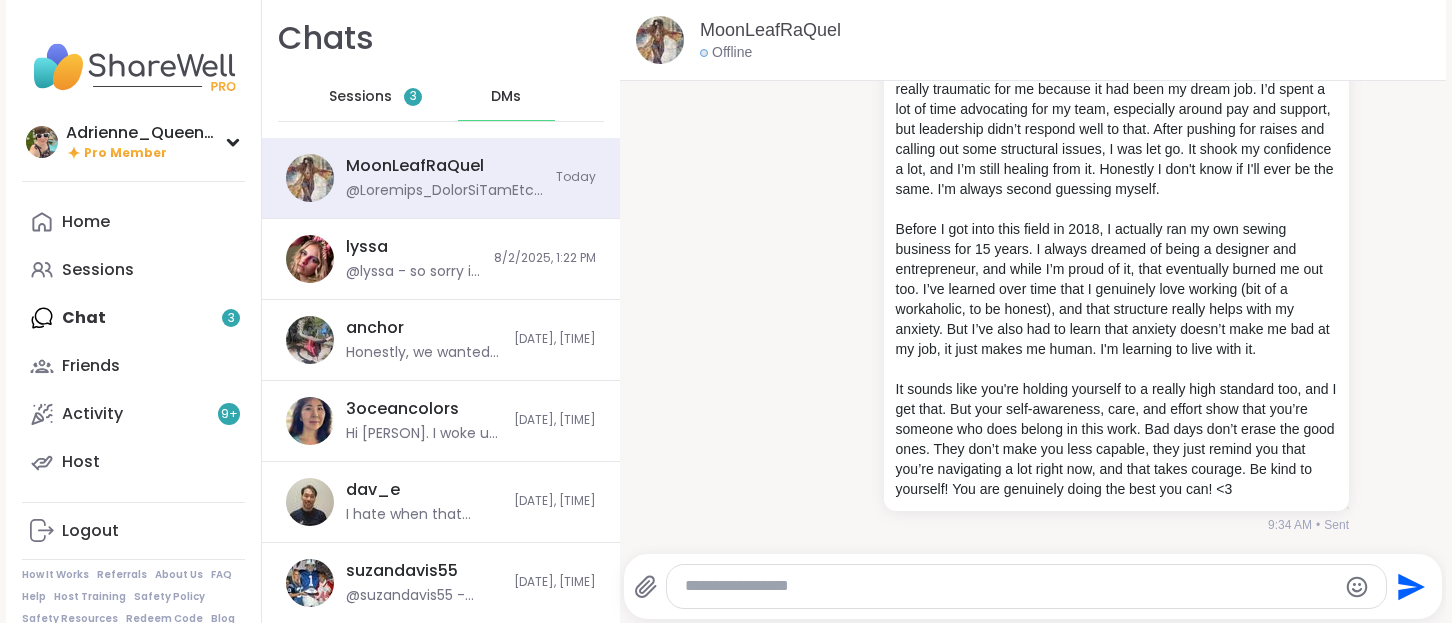 click on "Sessions" at bounding box center [360, 97] 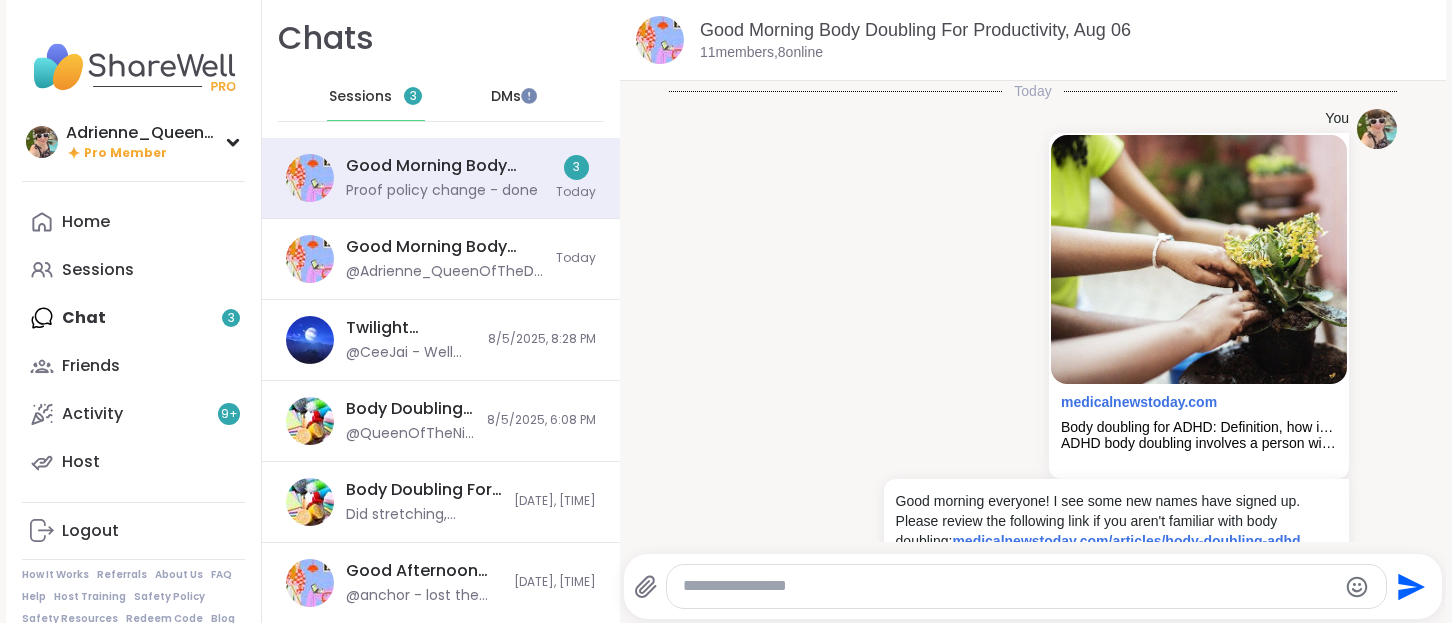 scroll, scrollTop: 0, scrollLeft: 0, axis: both 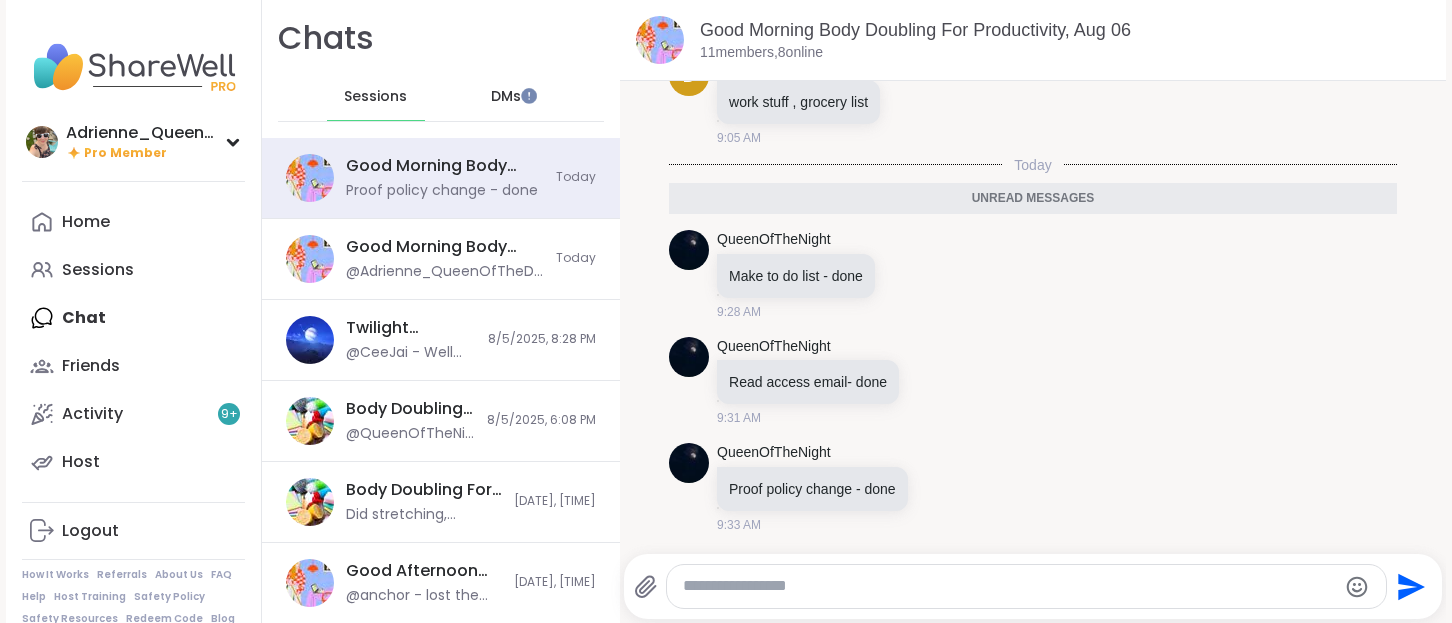 click at bounding box center (1009, 586) 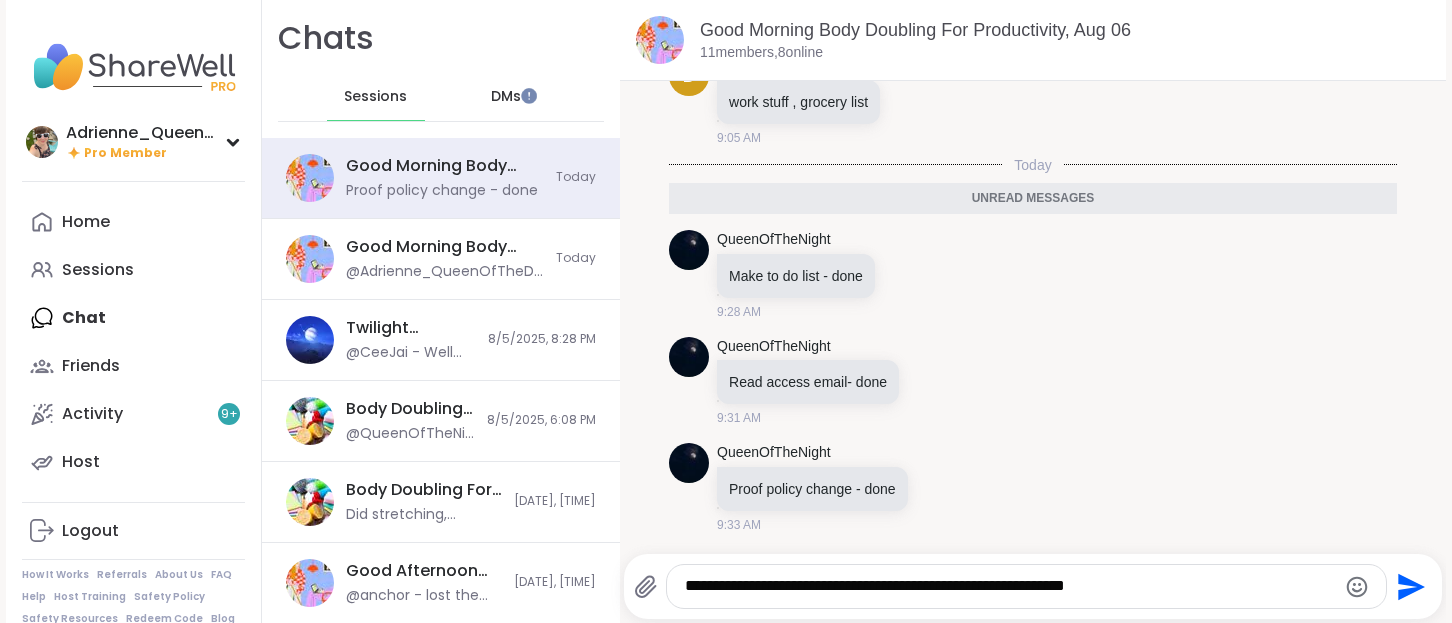 type on "**********" 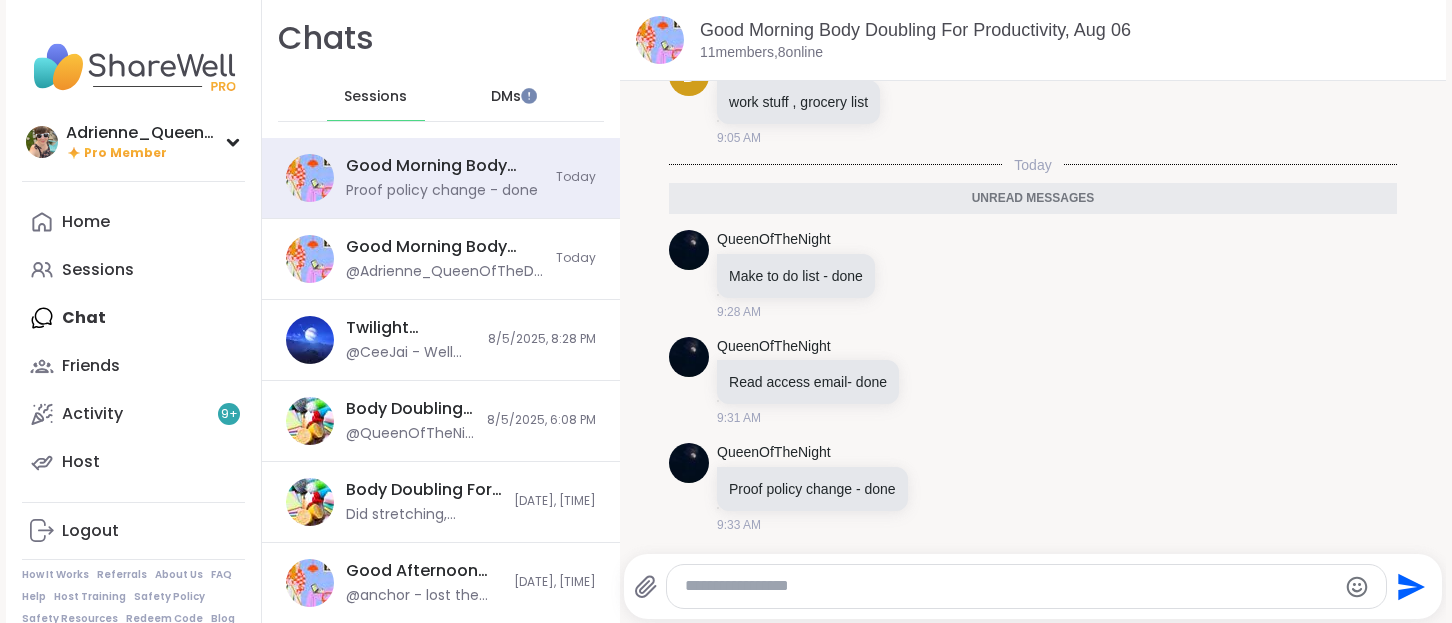 scroll, scrollTop: 2487, scrollLeft: 0, axis: vertical 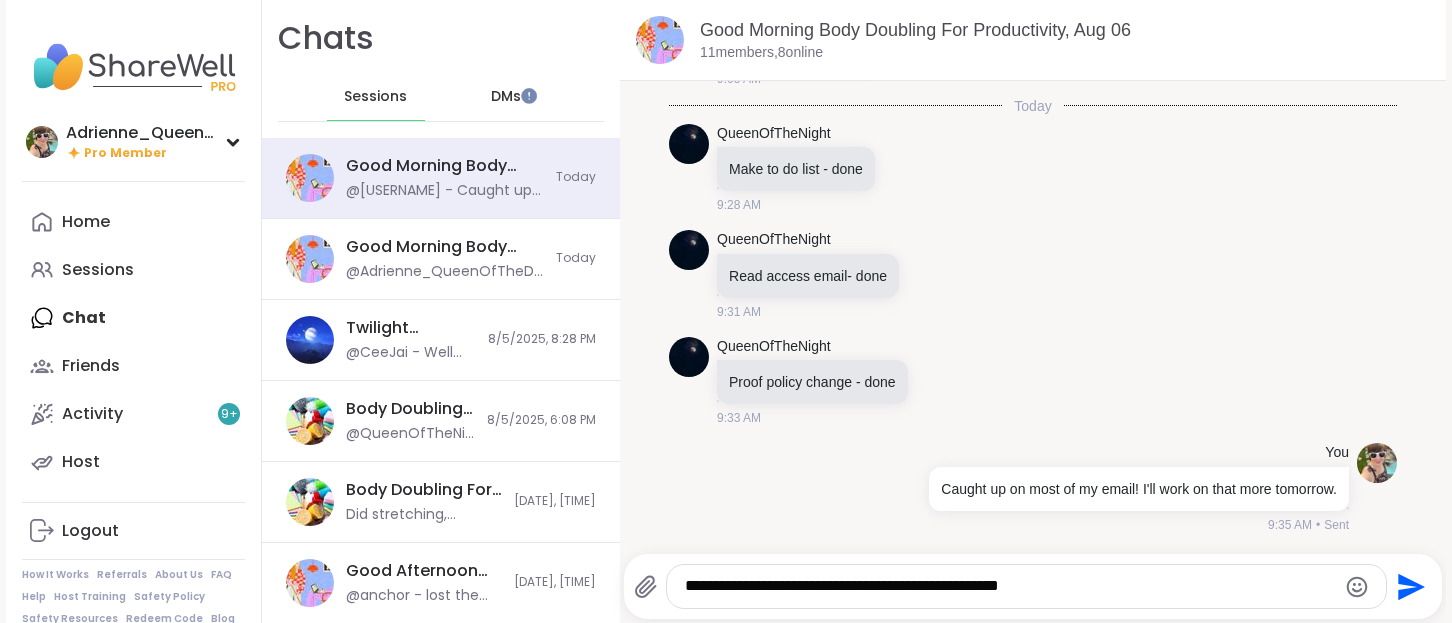 type on "**********" 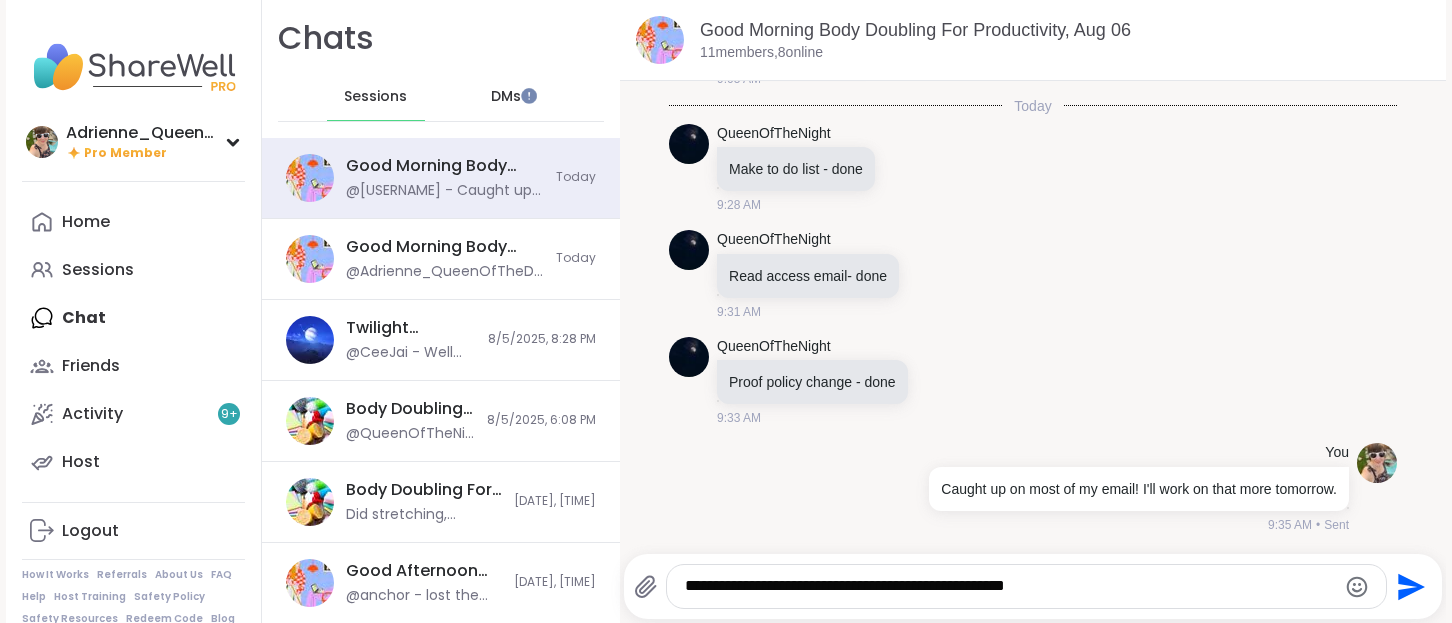 type 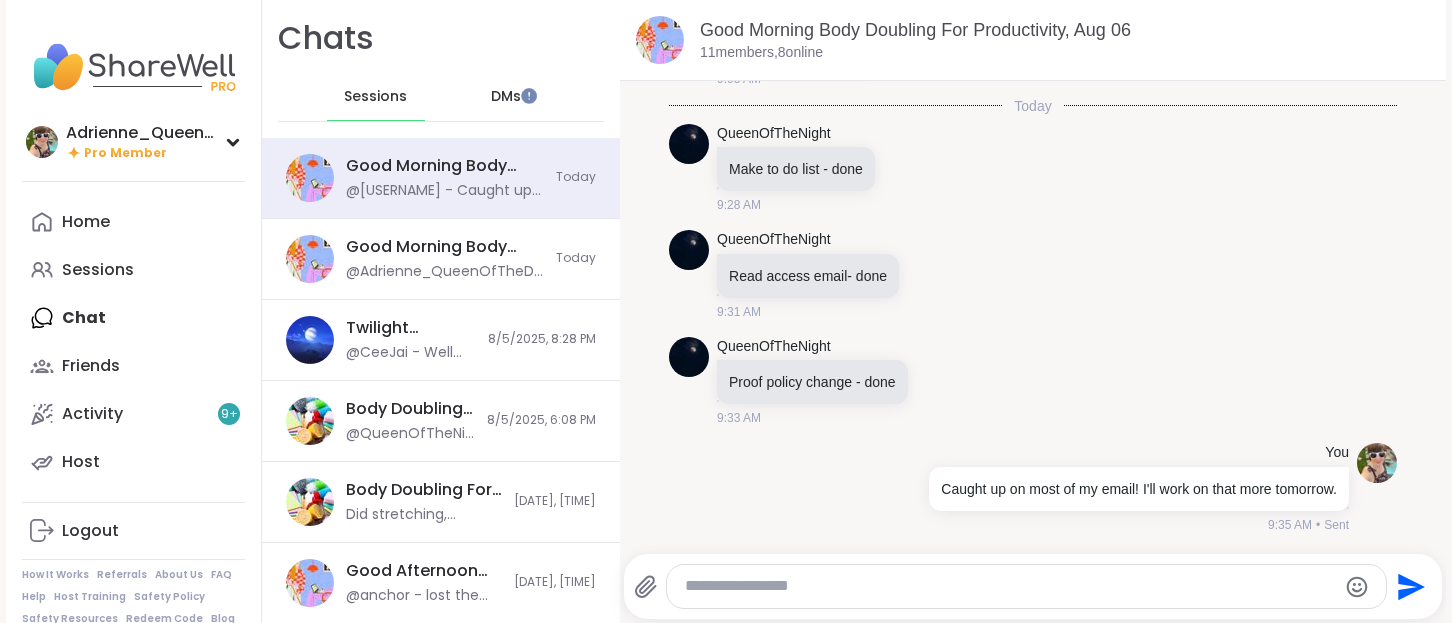 scroll, scrollTop: 2592, scrollLeft: 0, axis: vertical 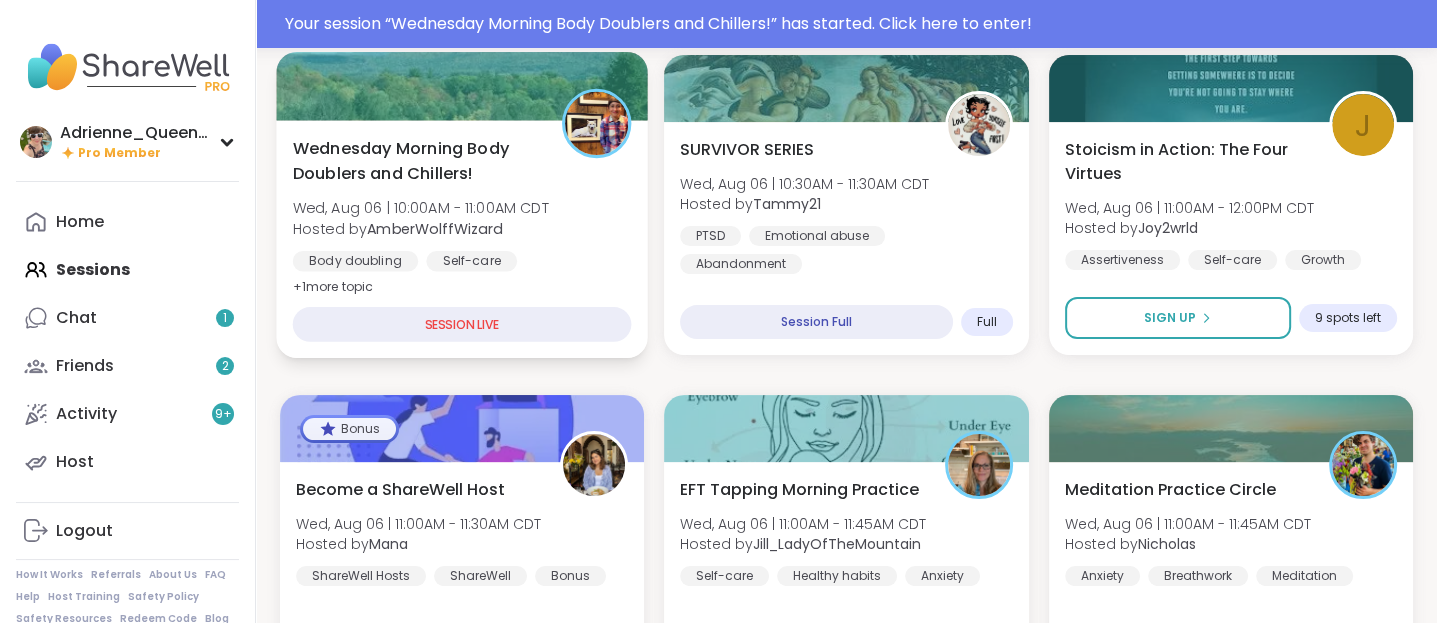 click on "Wednesday Morning Body Doublers and Chillers!" at bounding box center (416, 160) 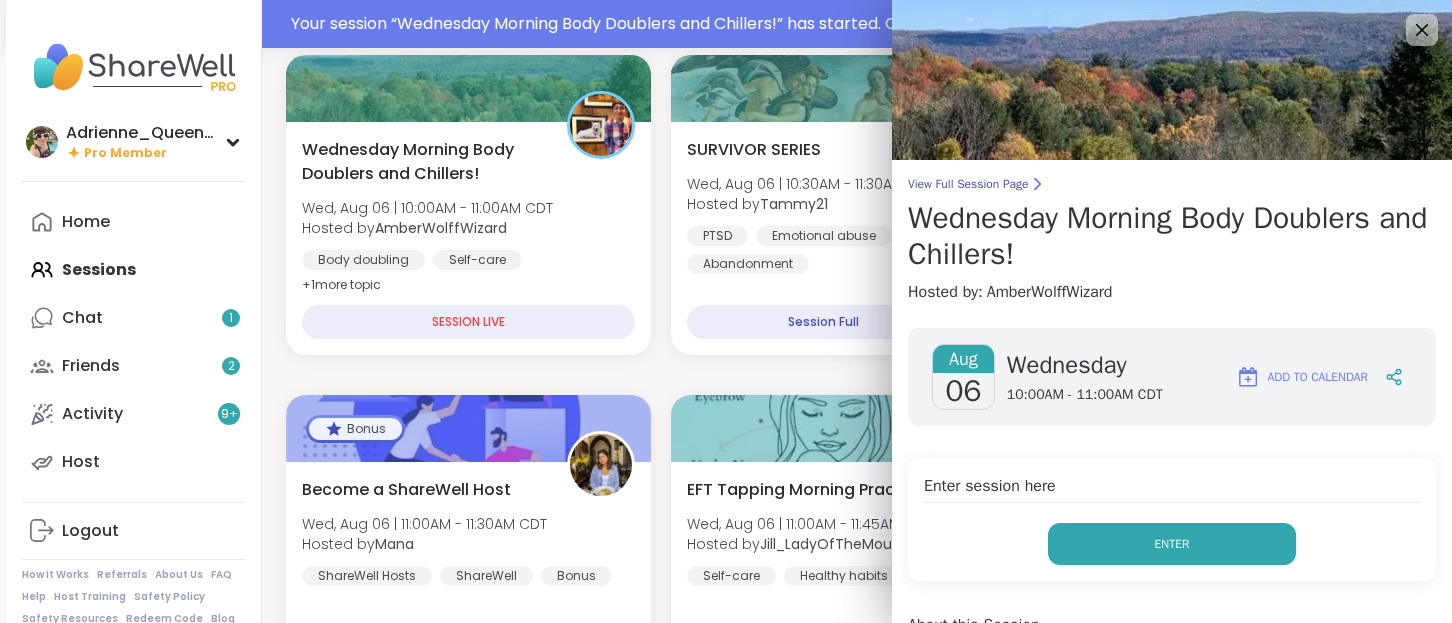 click on "Enter" at bounding box center (1172, 544) 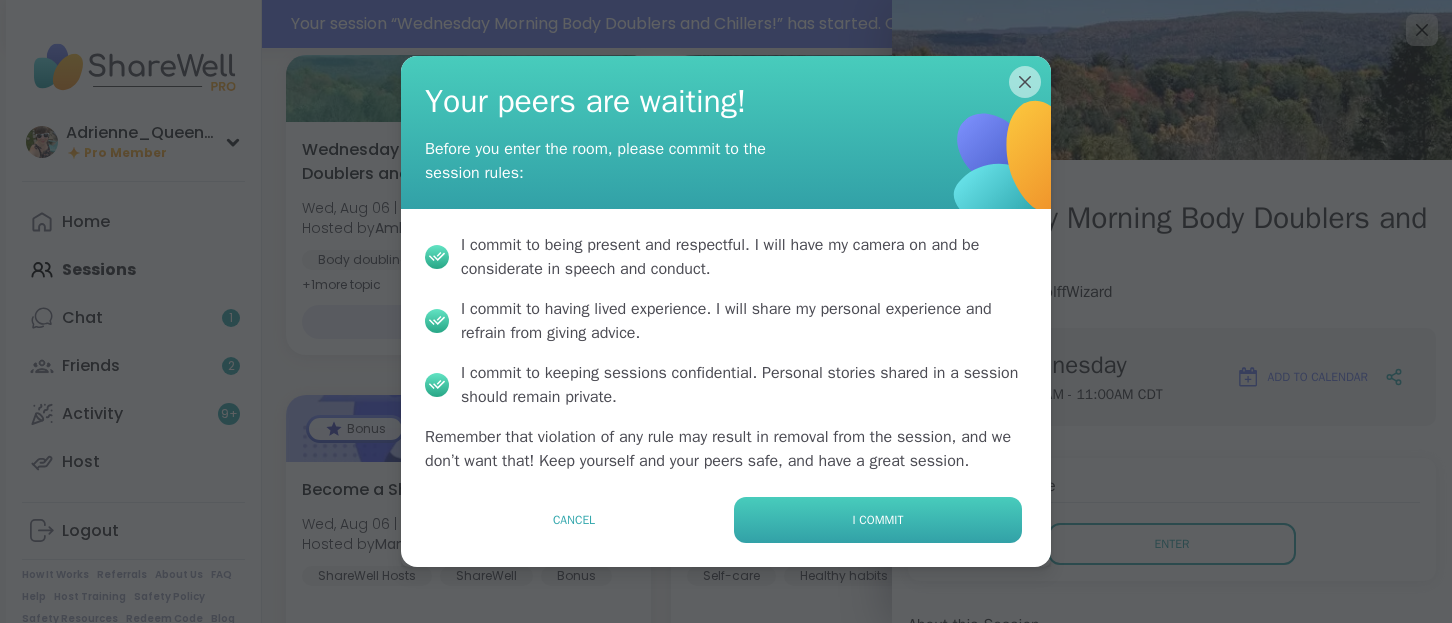 click on "I commit" at bounding box center (878, 520) 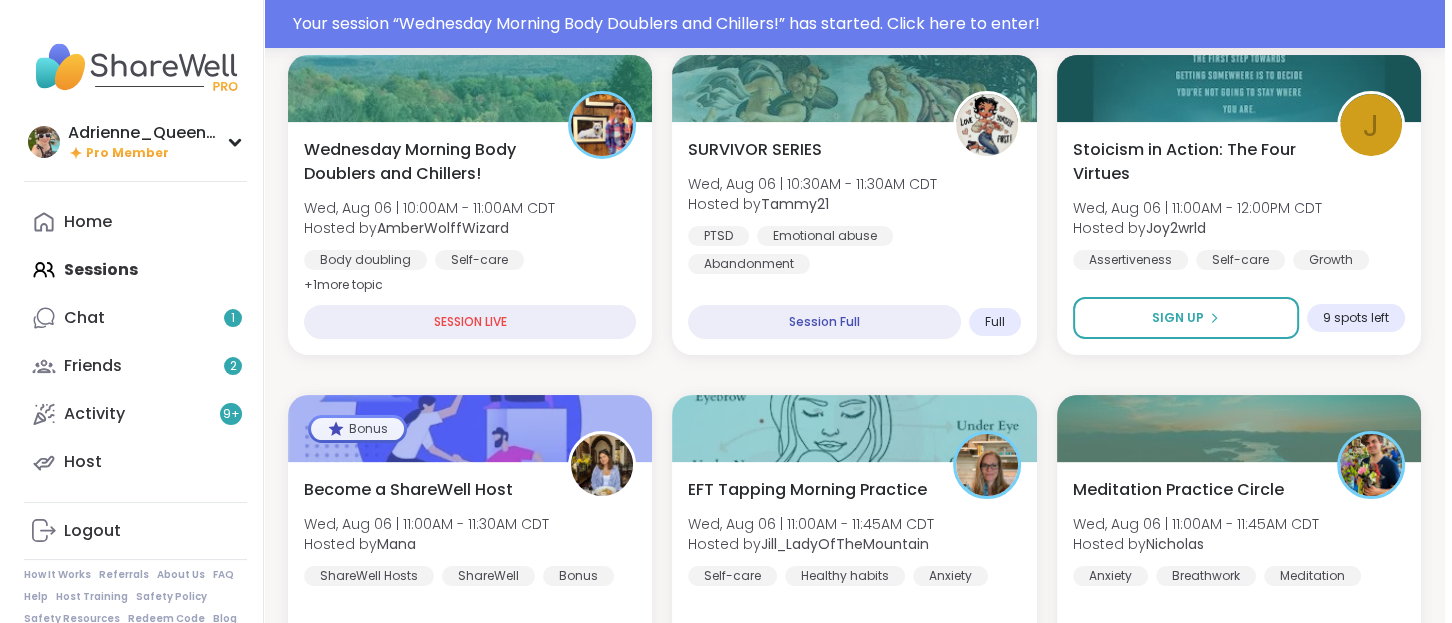 scroll, scrollTop: 0, scrollLeft: 0, axis: both 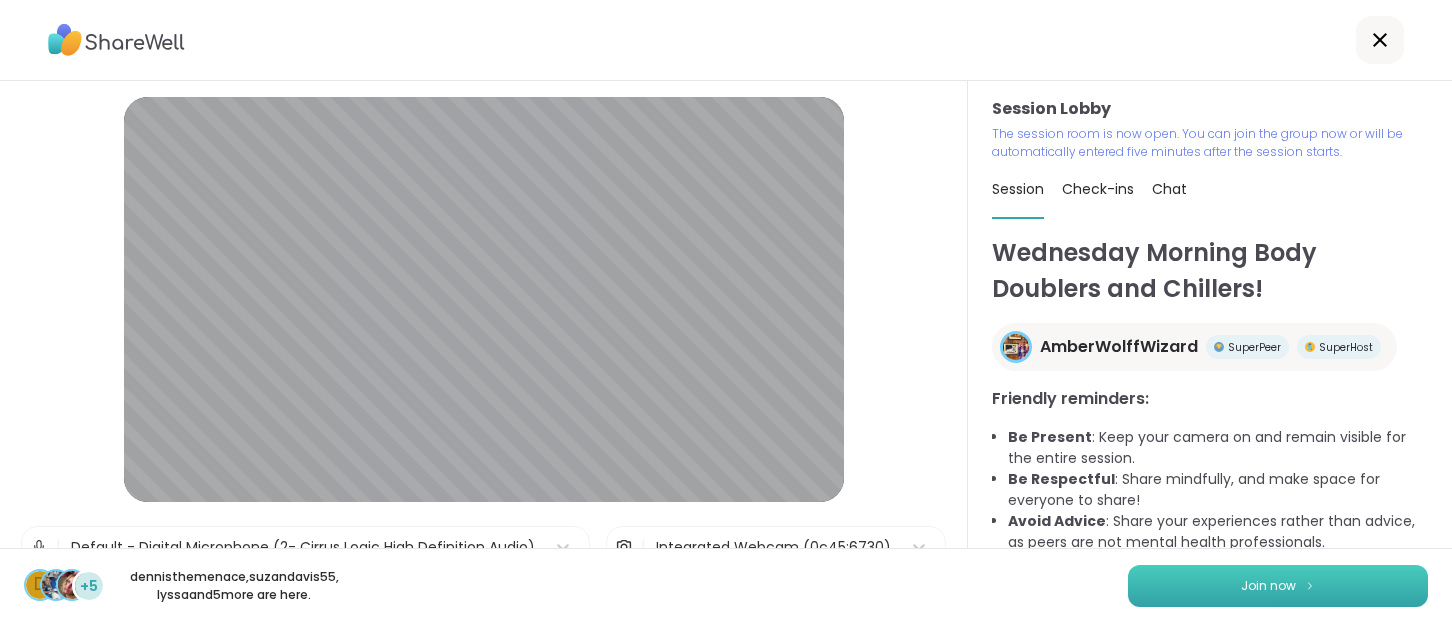 click on "Join now" at bounding box center (1268, 586) 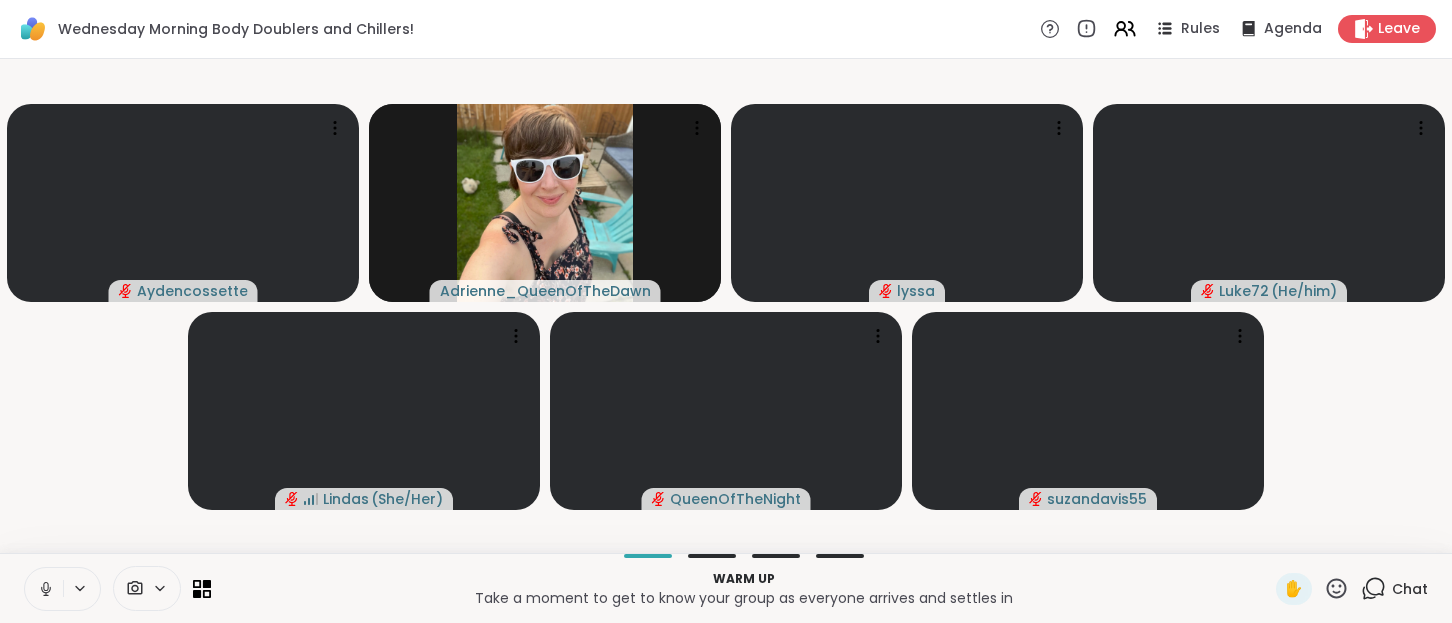 click 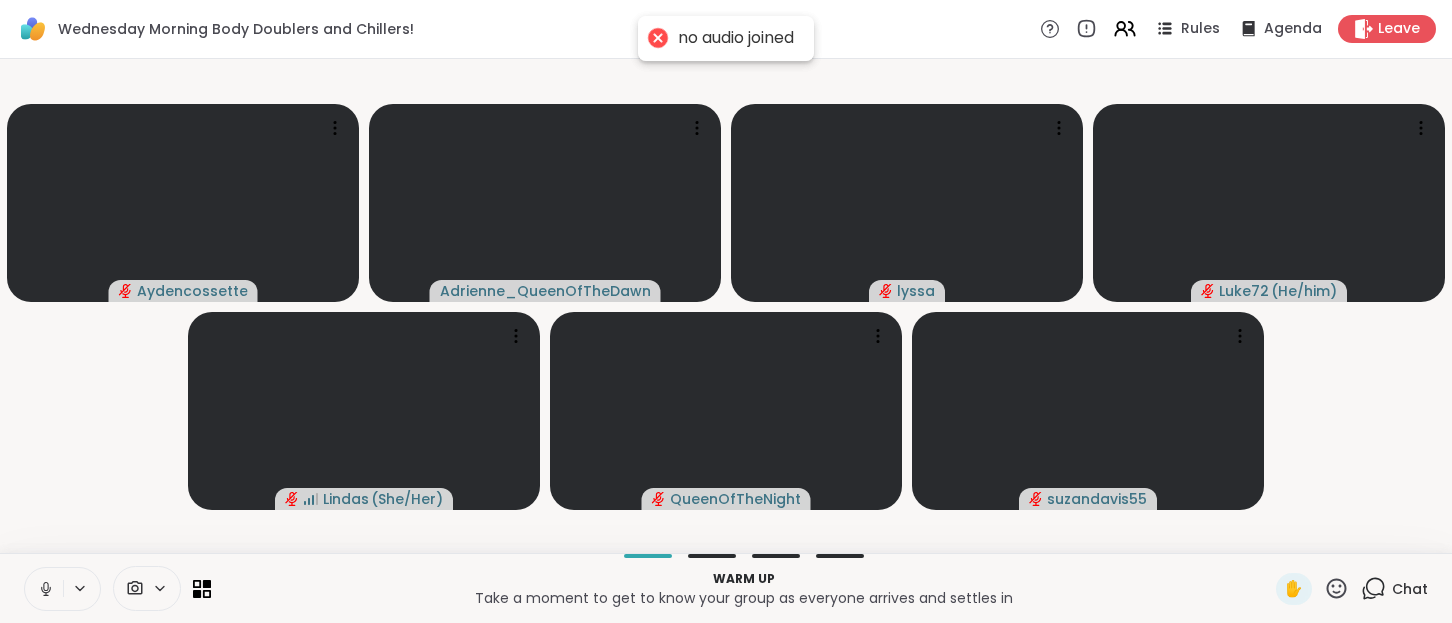 click 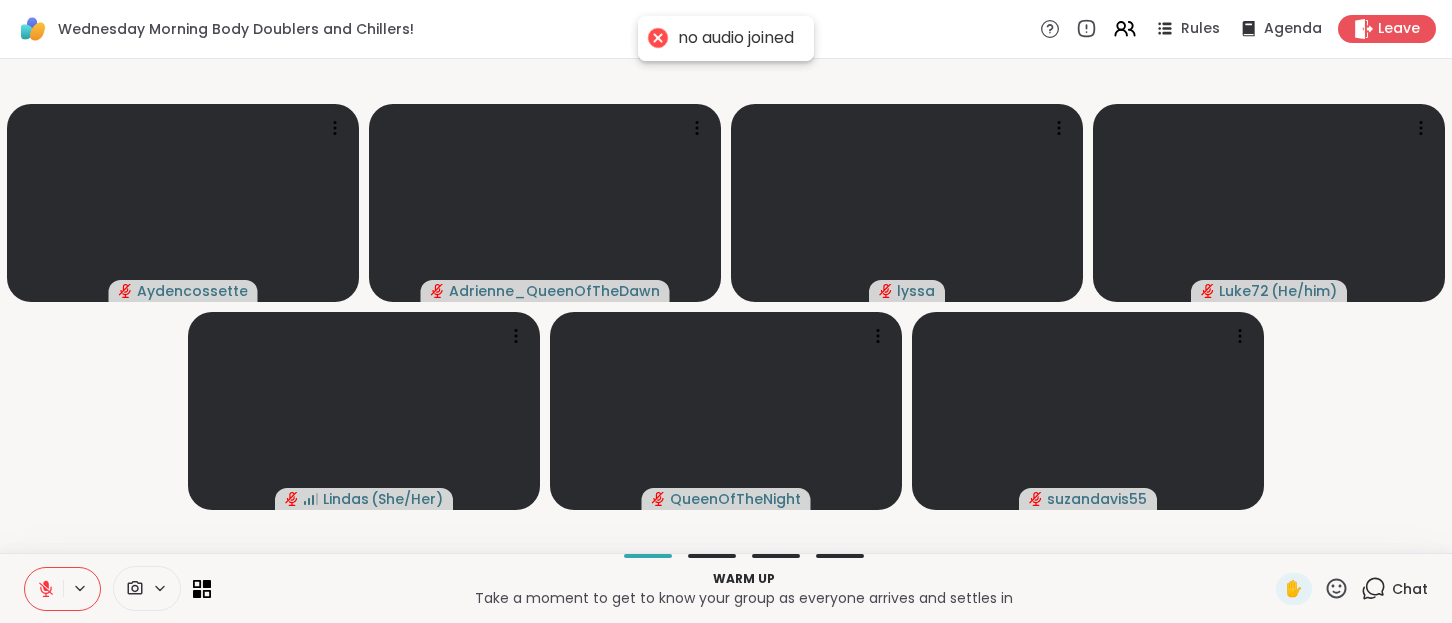 click 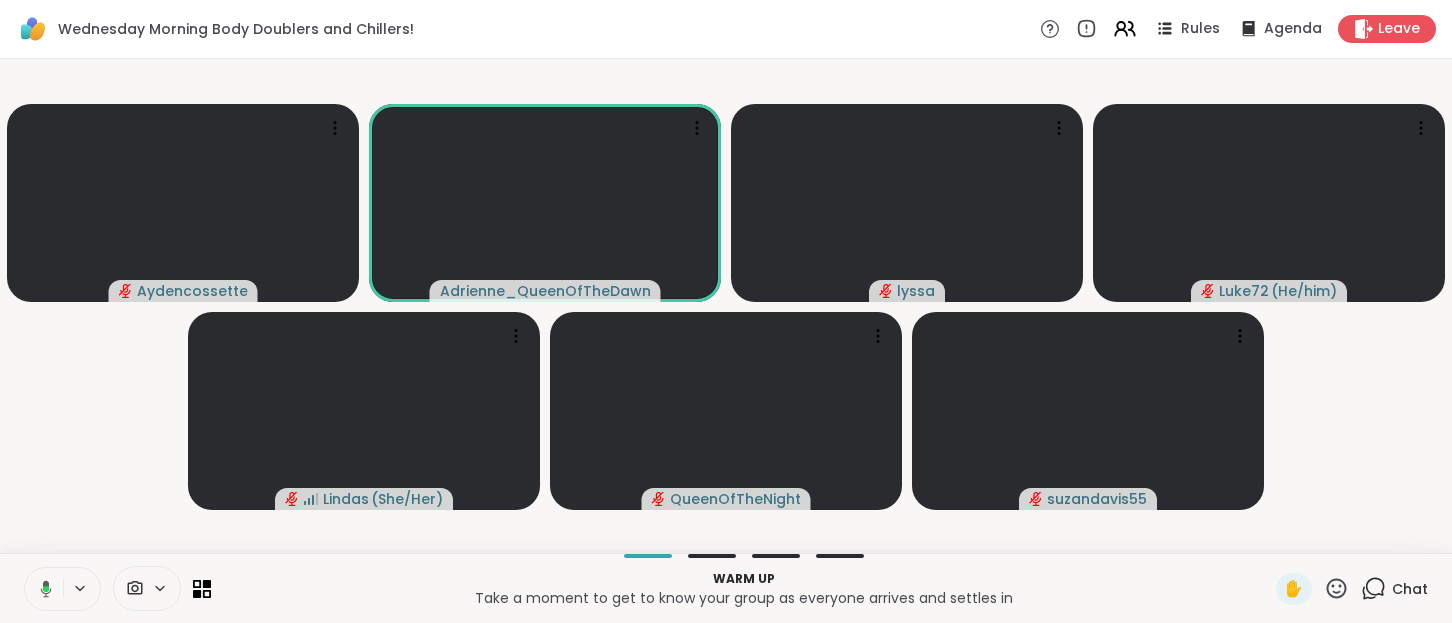 click 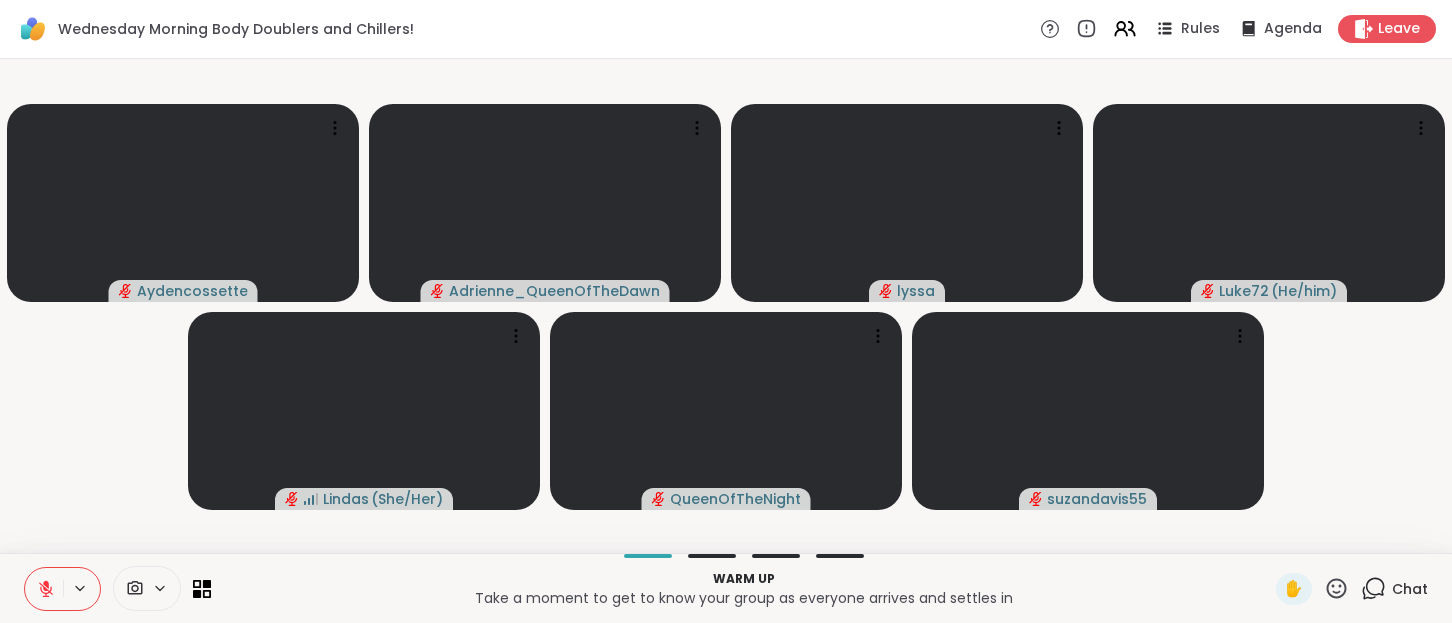 click on "Chat" at bounding box center (1394, 589) 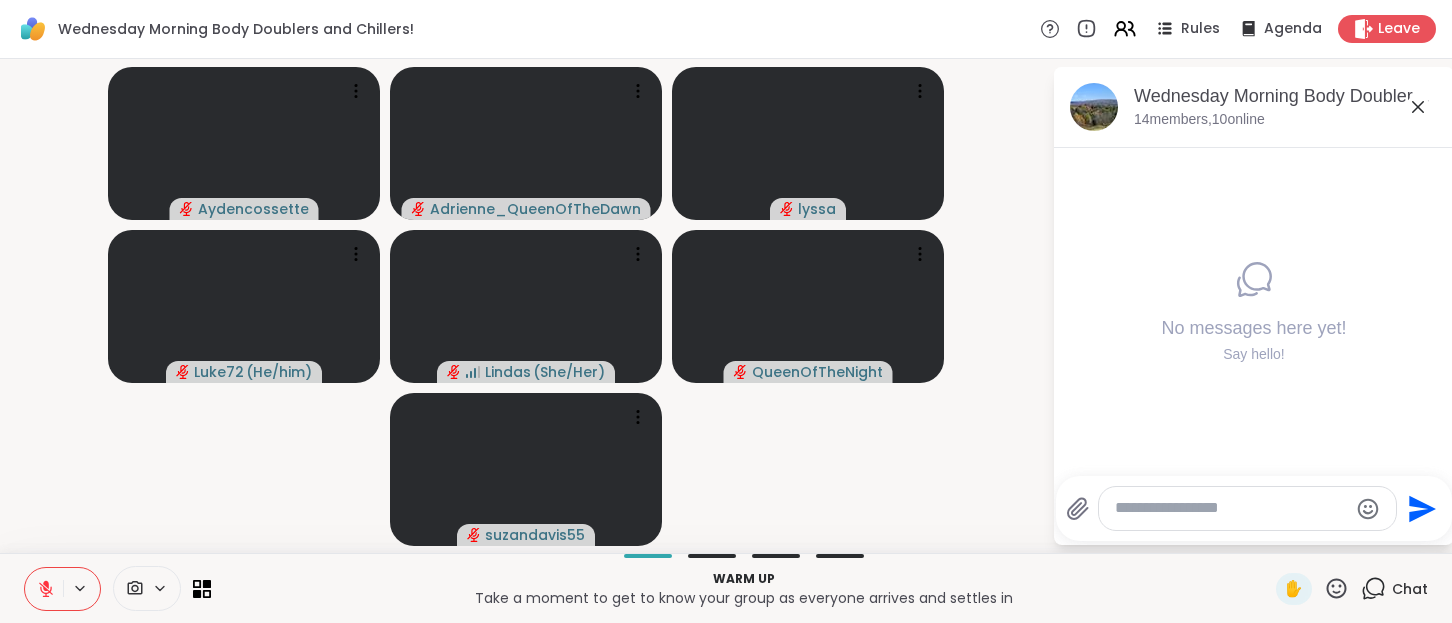 click at bounding box center (1231, 508) 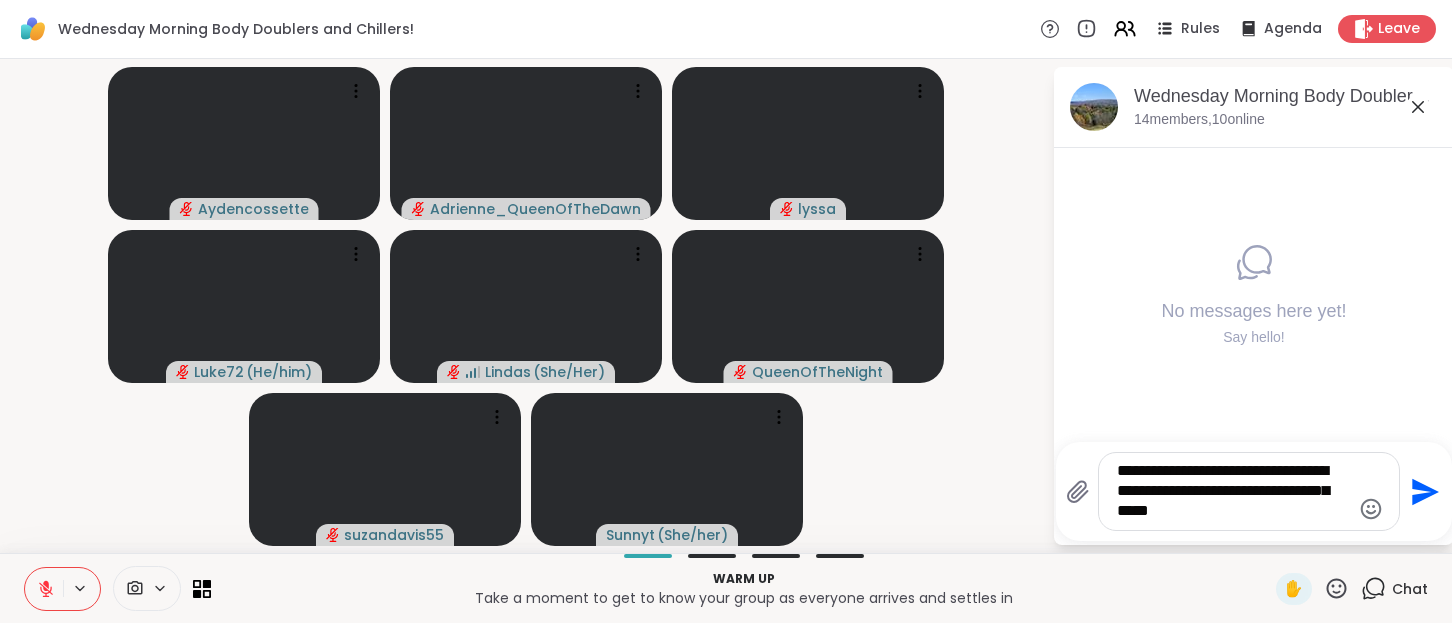 type on "**********" 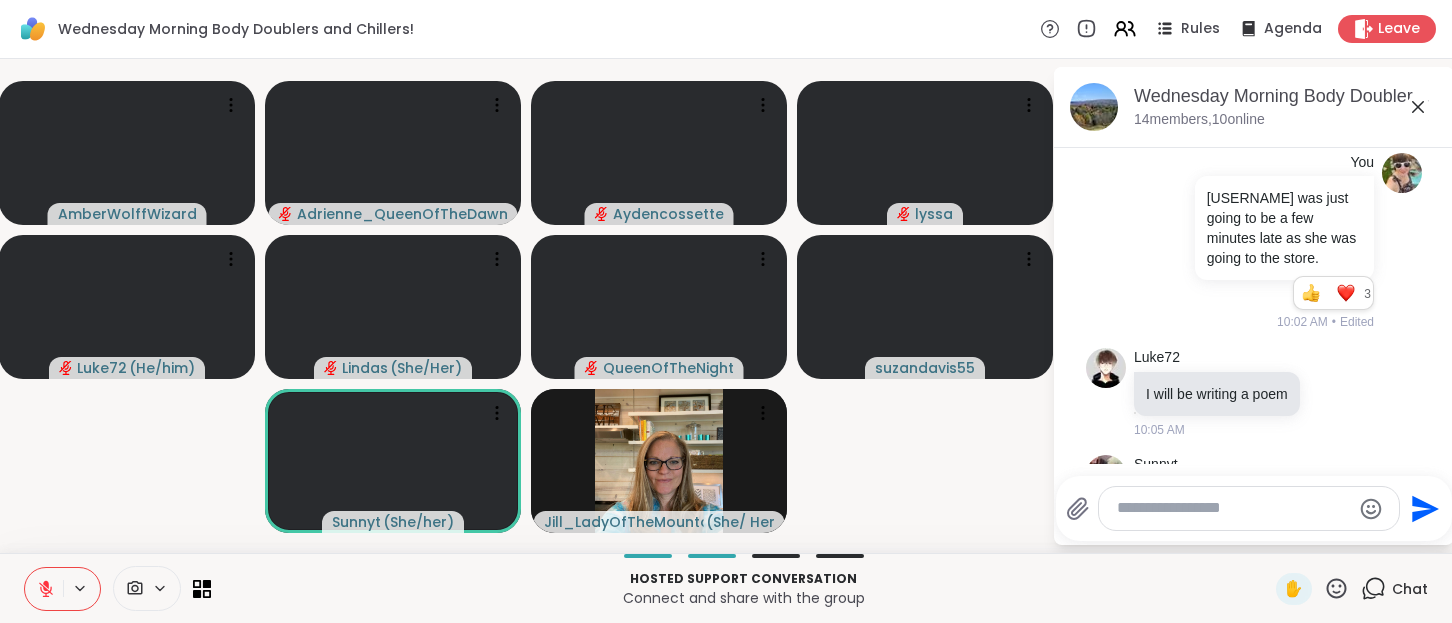 scroll, scrollTop: 149, scrollLeft: 0, axis: vertical 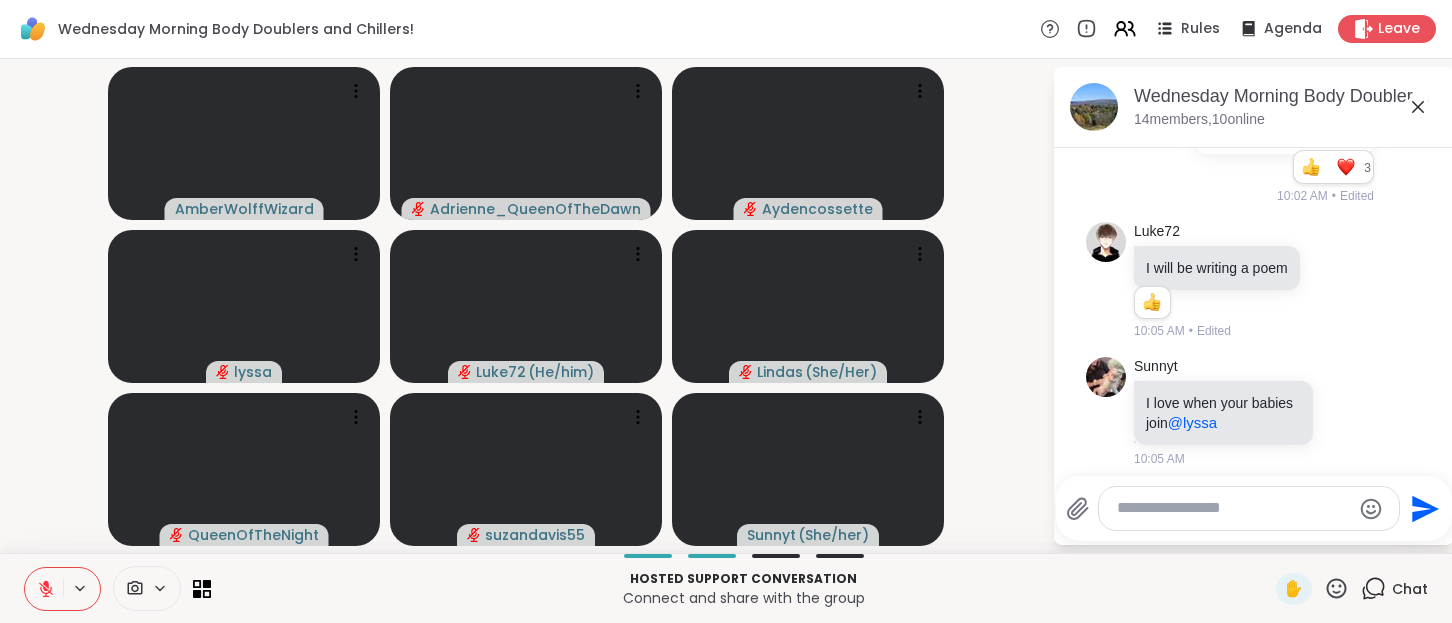 click at bounding box center (1233, 508) 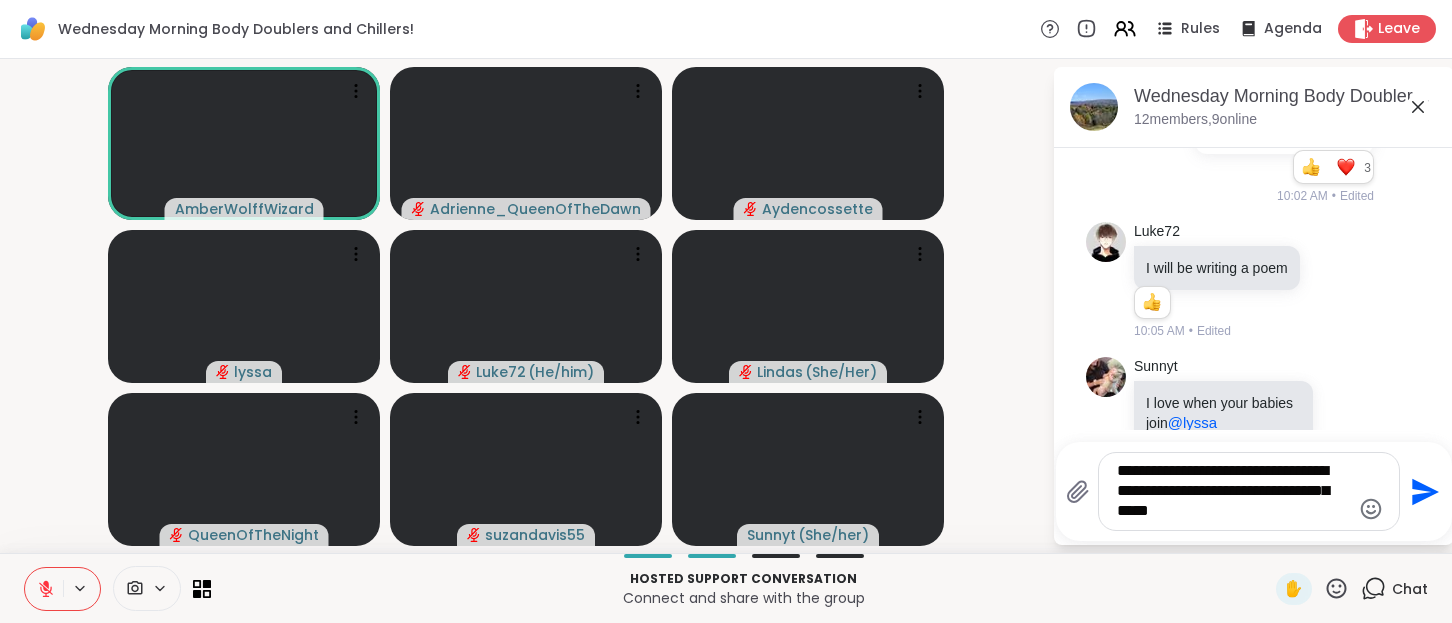 type on "**********" 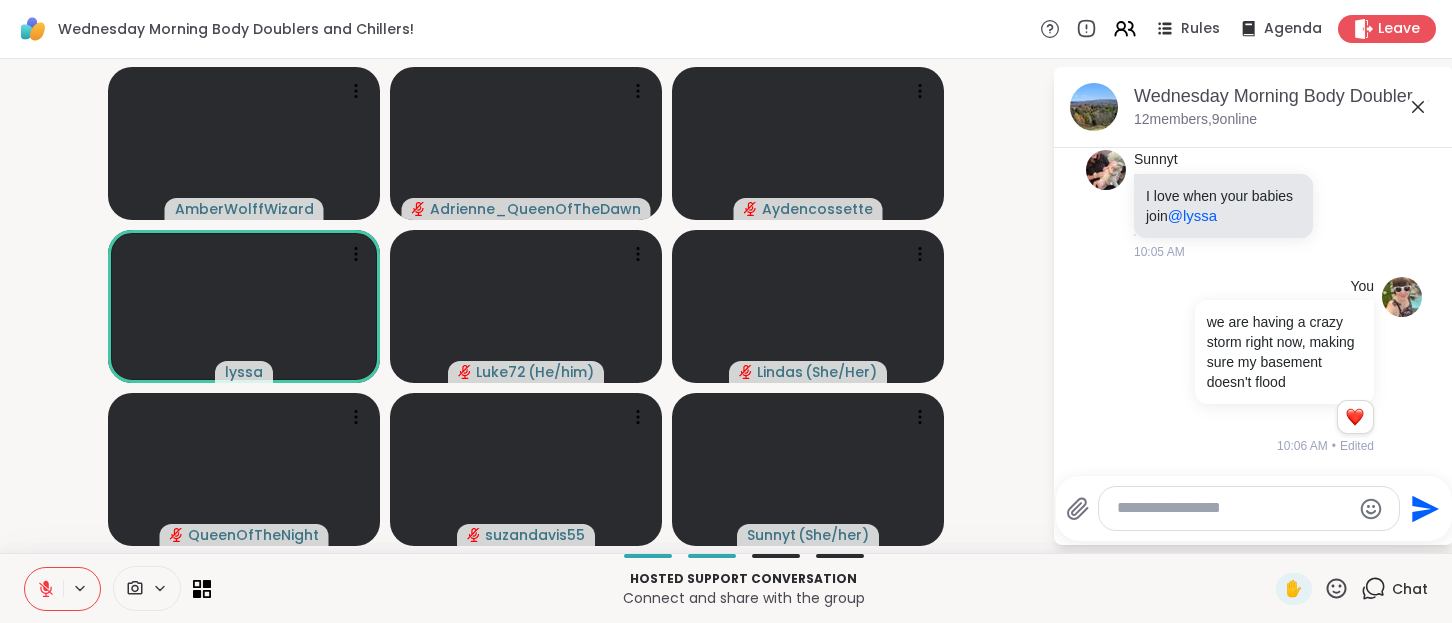 scroll, scrollTop: 392, scrollLeft: 0, axis: vertical 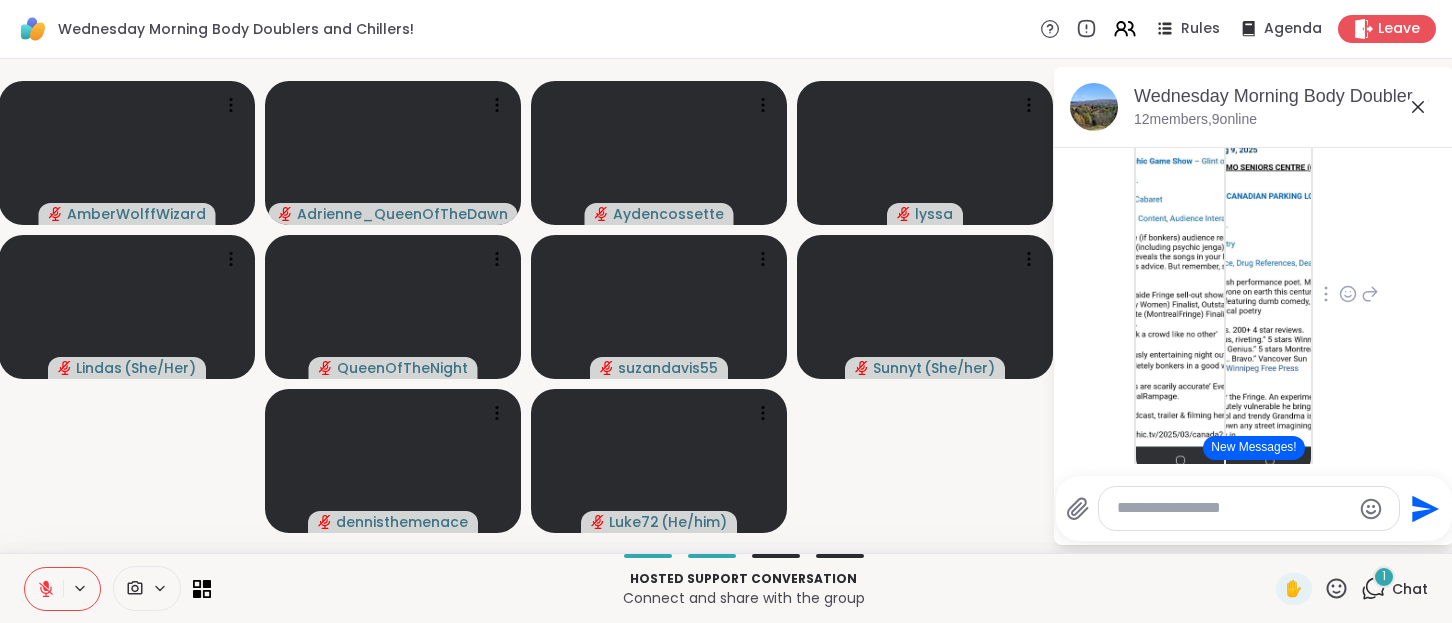 click at bounding box center (1180, 236) 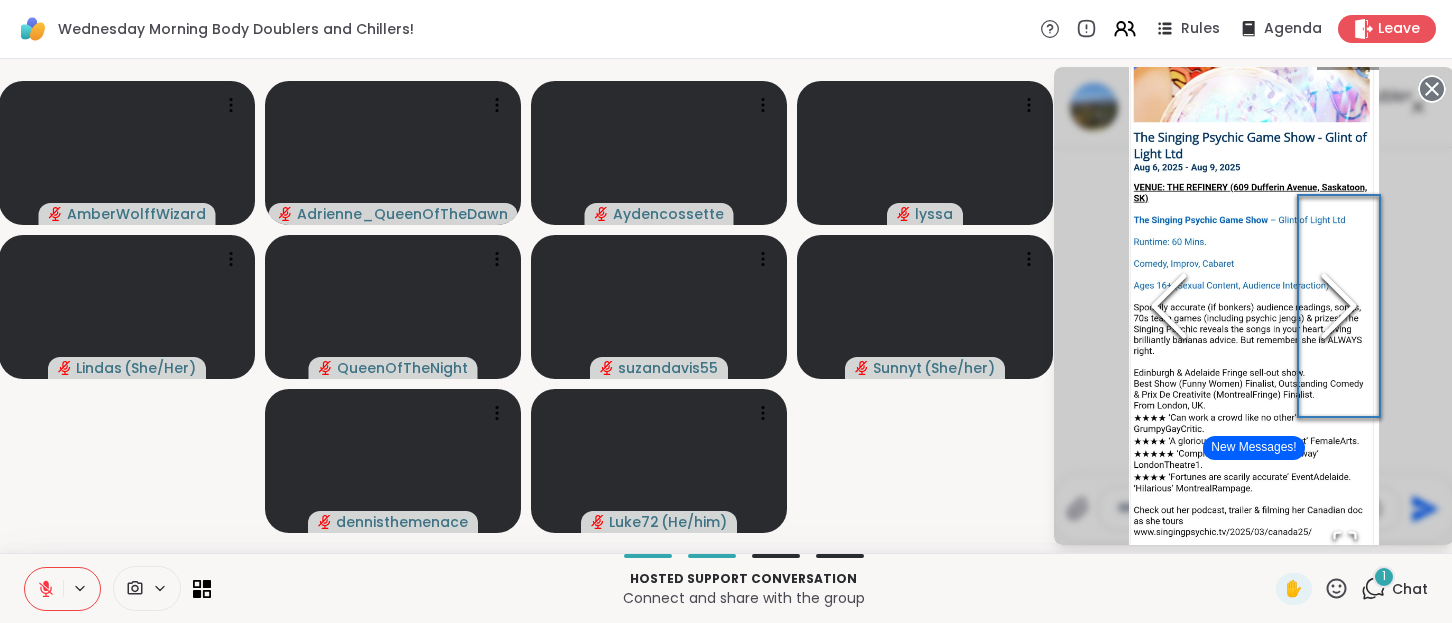 click 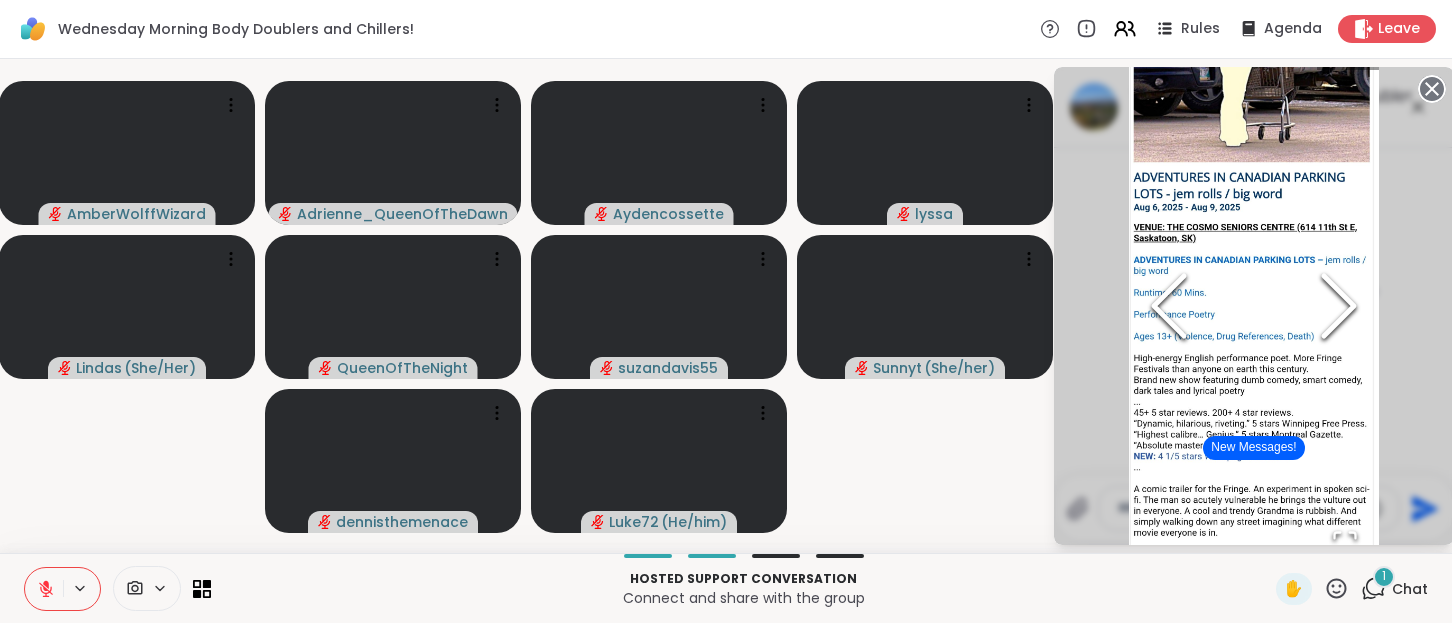 click 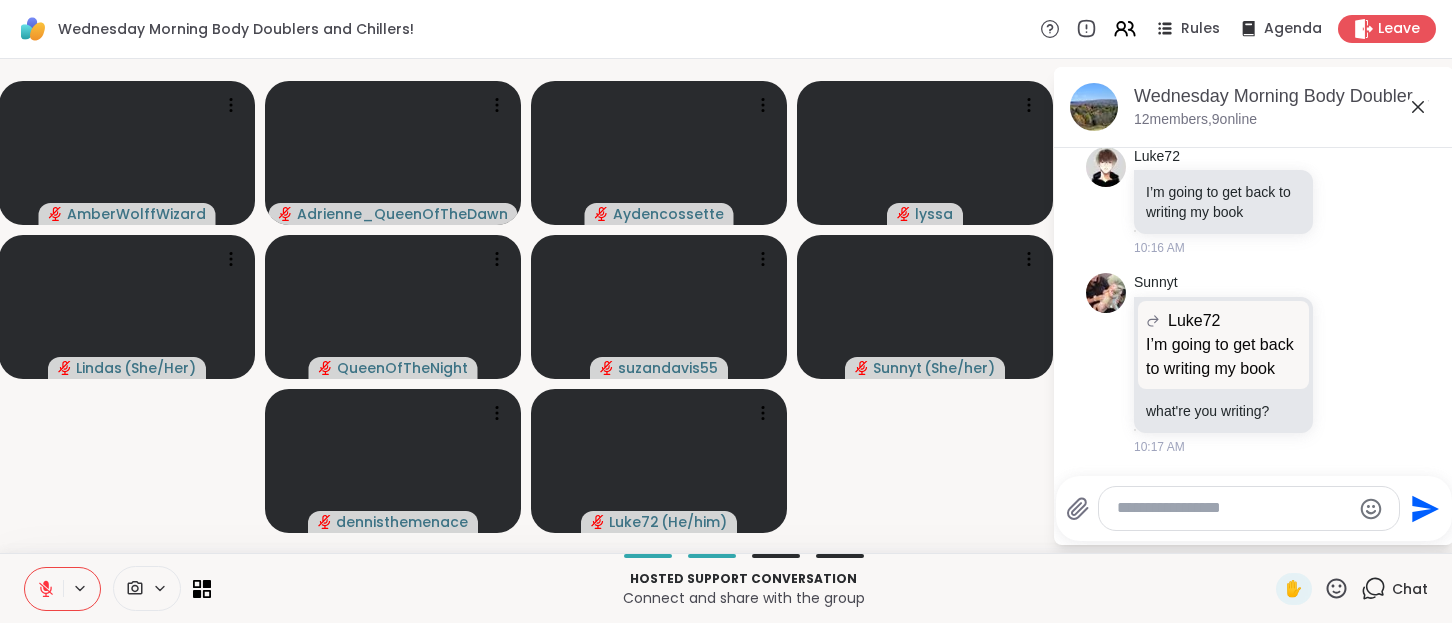 scroll, scrollTop: 2073, scrollLeft: 0, axis: vertical 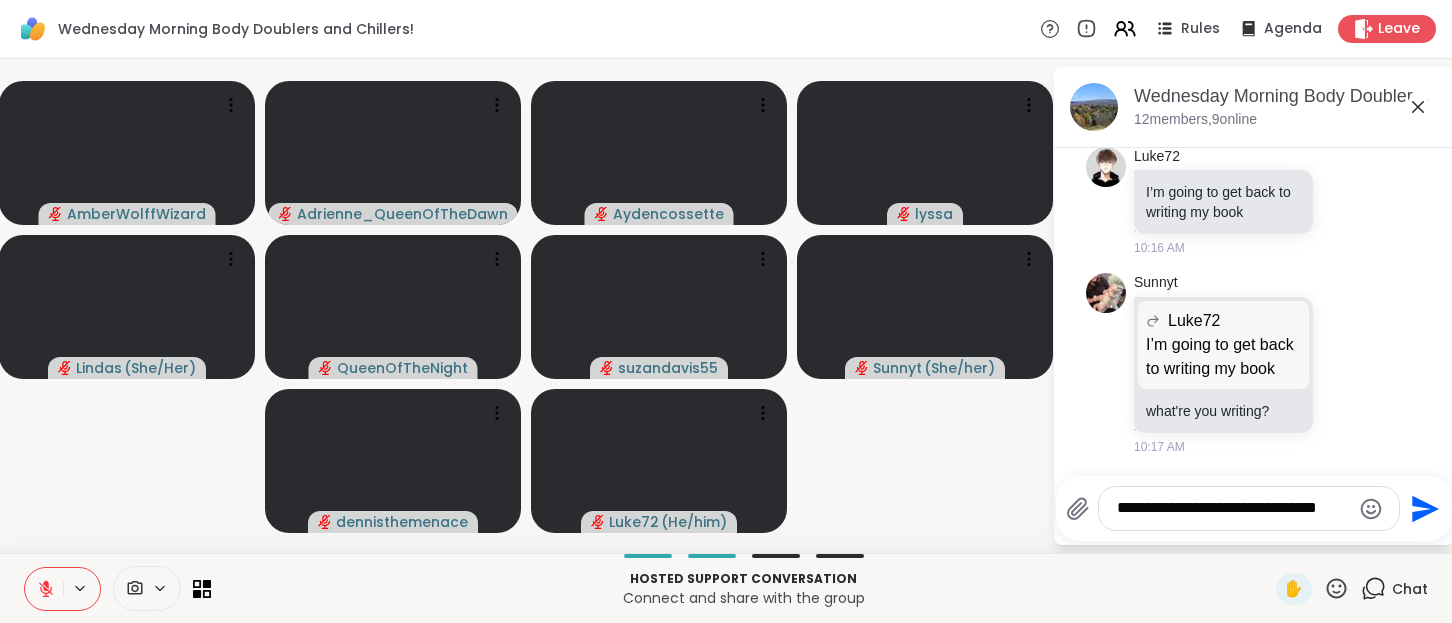 type on "**********" 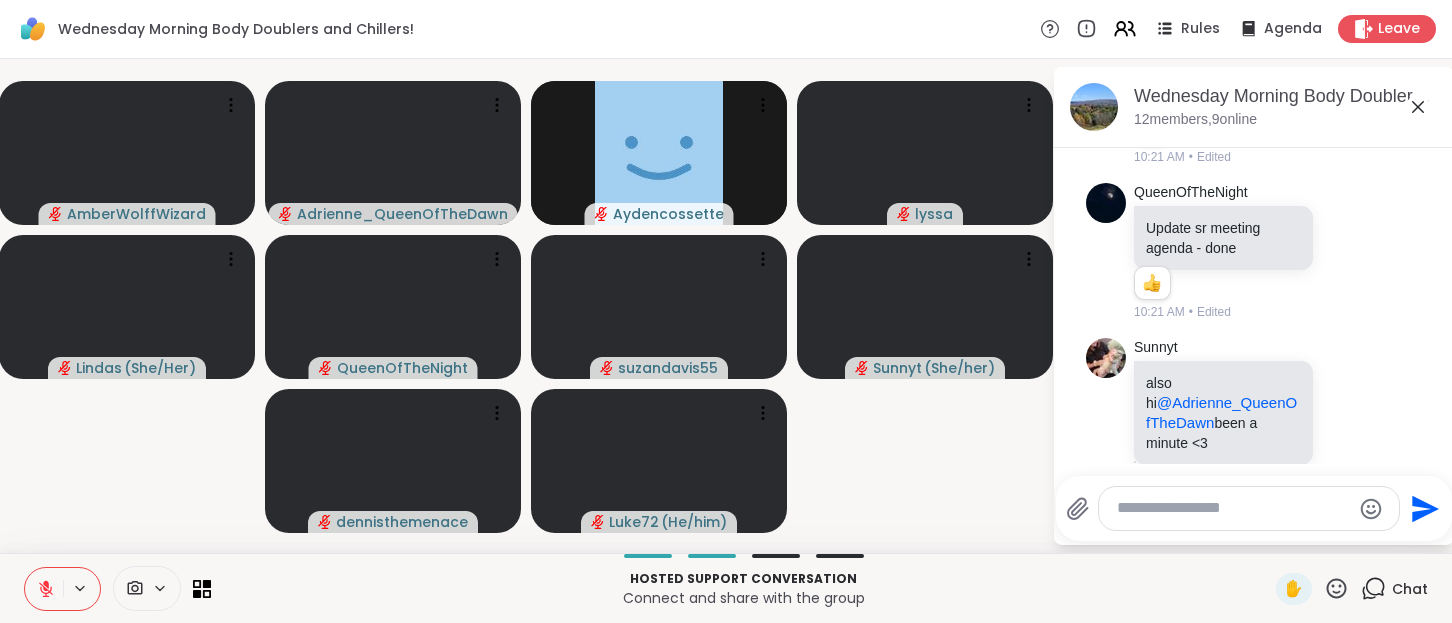 scroll, scrollTop: 3320, scrollLeft: 0, axis: vertical 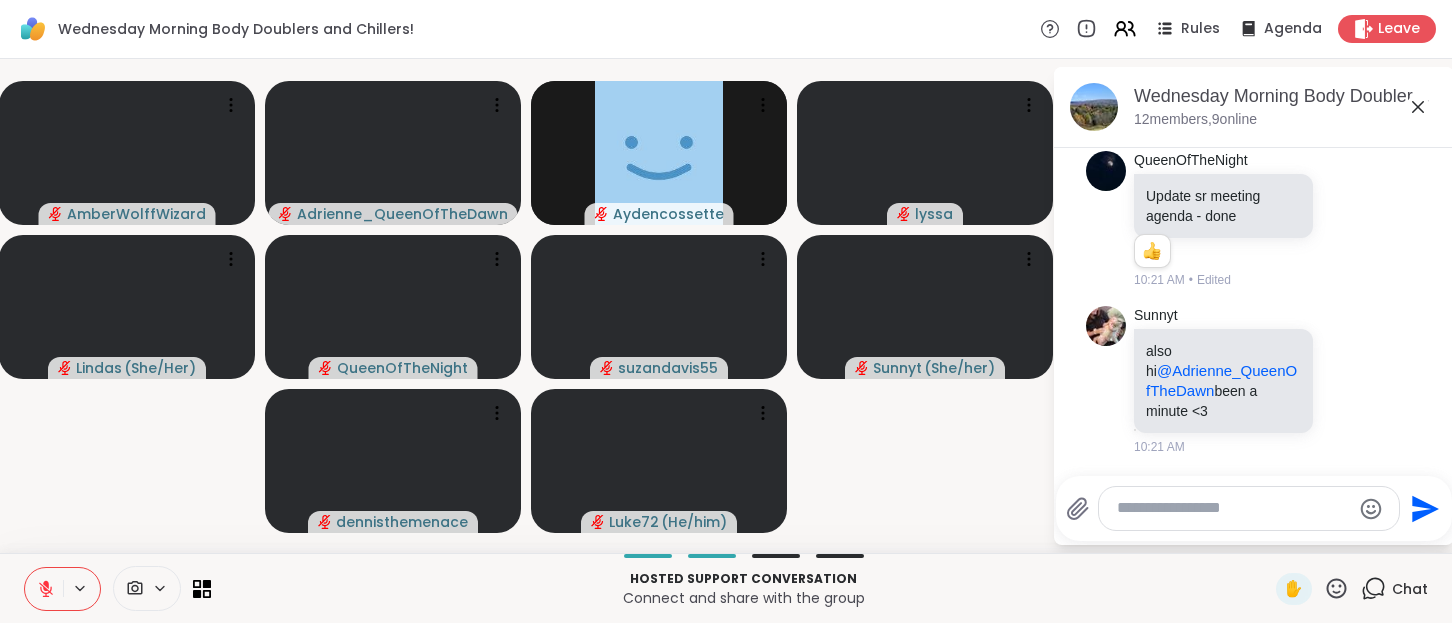 click at bounding box center (1233, 508) 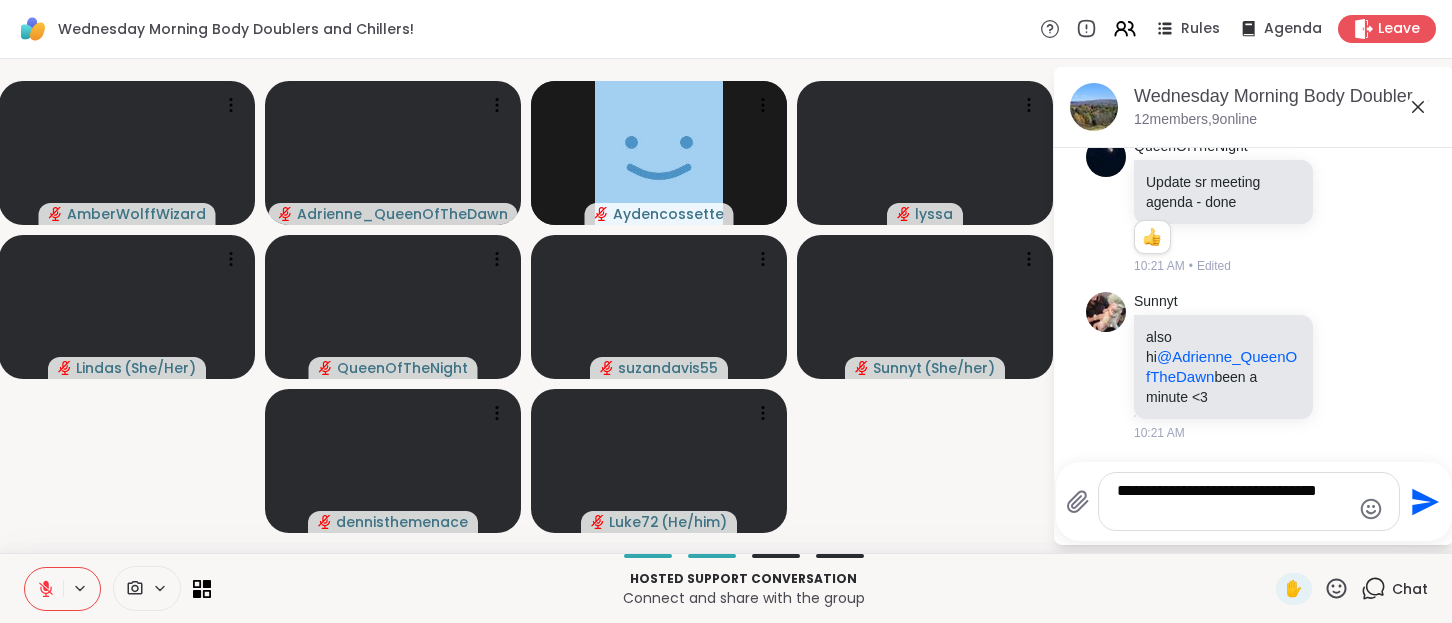 type on "**********" 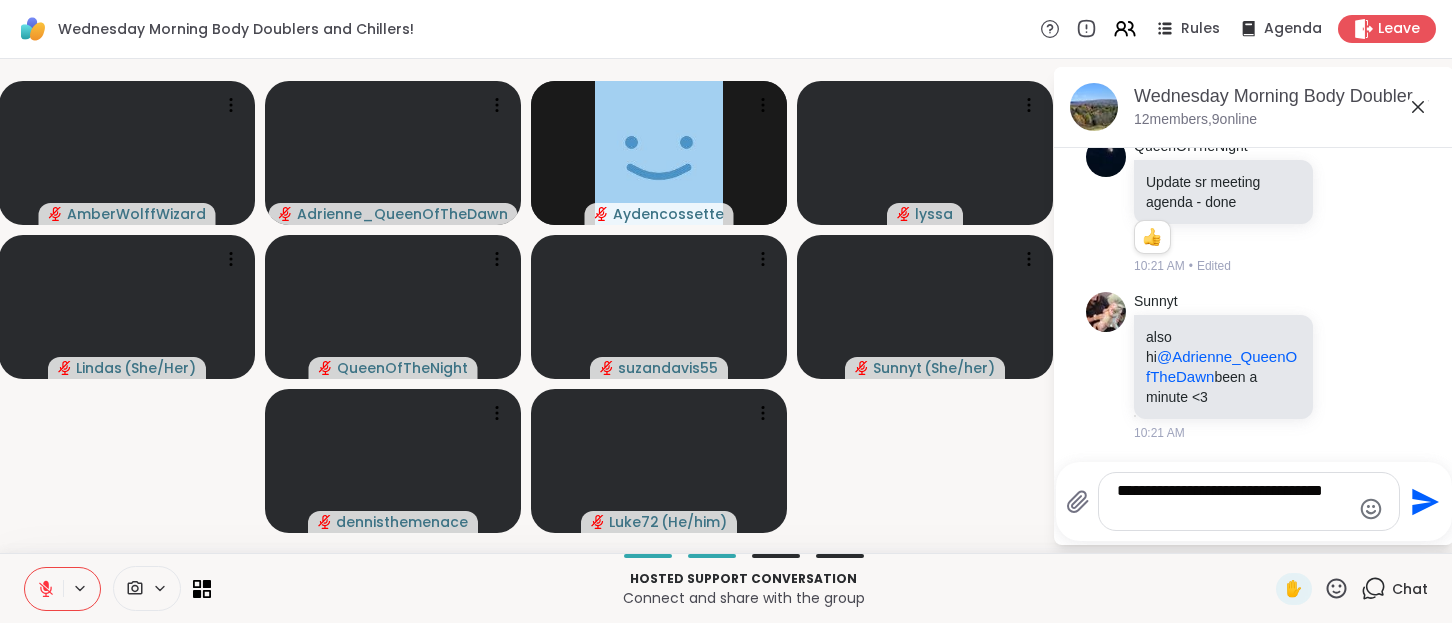 type 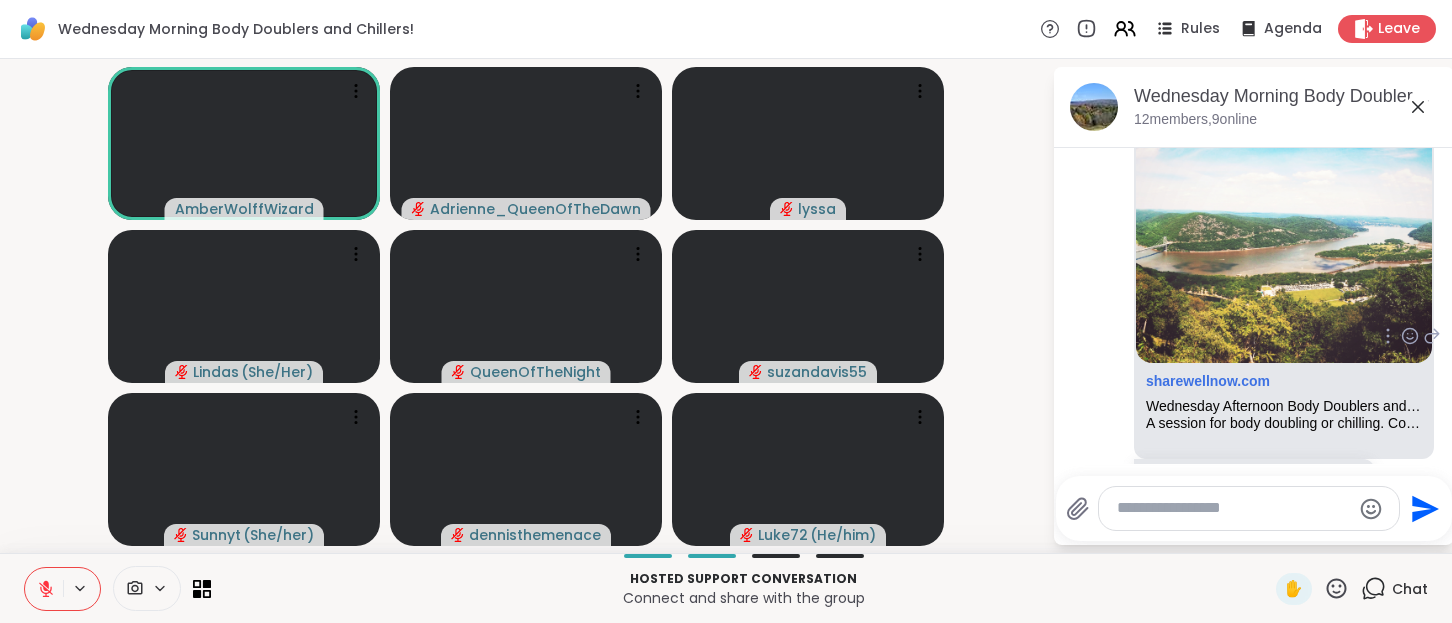 scroll, scrollTop: 4736, scrollLeft: 0, axis: vertical 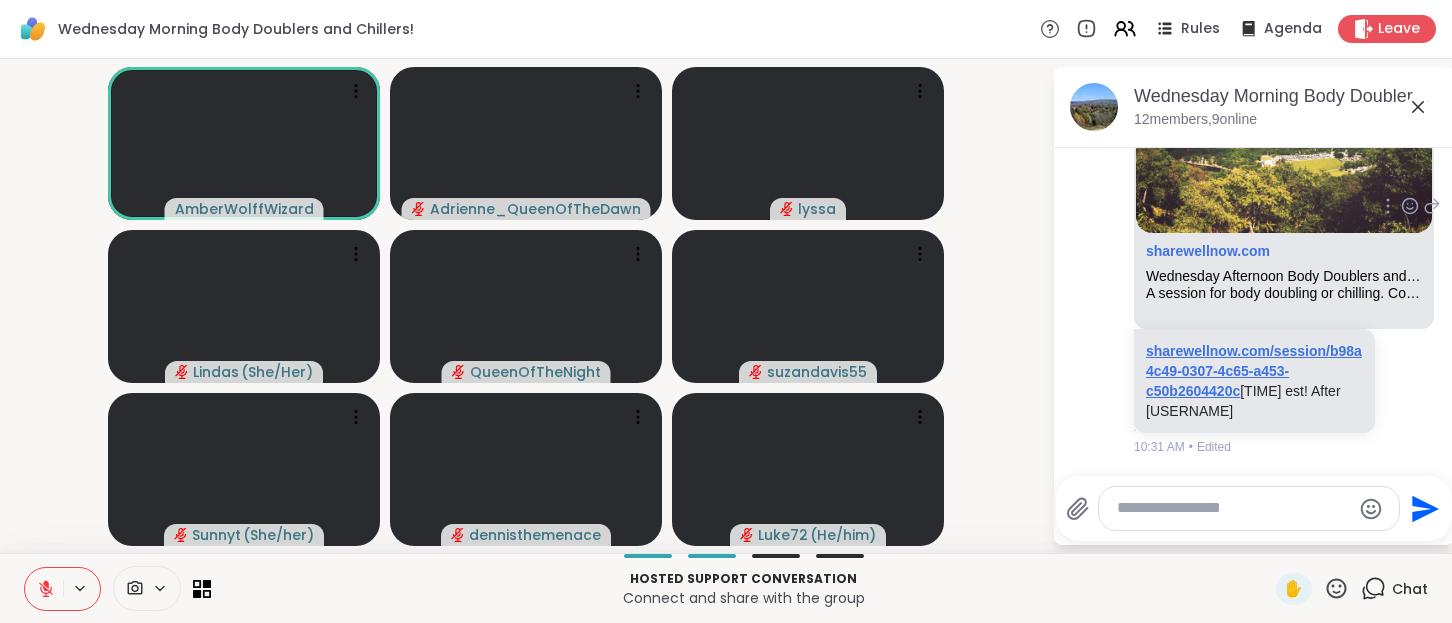 click on "sharewellnow.com/session/b98a4c49-0307-4c65-a453-c50b2604420c" at bounding box center (1254, 371) 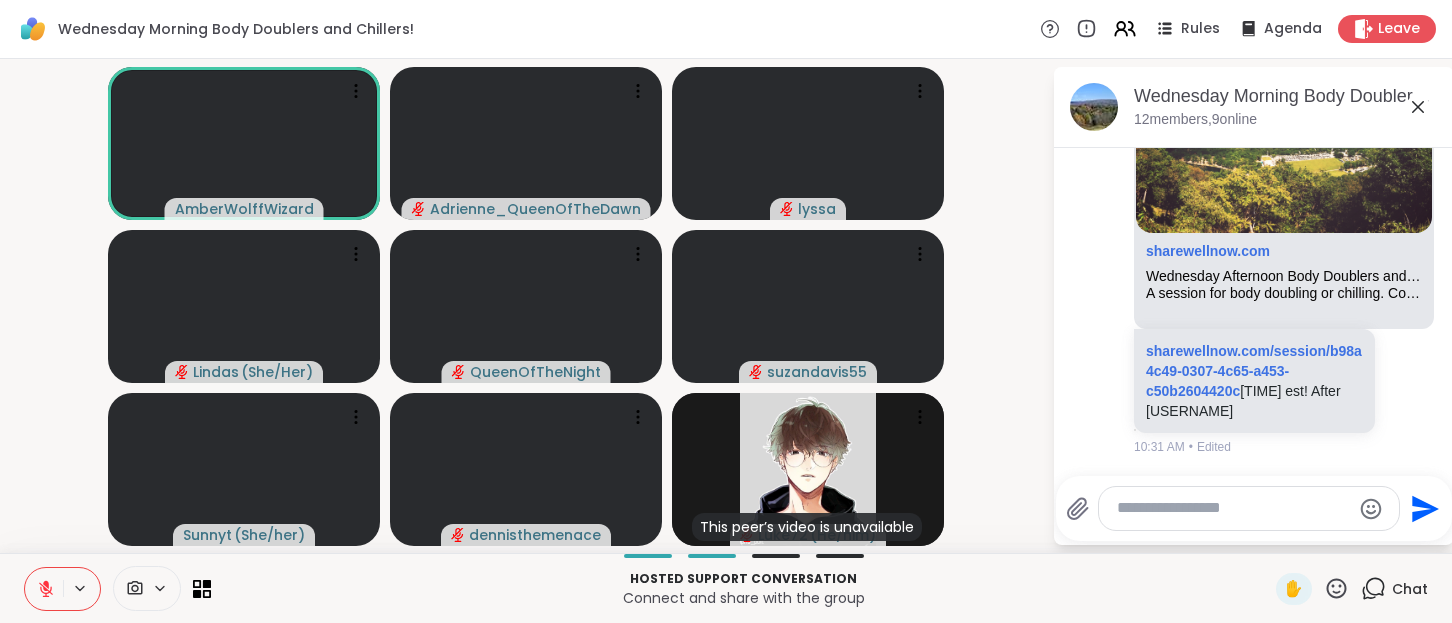 click 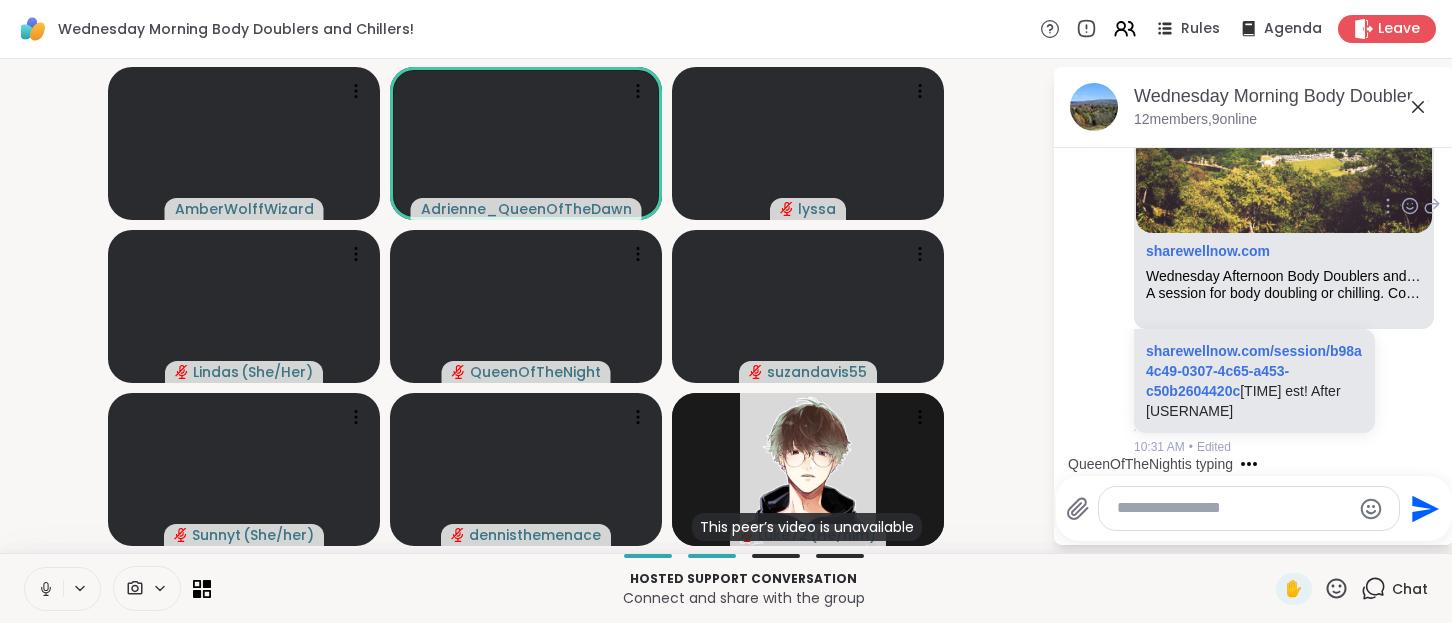 click at bounding box center (1284, 108) 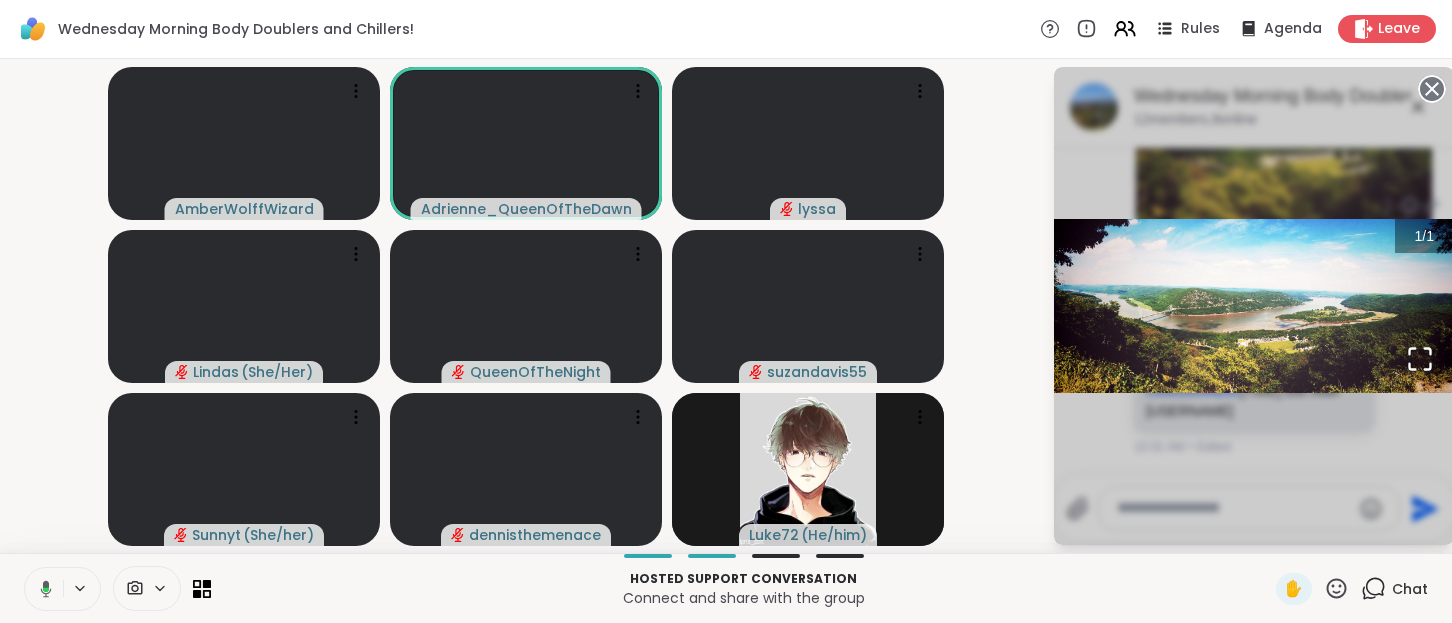 click at bounding box center (1254, 306) 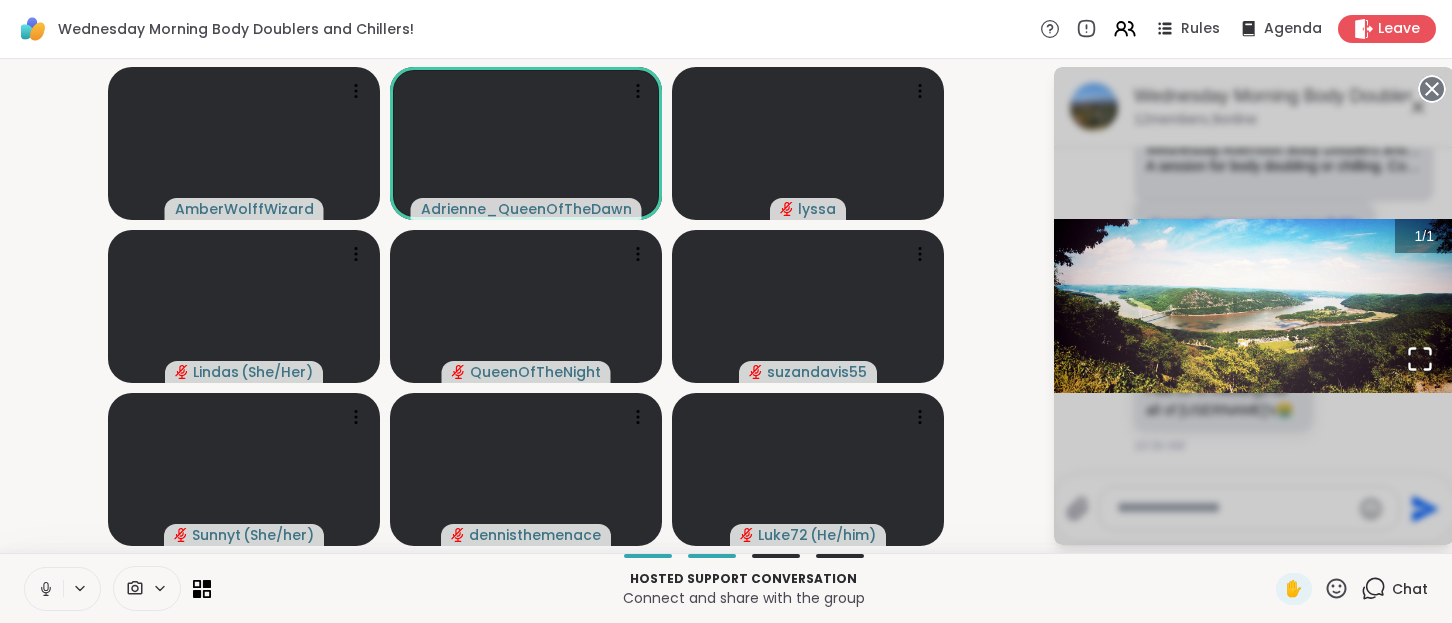 scroll, scrollTop: 4862, scrollLeft: 0, axis: vertical 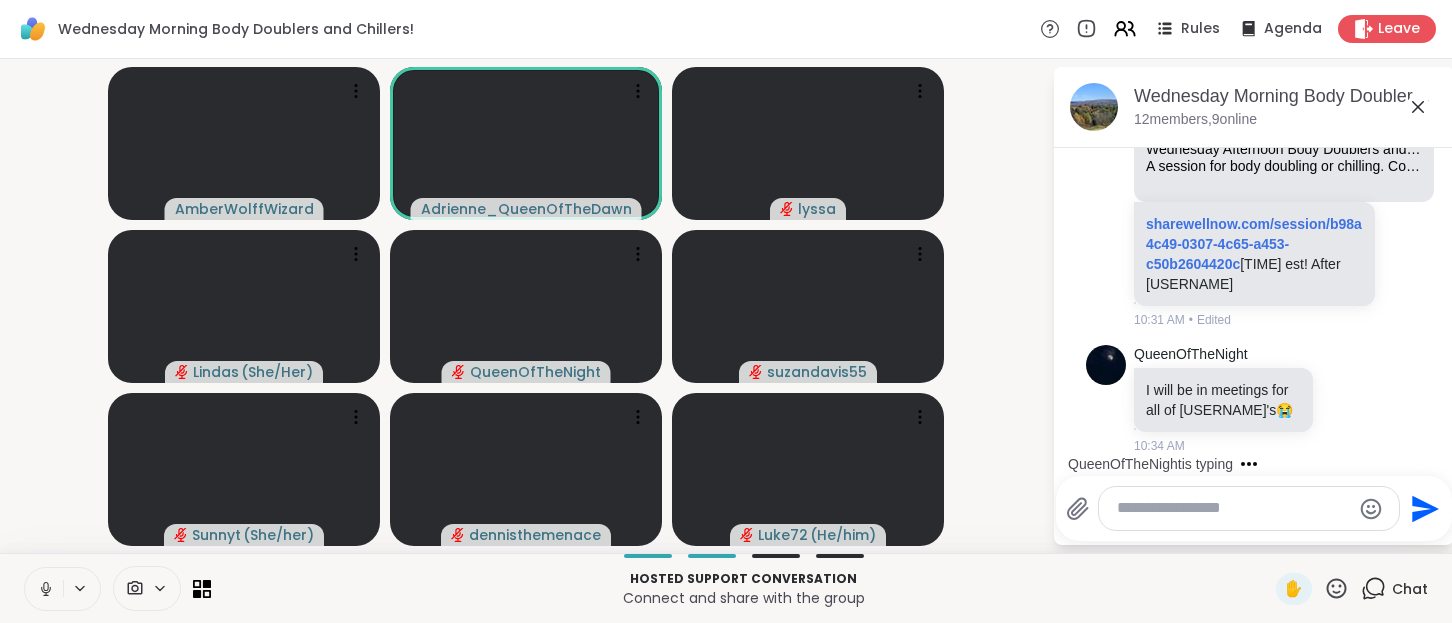 click on "Connect and share with the group" at bounding box center [743, 598] 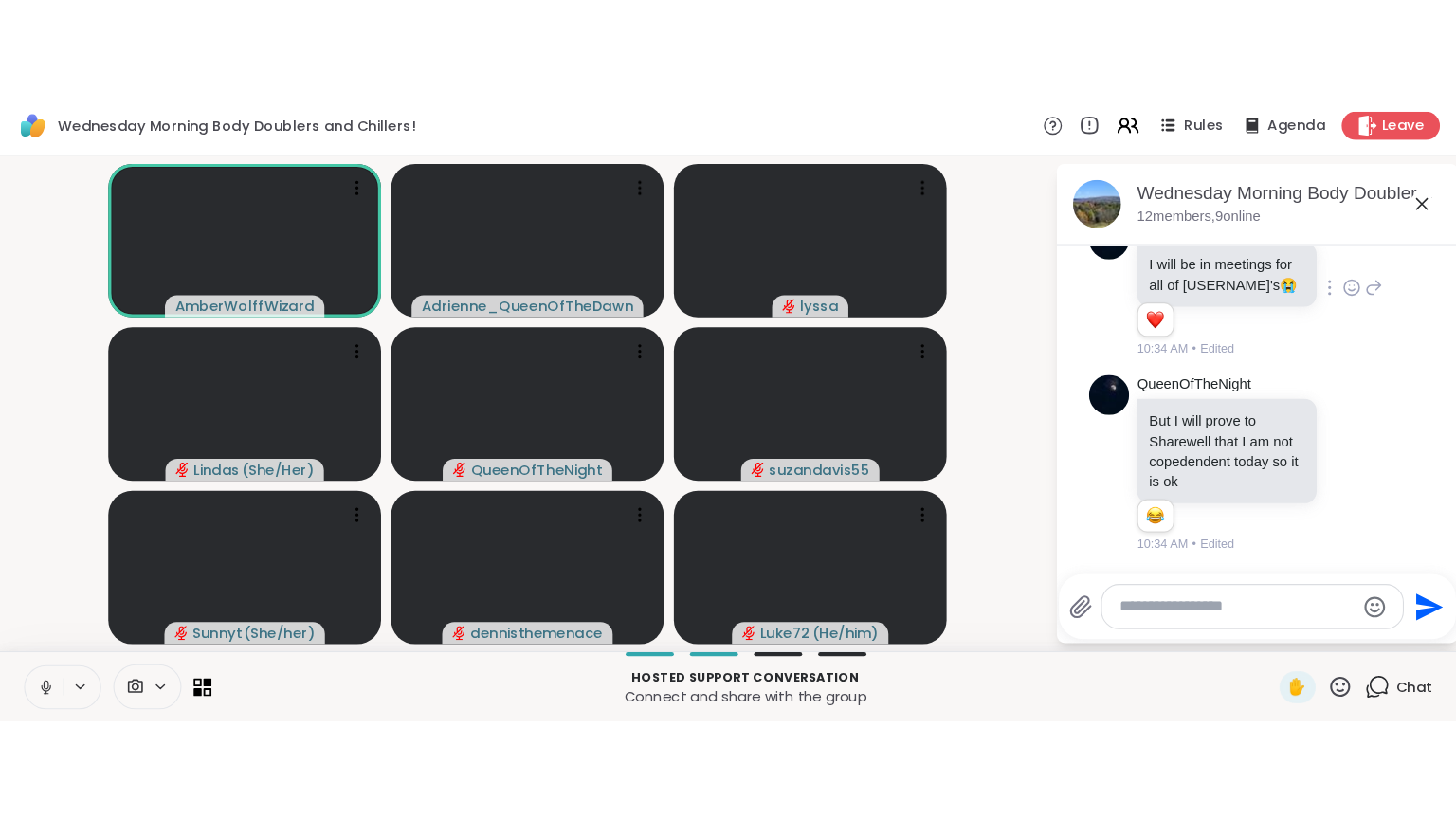 scroll, scrollTop: 5093, scrollLeft: 0, axis: vertical 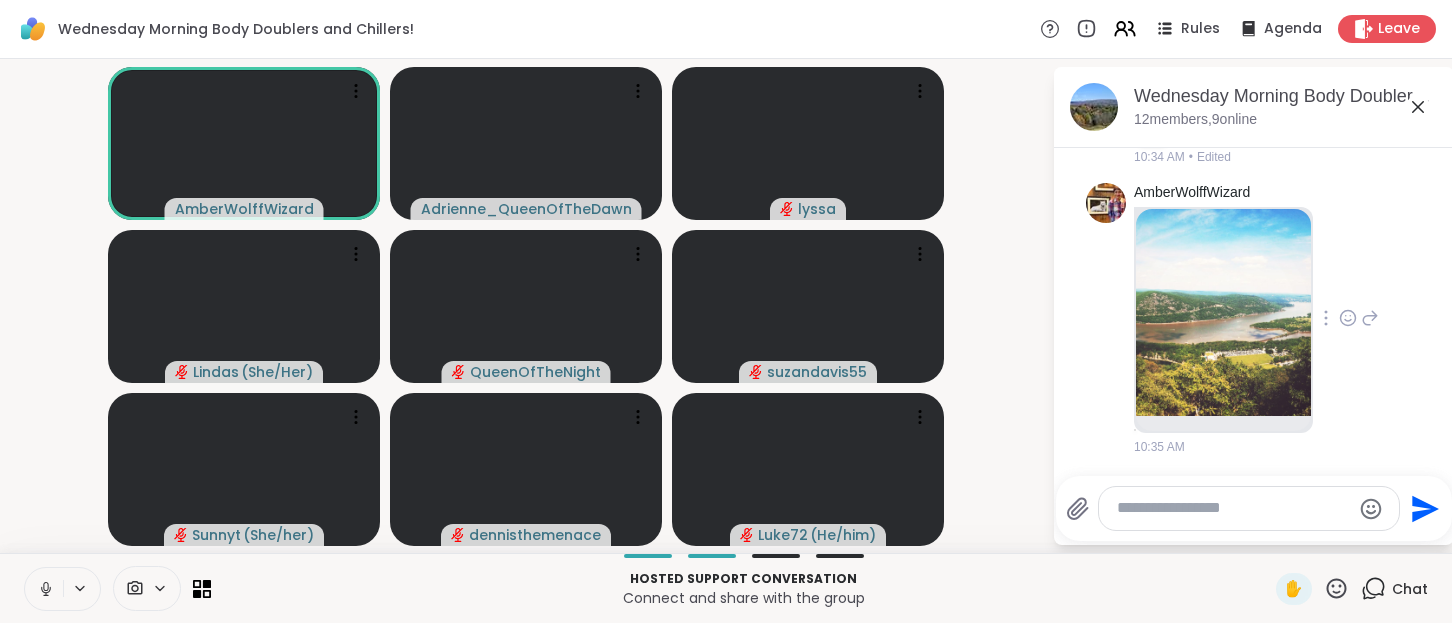 click at bounding box center [1223, 312] 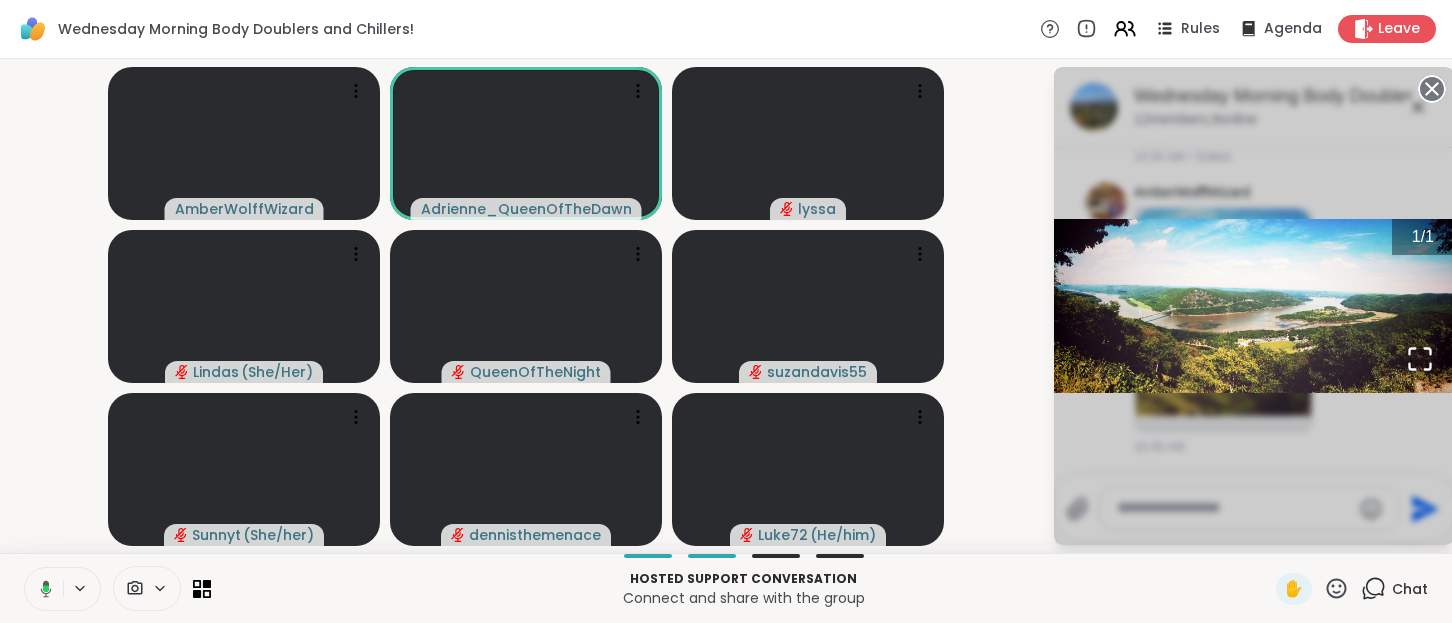 click at bounding box center (1254, 306) 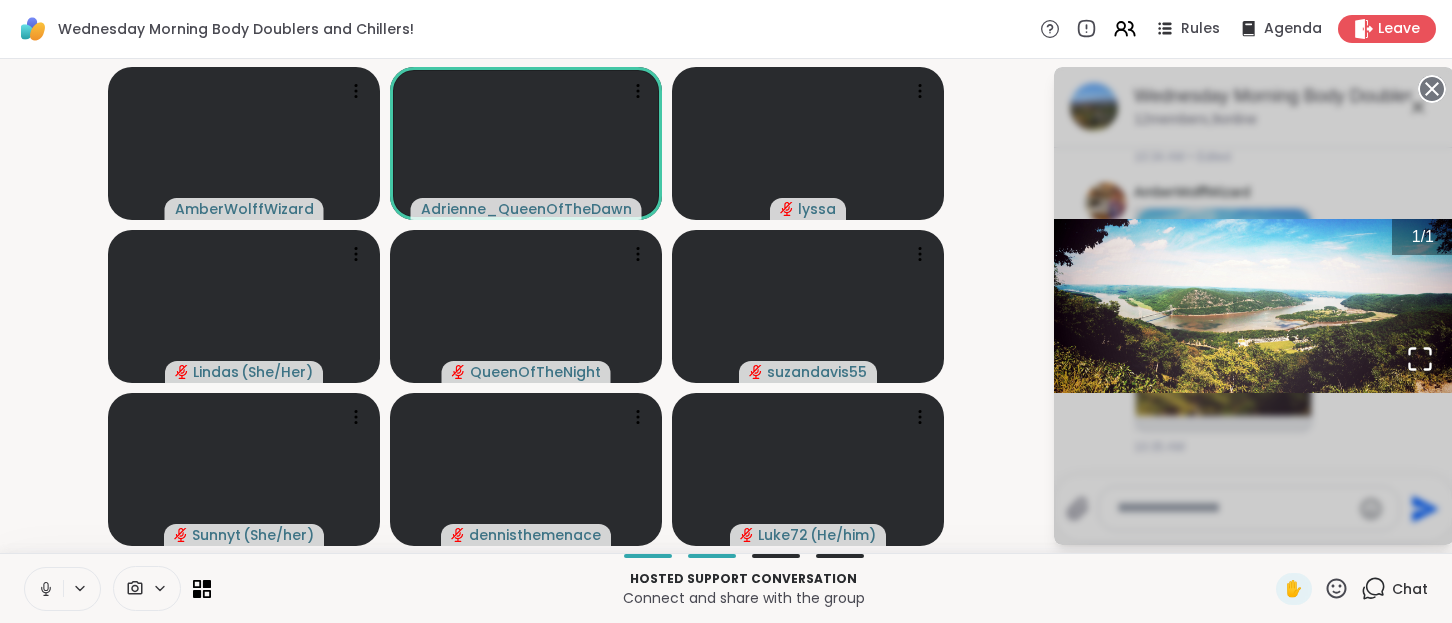 click 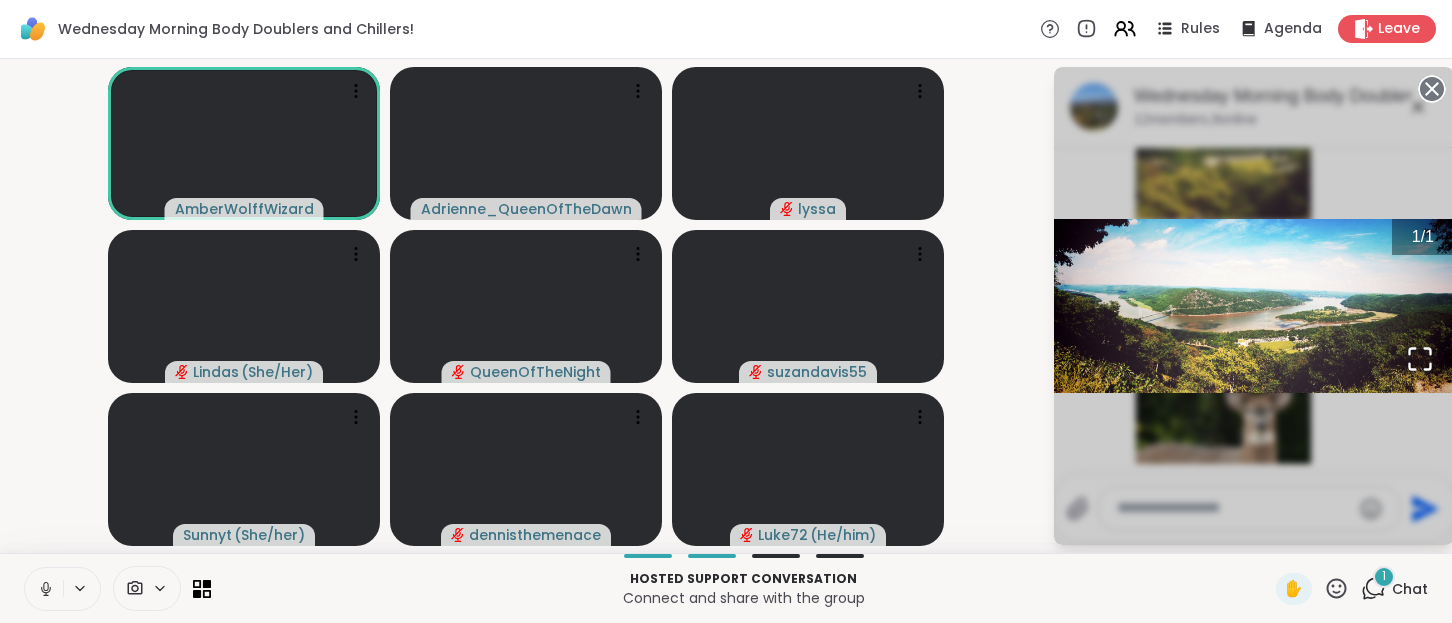 scroll, scrollTop: 5800, scrollLeft: 0, axis: vertical 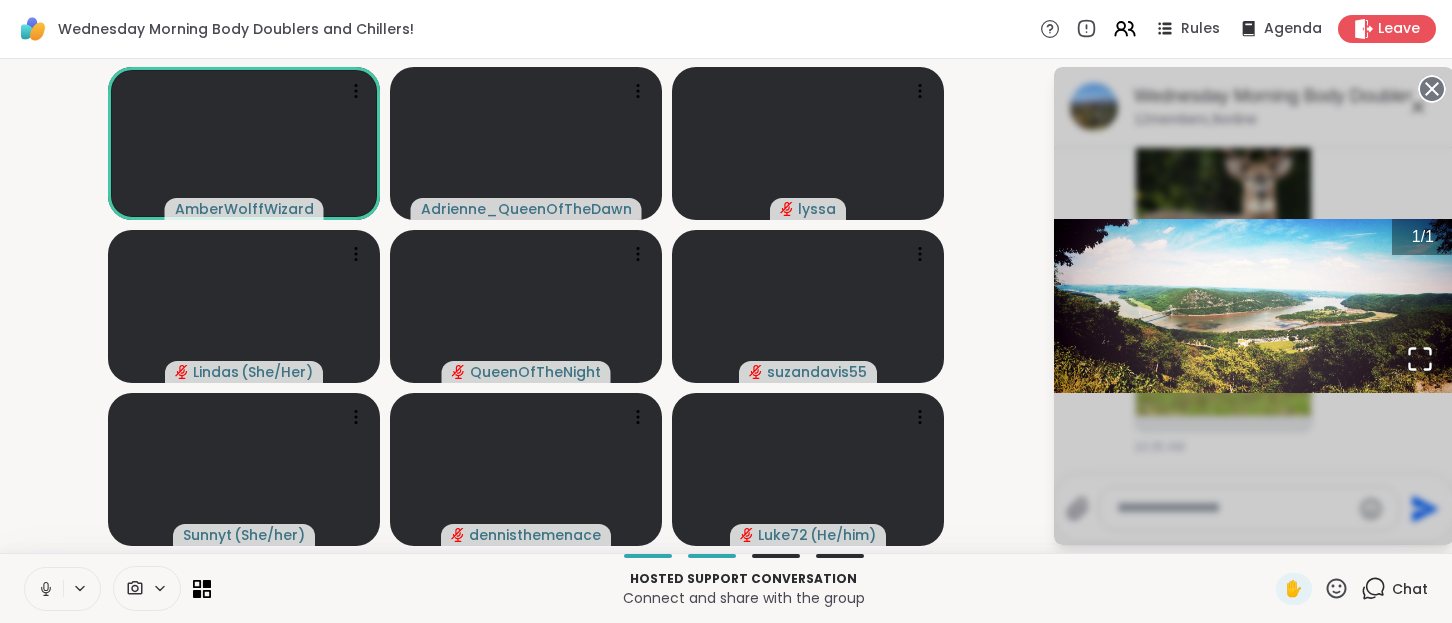 click 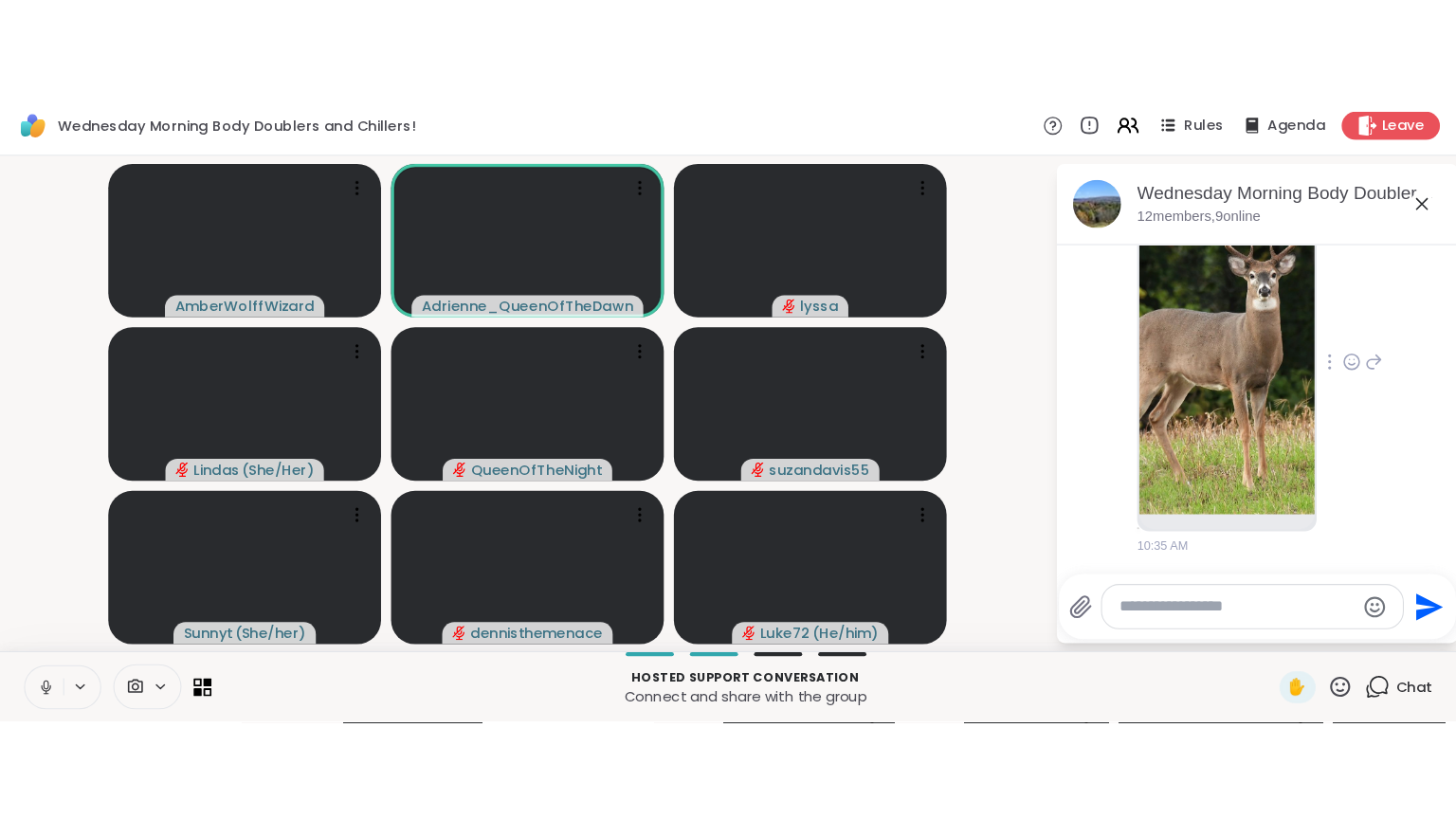 scroll, scrollTop: 5445, scrollLeft: 0, axis: vertical 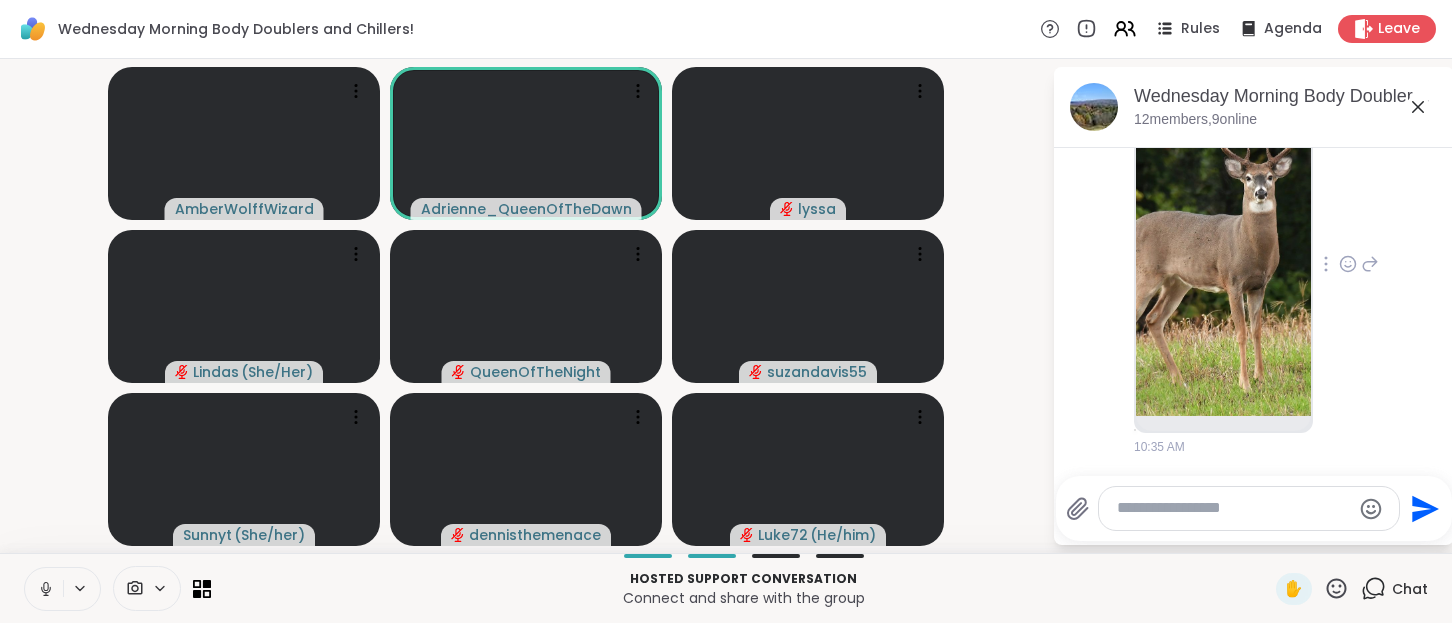 click at bounding box center (1223, 257) 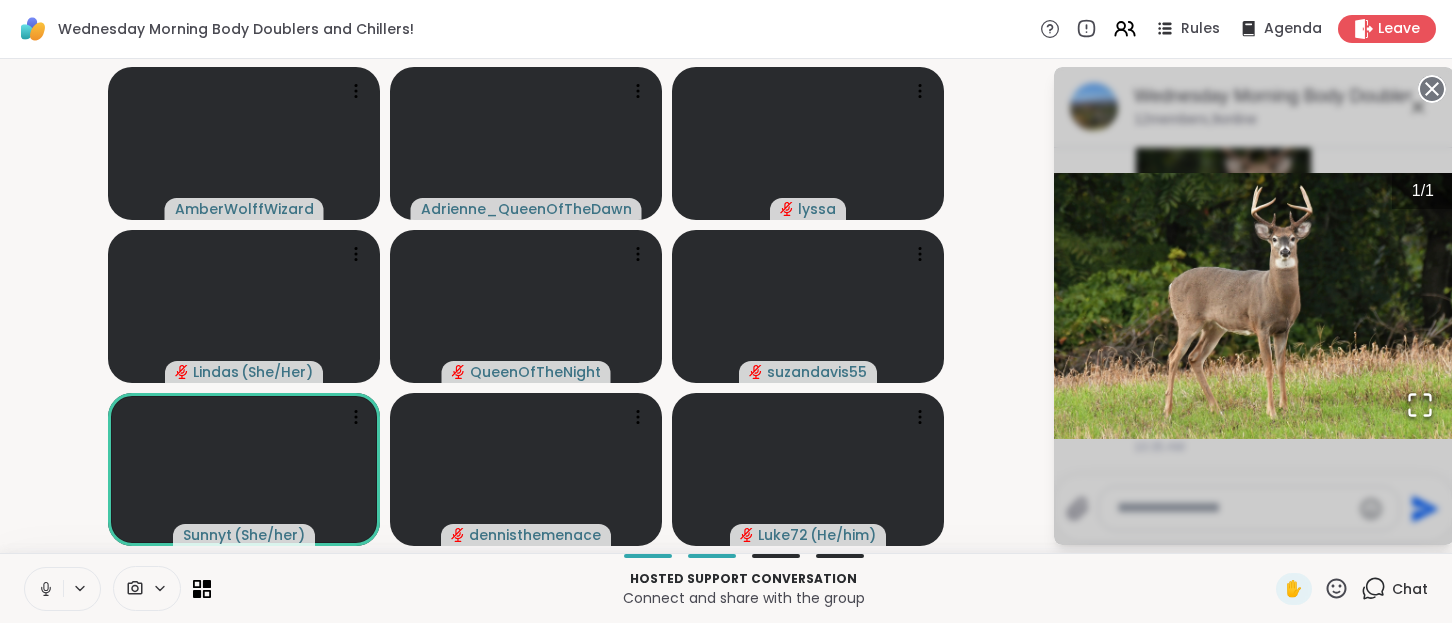 click 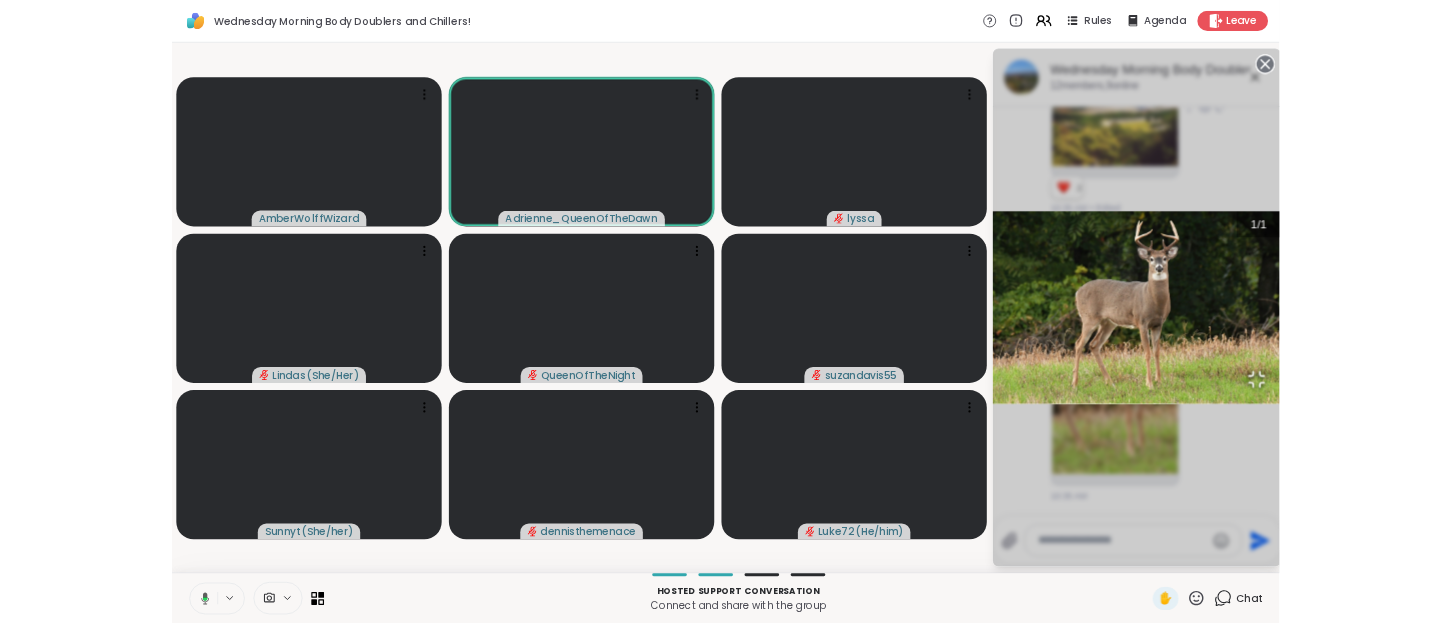 scroll, scrollTop: 5744, scrollLeft: 0, axis: vertical 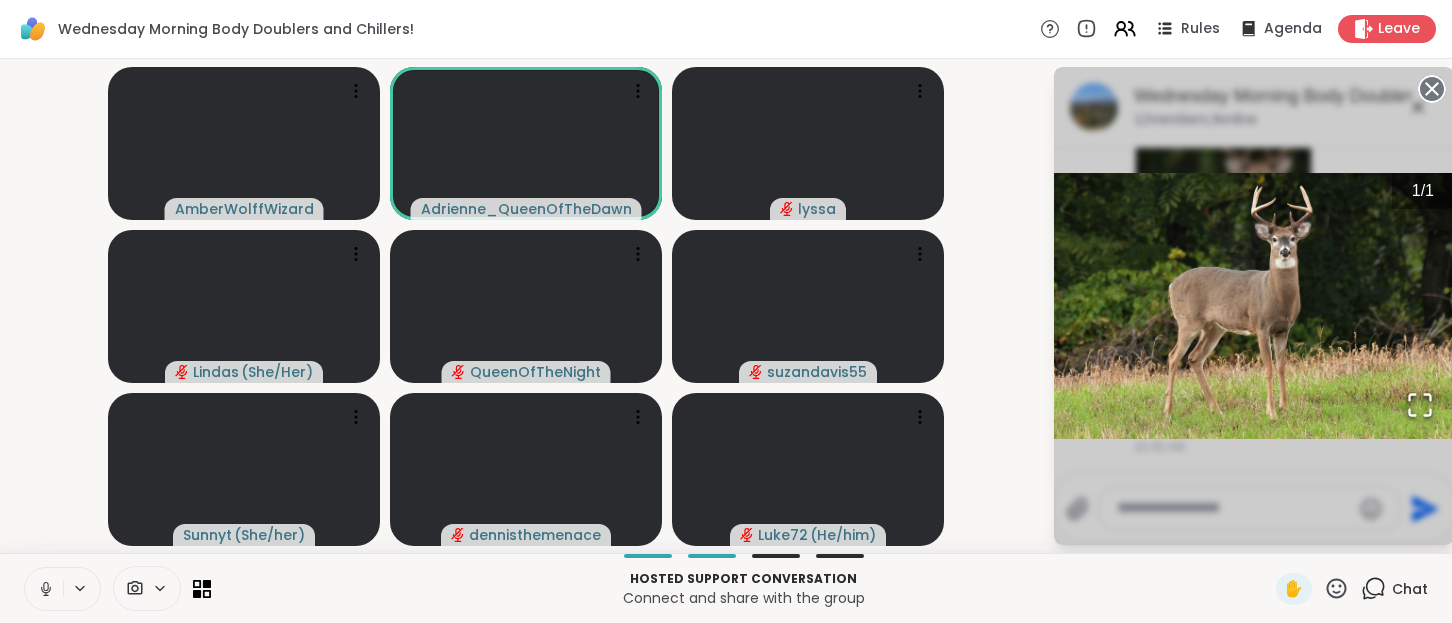 click 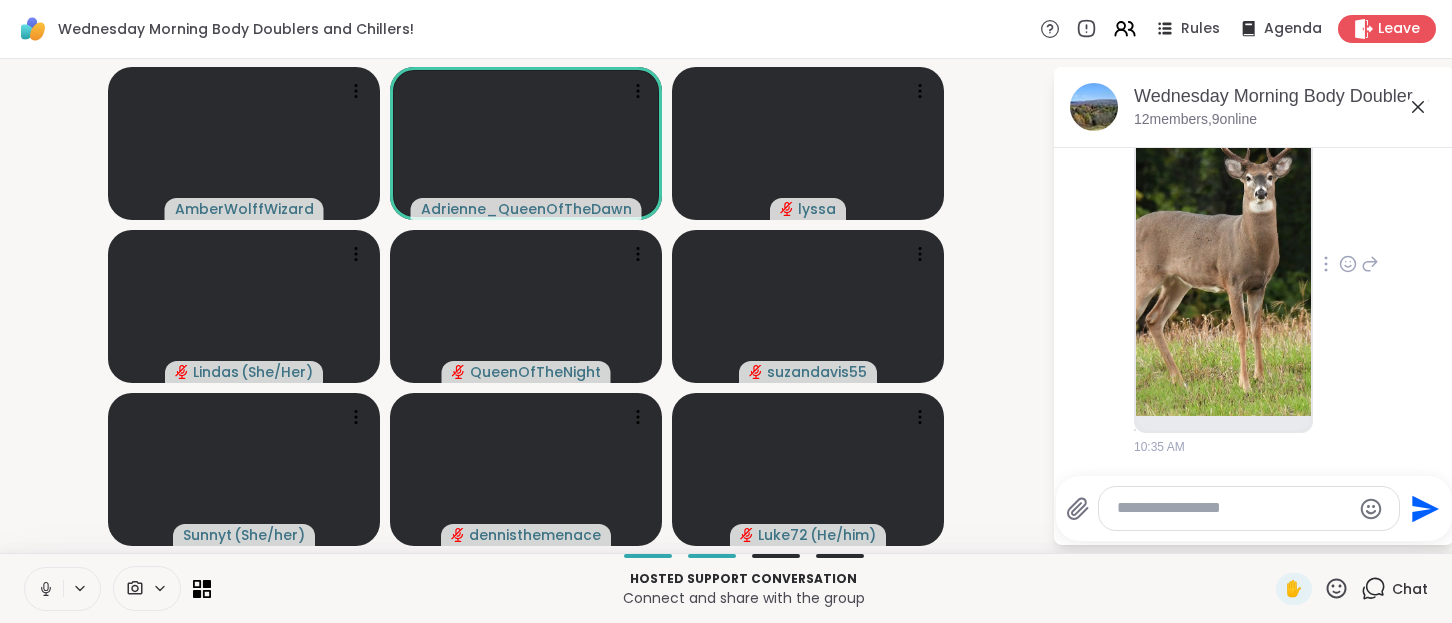 click at bounding box center [1233, 508] 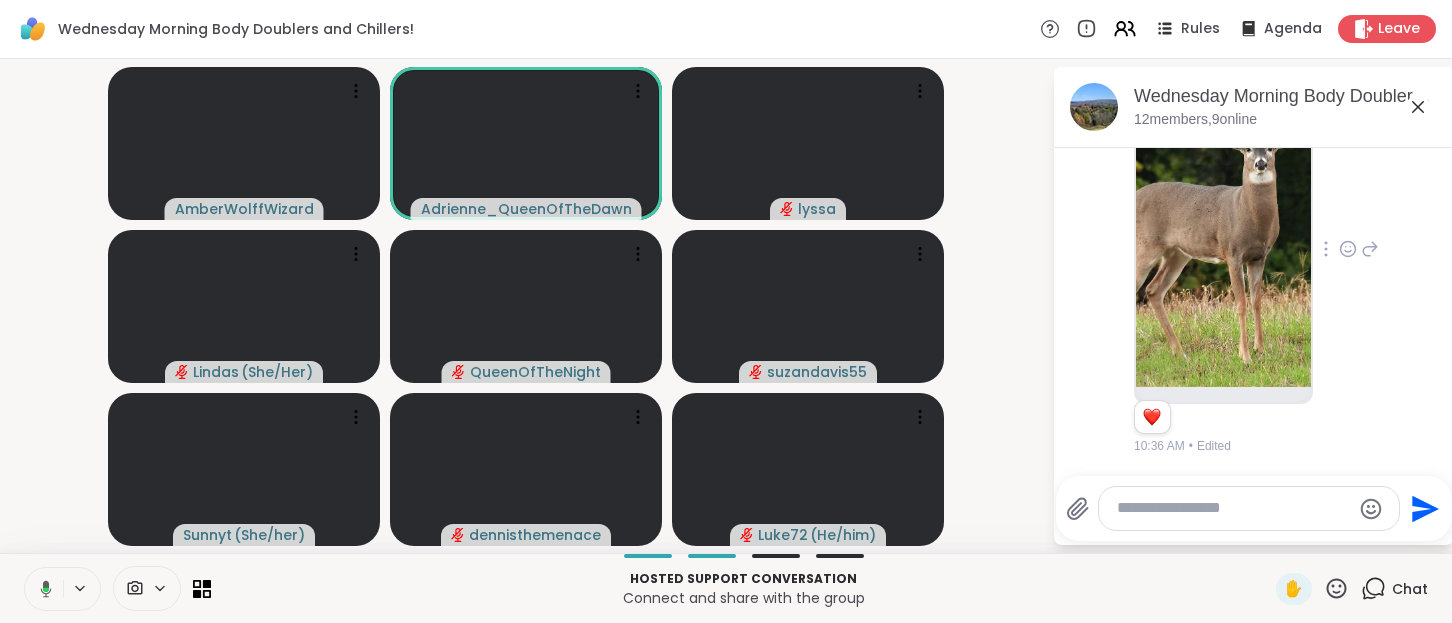 scroll, scrollTop: 5829, scrollLeft: 0, axis: vertical 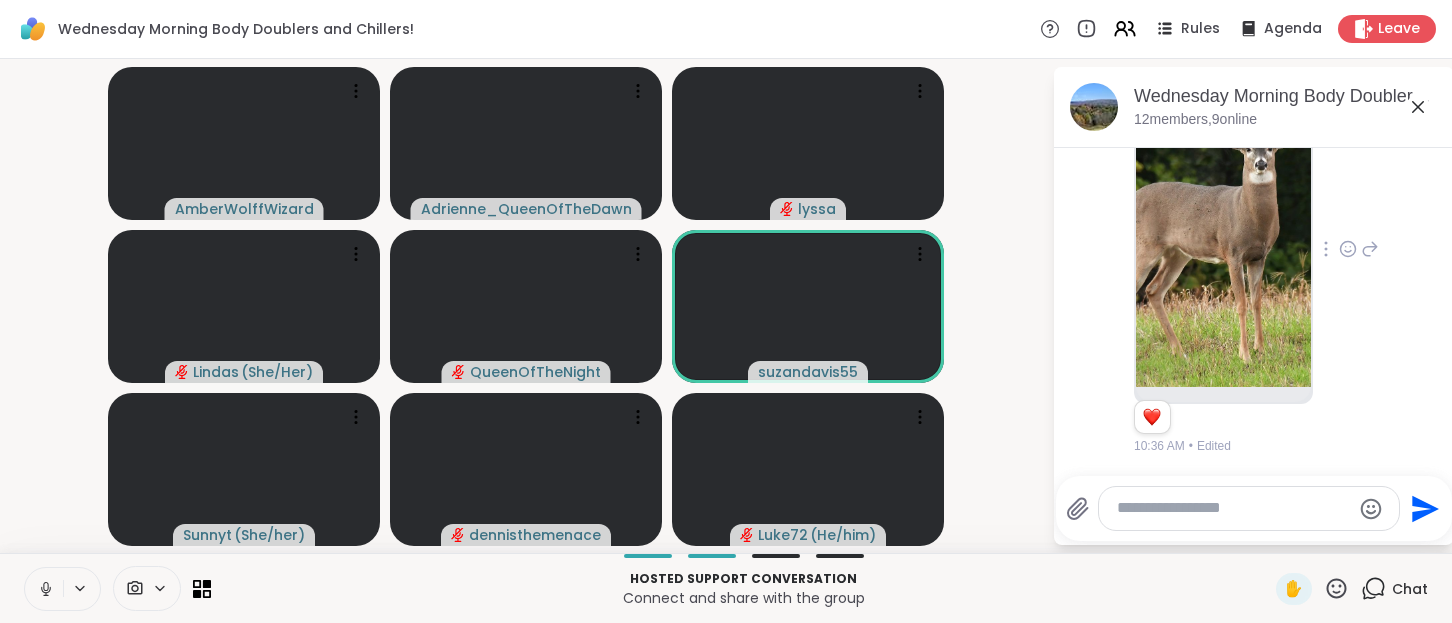 click 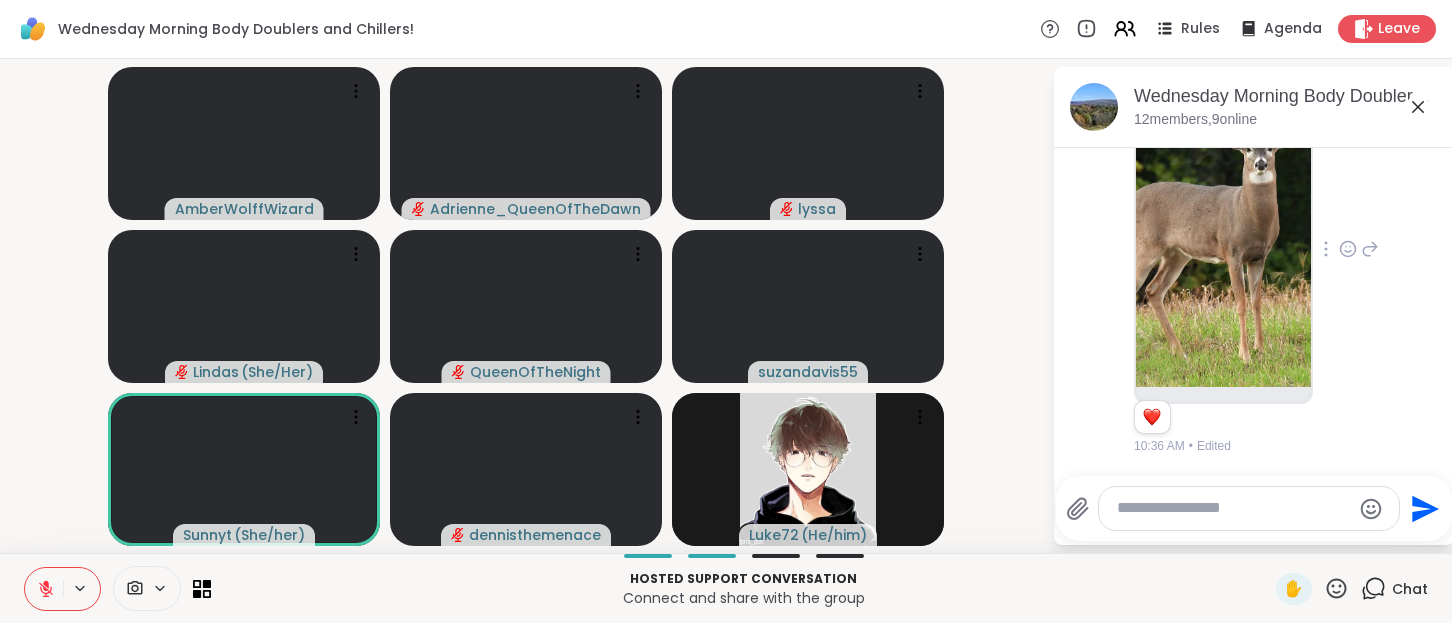 click 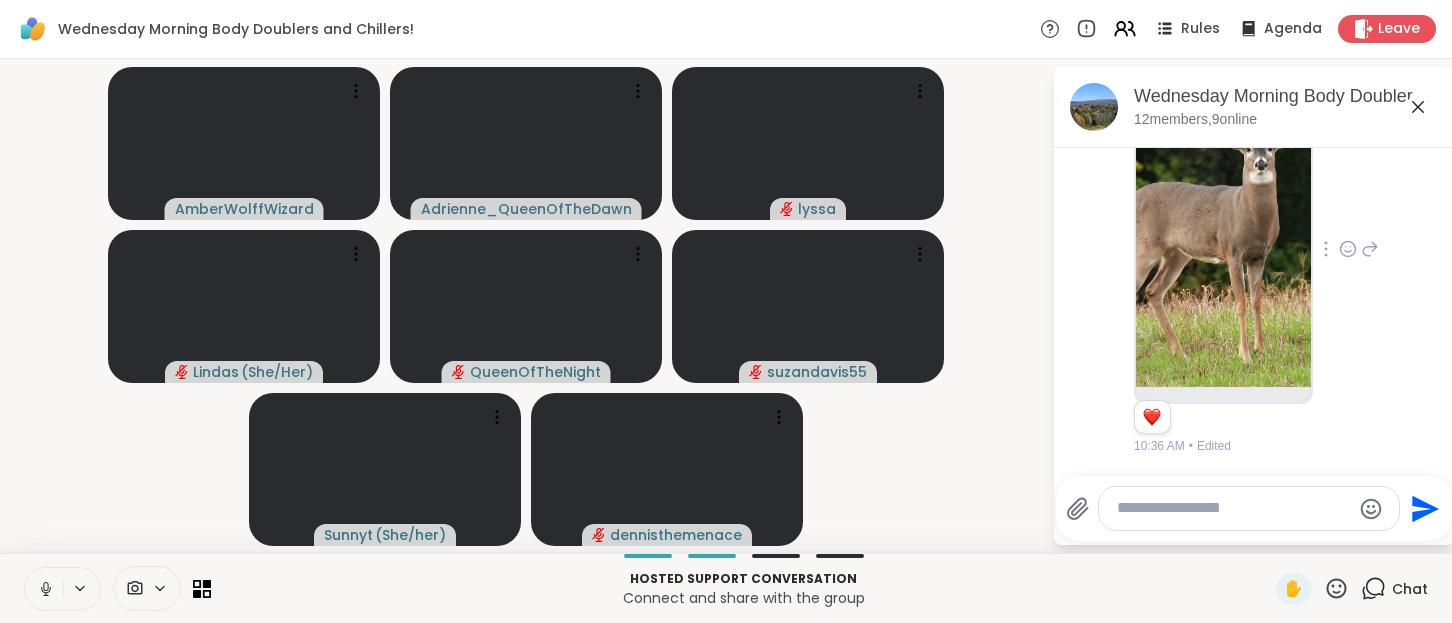 click 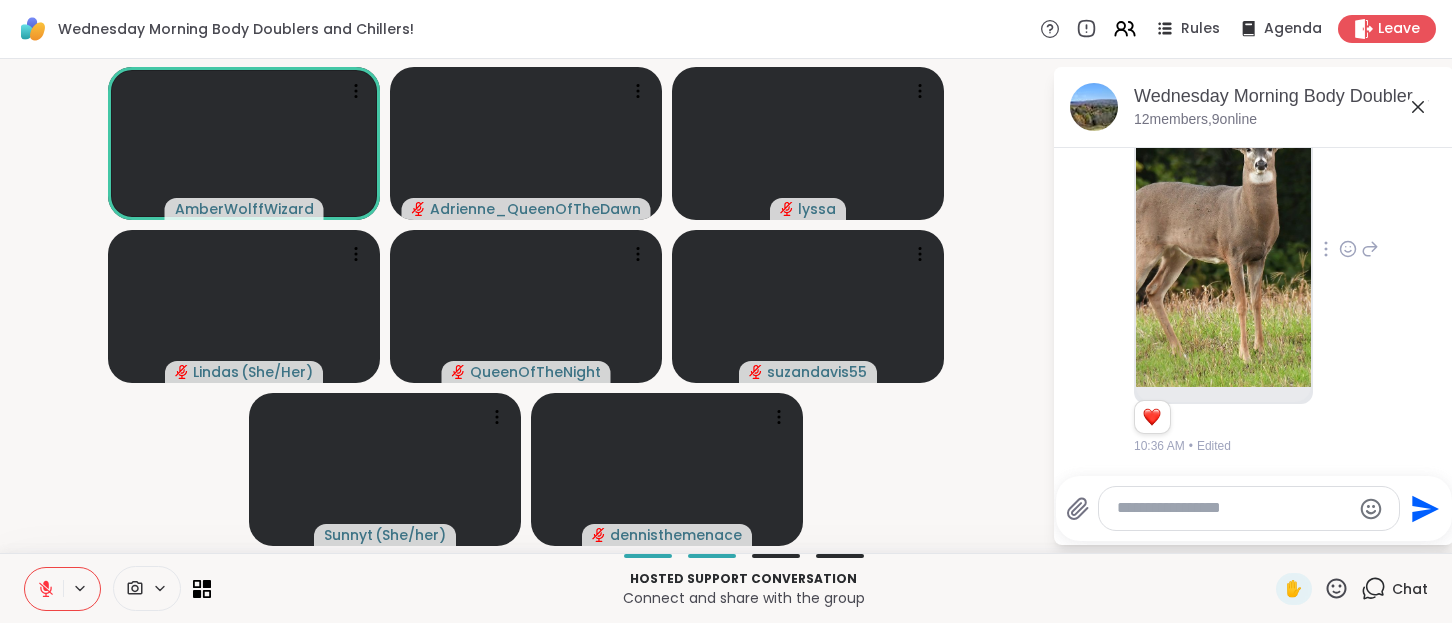 click 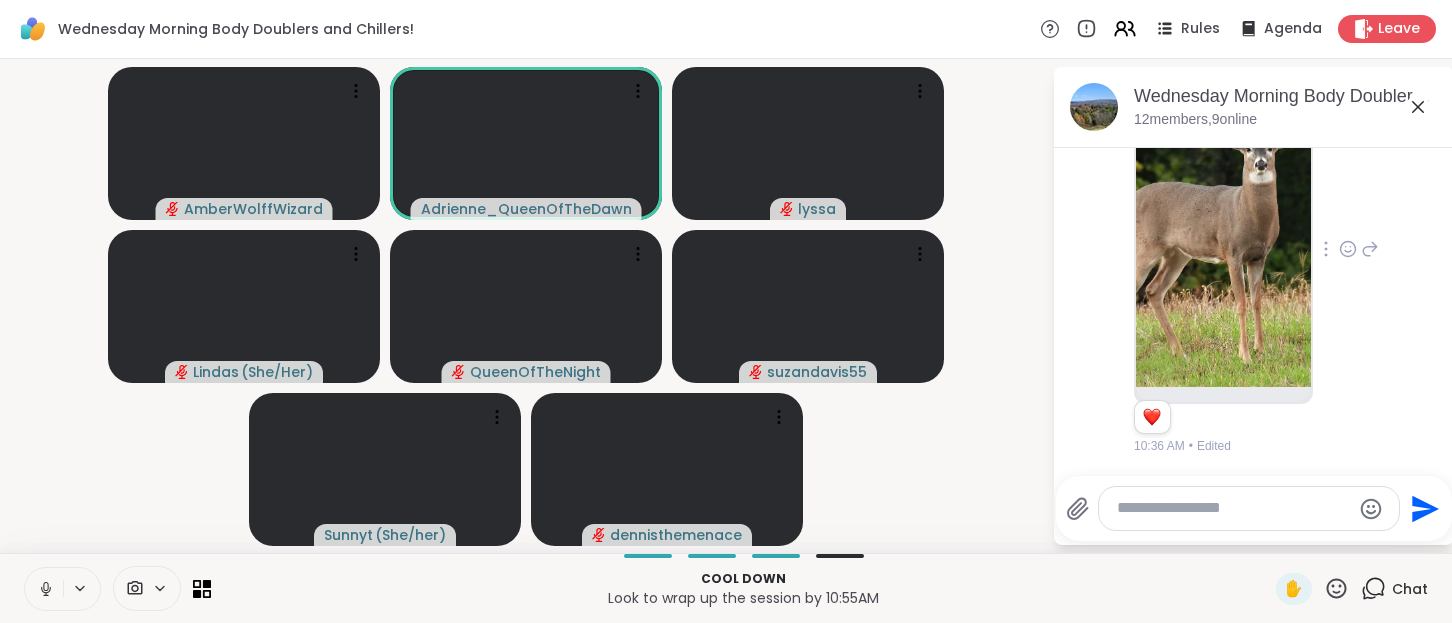 click 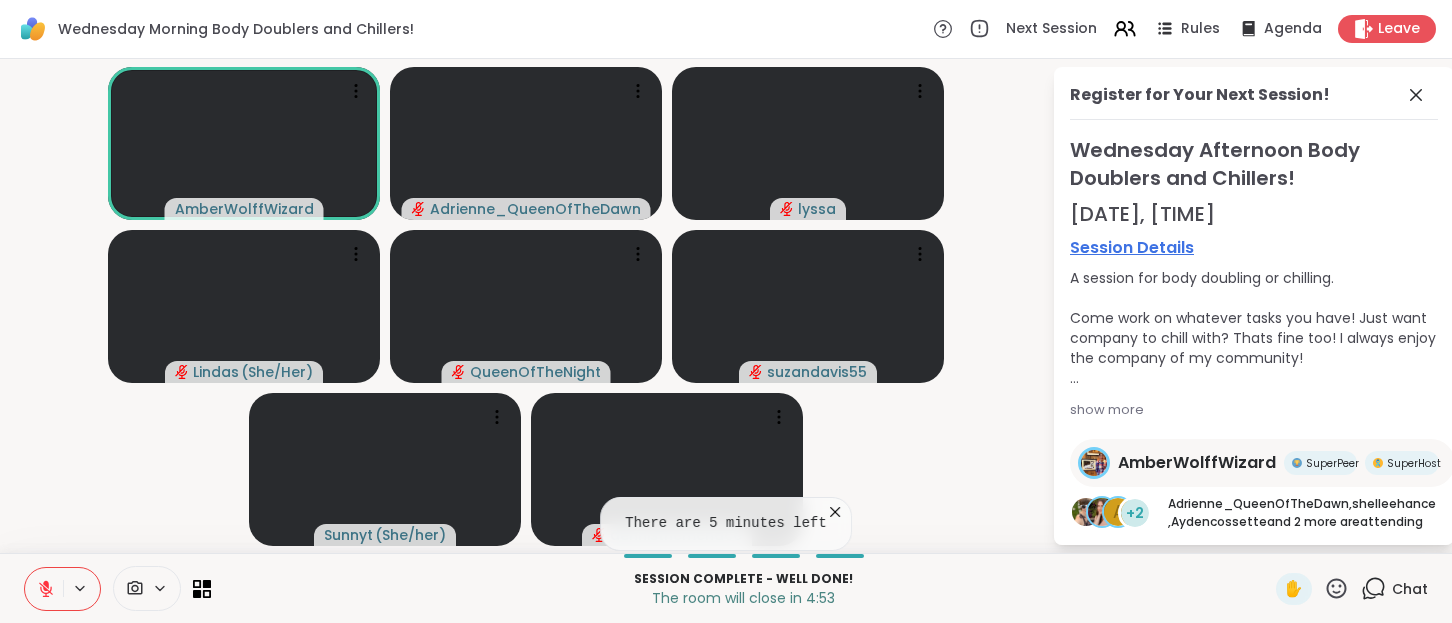 click 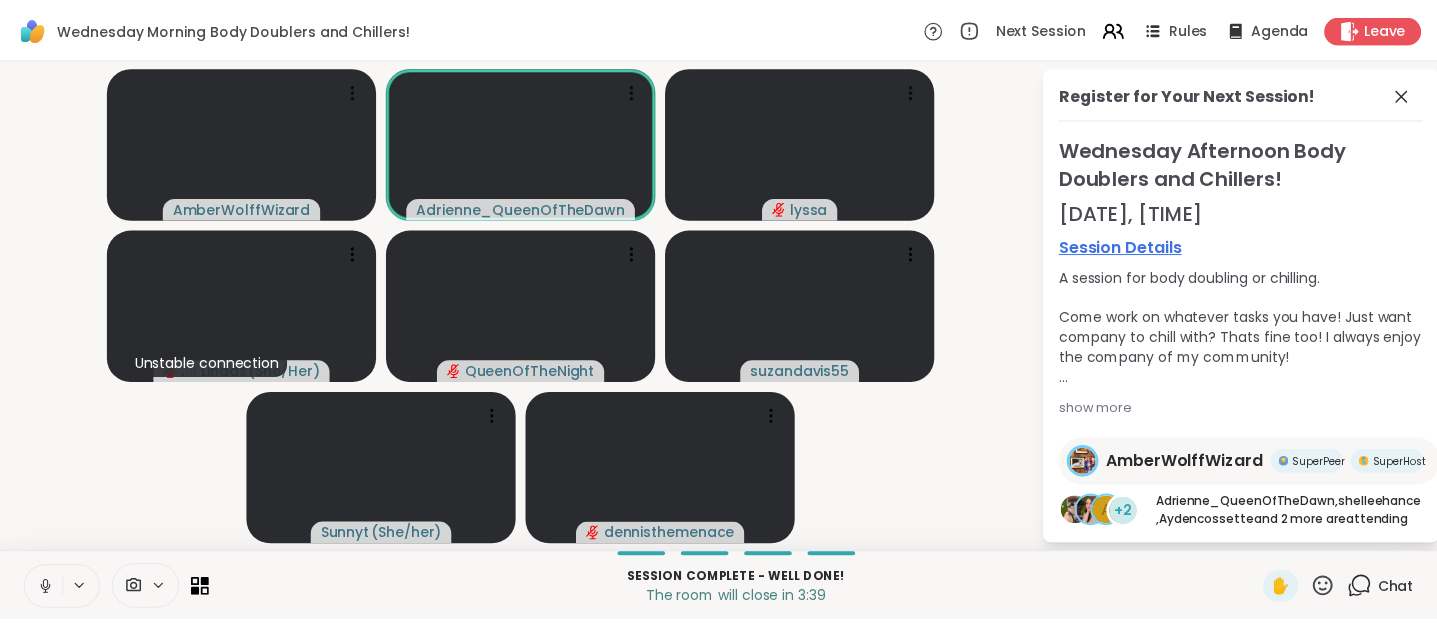 scroll, scrollTop: 92, scrollLeft: 0, axis: vertical 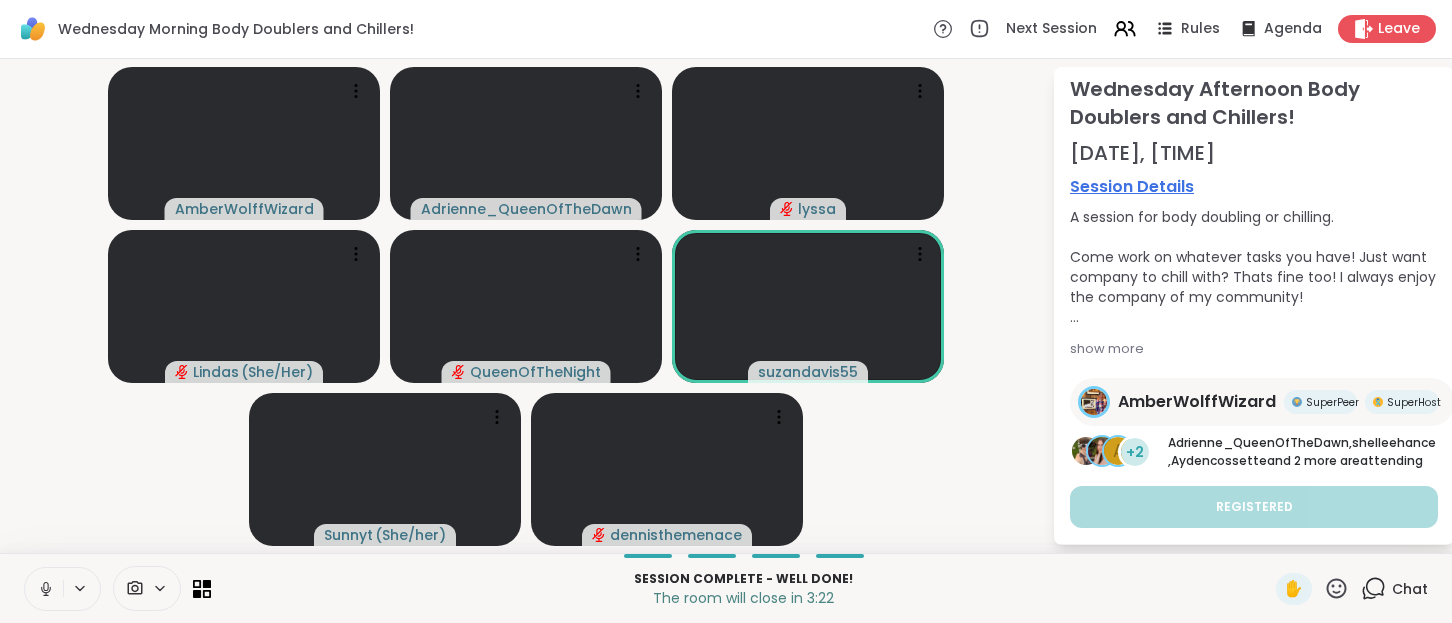 click 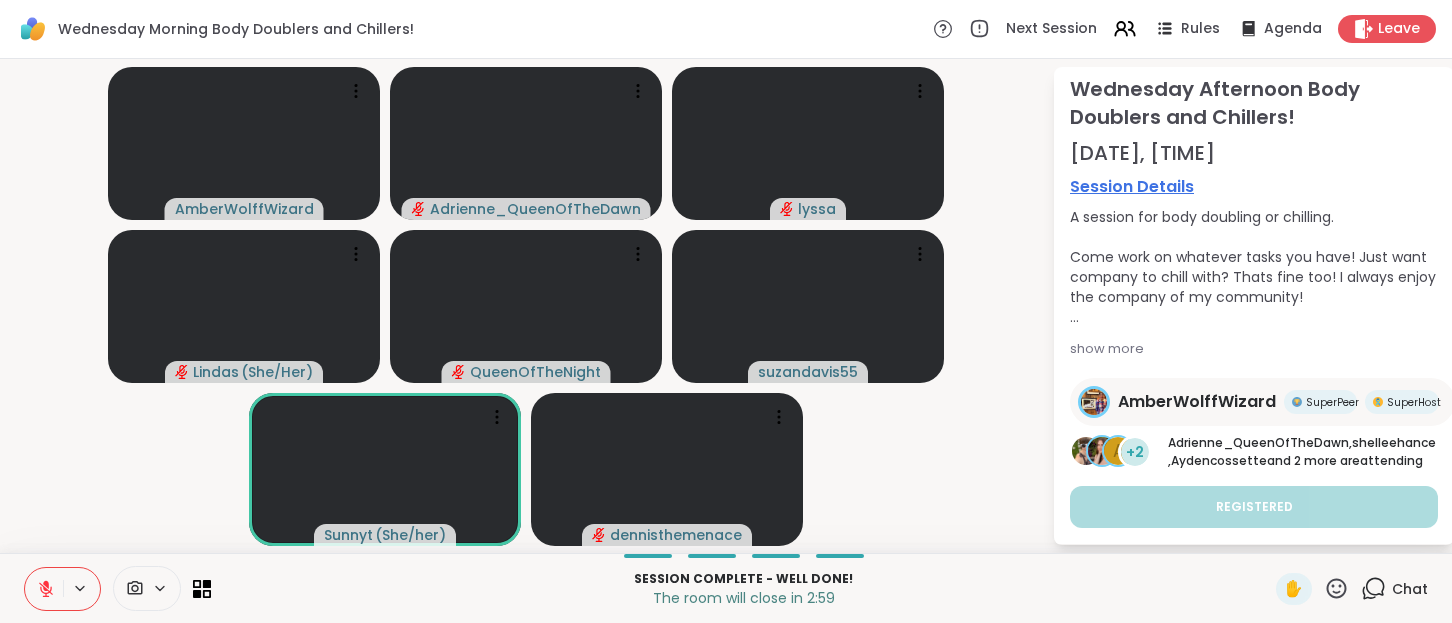 click 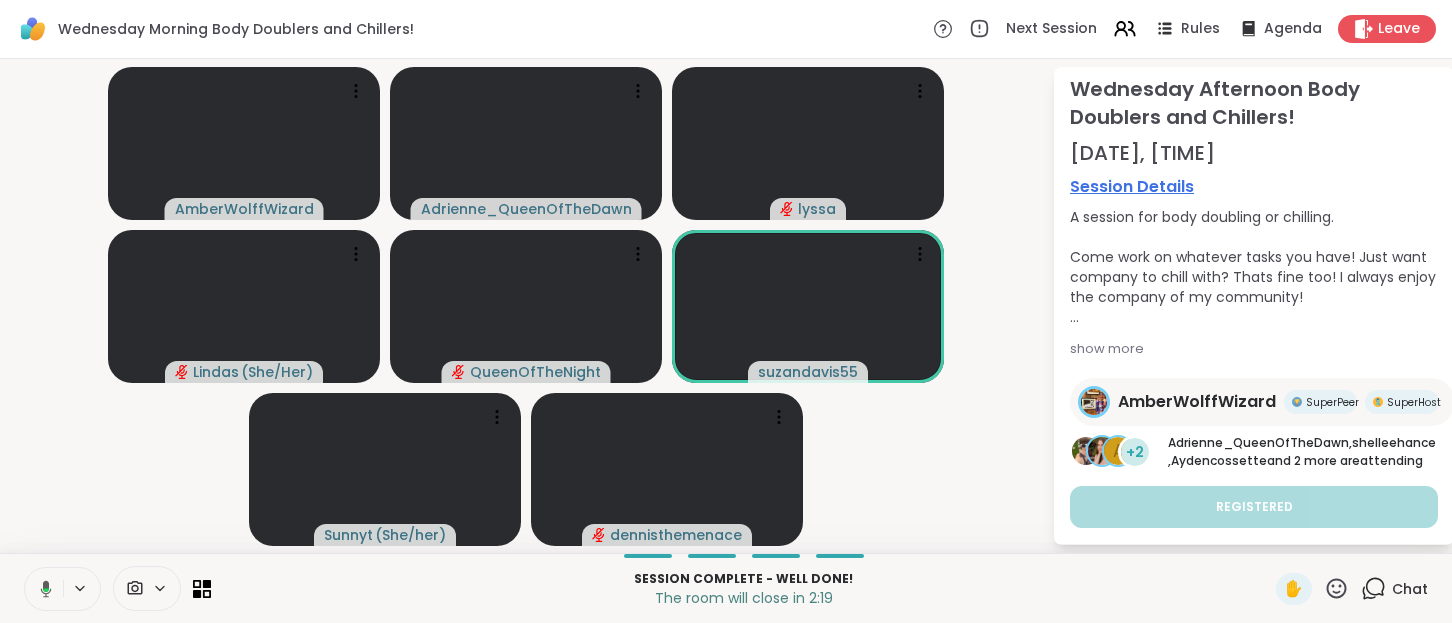 click at bounding box center [42, 589] 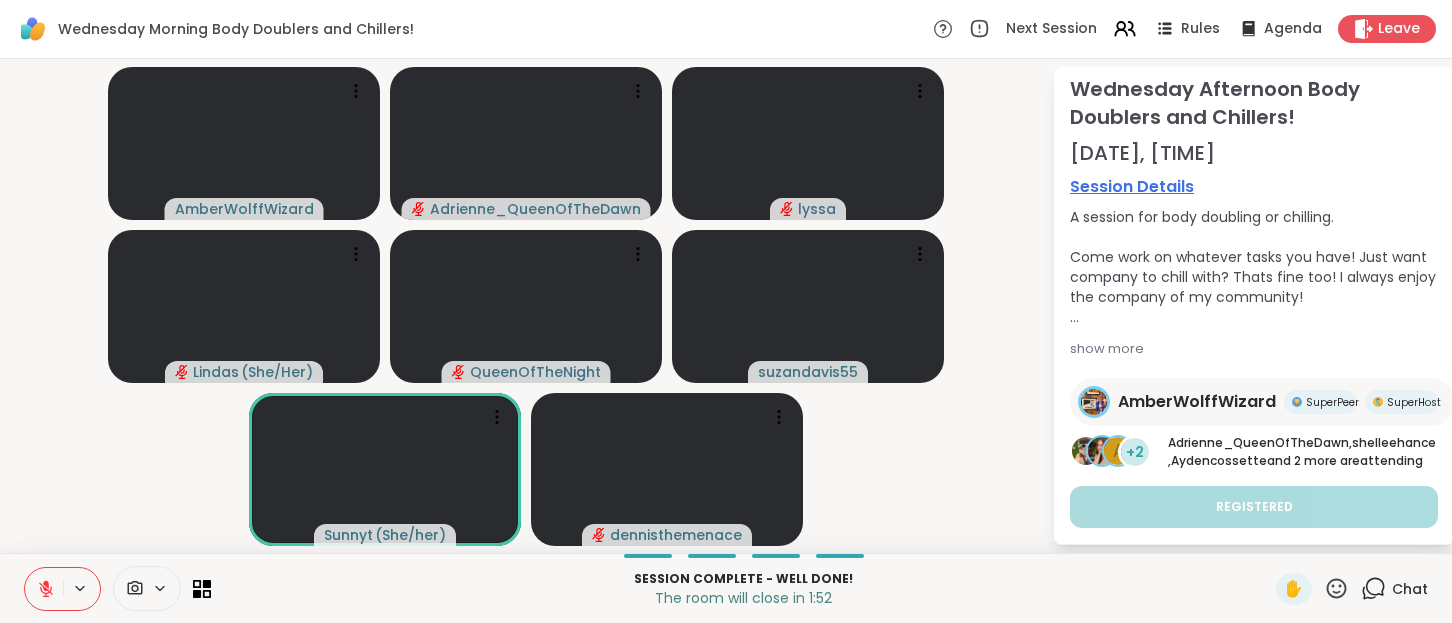 click 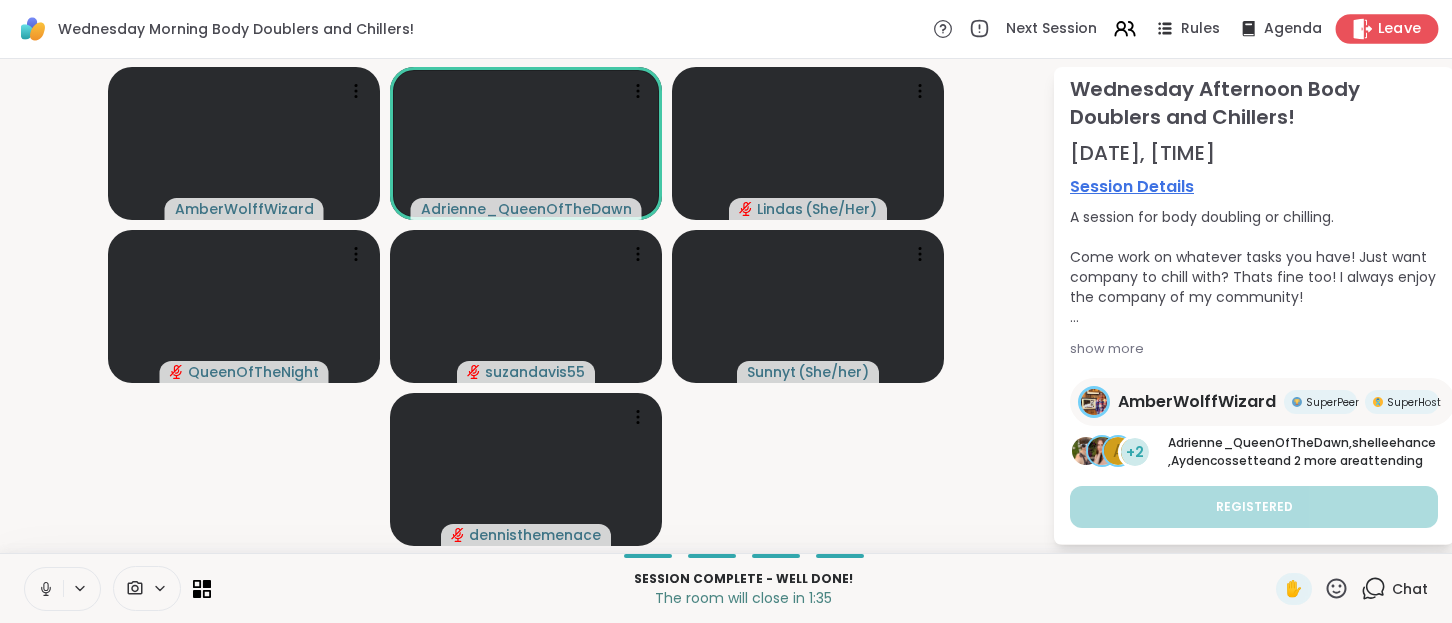 click on "Leave" at bounding box center (1387, 28) 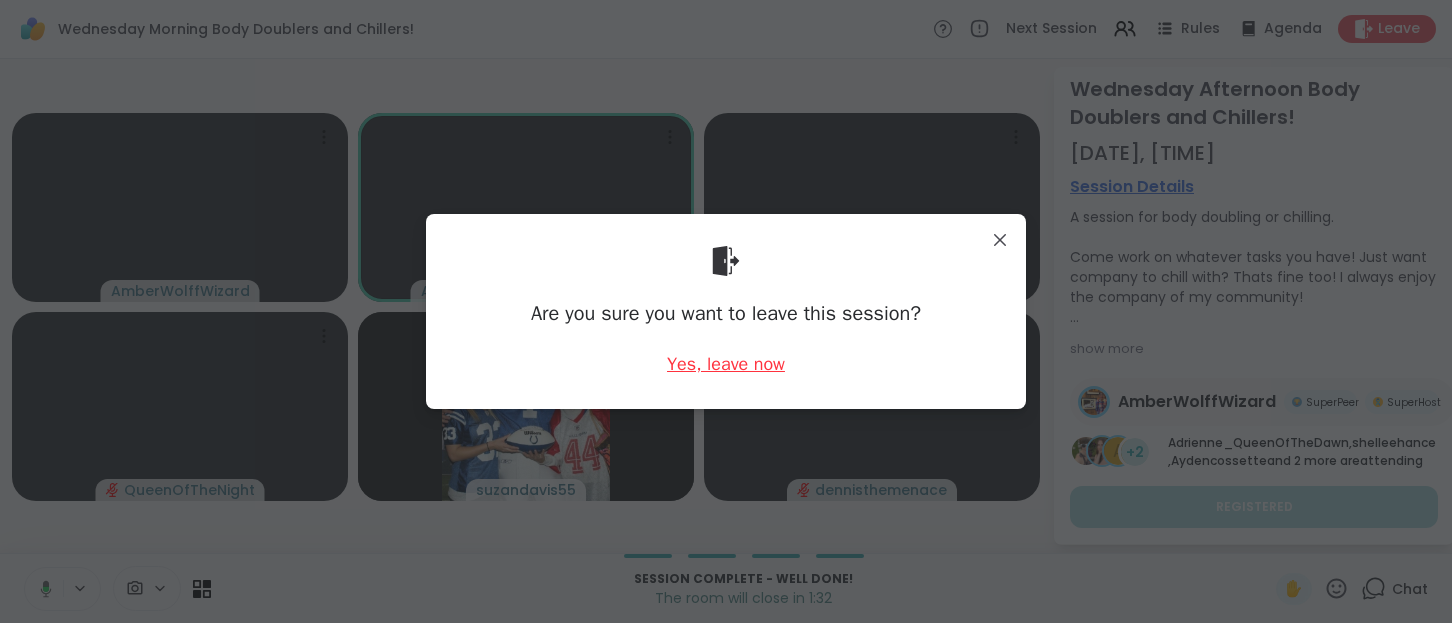 click on "Yes, leave now" at bounding box center (726, 364) 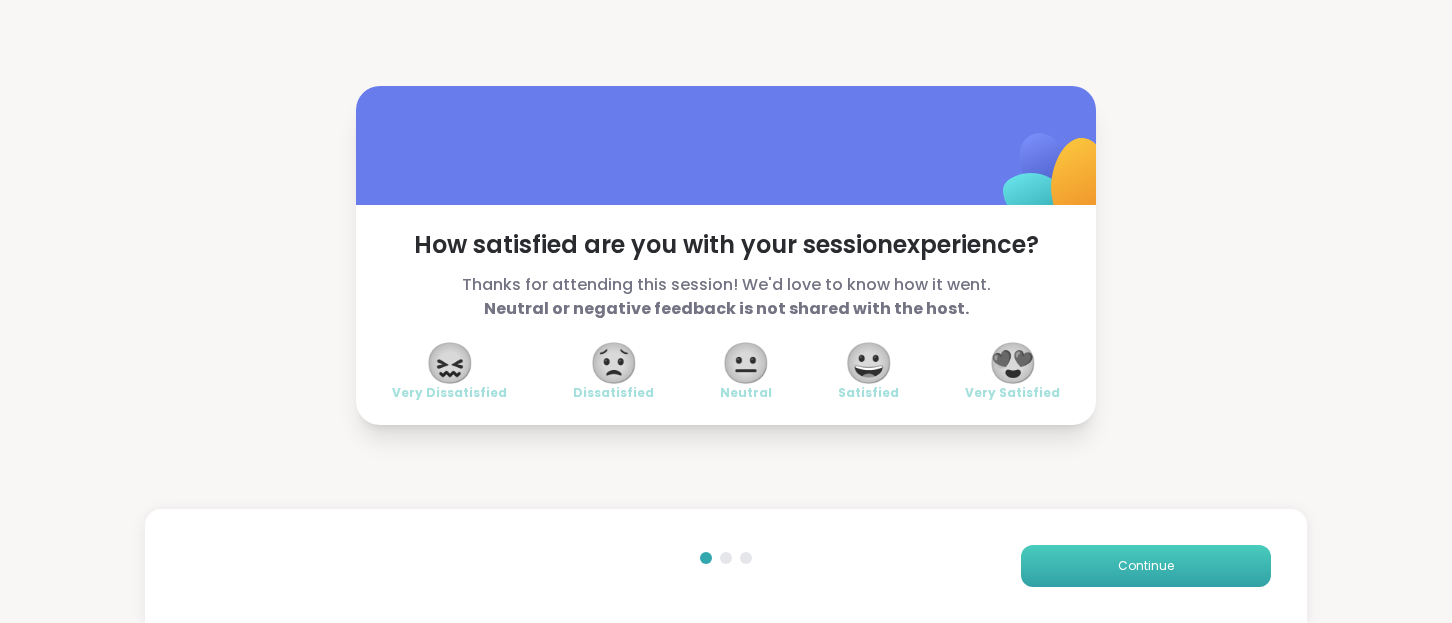 click on "Continue" at bounding box center (1146, 566) 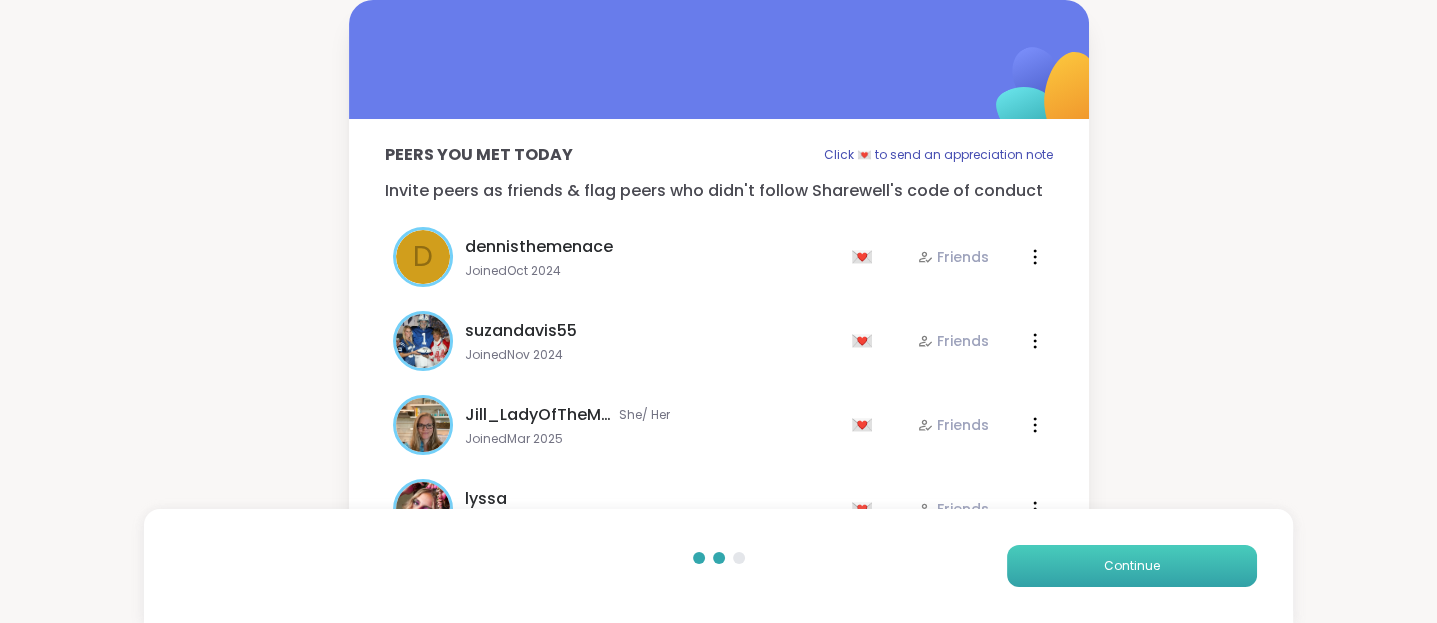 click on "Continue" at bounding box center [1132, 566] 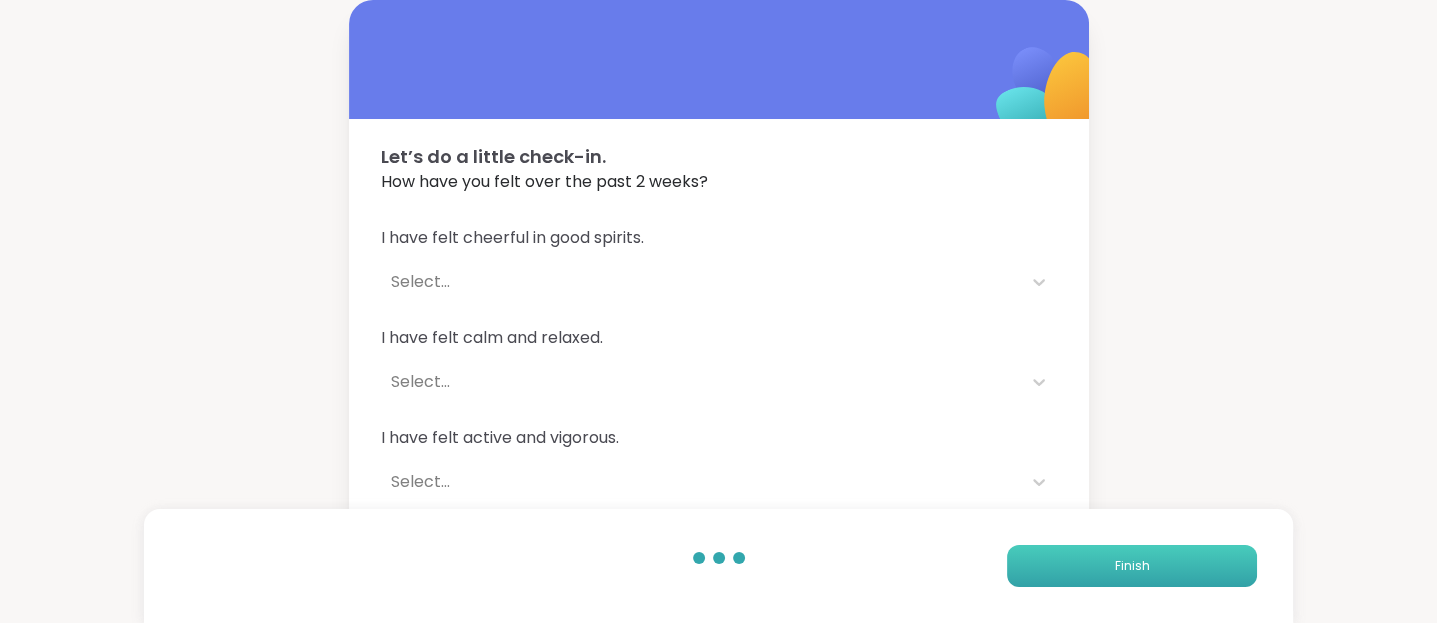 click on "Finish" at bounding box center [1132, 566] 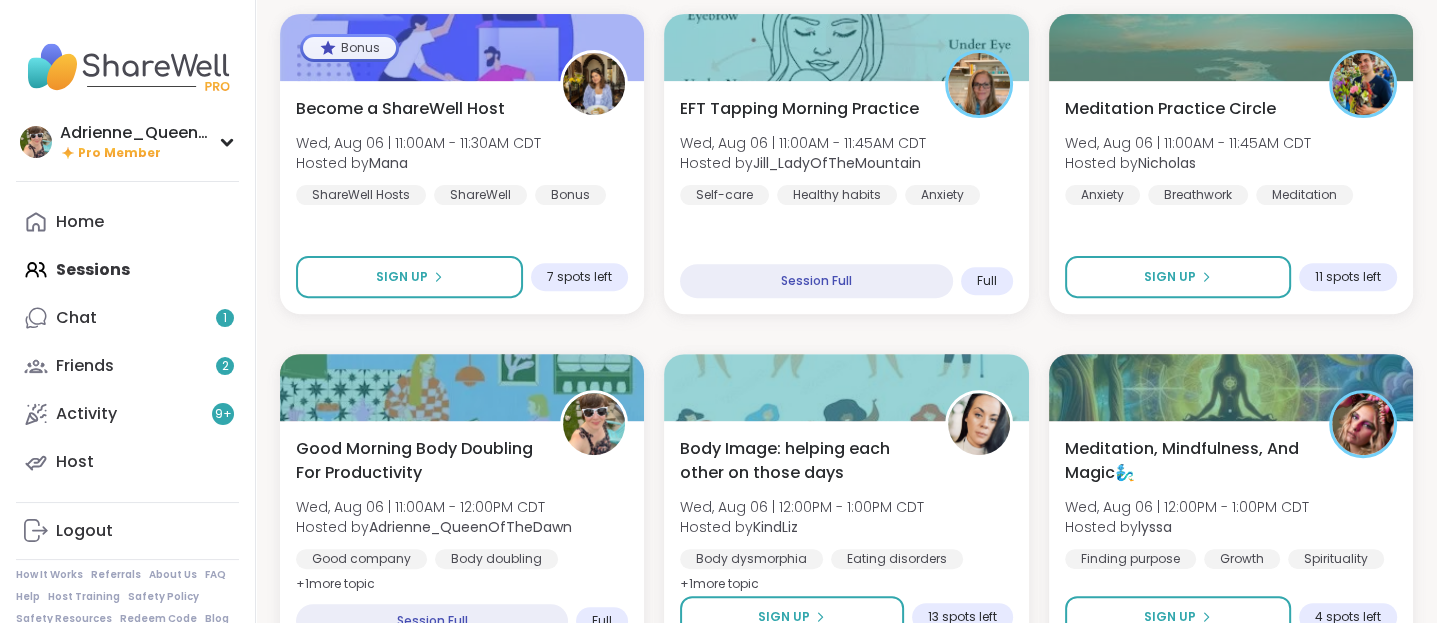 scroll, scrollTop: 638, scrollLeft: 0, axis: vertical 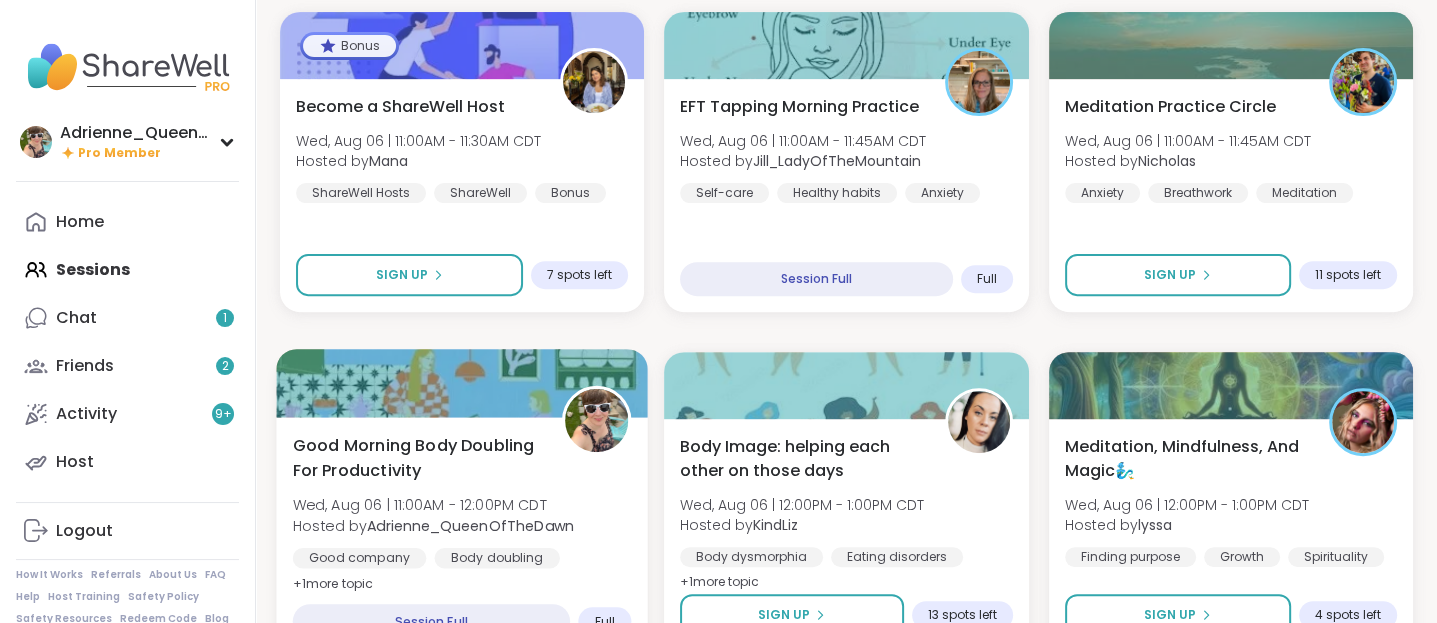 click on "Good Morning Body Doubling For Productivity" at bounding box center [416, 457] 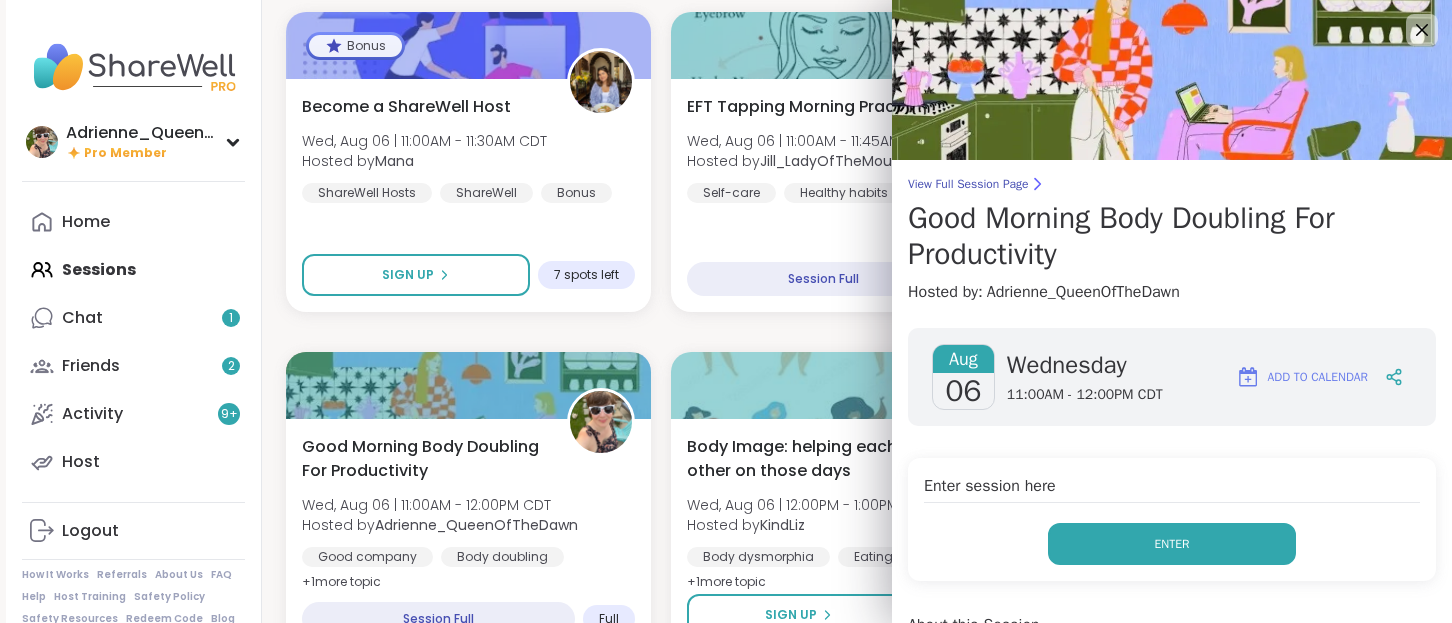click on "Enter" at bounding box center (1172, 544) 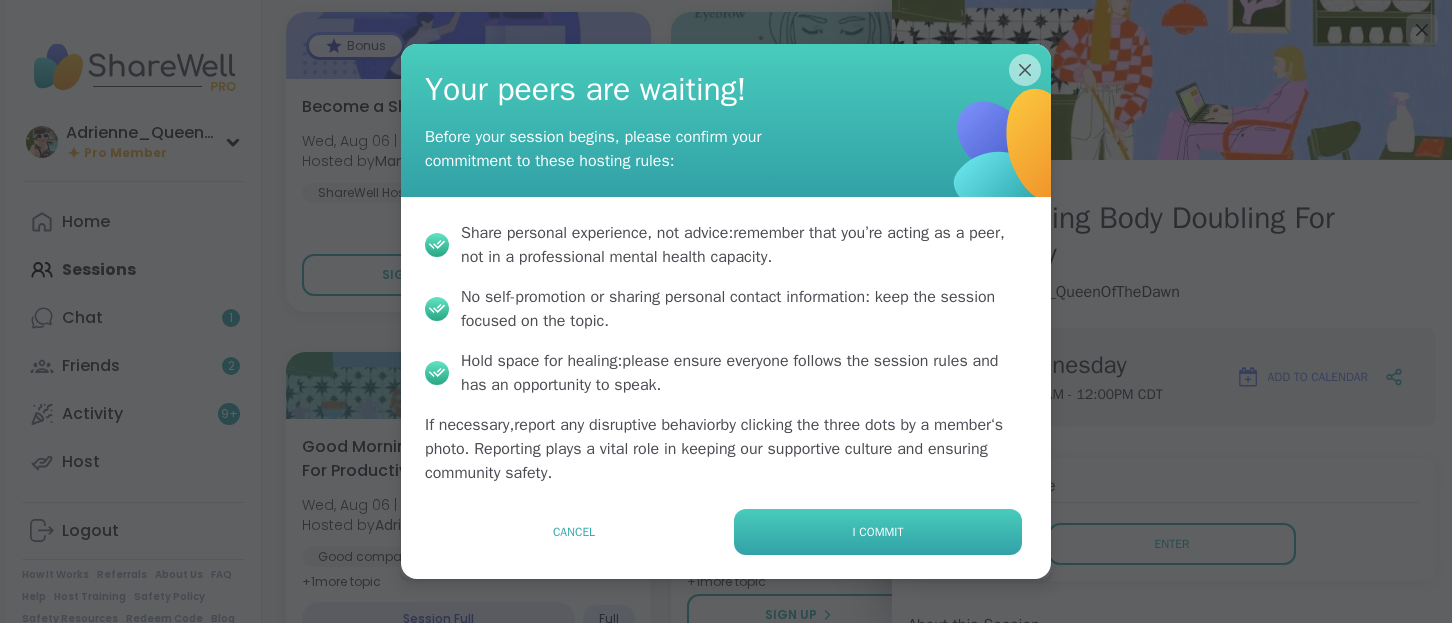 click on "I commit" at bounding box center (878, 532) 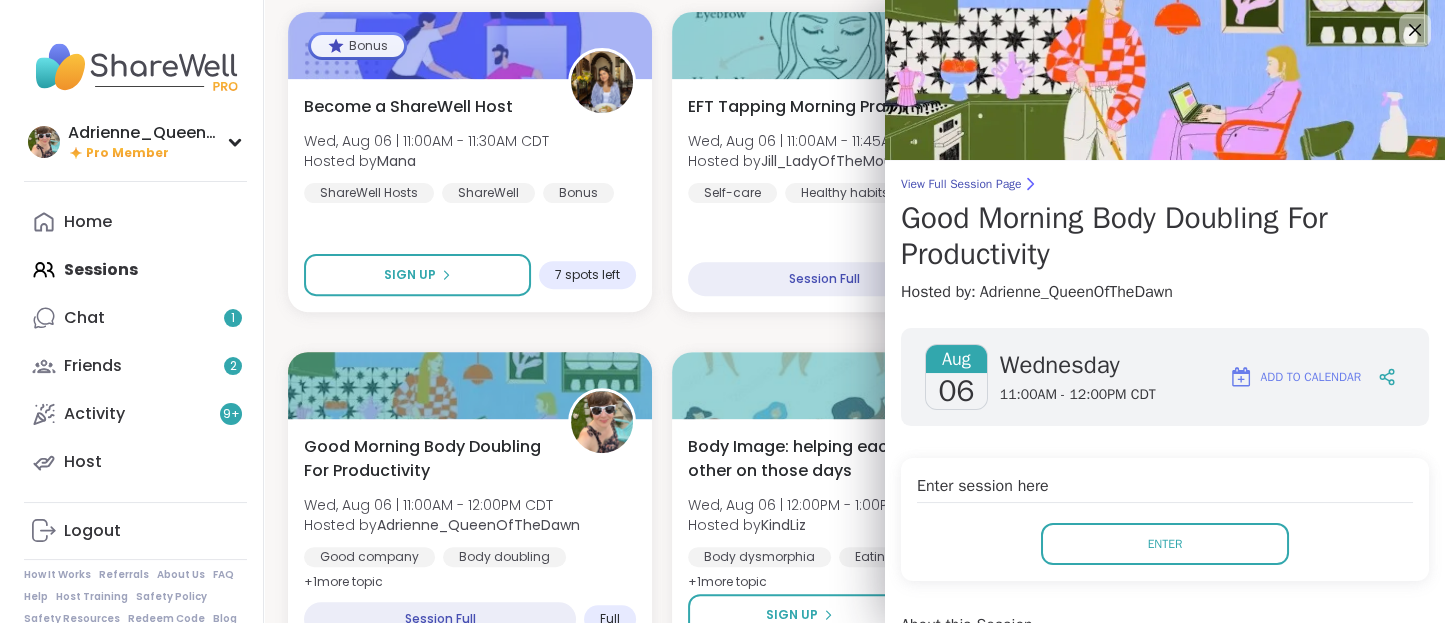 scroll, scrollTop: 0, scrollLeft: 0, axis: both 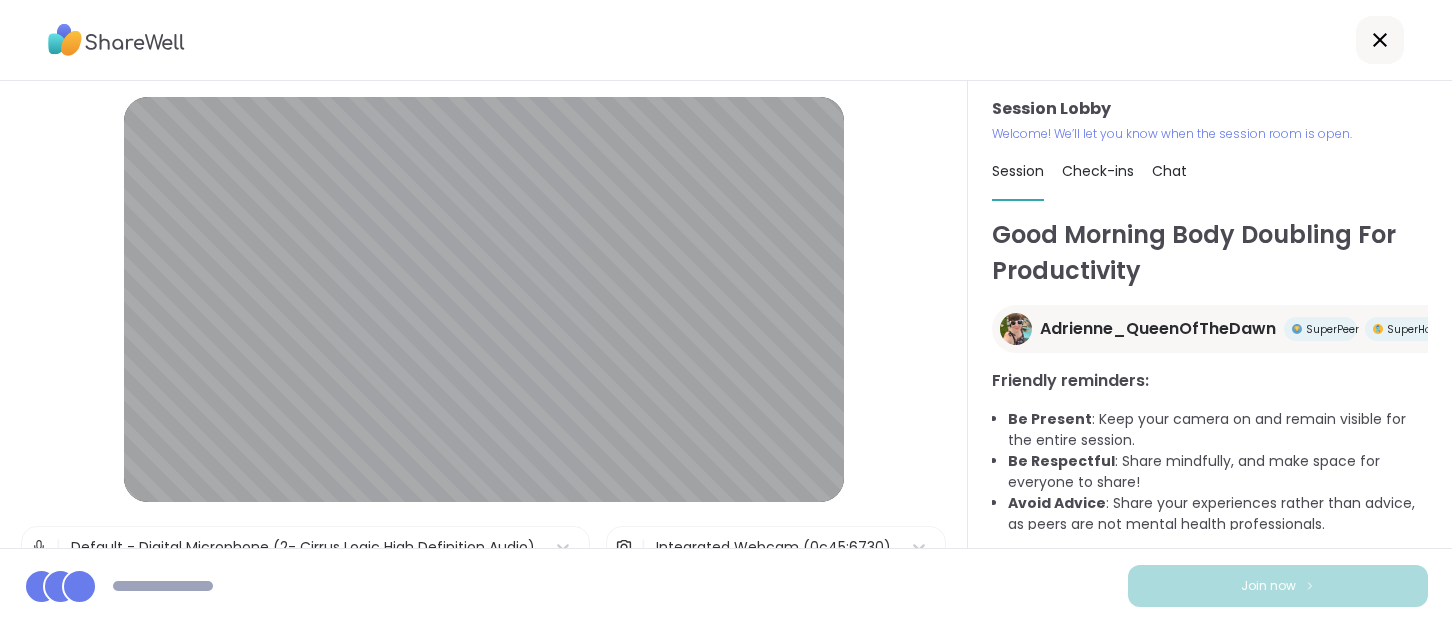 click on "Check-ins" at bounding box center [1098, 171] 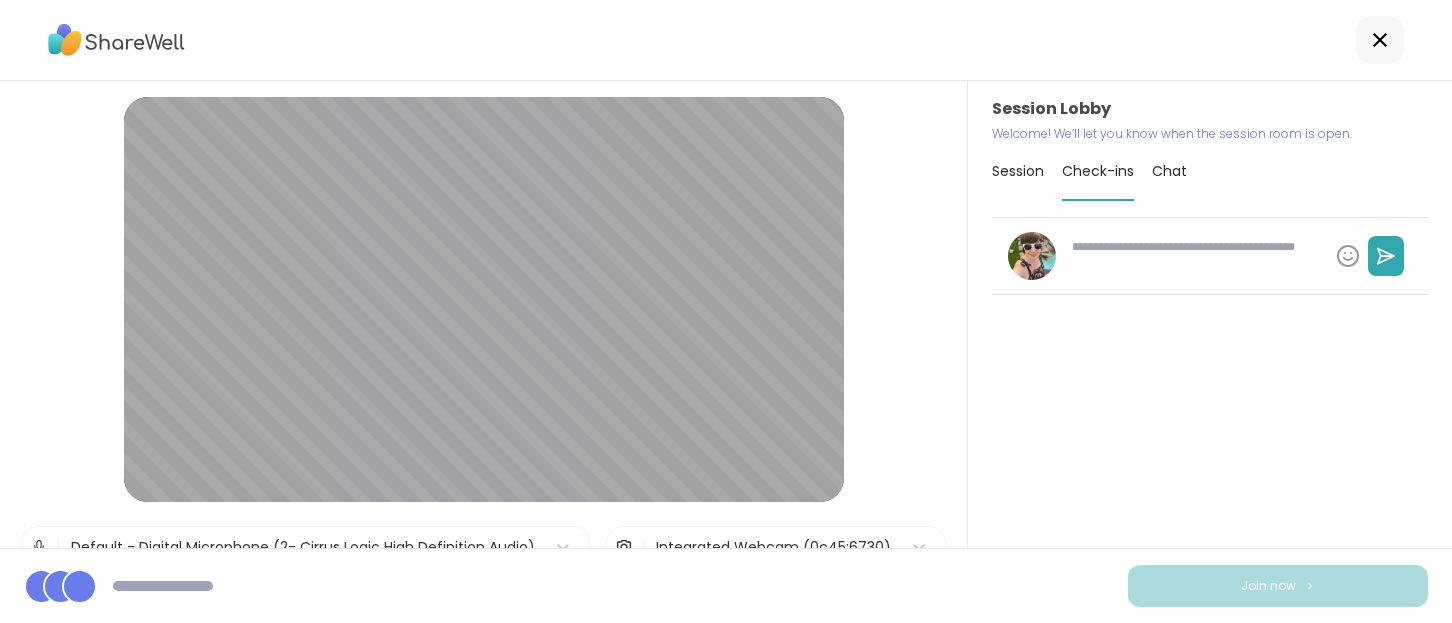 click on "Chat" at bounding box center (1169, 171) 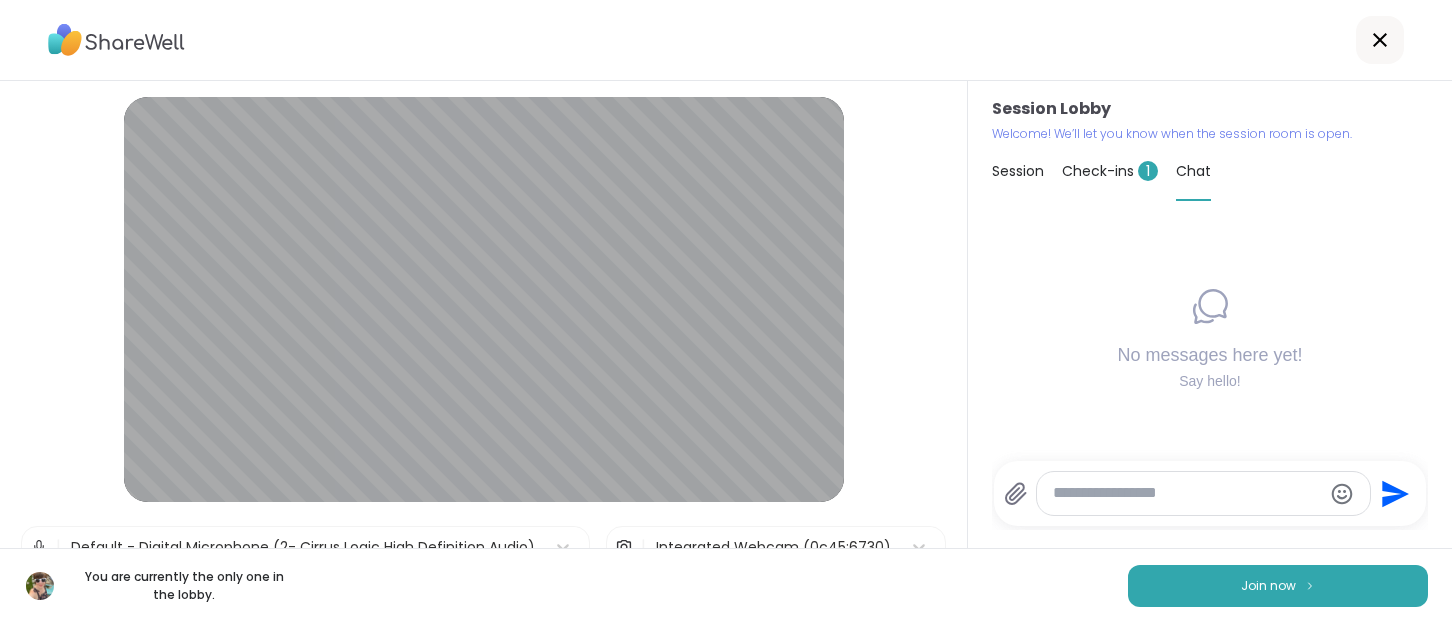 click on "Session" at bounding box center [1018, 171] 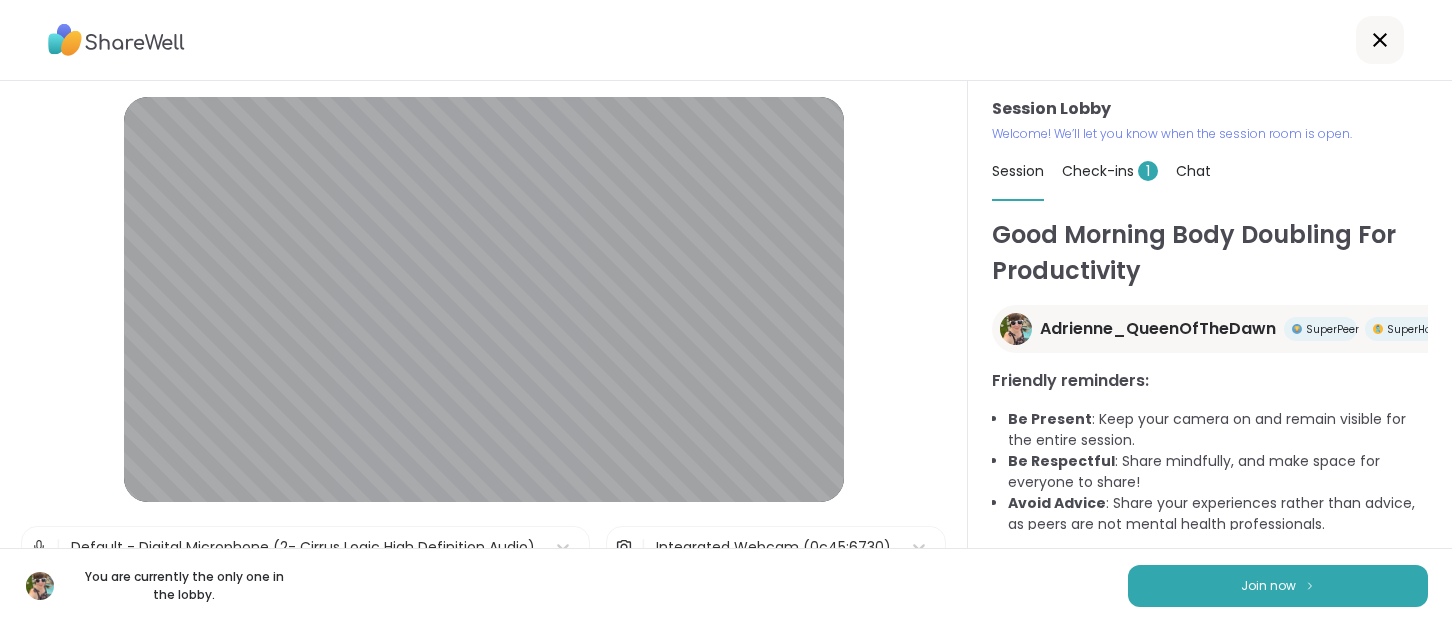 click on "Check-ins 1" at bounding box center [1110, 171] 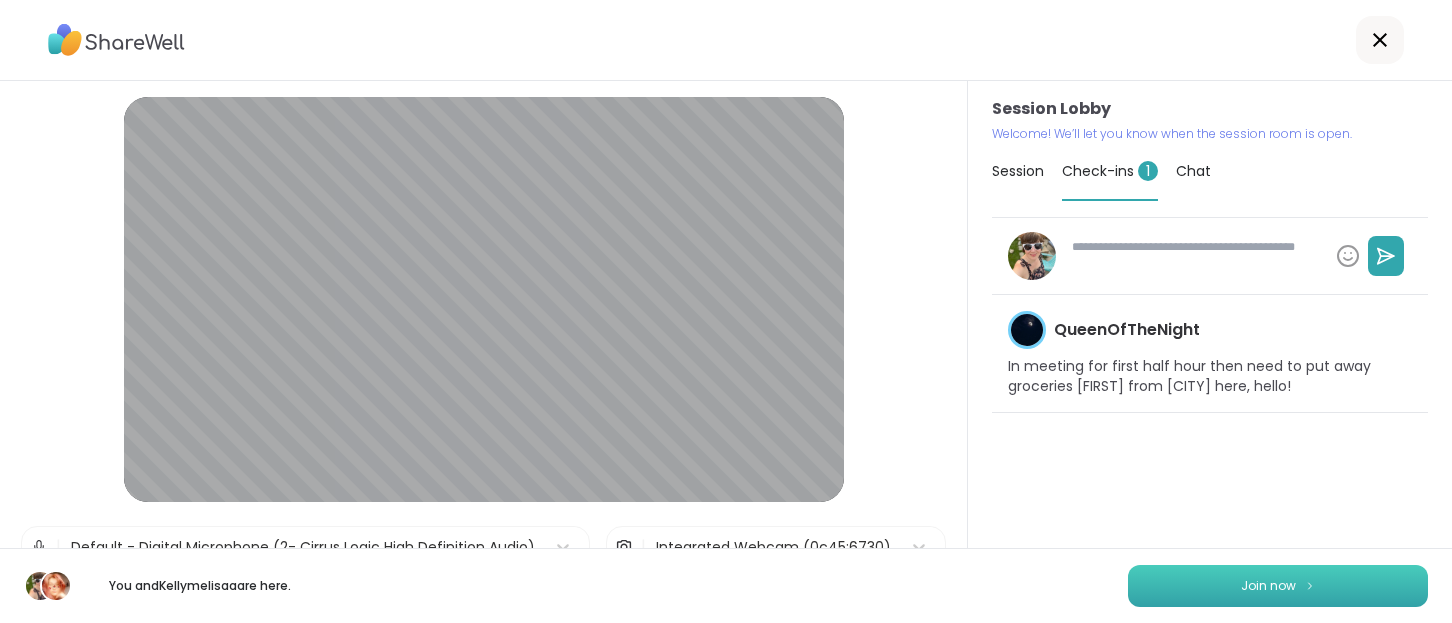 click on "Join now" at bounding box center (1278, 586) 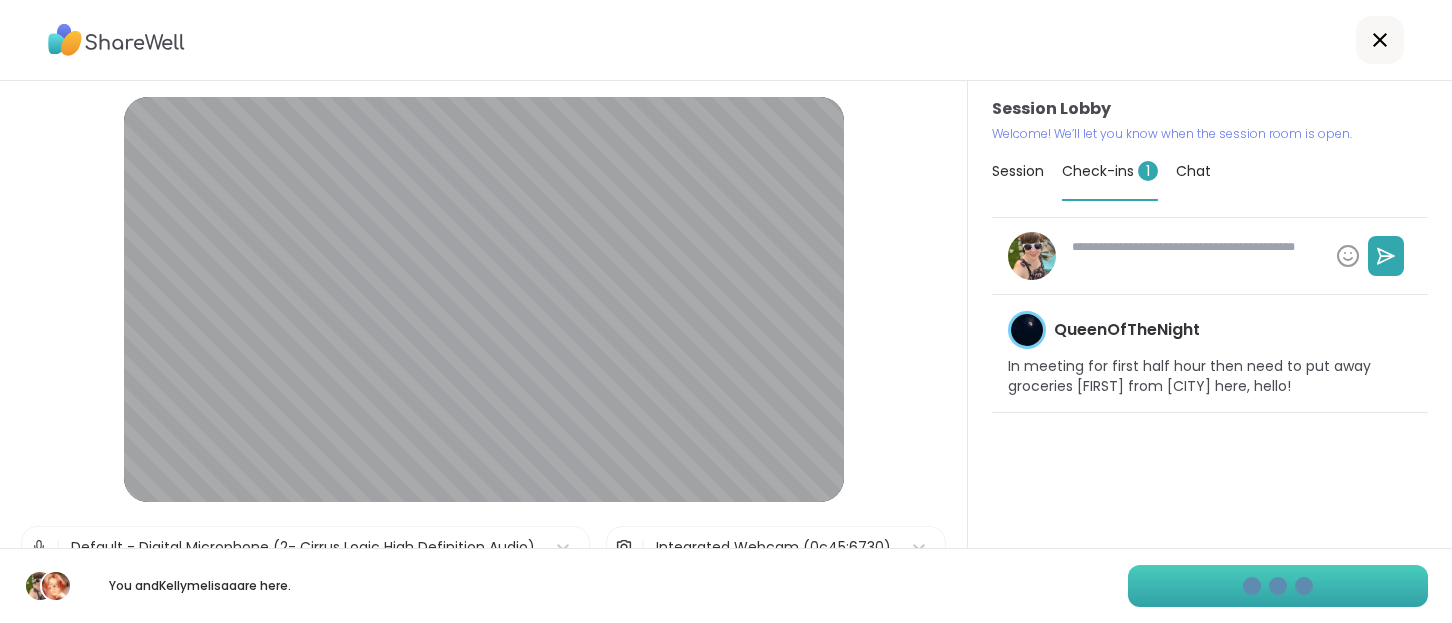 type on "*" 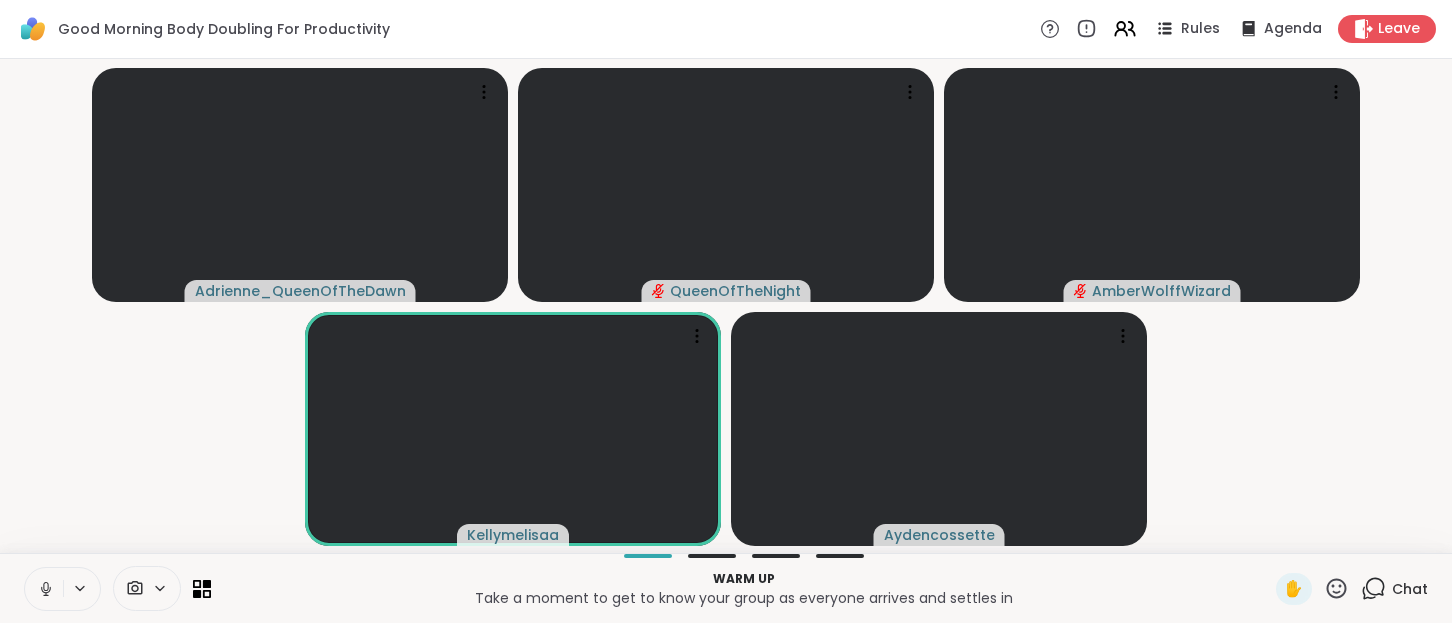 click on "Chat" at bounding box center (1410, 589) 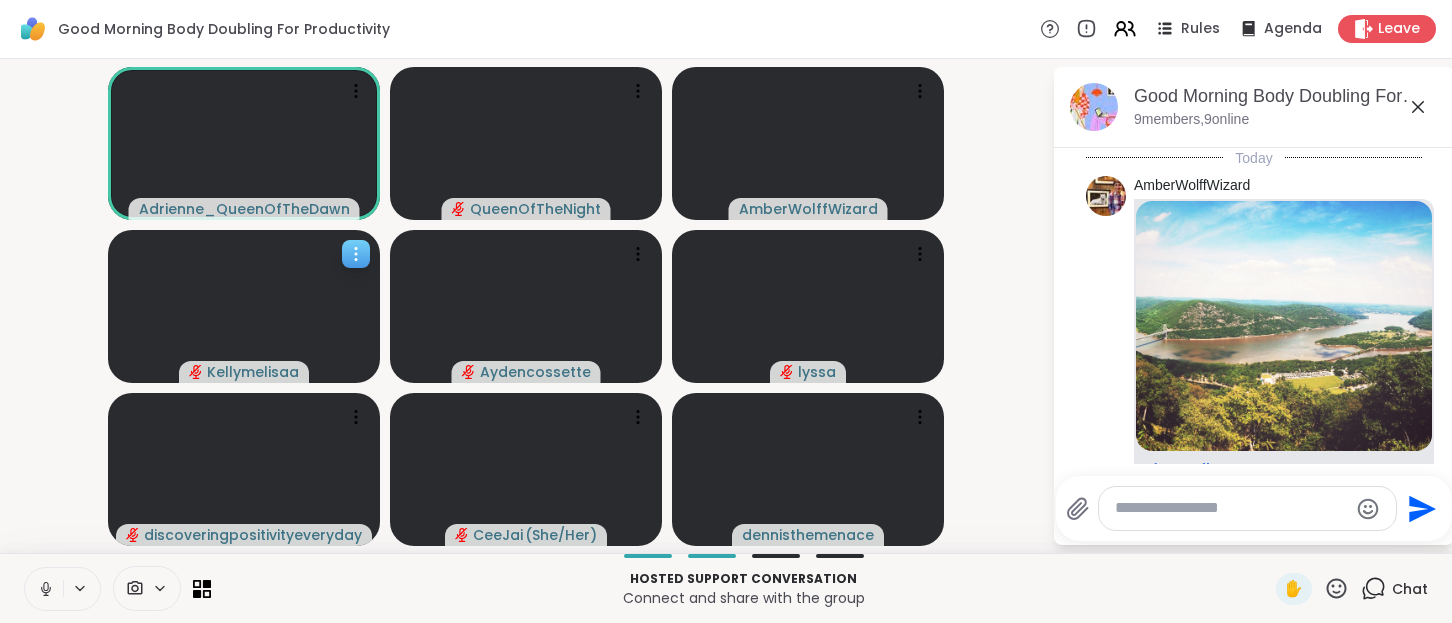 click on "Kellymelisaa" at bounding box center (253, 372) 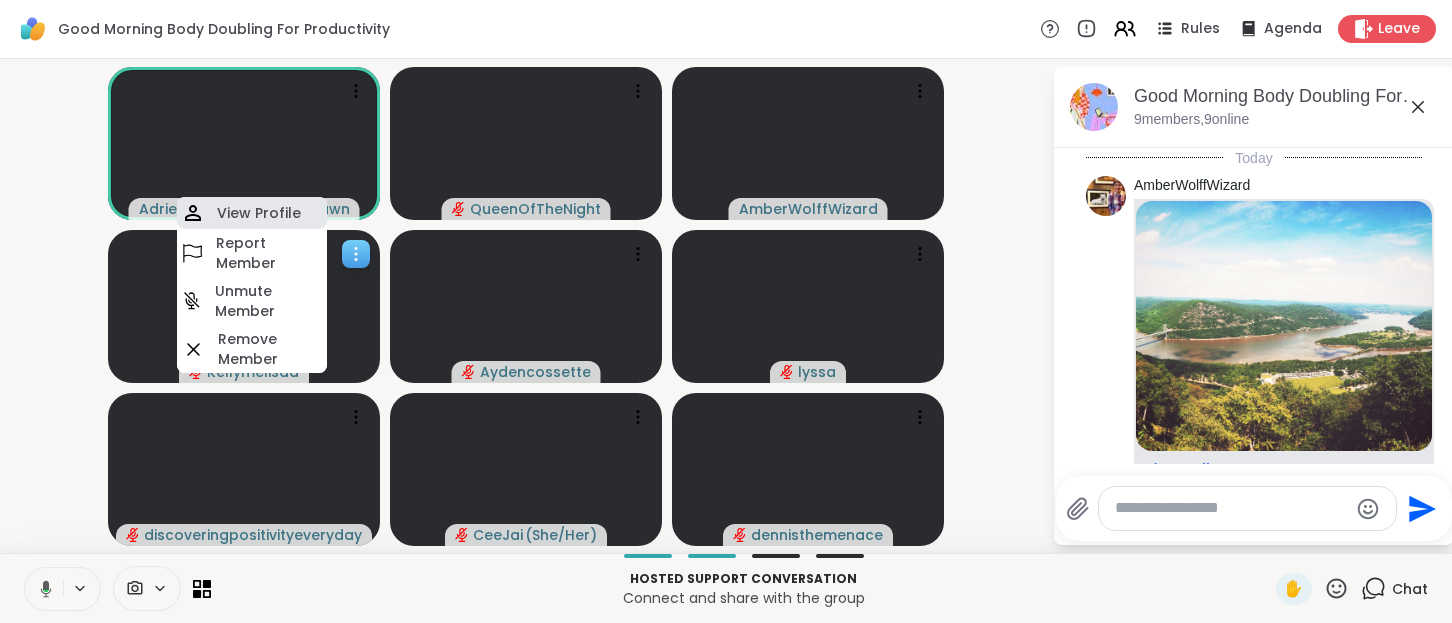 click on "View Profile" at bounding box center [259, 213] 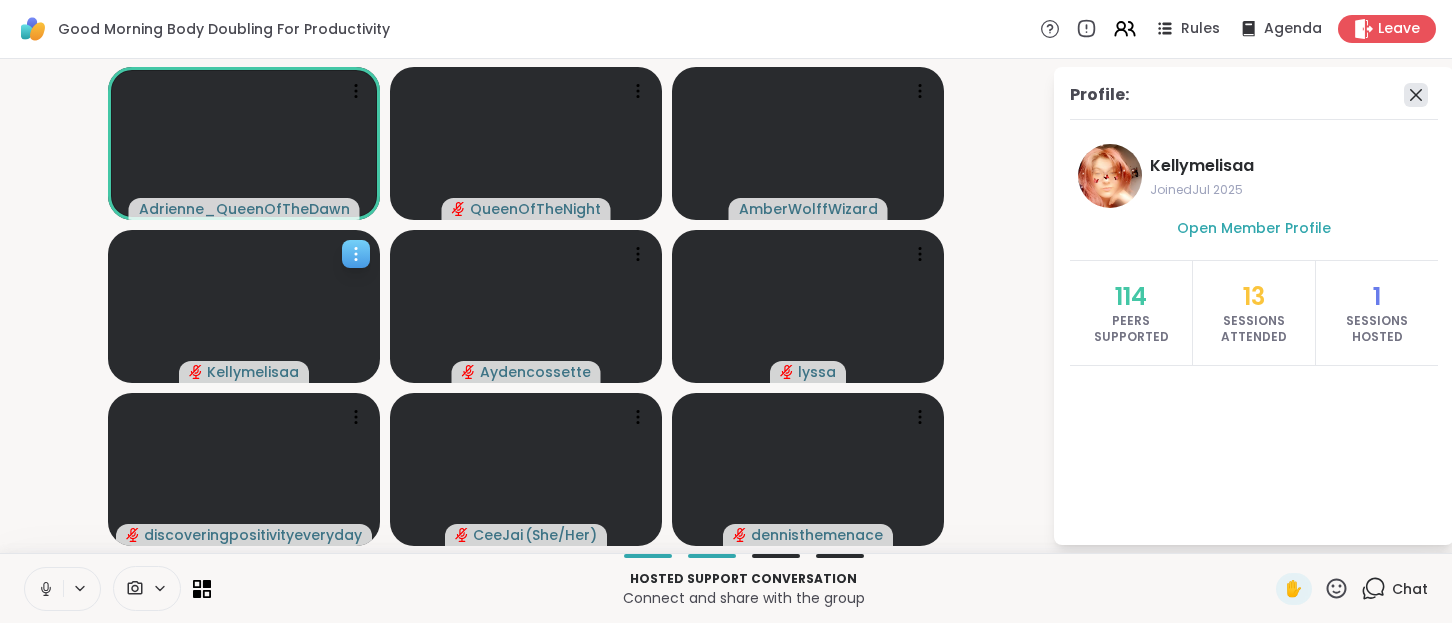 click 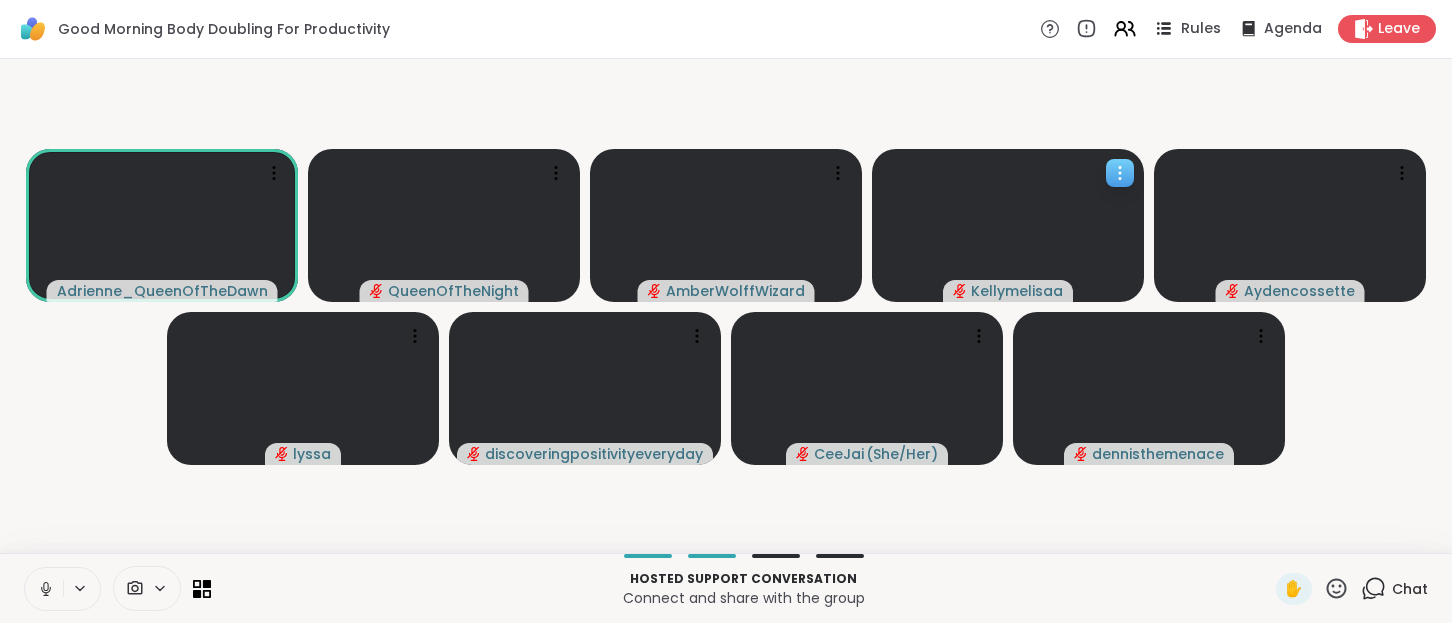 click on "Rules" at bounding box center [1201, 29] 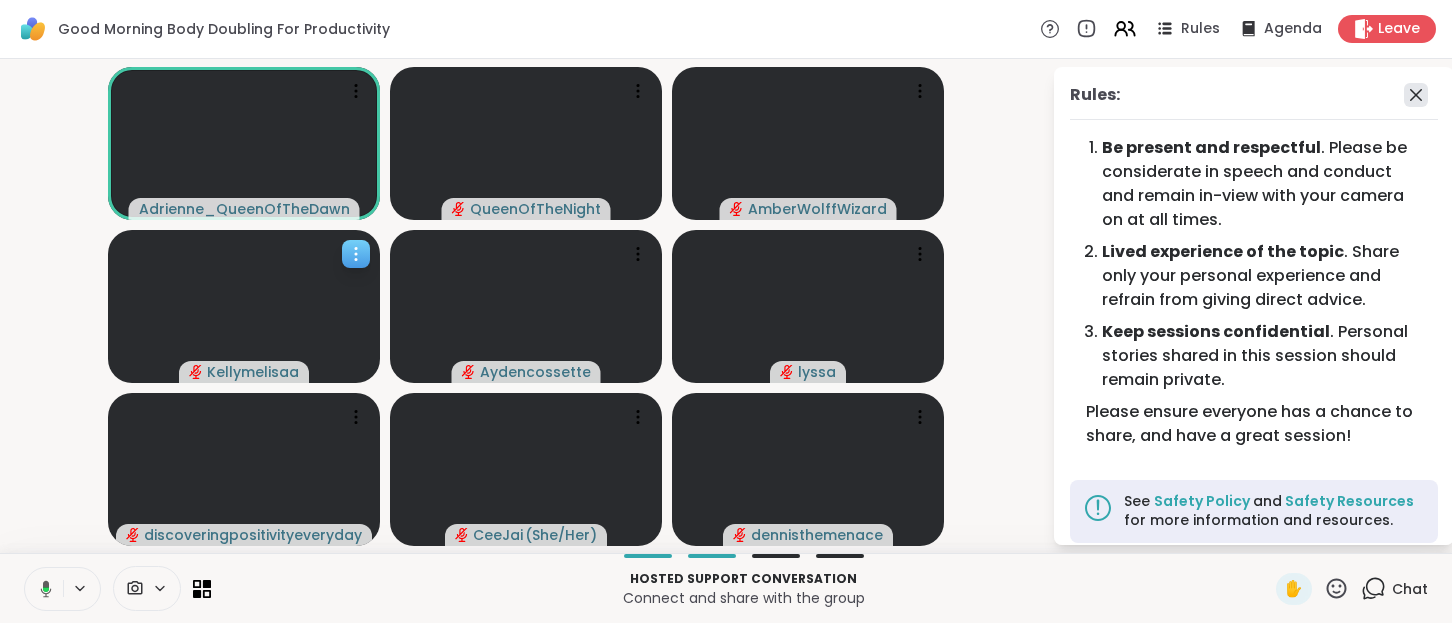click 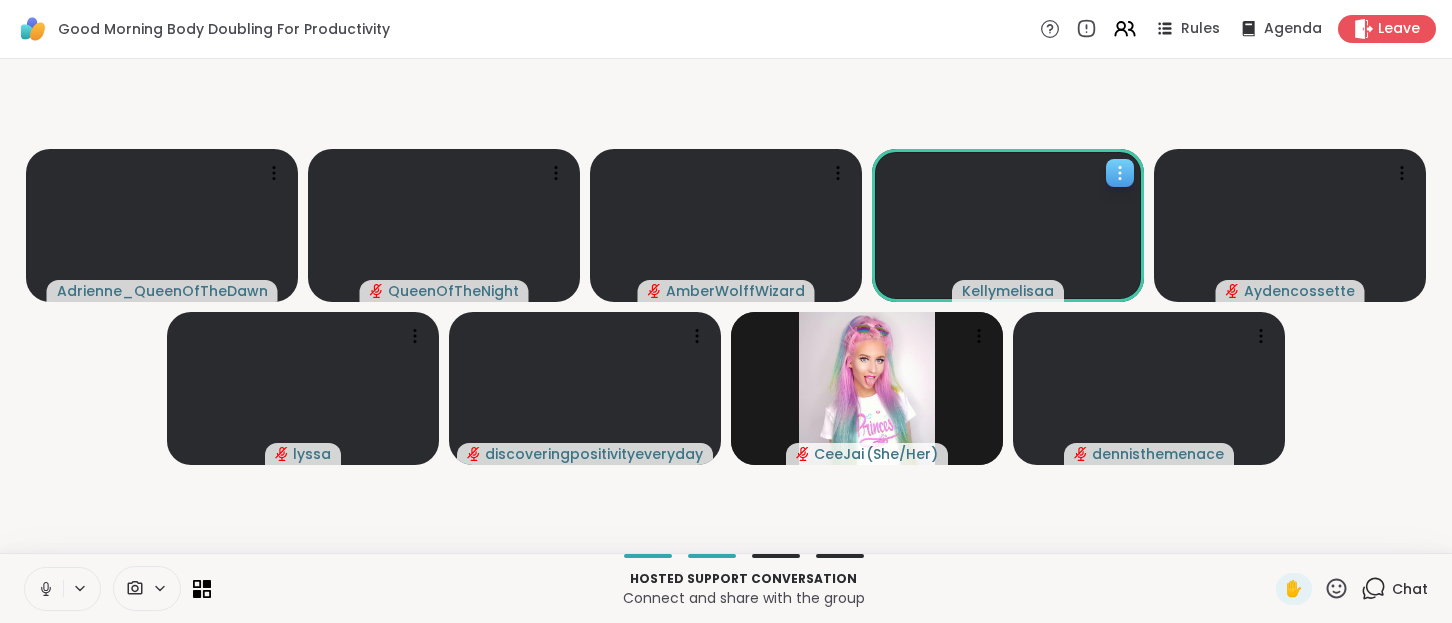 drag, startPoint x: 1006, startPoint y: 281, endPoint x: 988, endPoint y: 291, distance: 20.59126 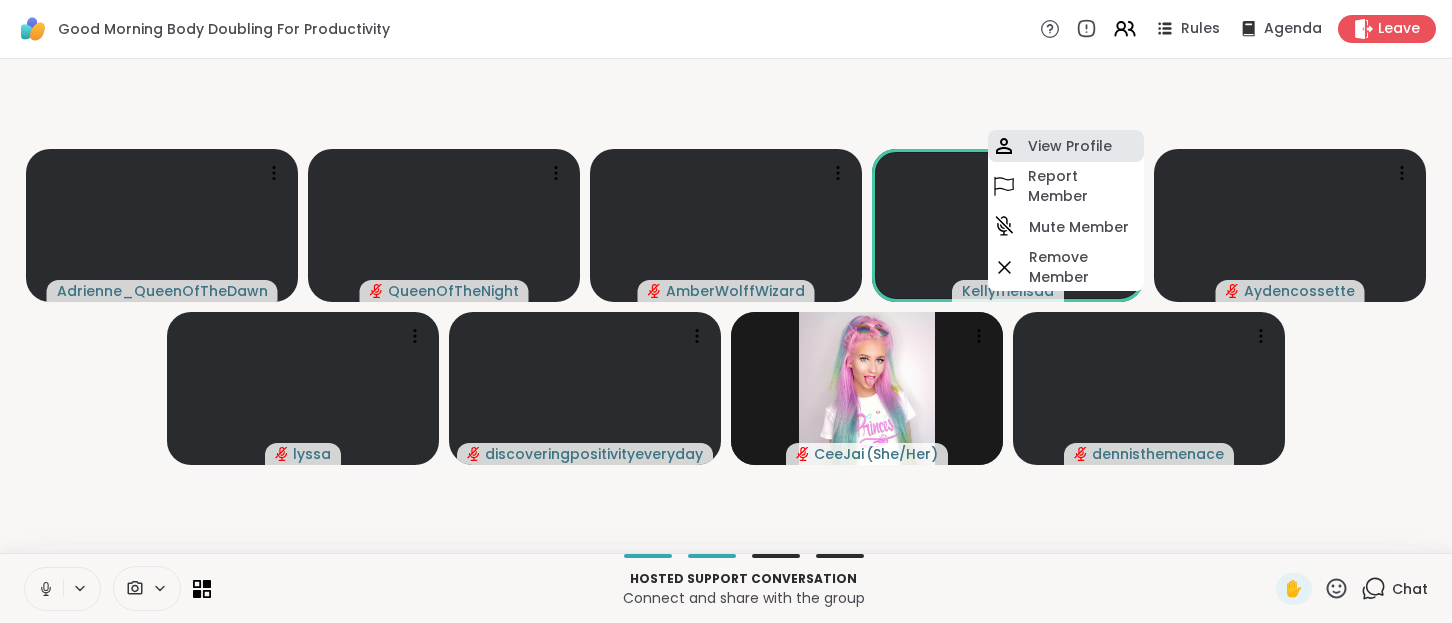 click on "View Profile" at bounding box center (1070, 146) 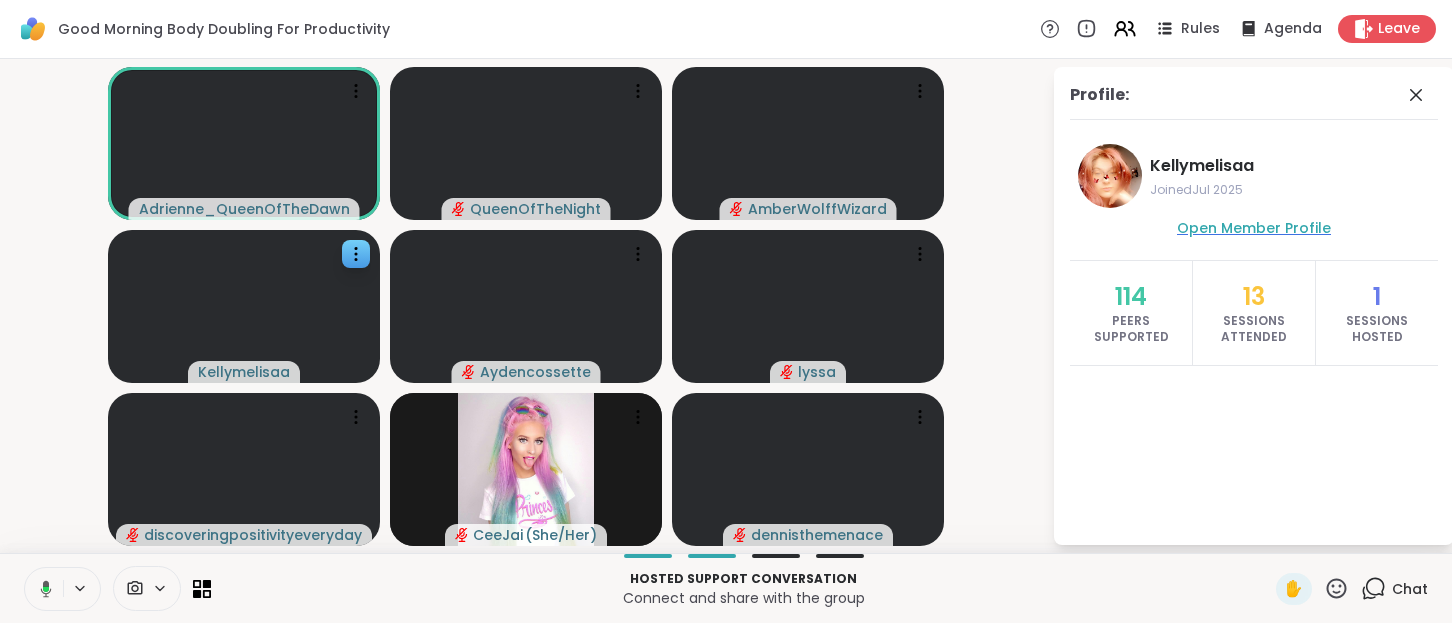 click on "Open Member Profile" at bounding box center [1254, 228] 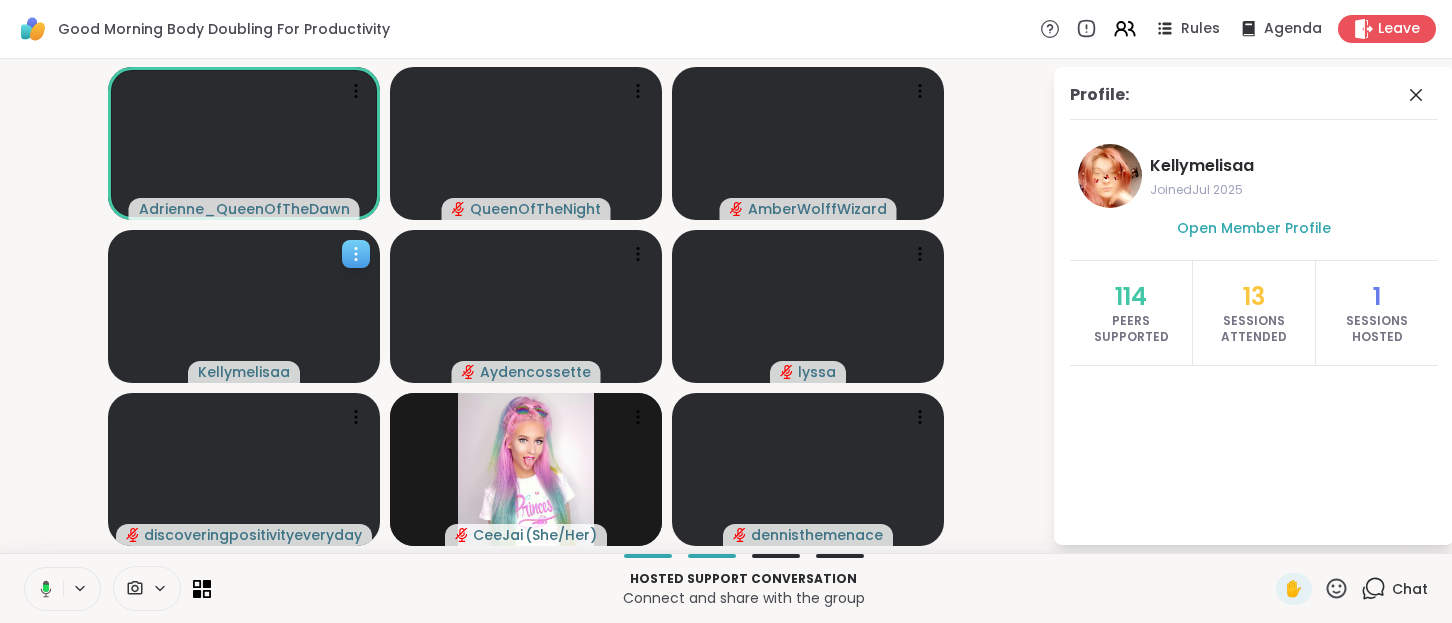 click at bounding box center (244, 306) 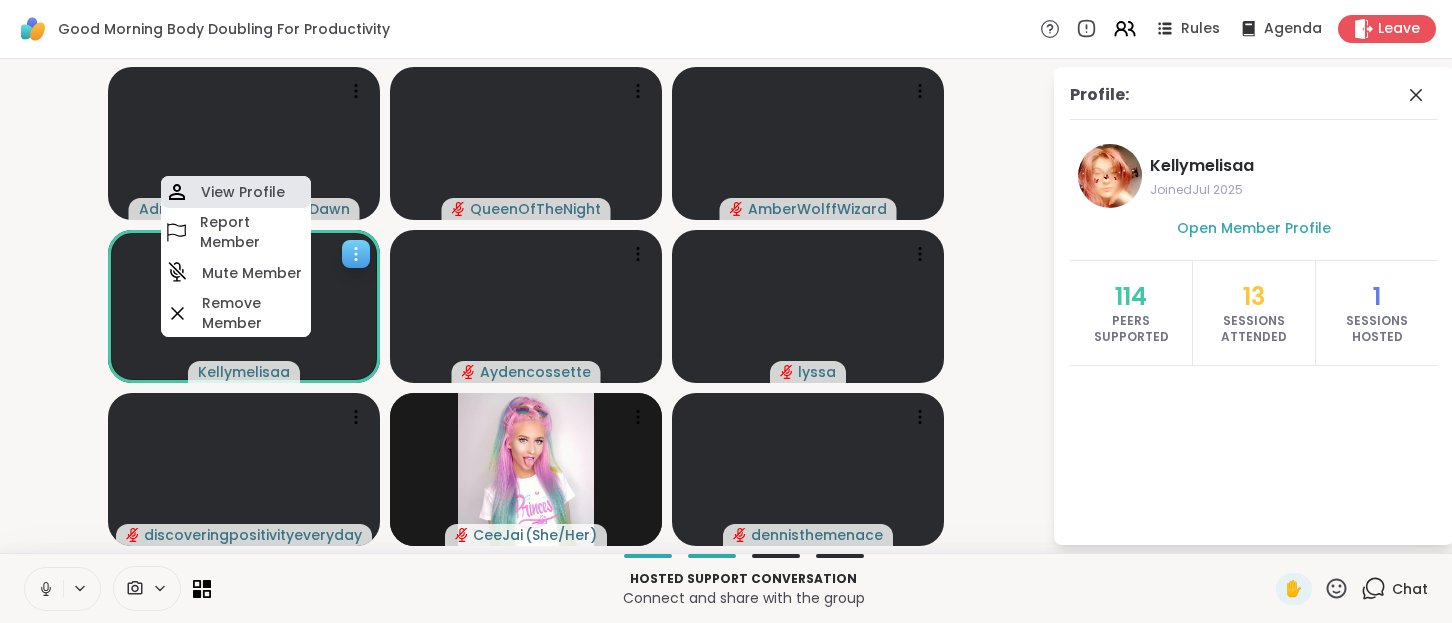click on "View Profile" at bounding box center (243, 192) 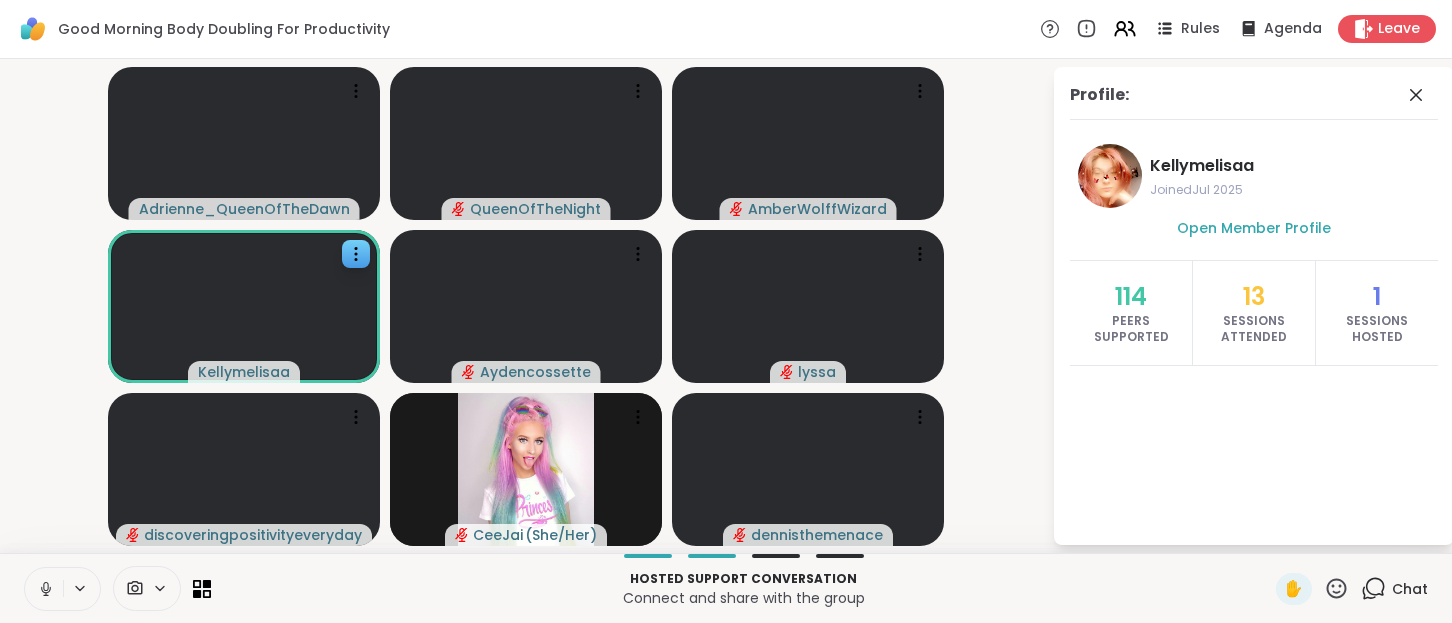 click on "Adrienne_QueenOfTheDawn QueenOfTheNight AmberWolffWizard Kellymelisaa Aydencossette lyssa discoveringpositivityeveryday CeeJai ( She/Her ) dennisthemenace" at bounding box center (526, 306) 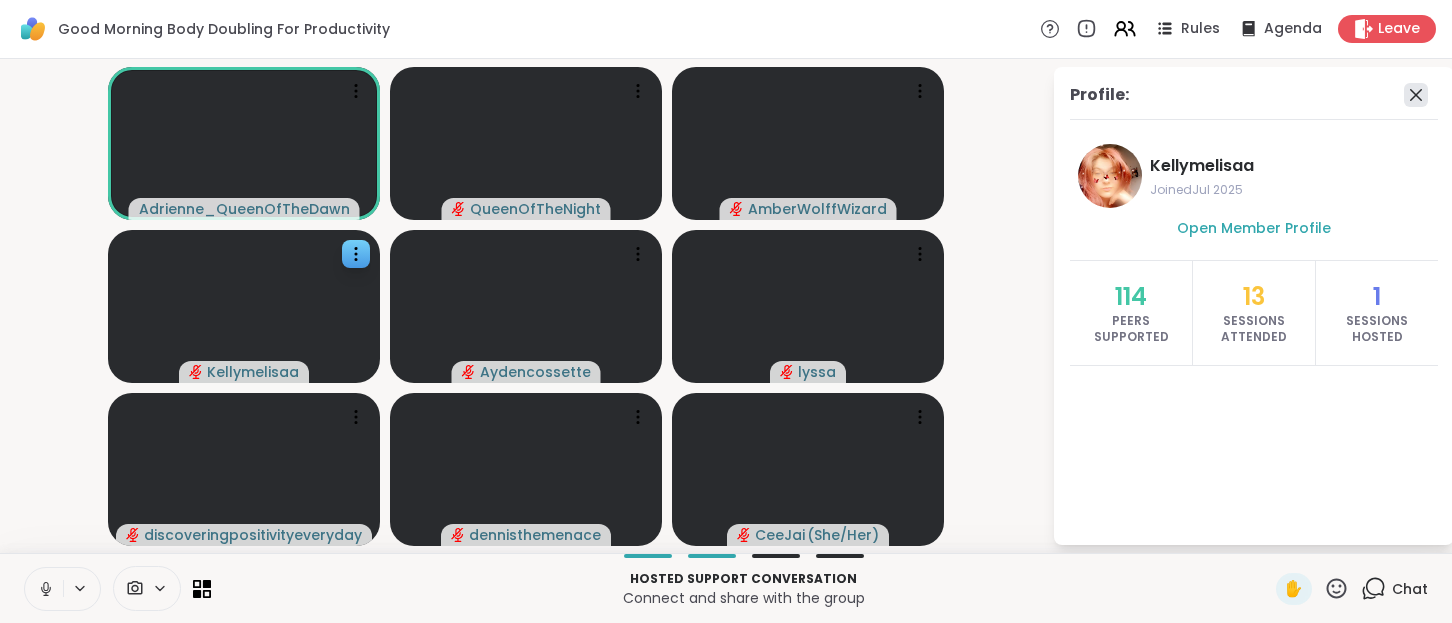 click 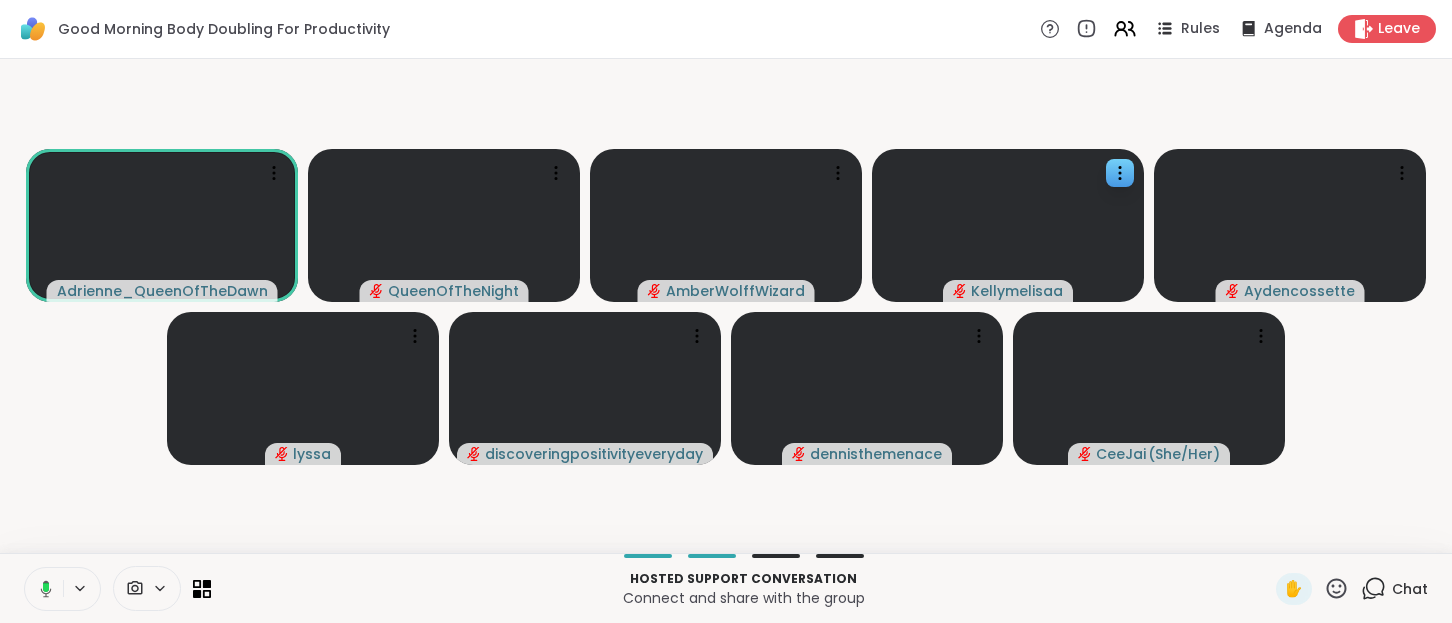 click 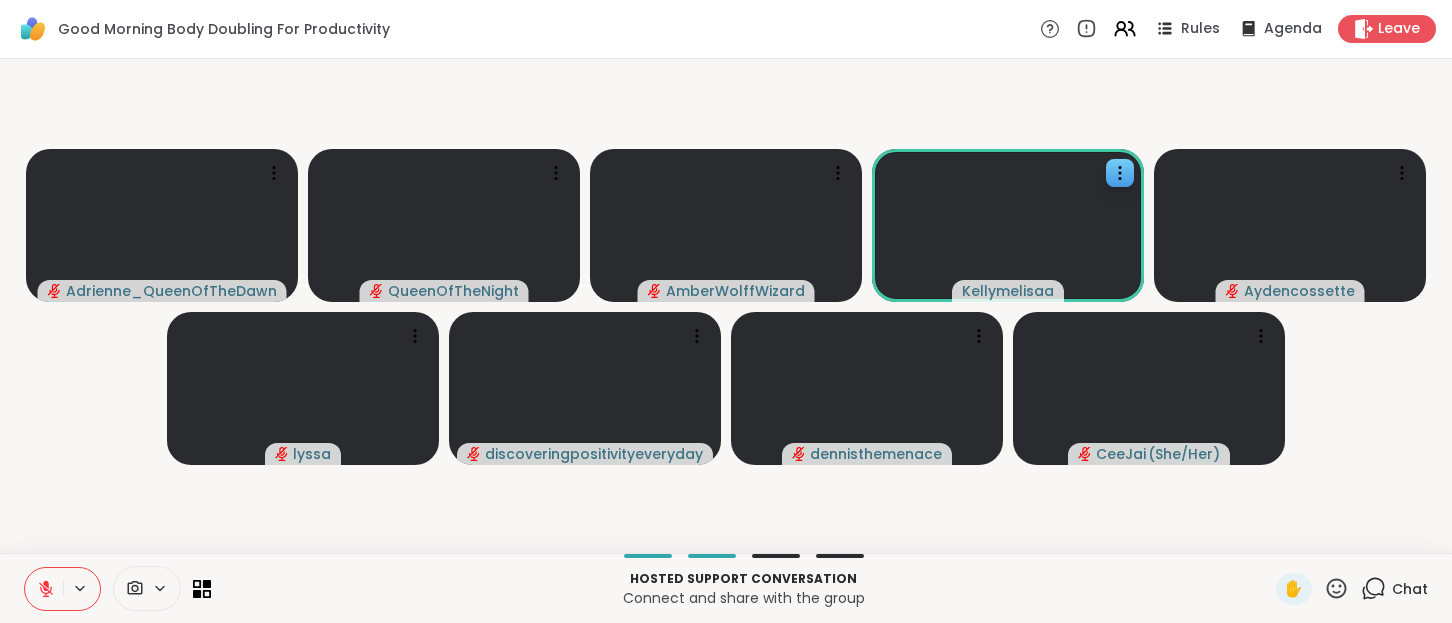 click 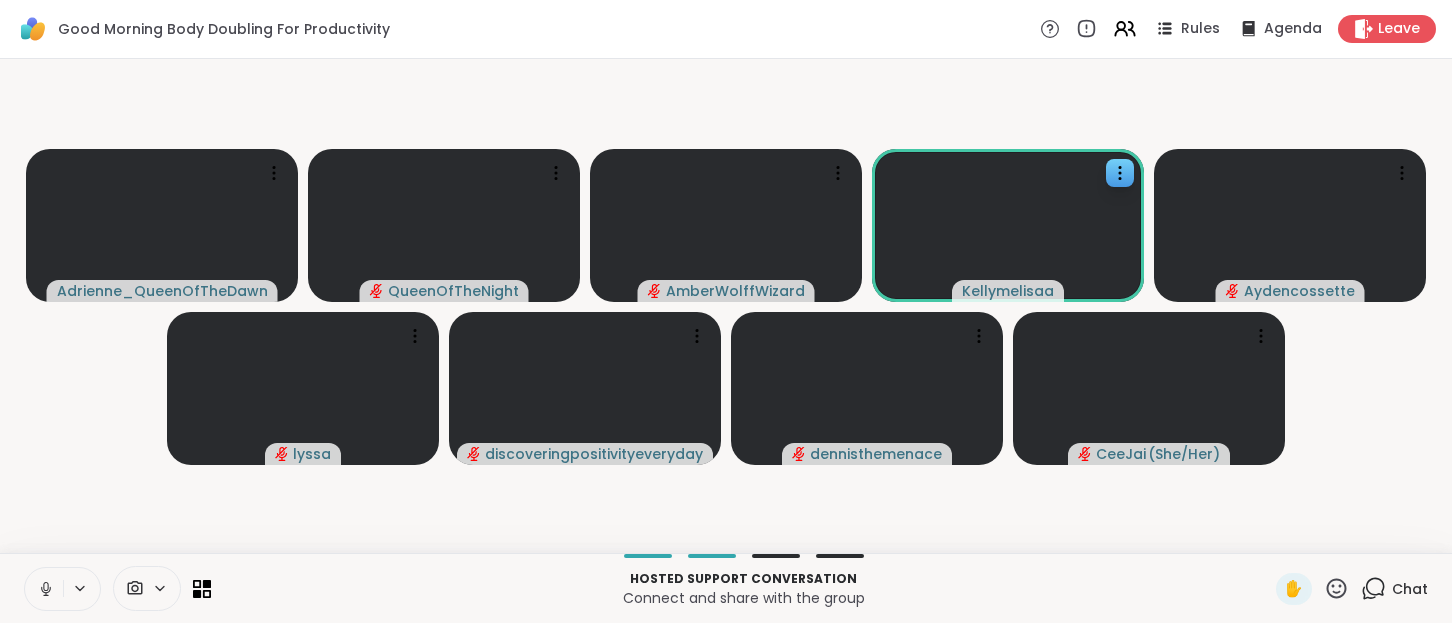 click 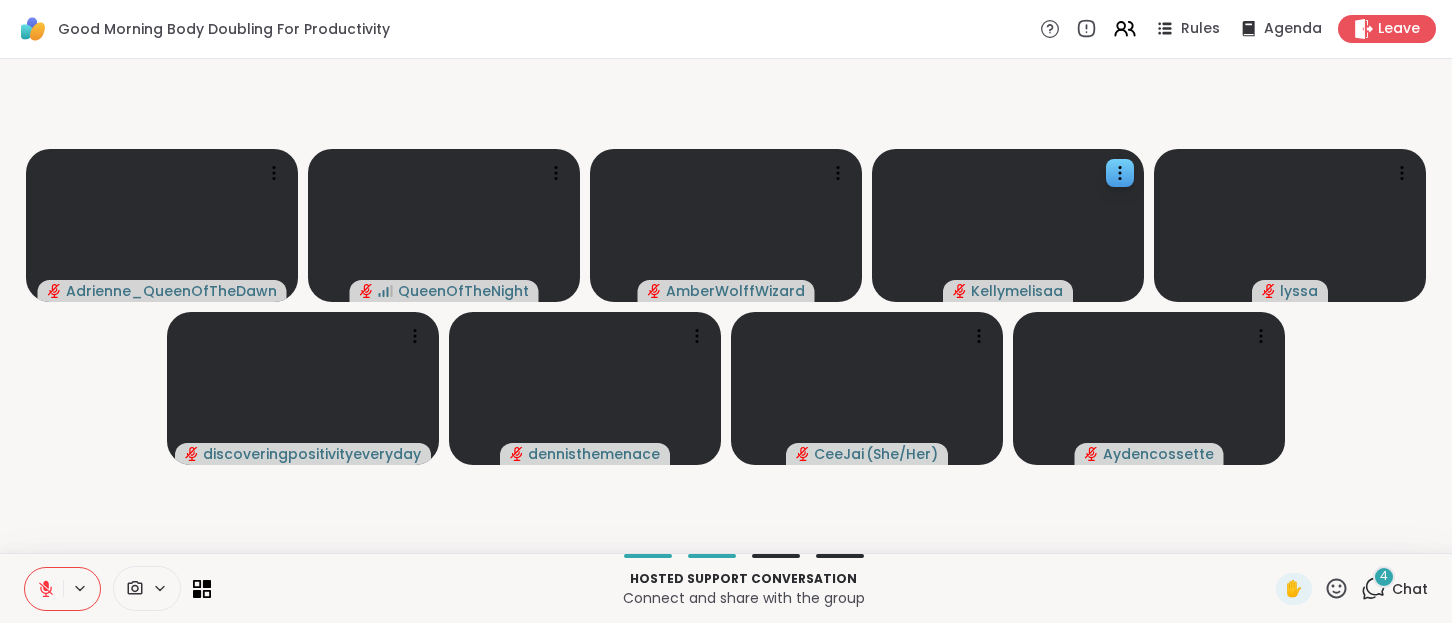 click on "Chat" at bounding box center [1410, 589] 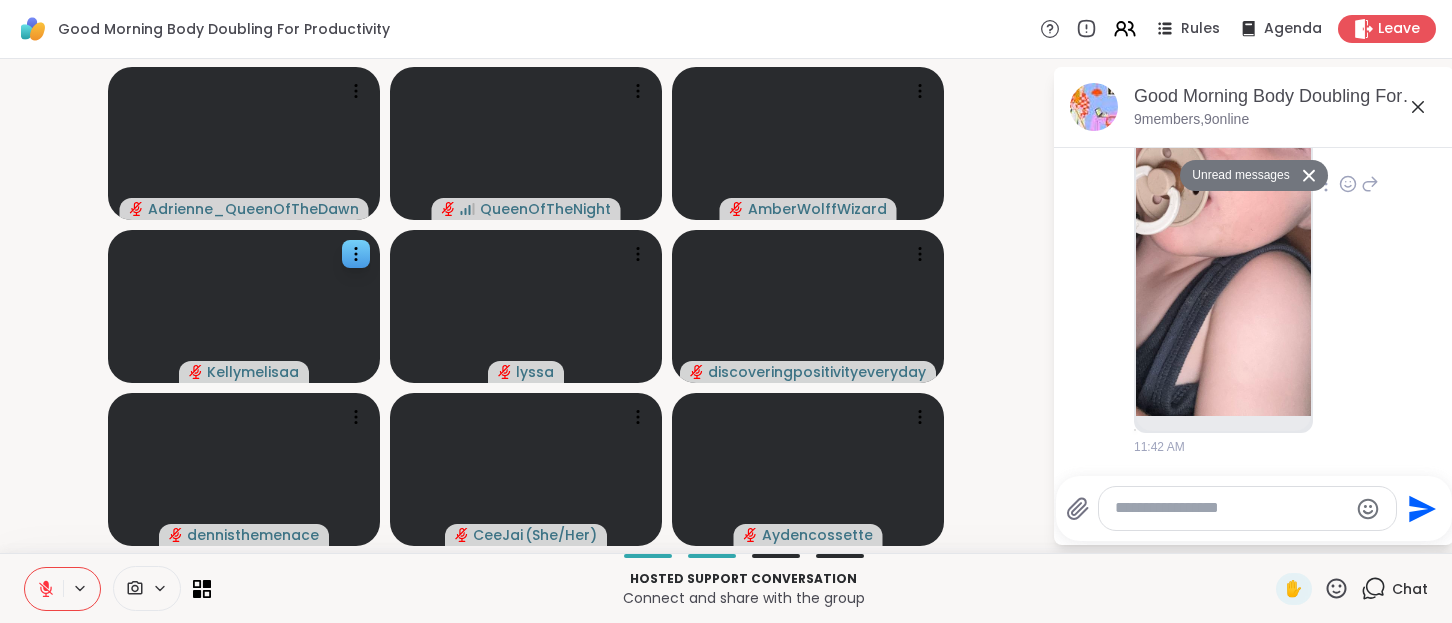 scroll, scrollTop: 1344, scrollLeft: 0, axis: vertical 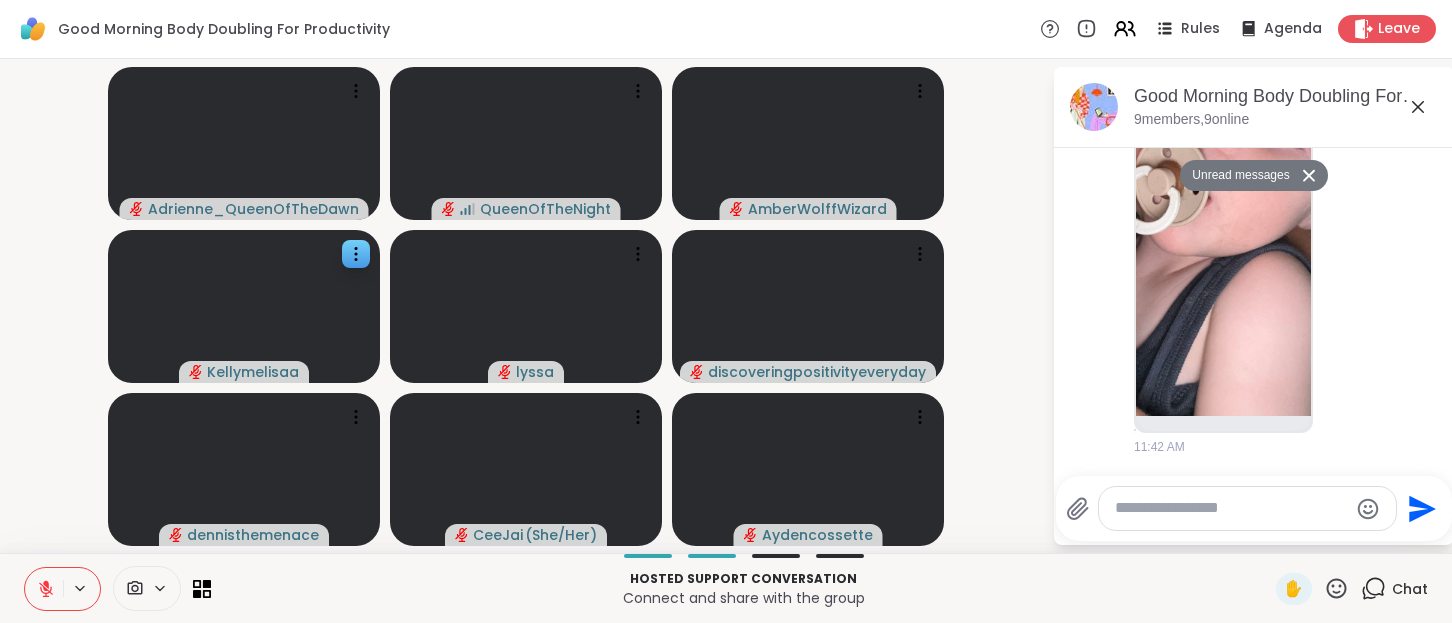 click at bounding box center [1231, 508] 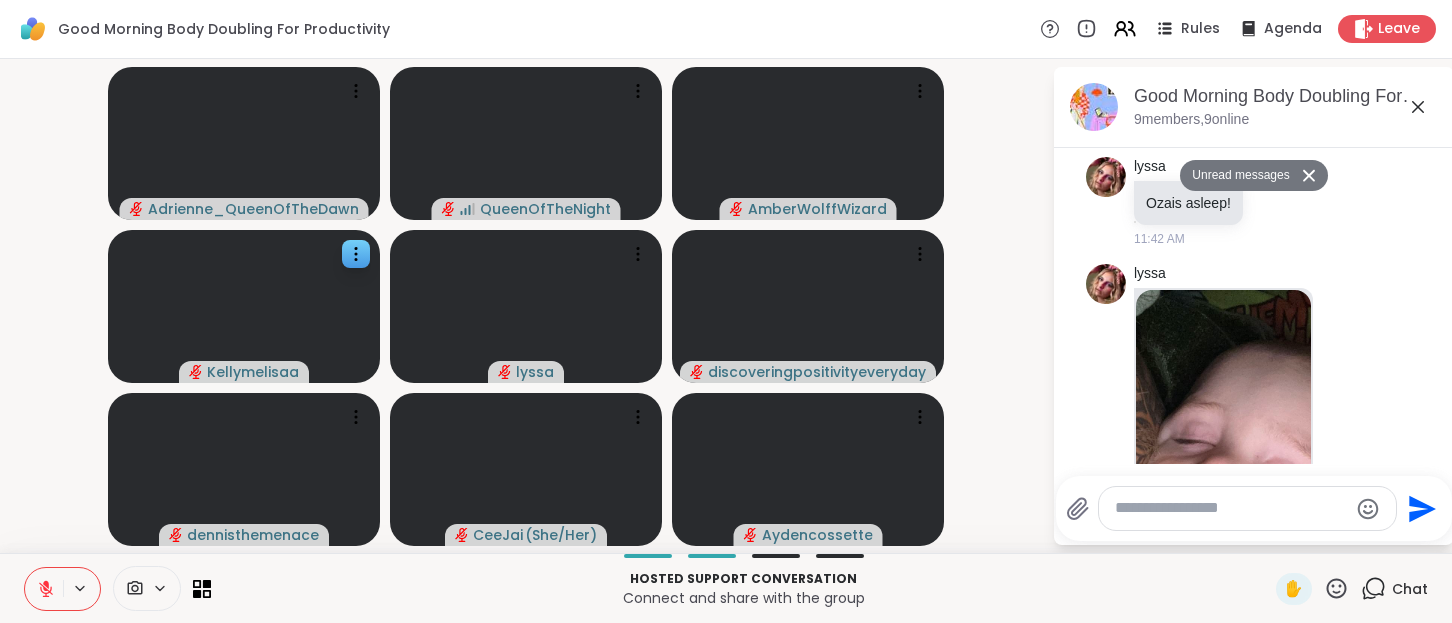 scroll, scrollTop: 1344, scrollLeft: 0, axis: vertical 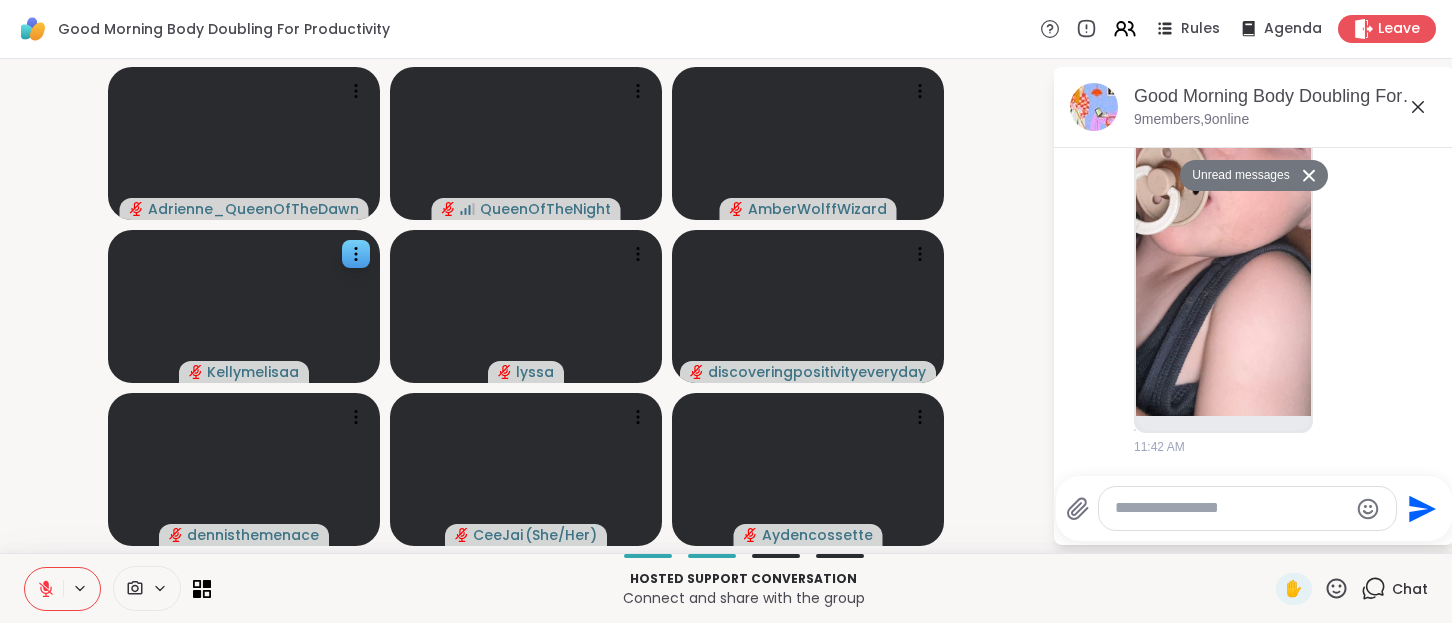 click at bounding box center (1231, 508) 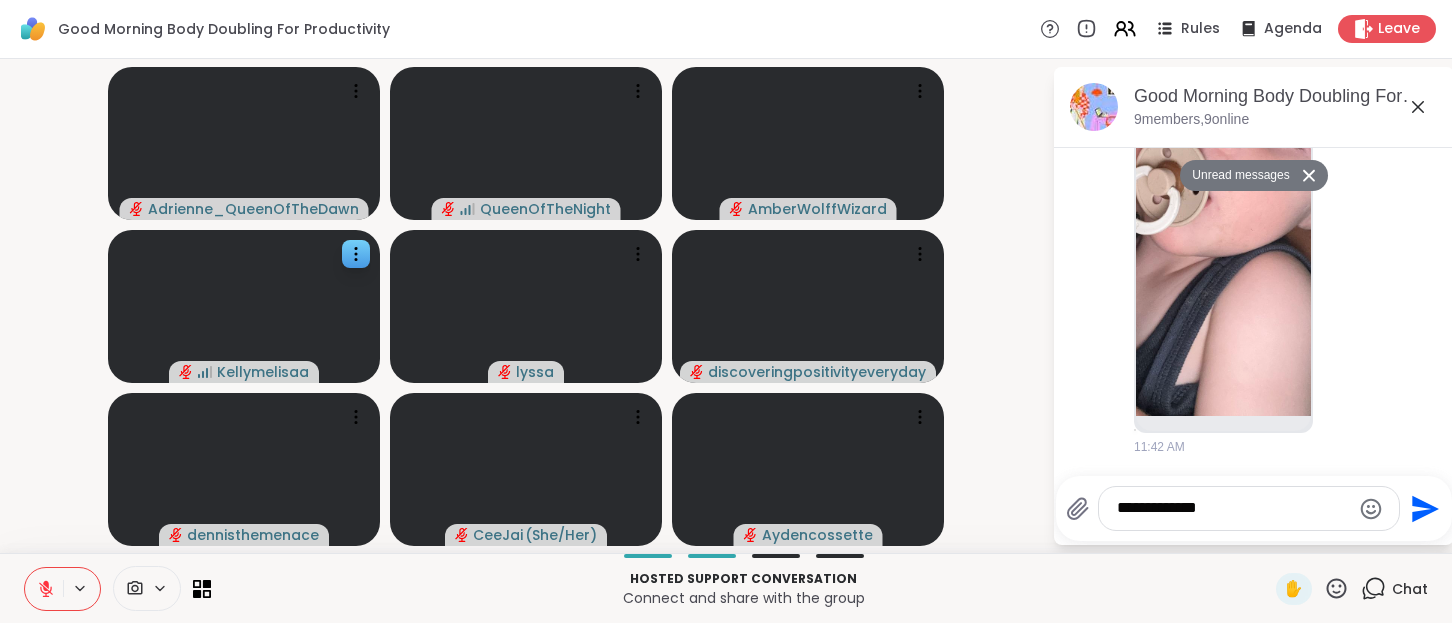 type on "**********" 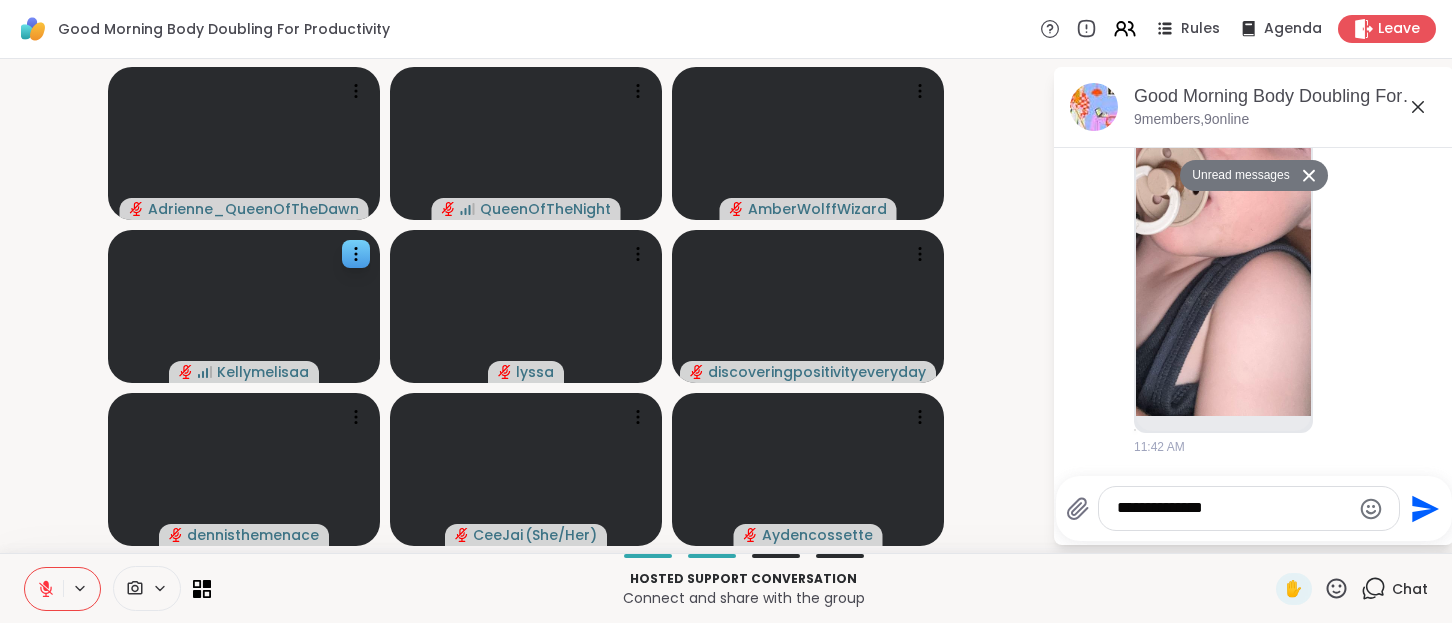 type 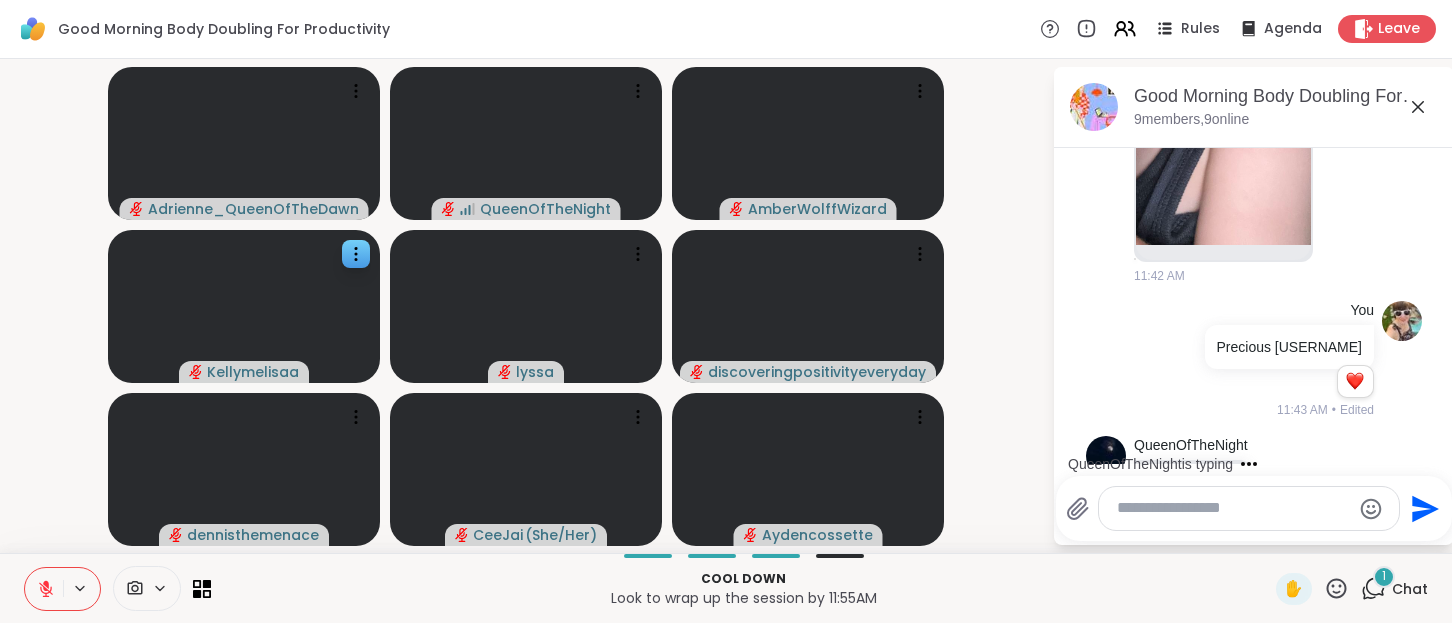 scroll, scrollTop: 1538, scrollLeft: 0, axis: vertical 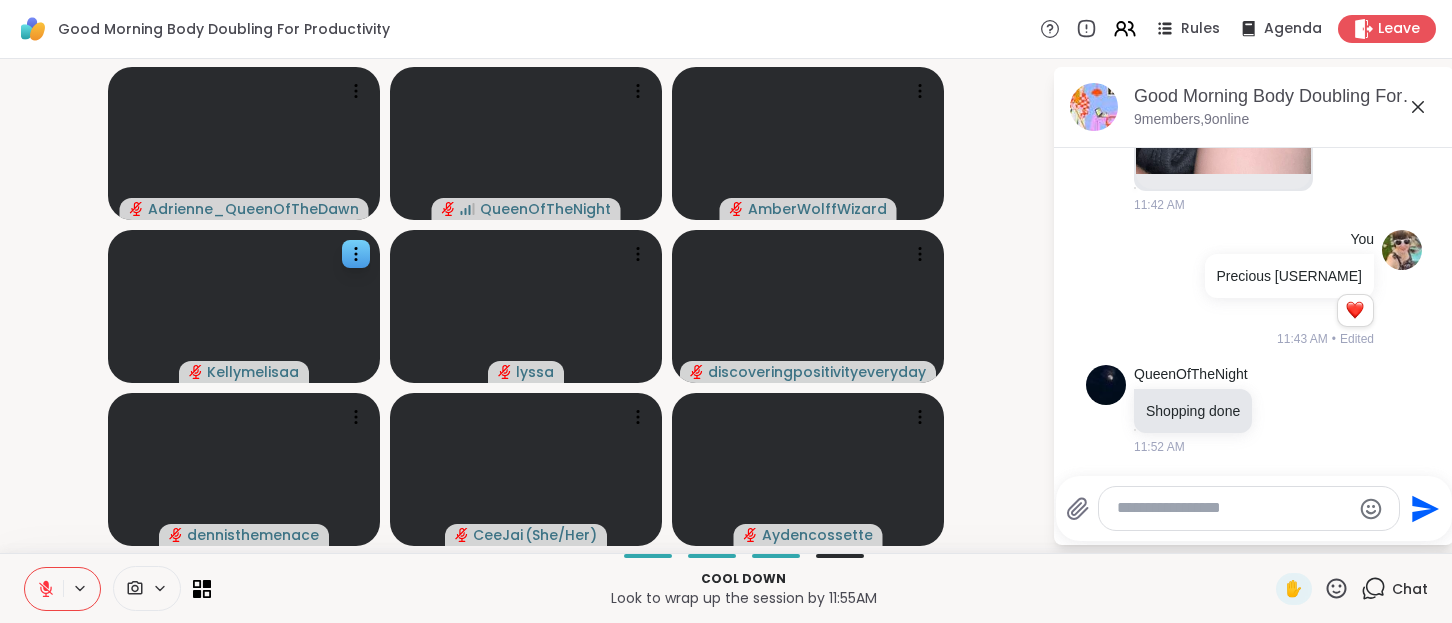 click 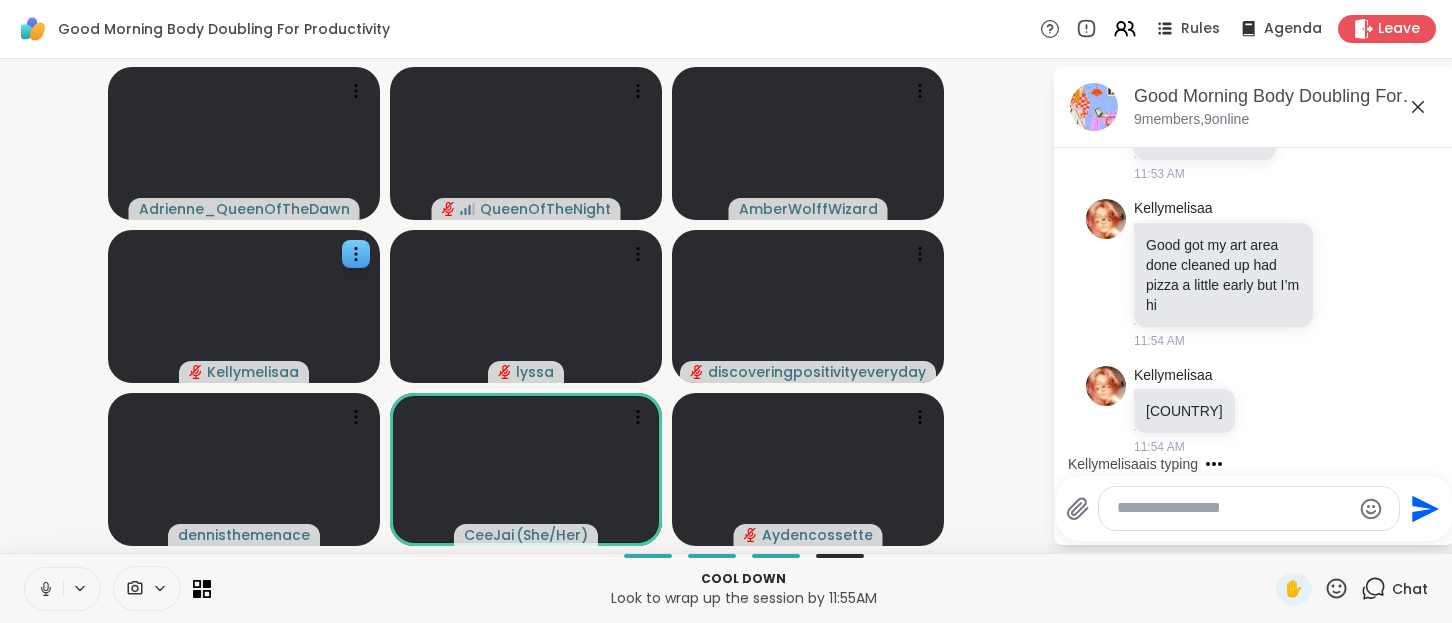 scroll, scrollTop: 2052, scrollLeft: 0, axis: vertical 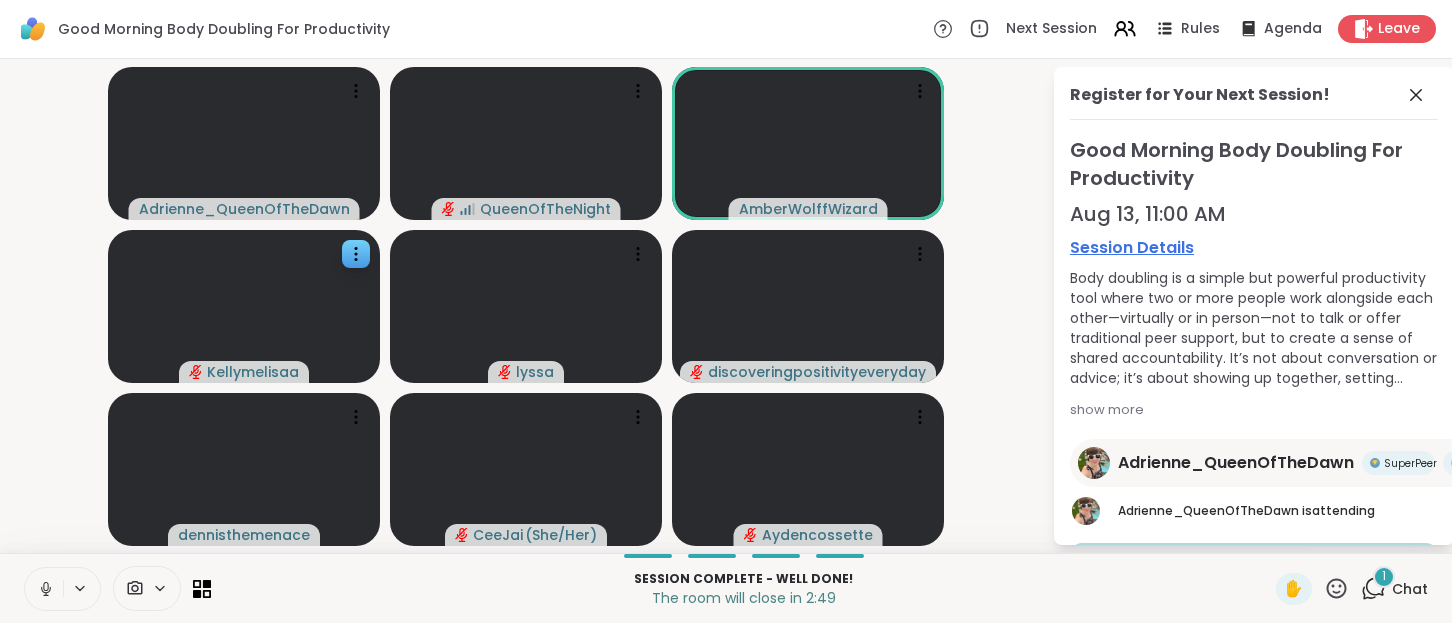 click on "1 Chat" at bounding box center [1394, 589] 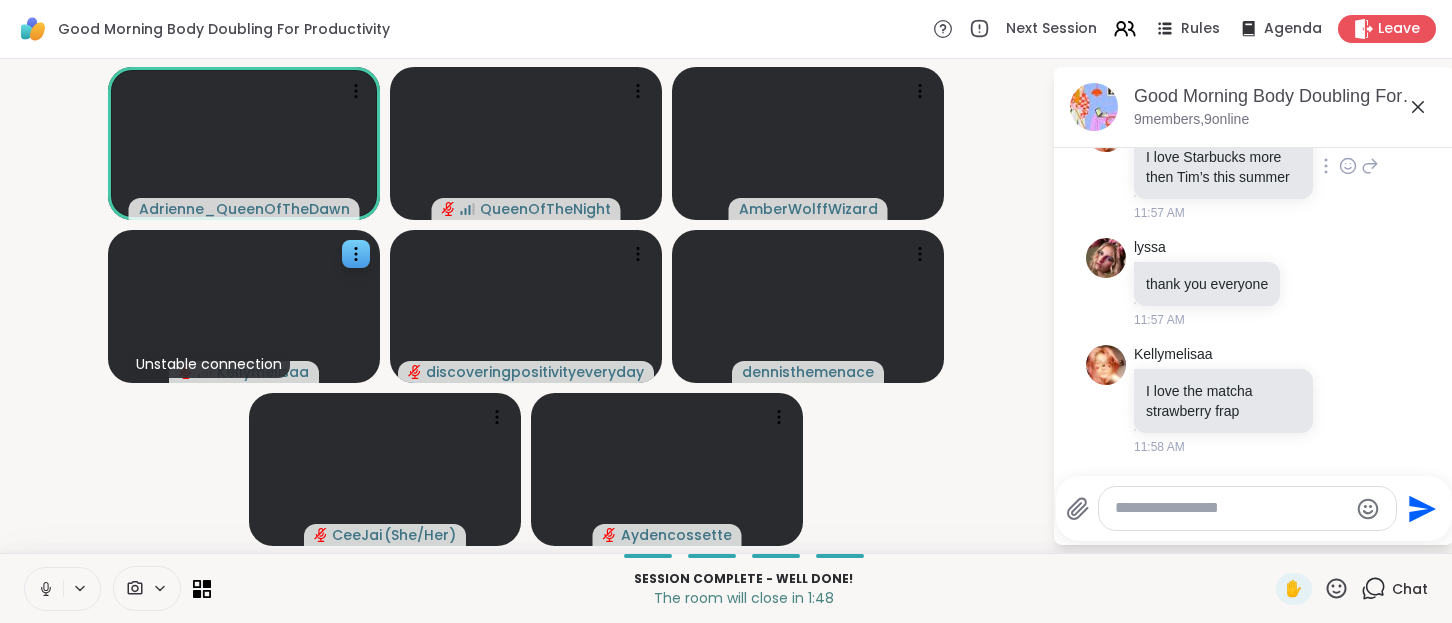 scroll, scrollTop: 2459, scrollLeft: 0, axis: vertical 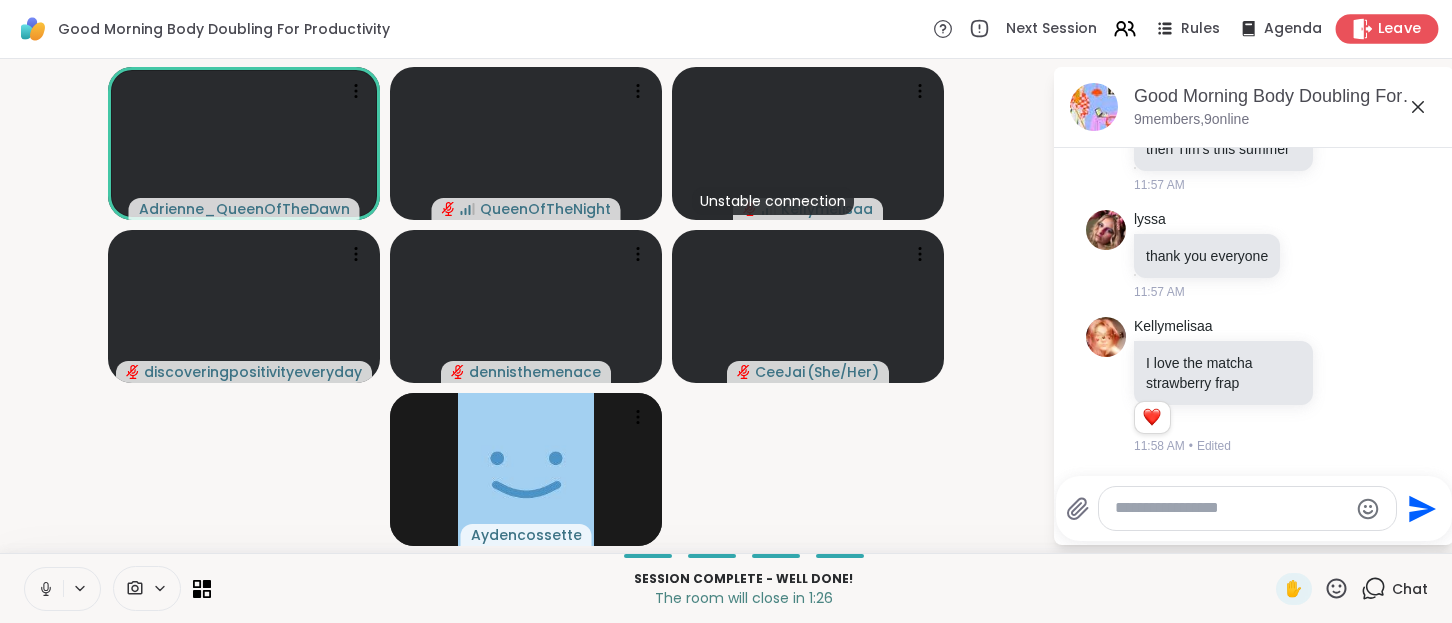 click on "Leave" at bounding box center [1387, 28] 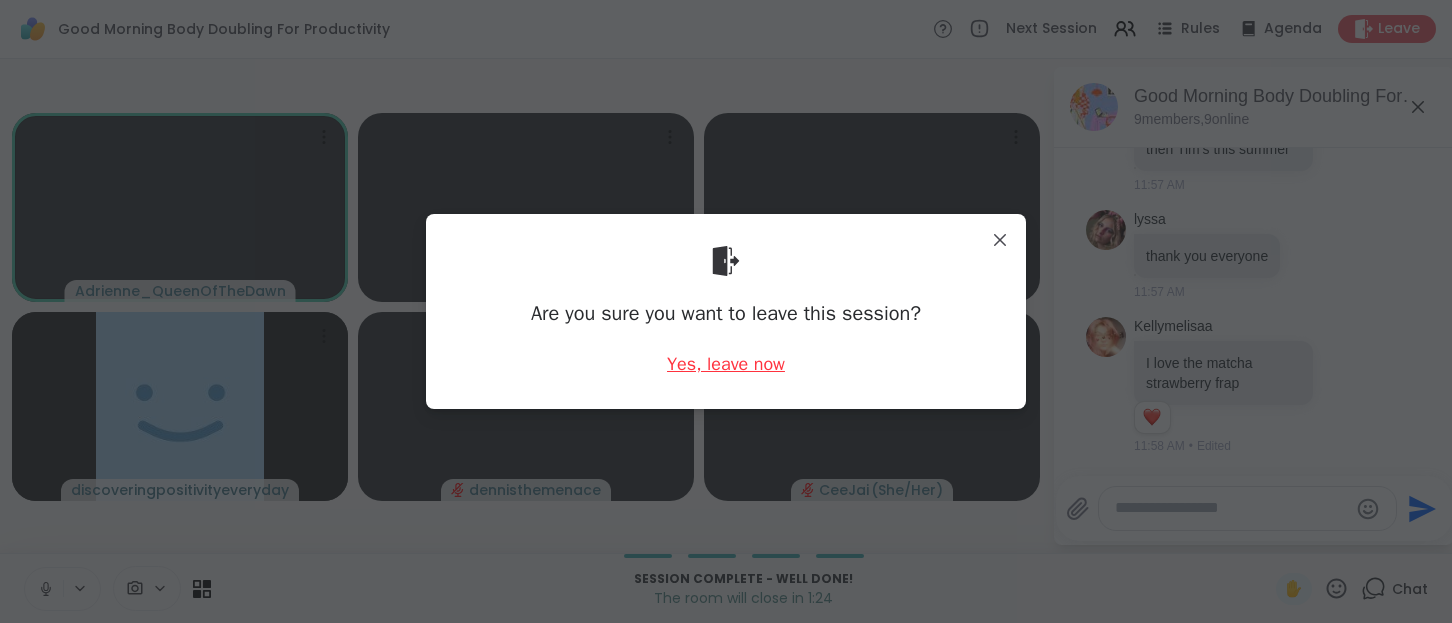 click on "Yes, leave now" at bounding box center [726, 364] 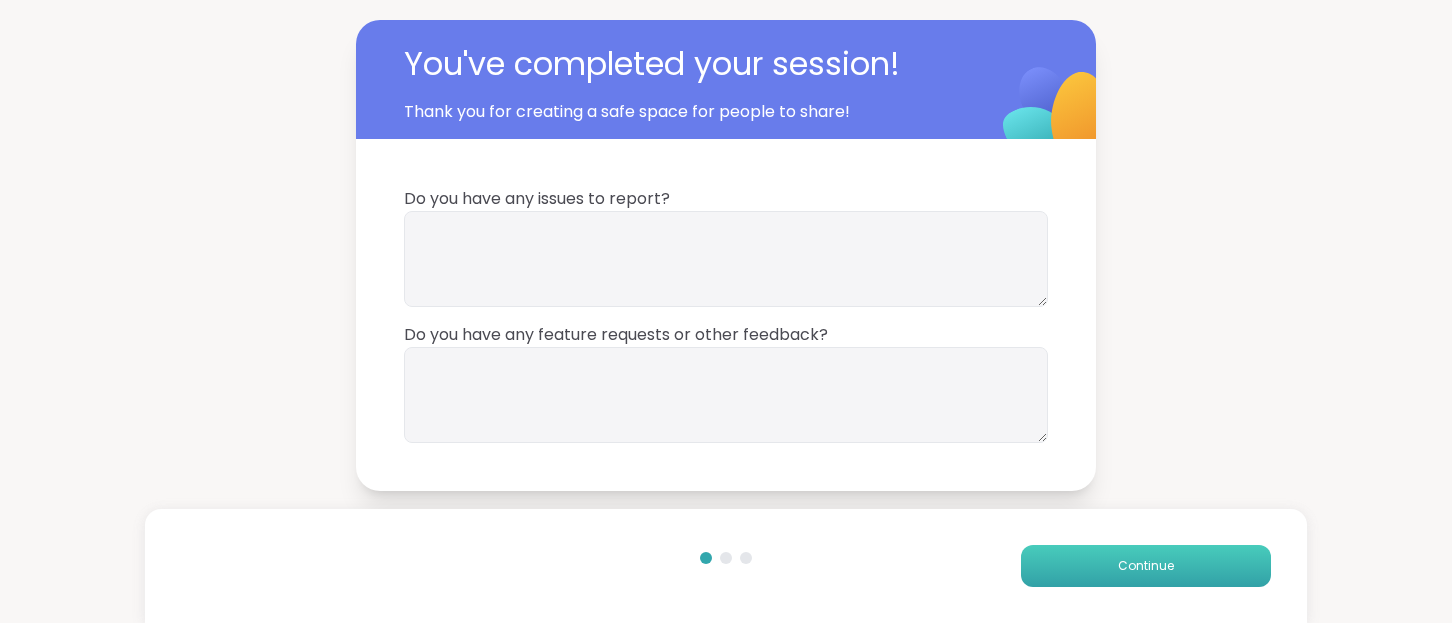 click on "Continue" at bounding box center (1146, 566) 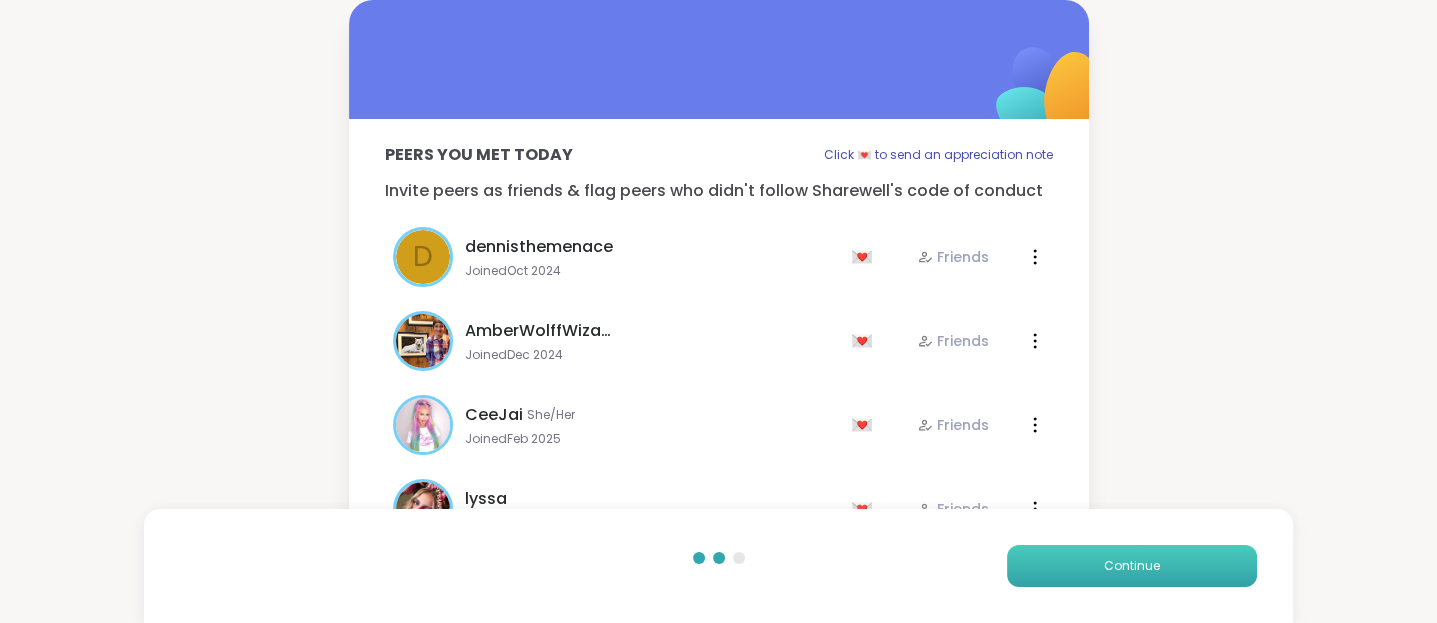 click on "Continue" at bounding box center (1132, 566) 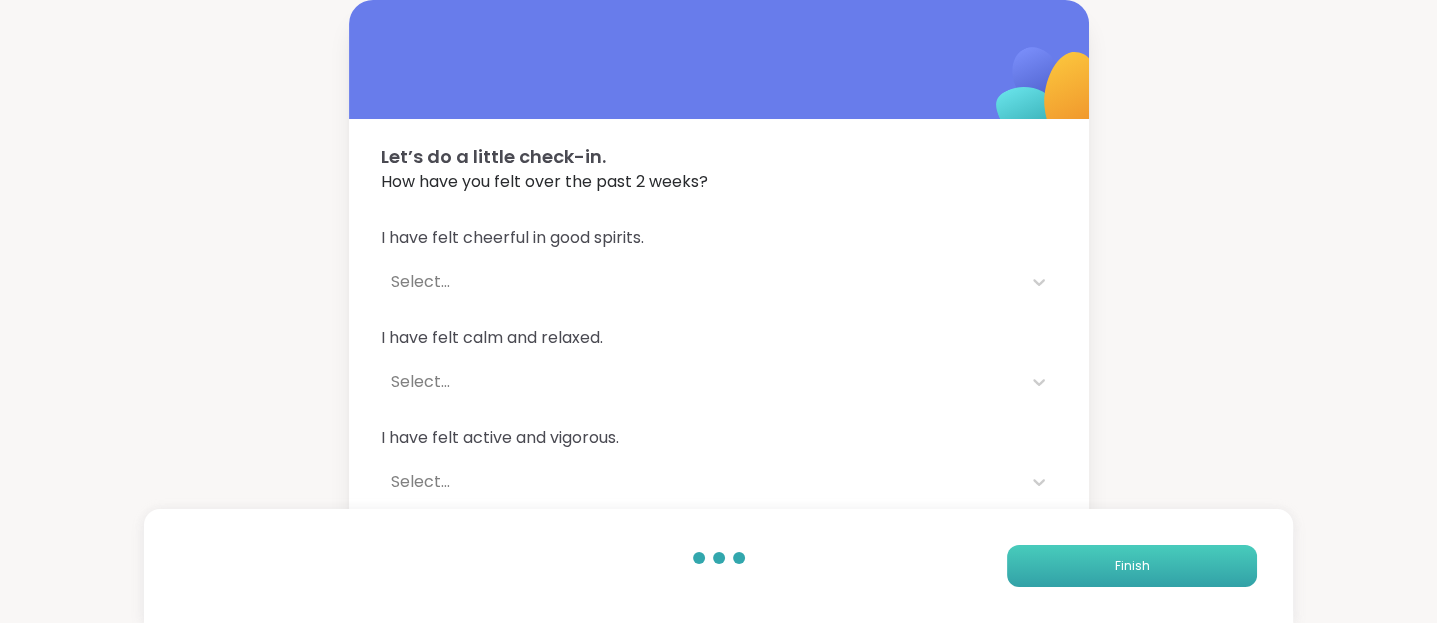 click on "Finish" at bounding box center [1132, 566] 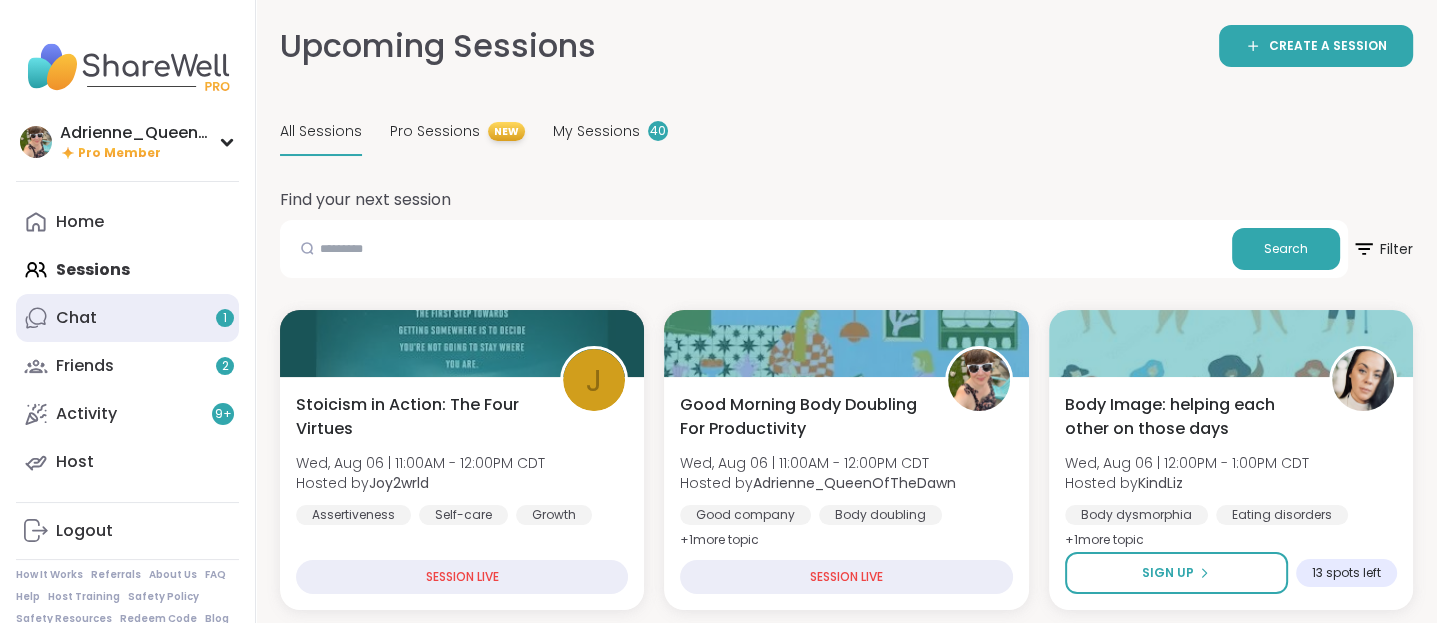click on "Chat 1" at bounding box center [127, 318] 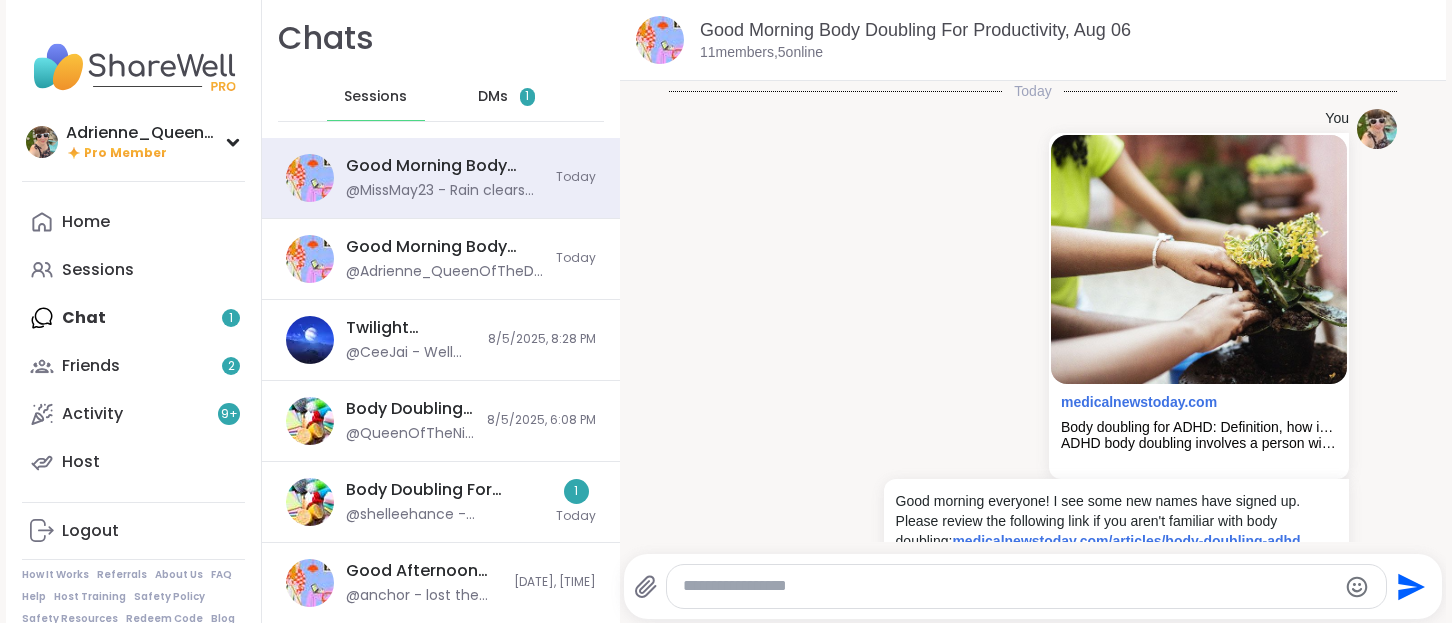 scroll, scrollTop: 3198, scrollLeft: 0, axis: vertical 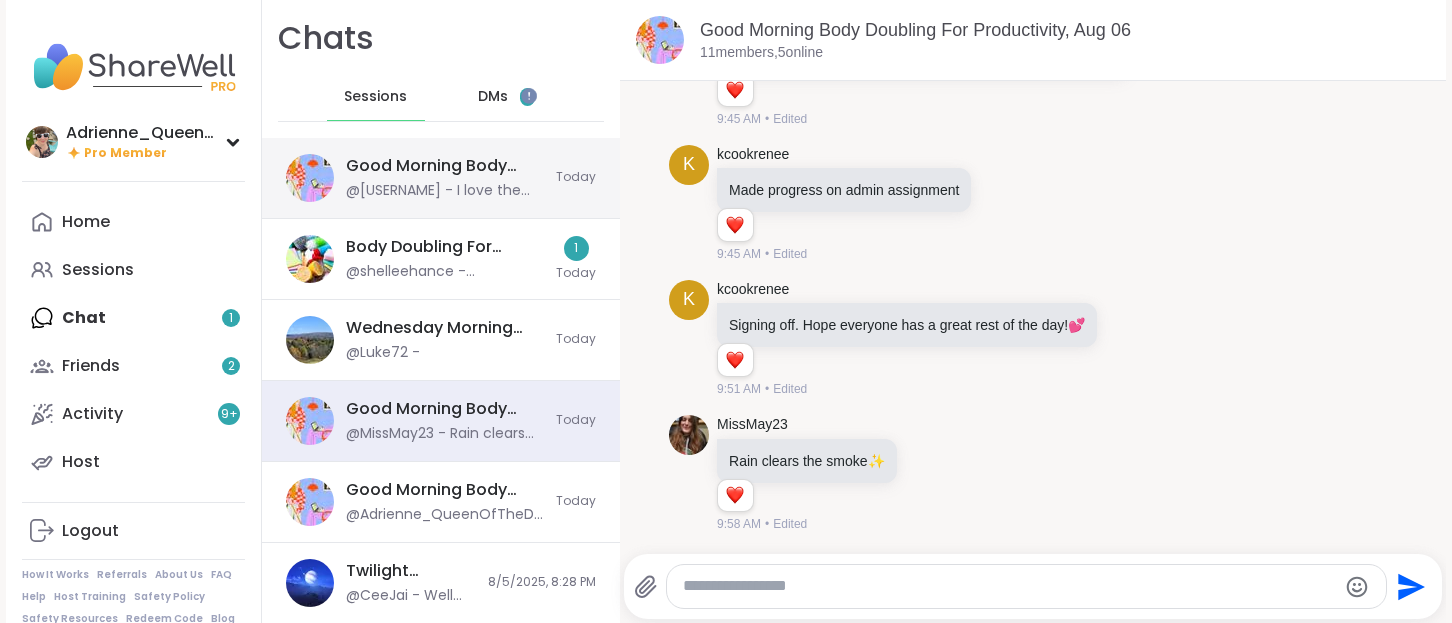 click on "Good Morning Body Doubling For Productivity, Aug 06" at bounding box center (445, 166) 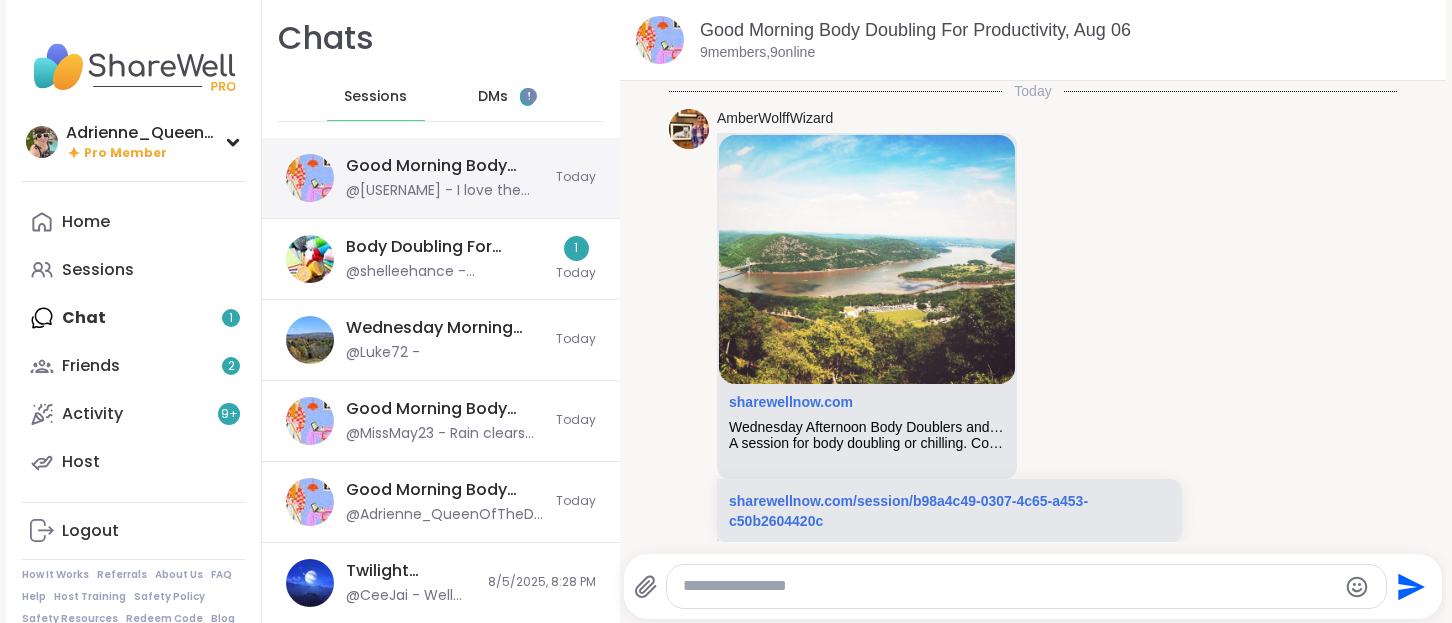 scroll, scrollTop: 2075, scrollLeft: 0, axis: vertical 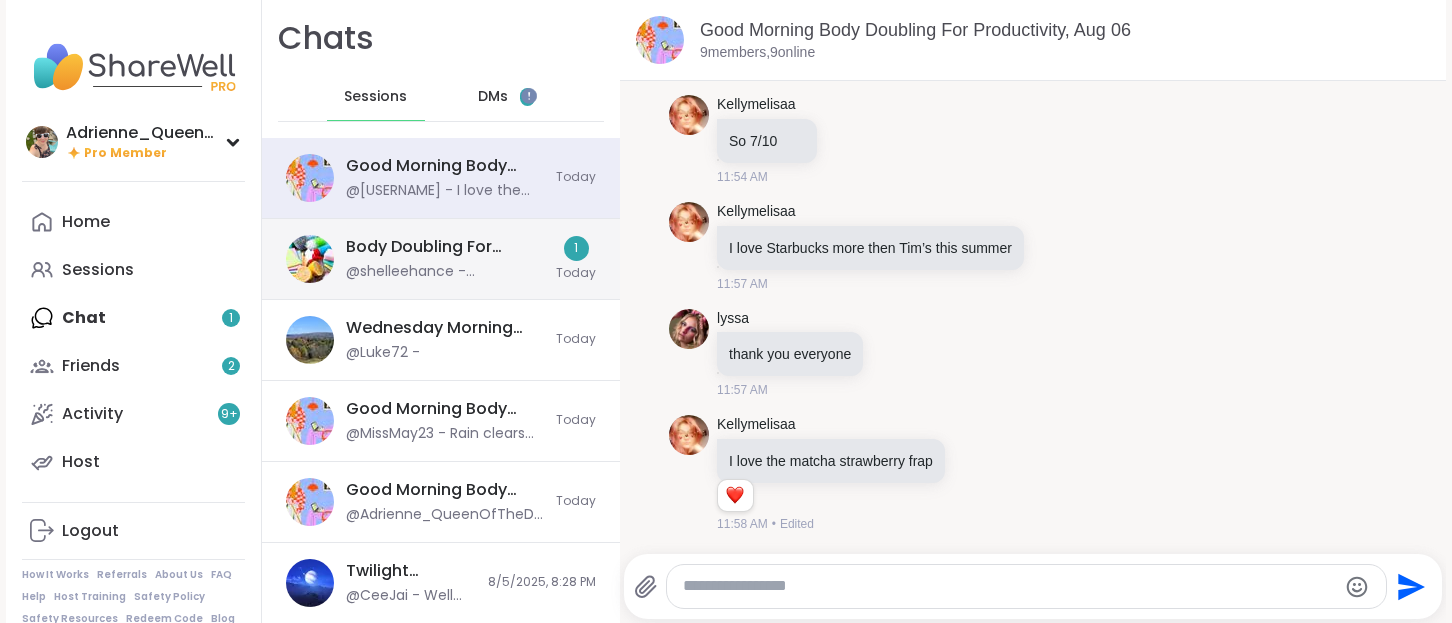 click on "Body Doubling For Productivity - Tuesday, Aug 05 @shelleehance - @Adrienne_QueenOfTheDawn can you add space" at bounding box center (445, 259) 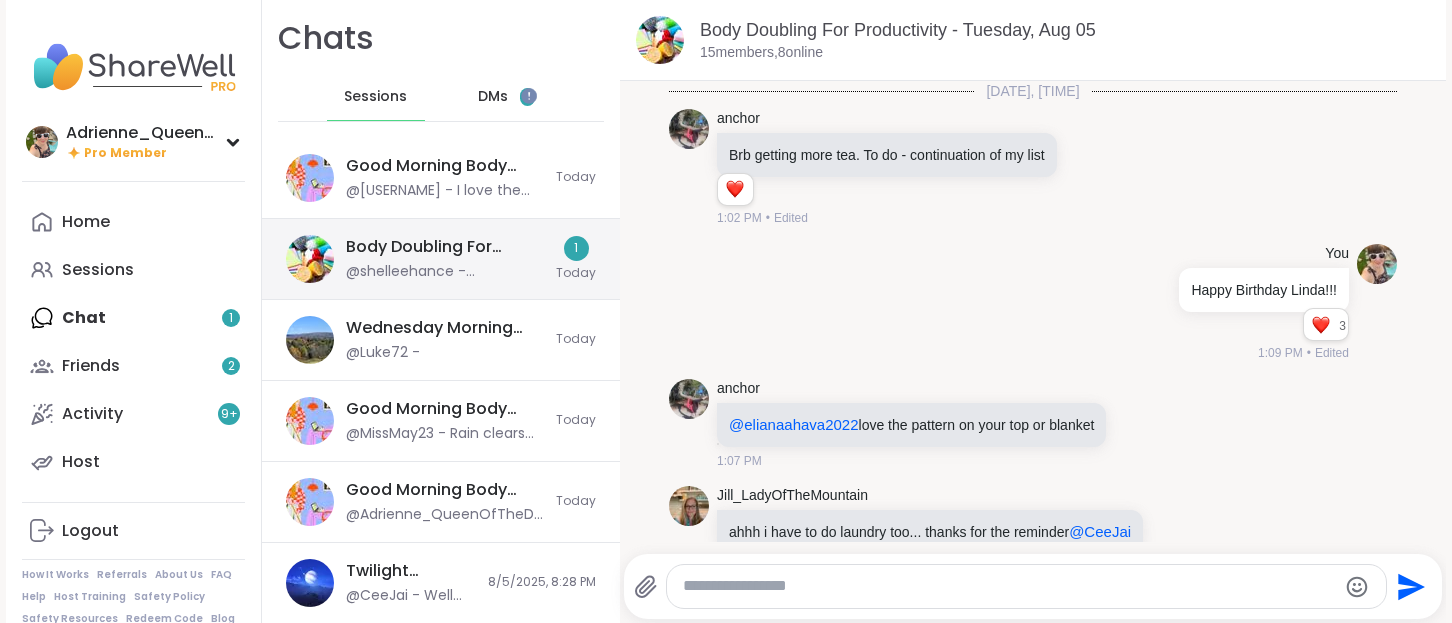 scroll, scrollTop: 1931, scrollLeft: 0, axis: vertical 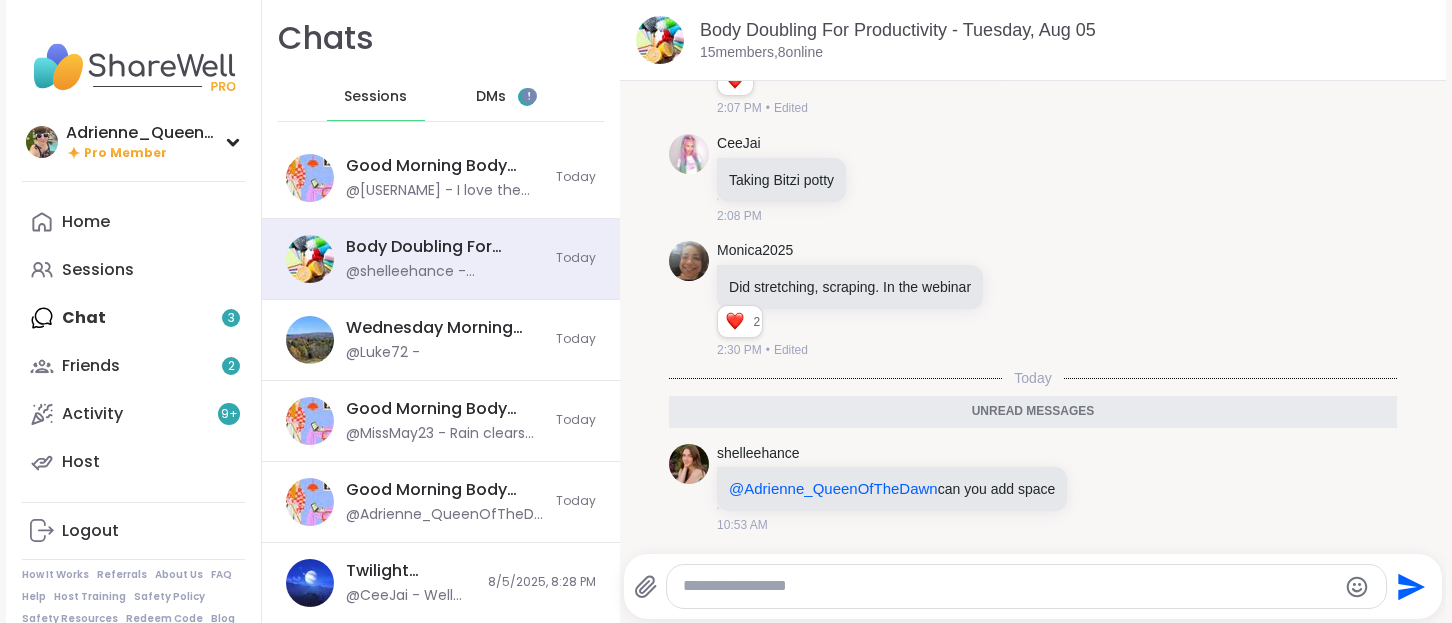 click at bounding box center [1009, 586] 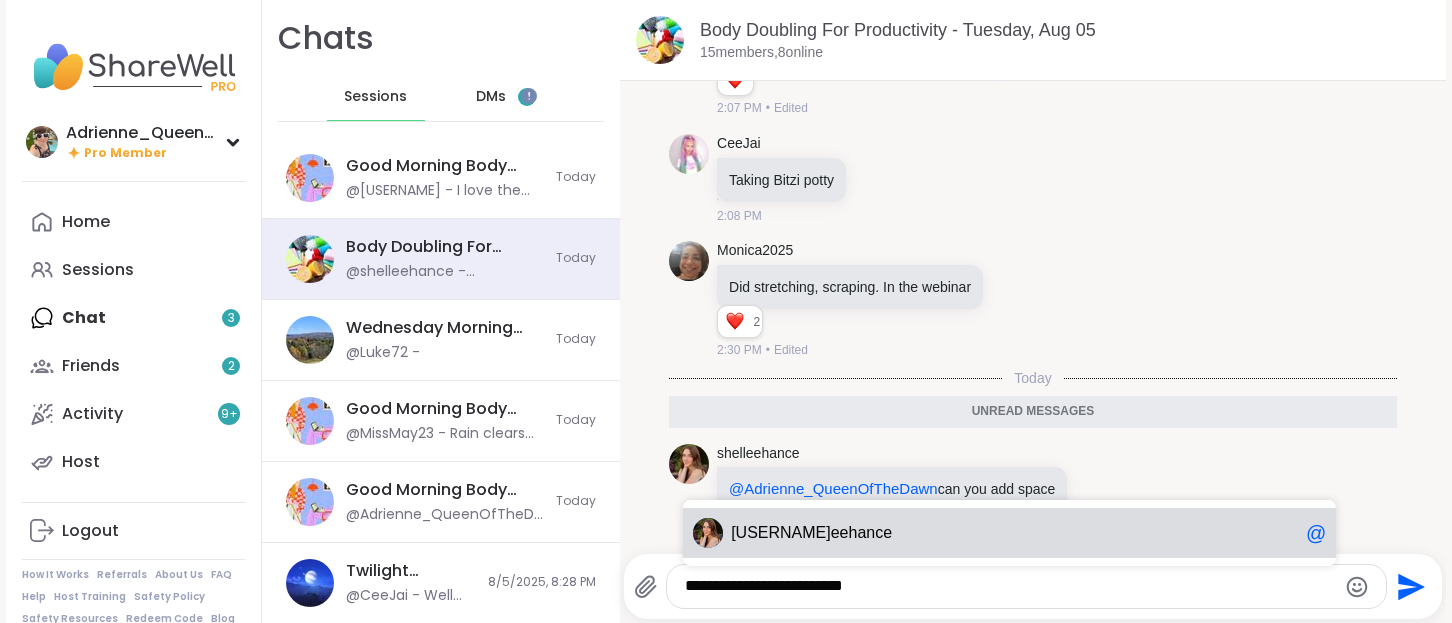 click on "shell eehance @" at bounding box center (1009, 533) 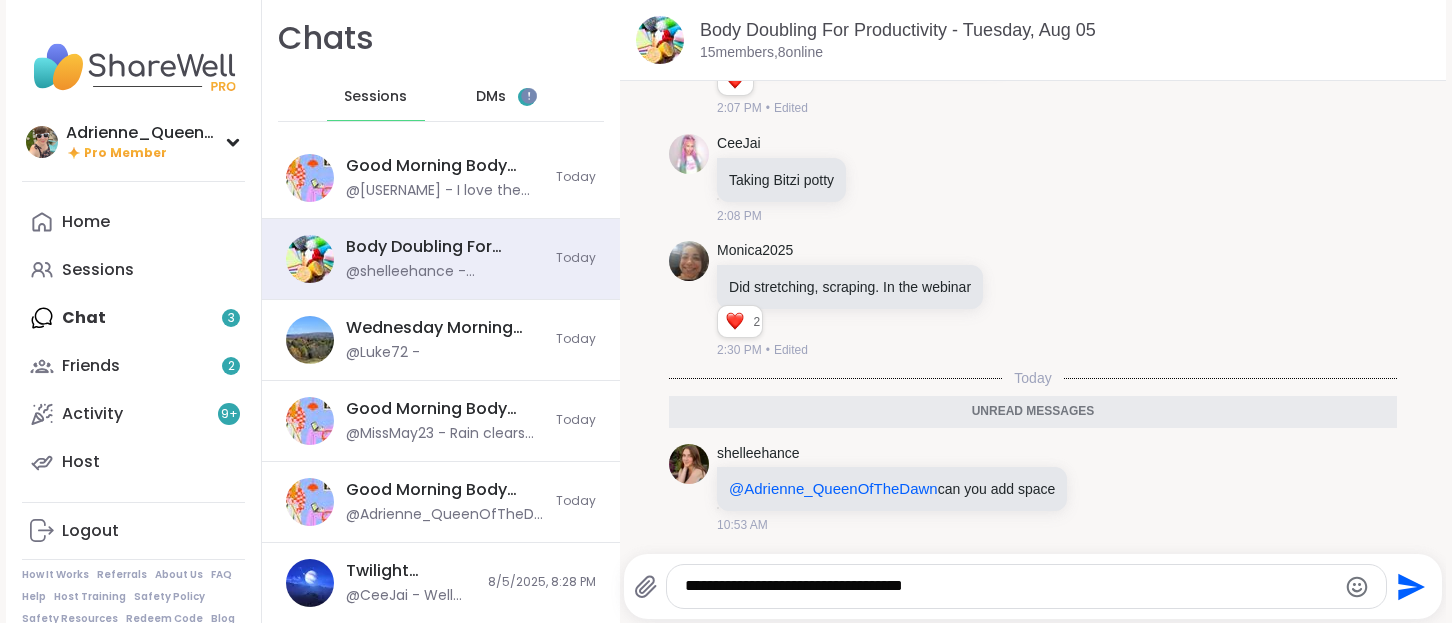type on "**********" 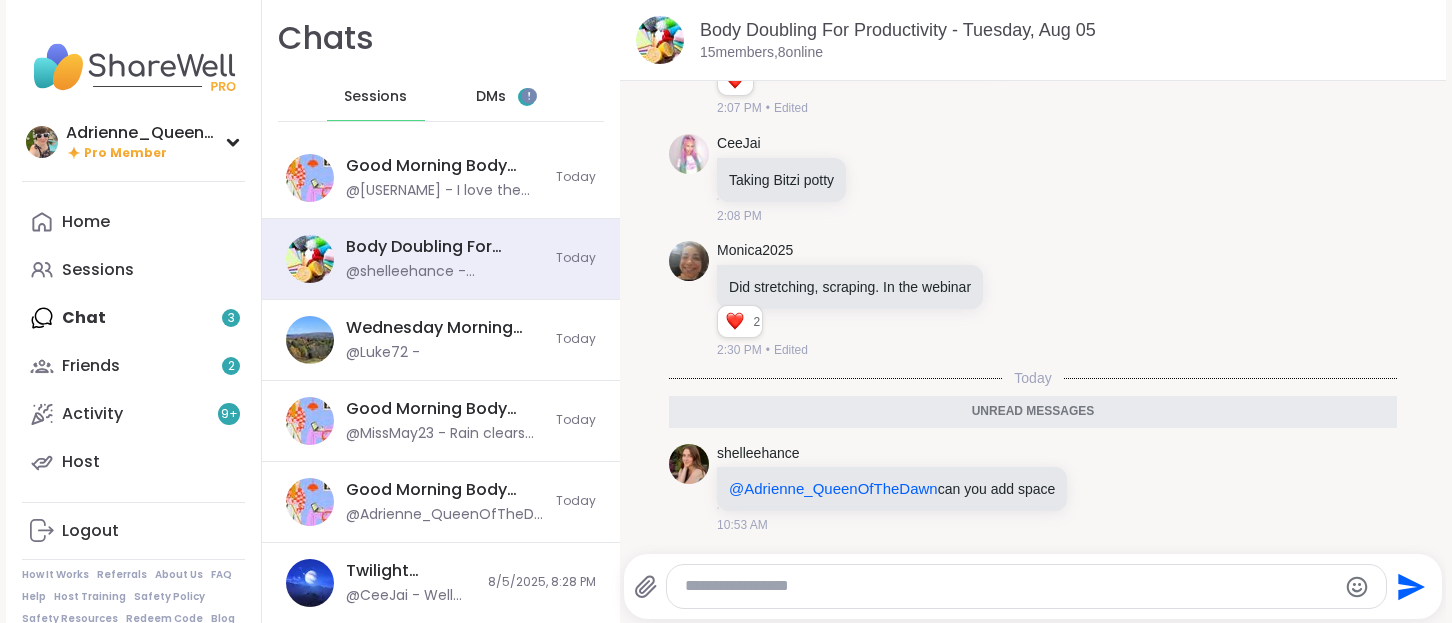 scroll, scrollTop: 1989, scrollLeft: 0, axis: vertical 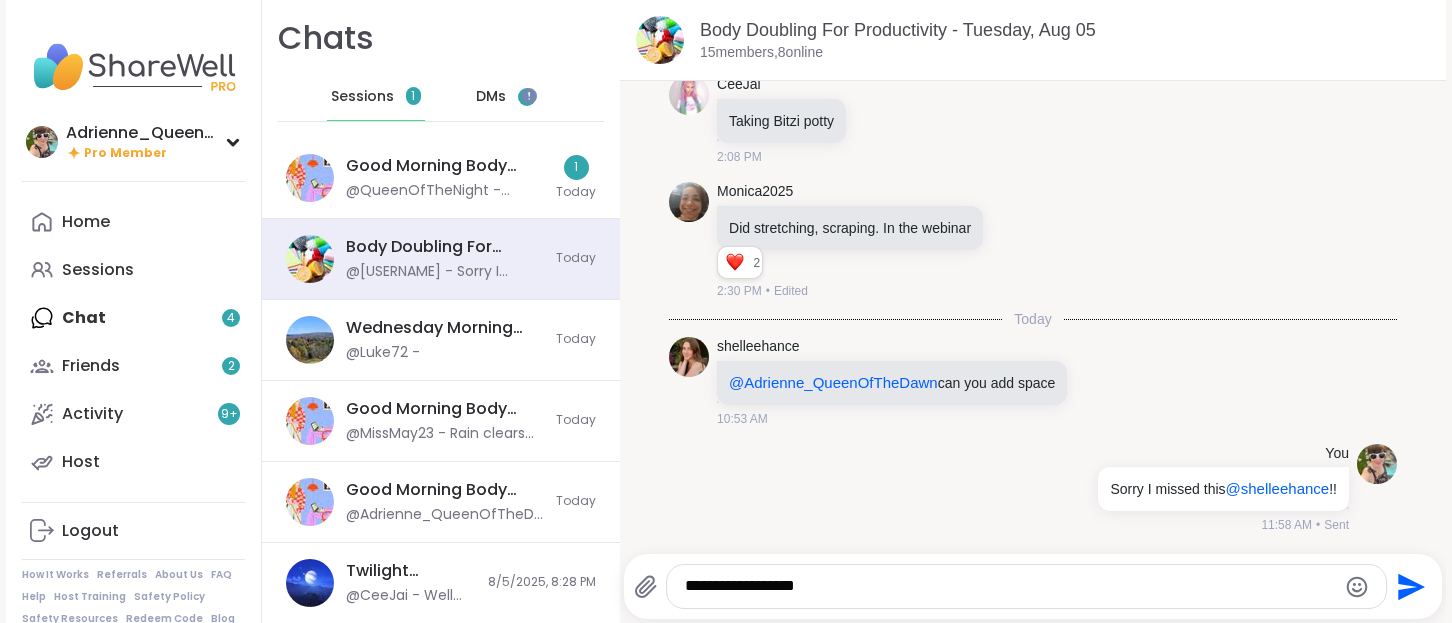 type on "**********" 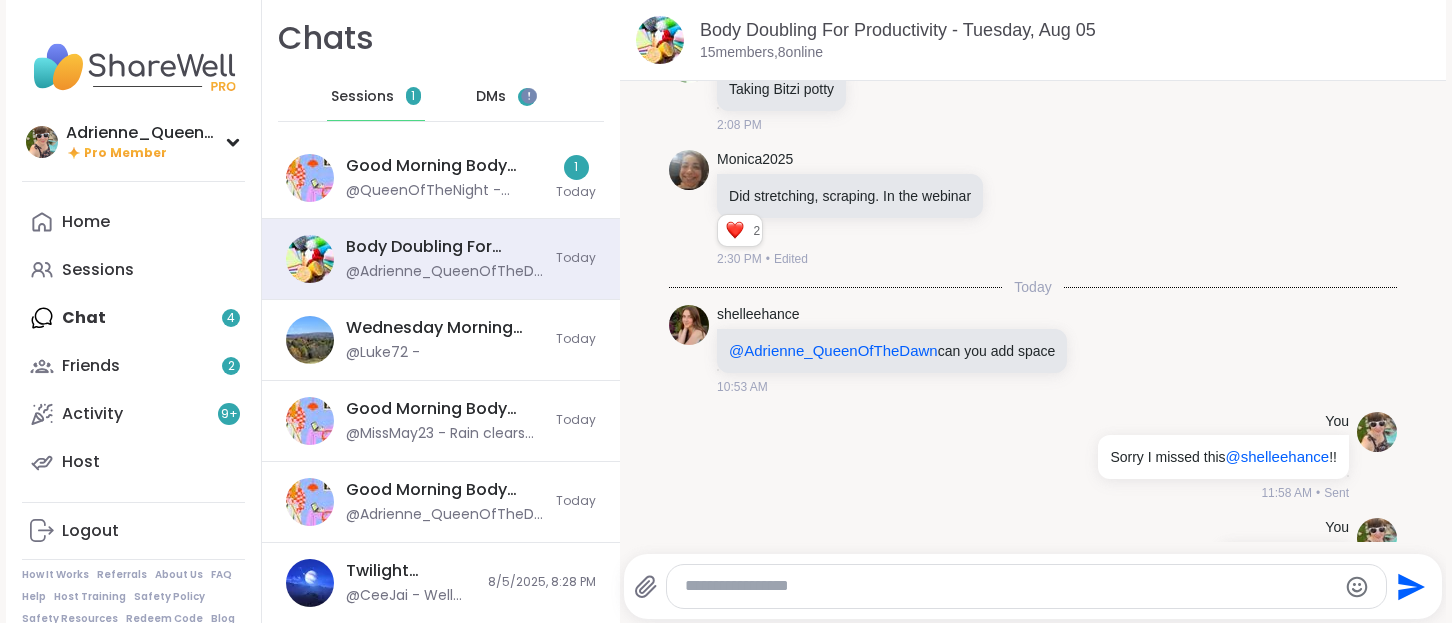scroll, scrollTop: 2096, scrollLeft: 0, axis: vertical 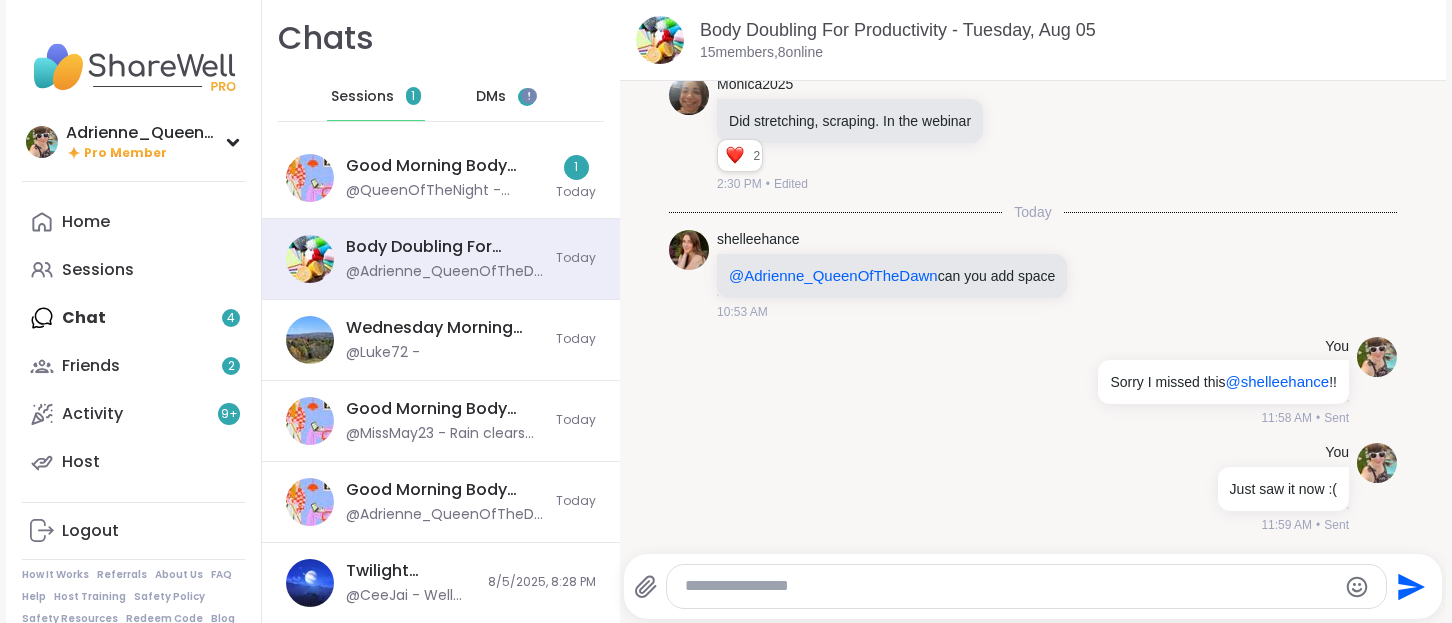 type 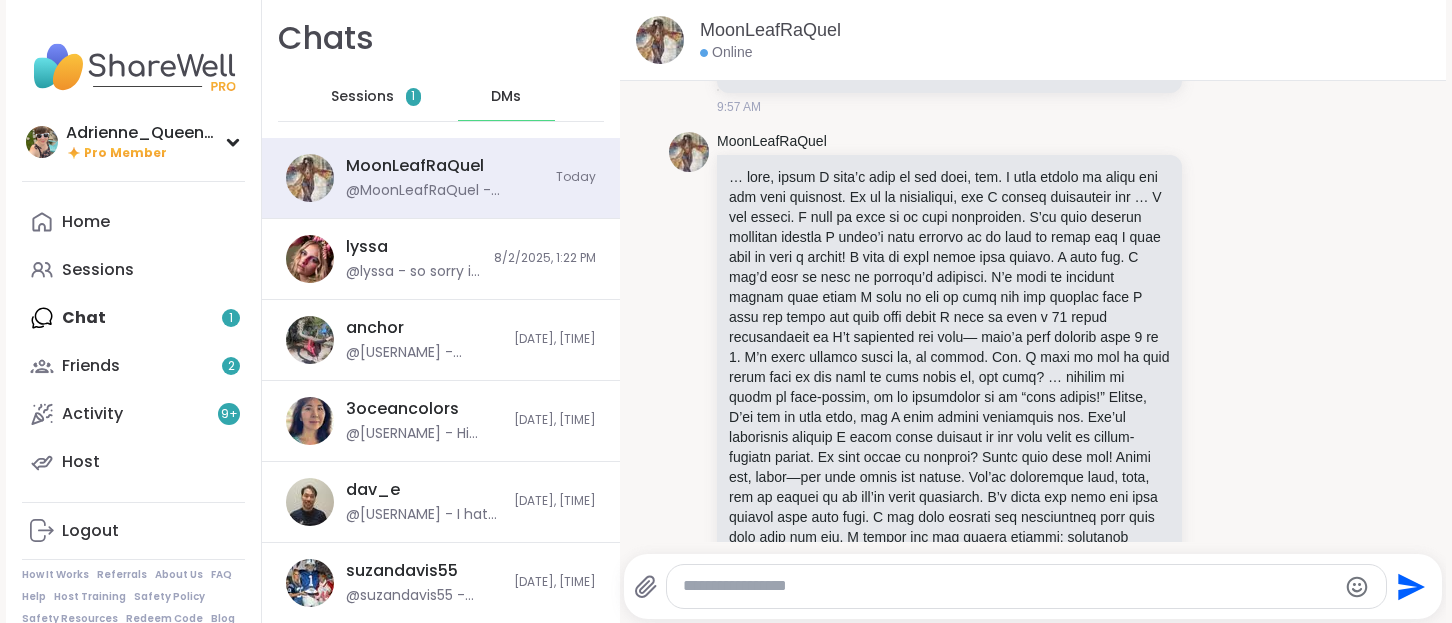 scroll, scrollTop: 2789, scrollLeft: 0, axis: vertical 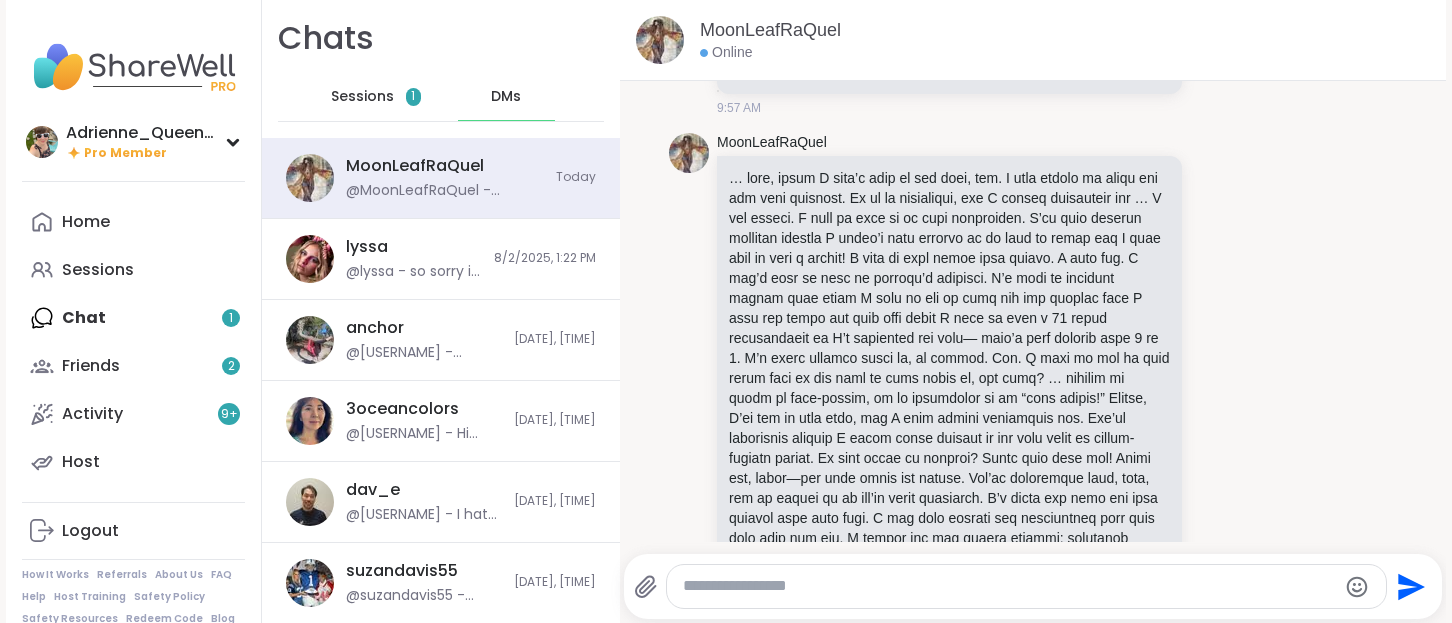 click on "Sessions" at bounding box center [362, 97] 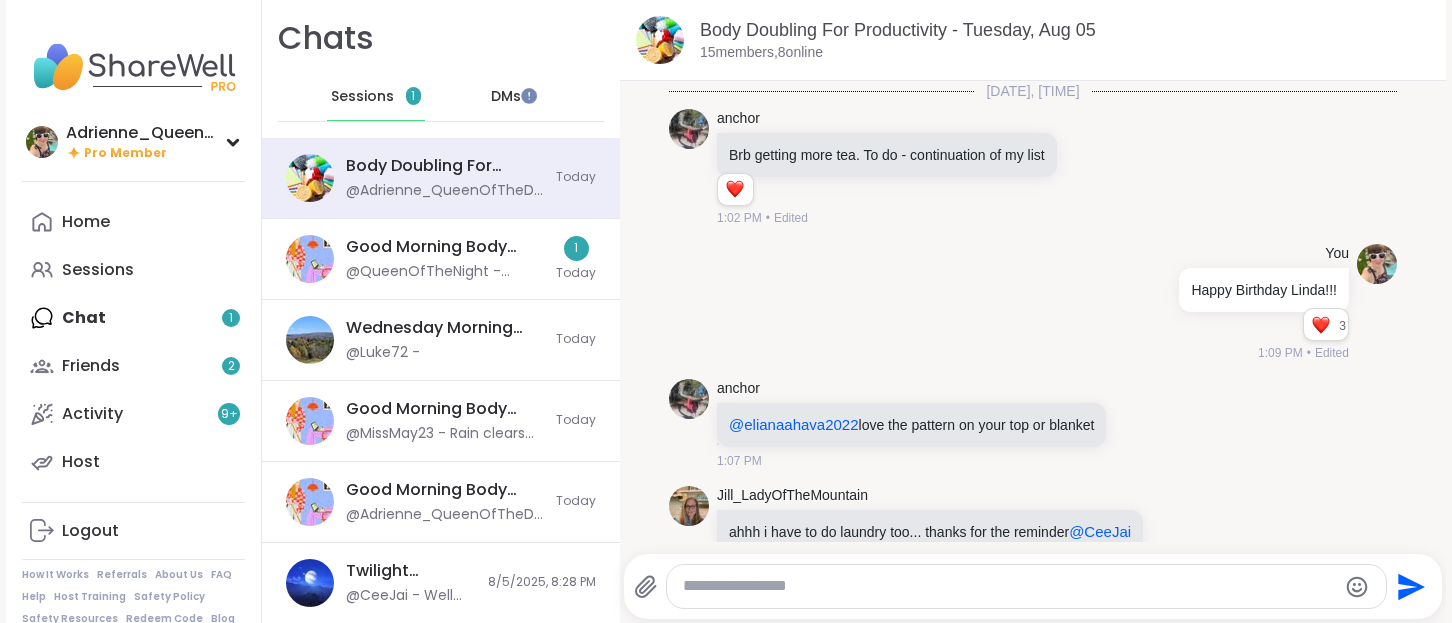scroll, scrollTop: 0, scrollLeft: 0, axis: both 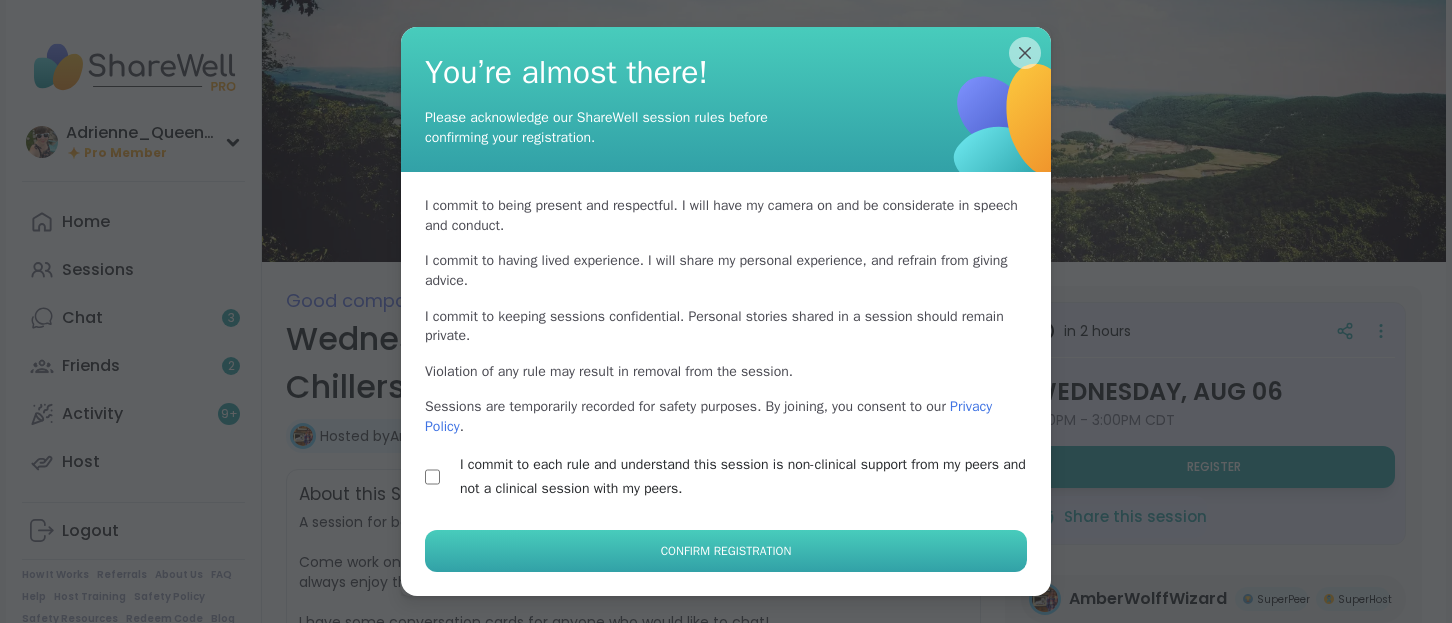 click on "Confirm Registration" at bounding box center [726, 551] 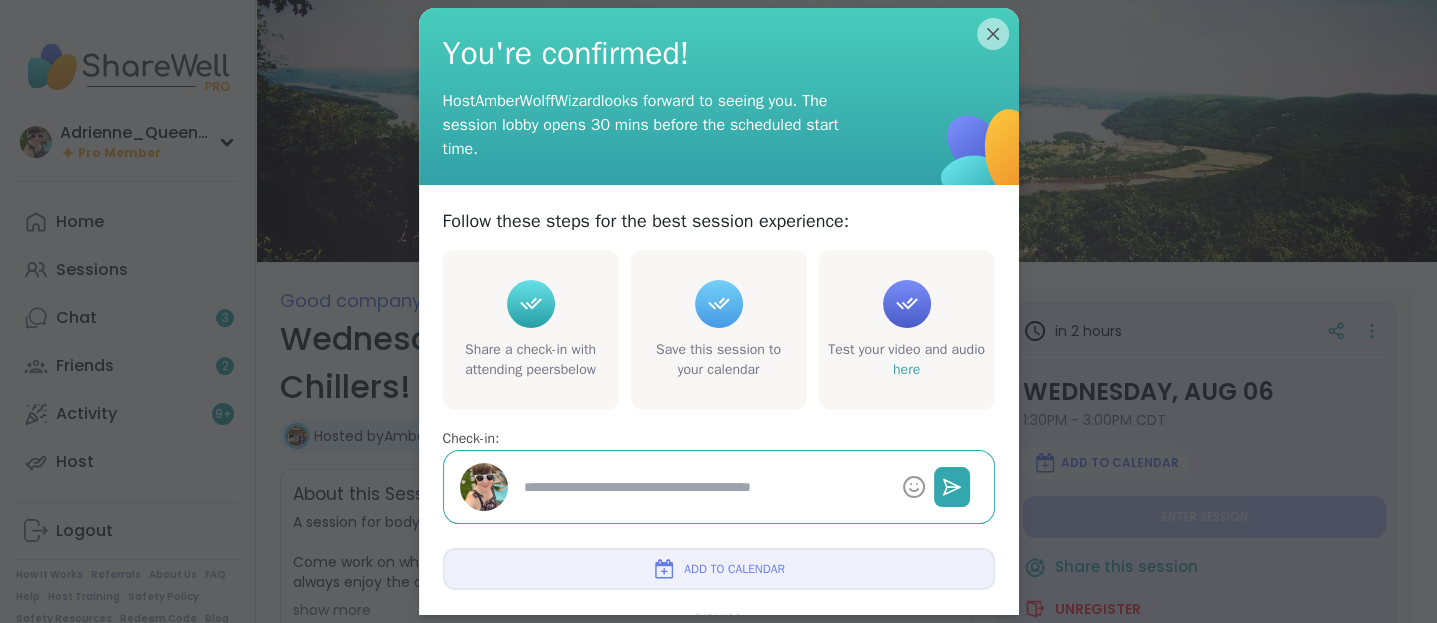 type on "*" 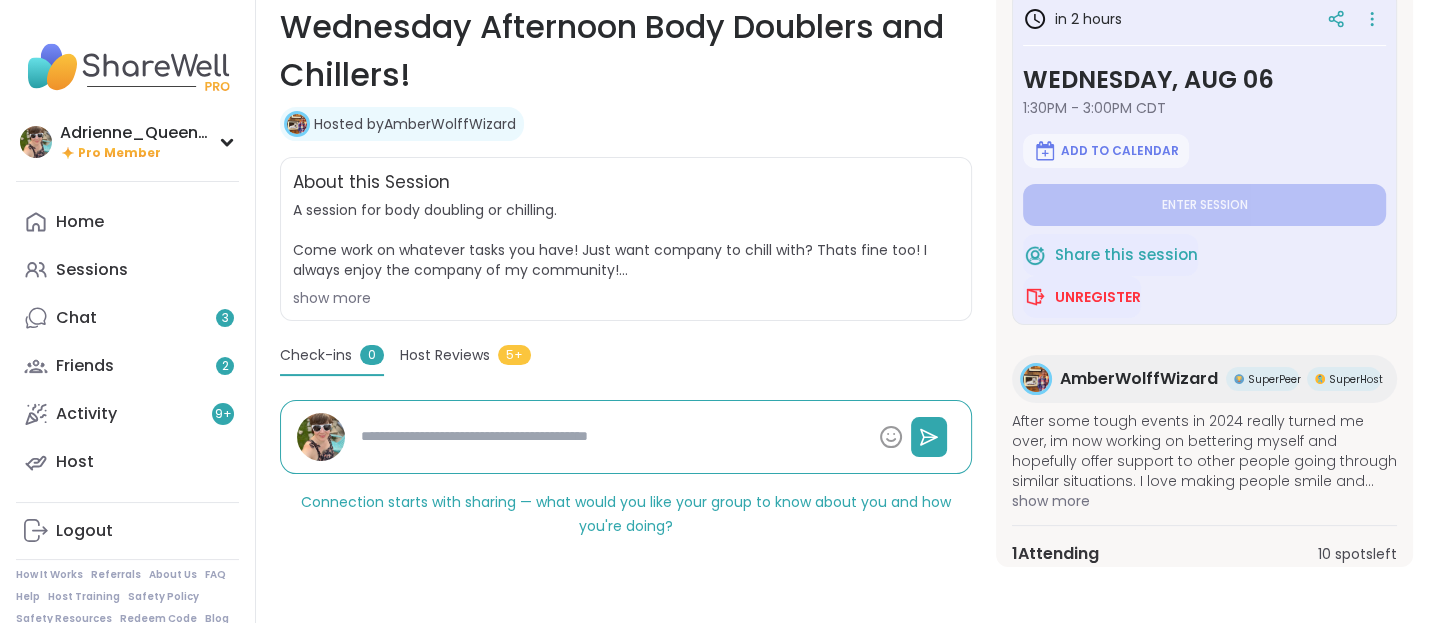 scroll, scrollTop: 0, scrollLeft: 0, axis: both 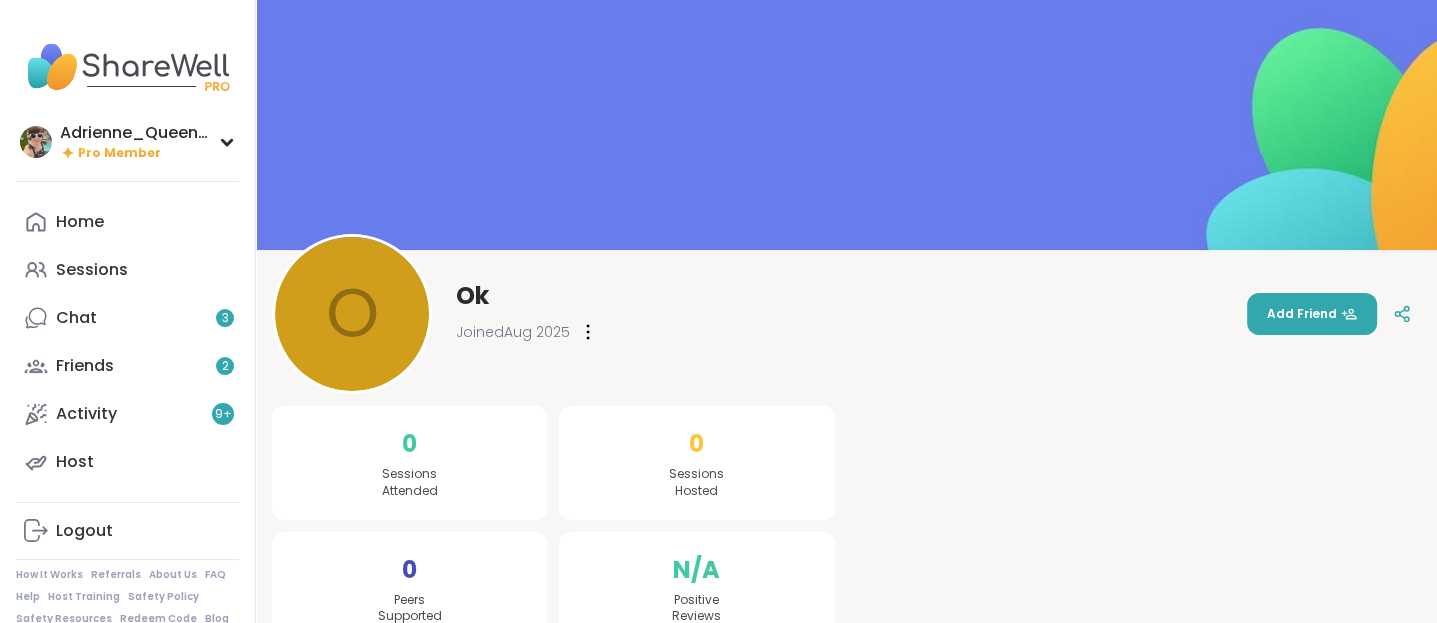 click at bounding box center [1140, 601] 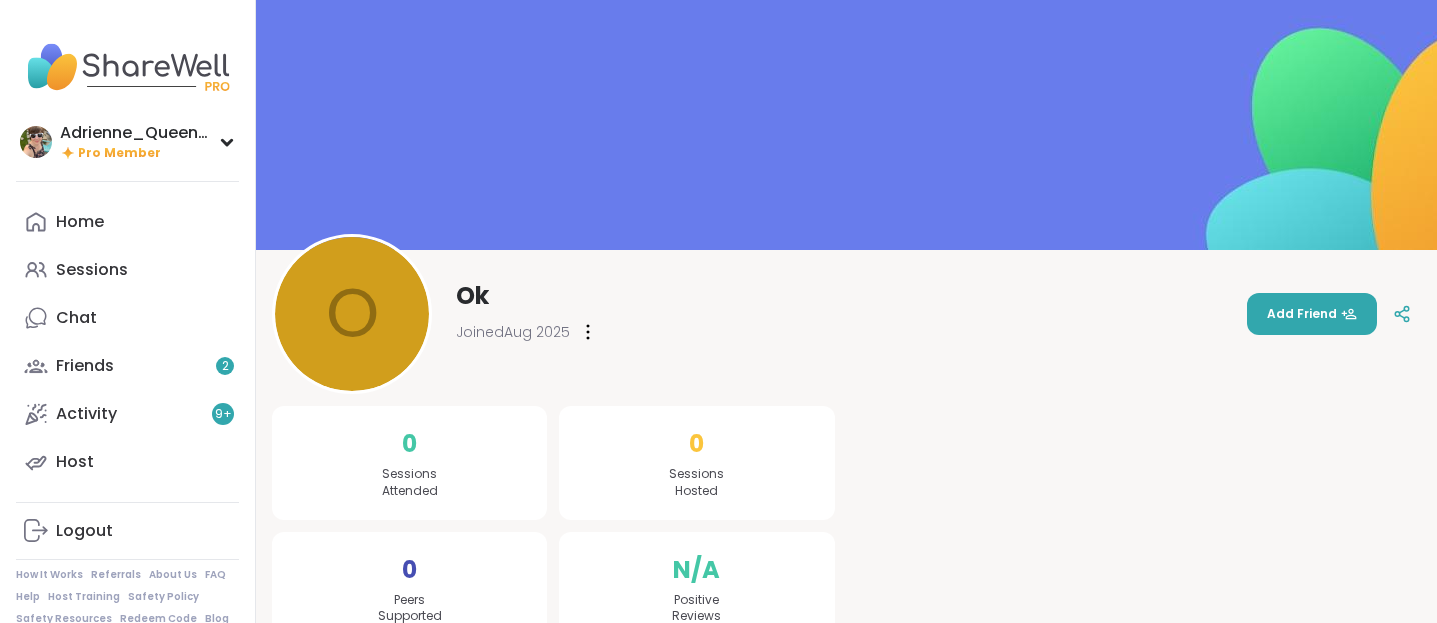 scroll, scrollTop: 0, scrollLeft: 0, axis: both 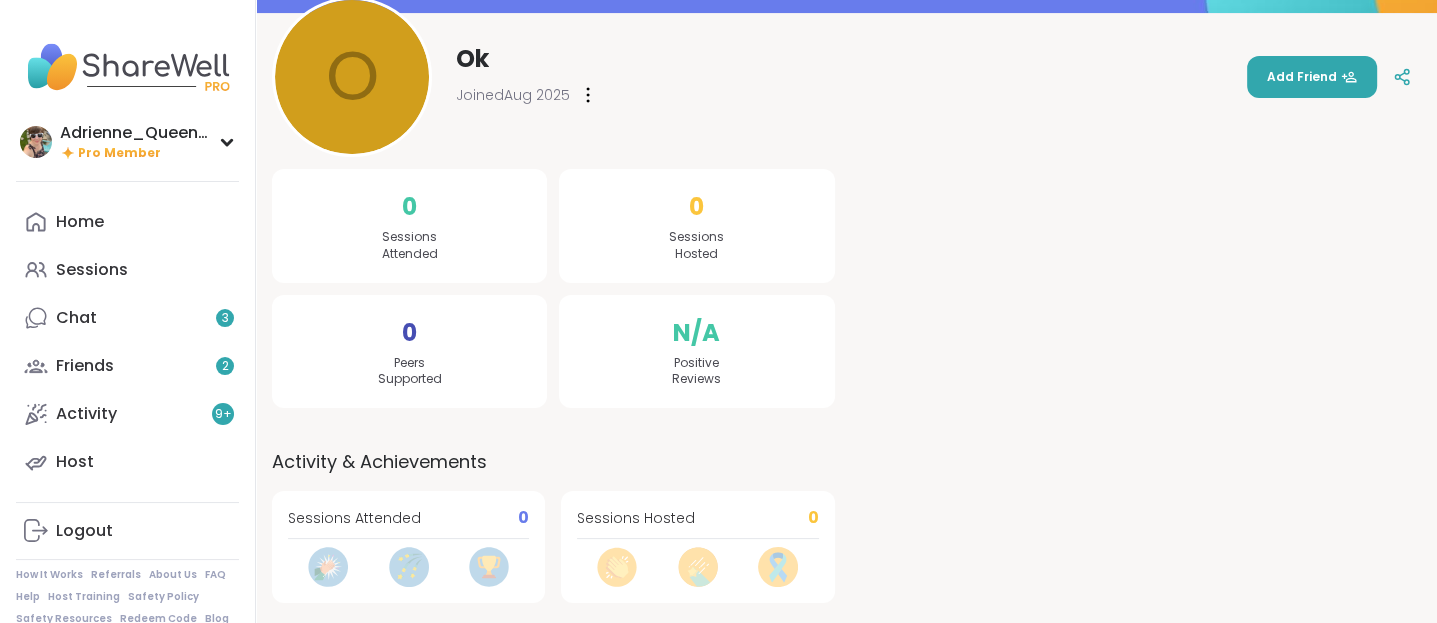 click at bounding box center [588, 95] 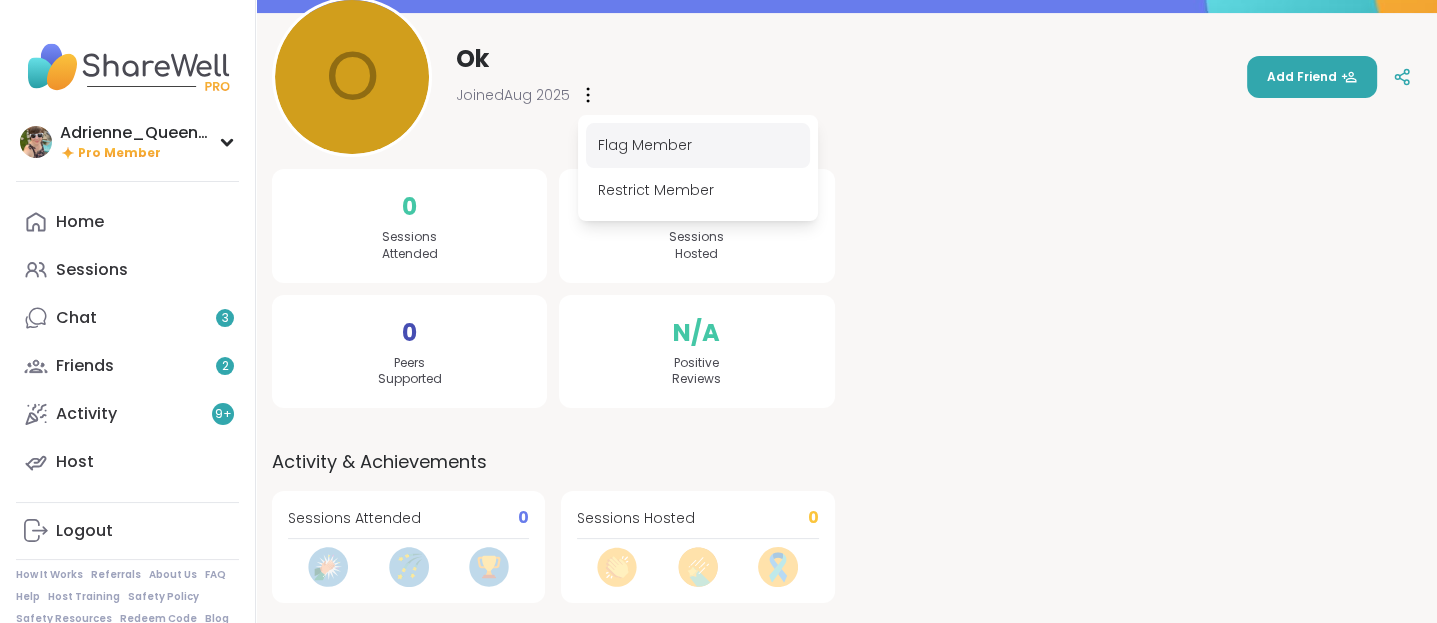 click on "Flag Member" at bounding box center [698, 145] 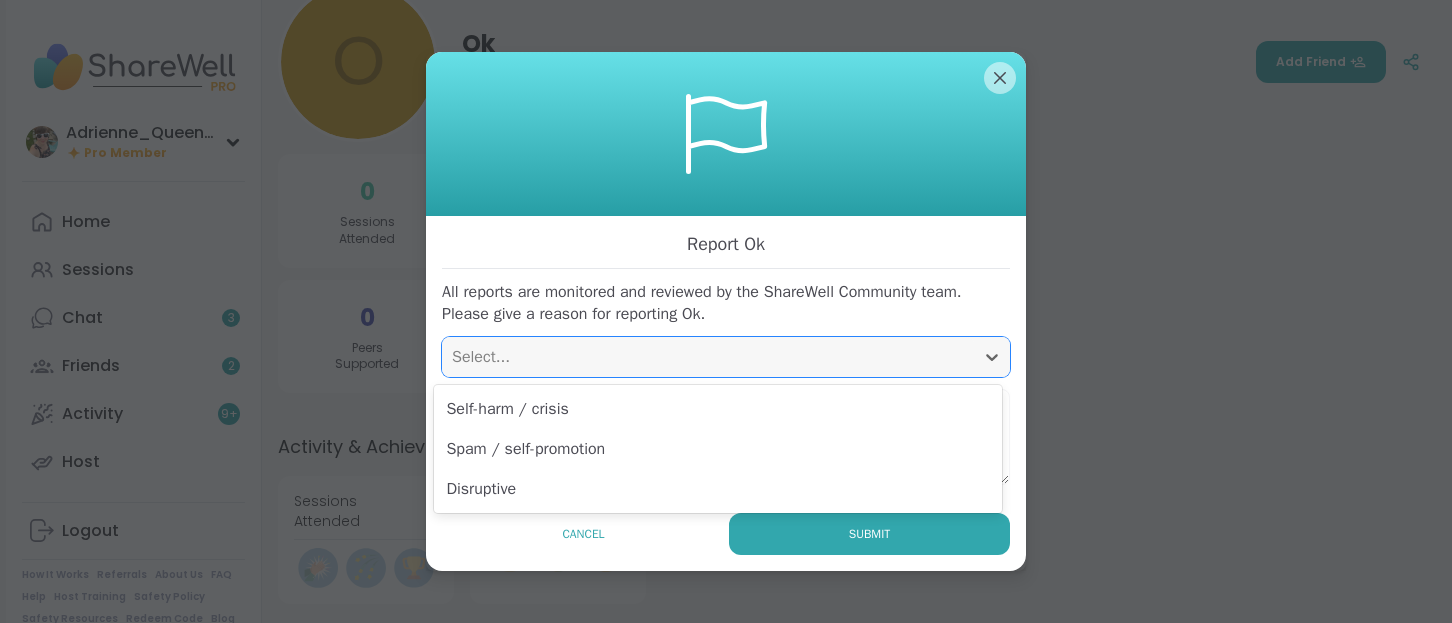 click on "Select..." at bounding box center [708, 357] 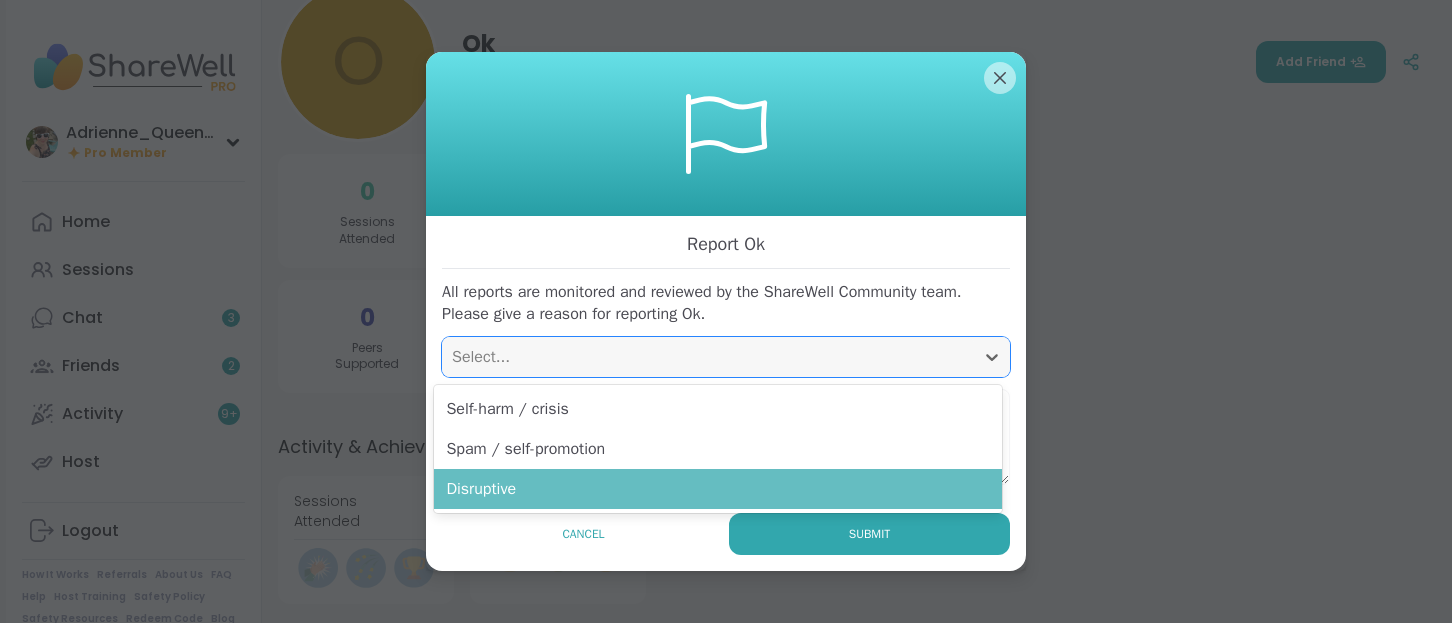 click on "Disruptive" at bounding box center [718, 489] 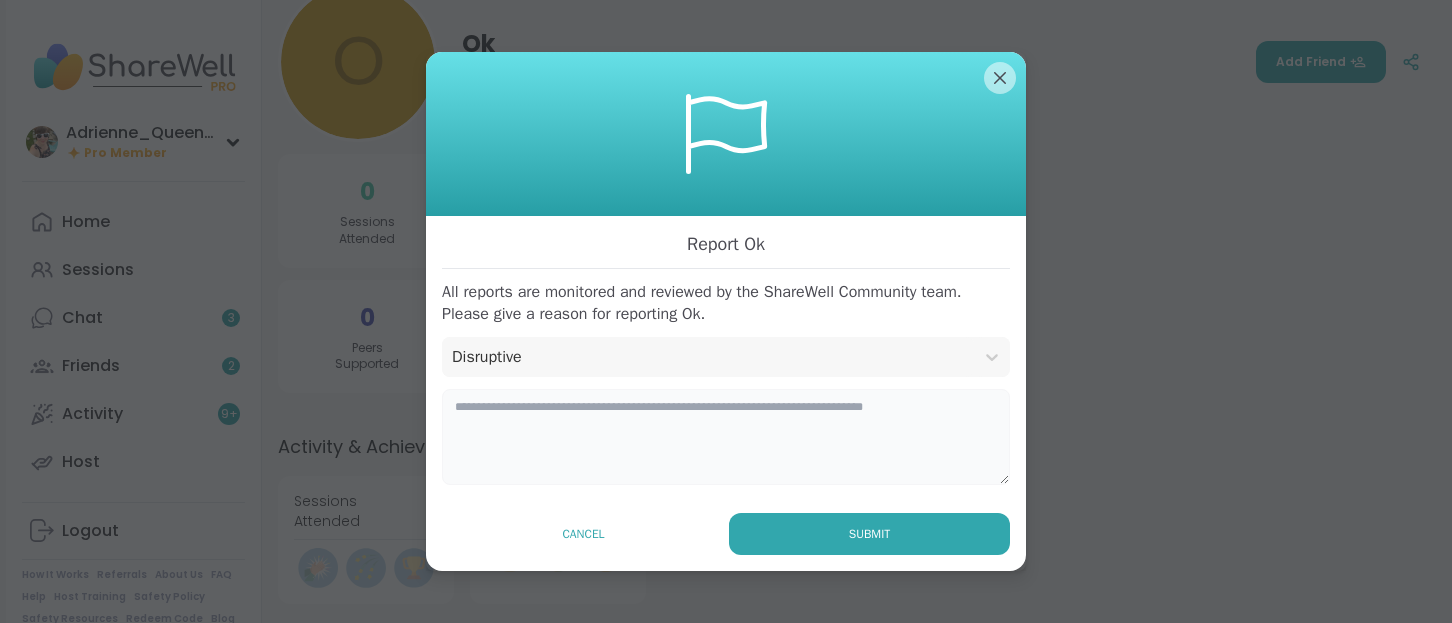 click at bounding box center (726, 437) 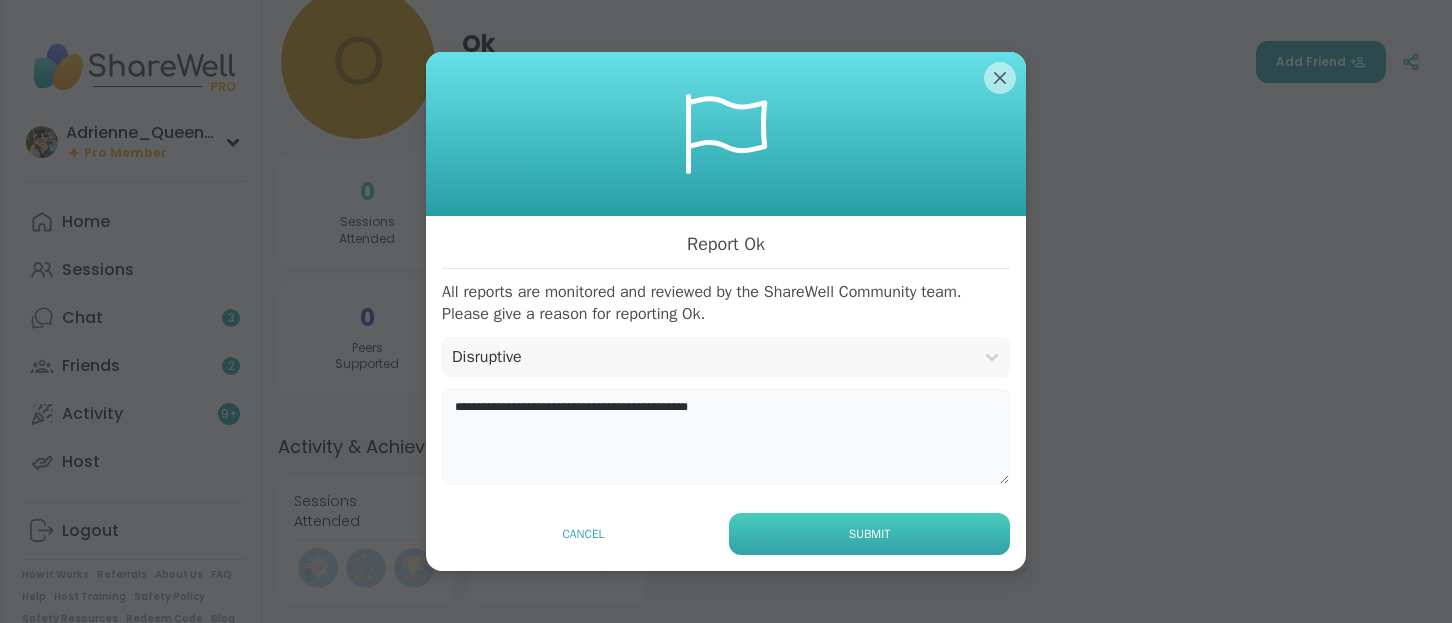 type on "**********" 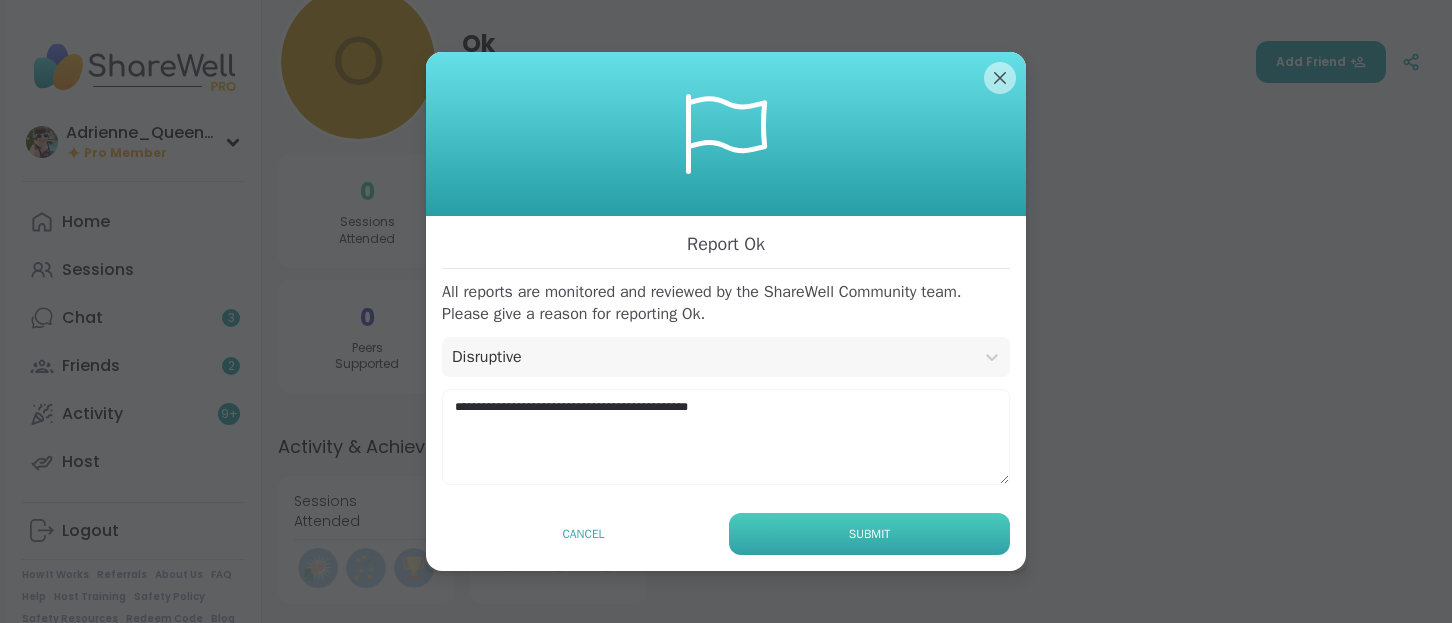 click on "Submit" at bounding box center [869, 534] 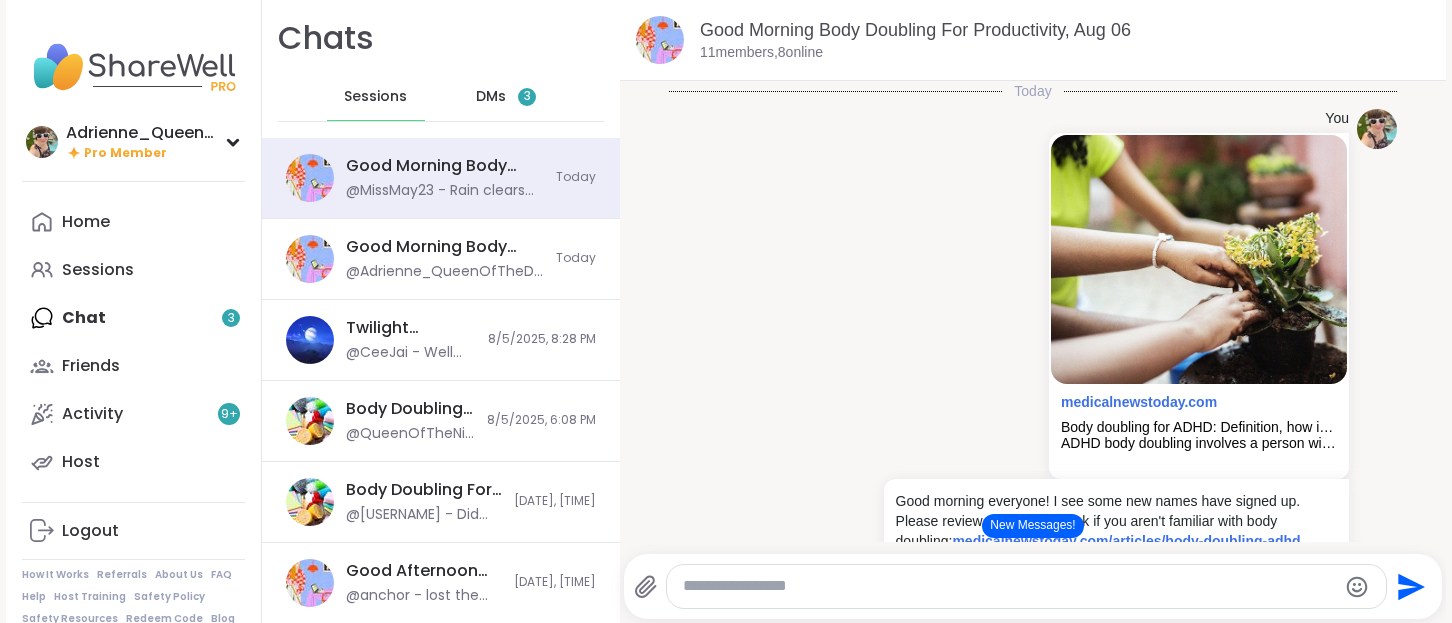 scroll, scrollTop: 0, scrollLeft: 0, axis: both 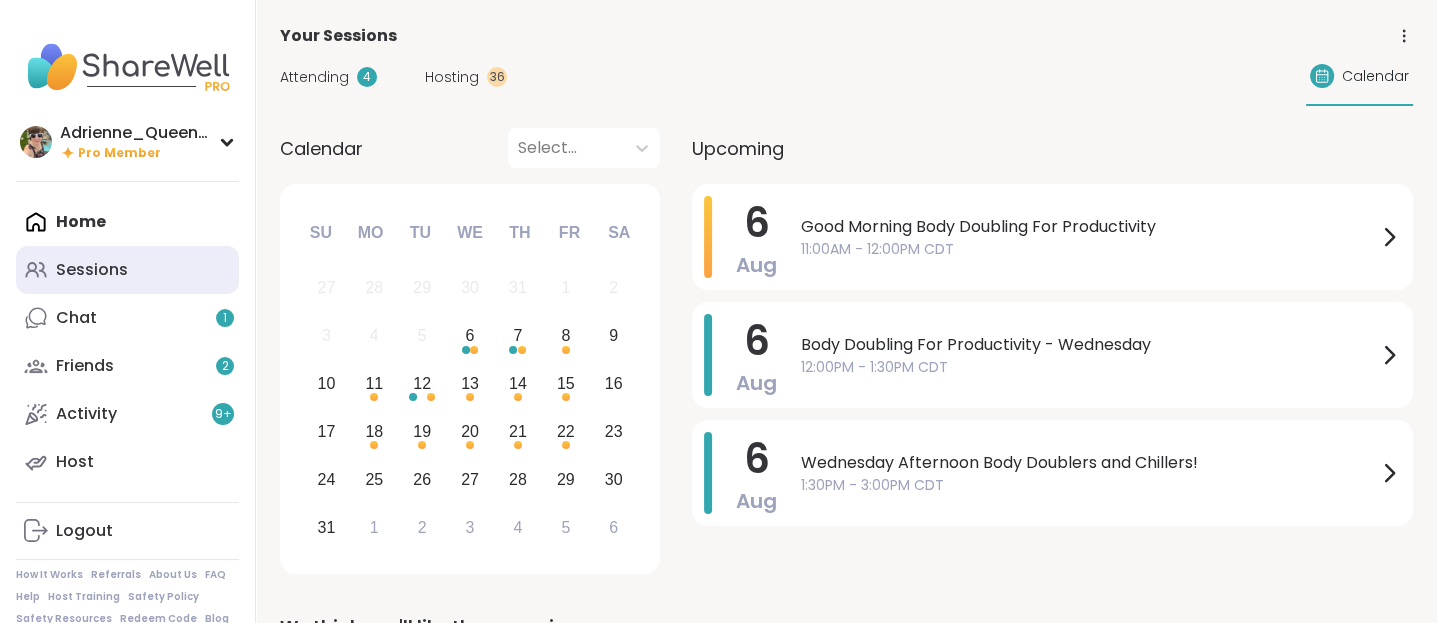 click on "Sessions" at bounding box center [127, 270] 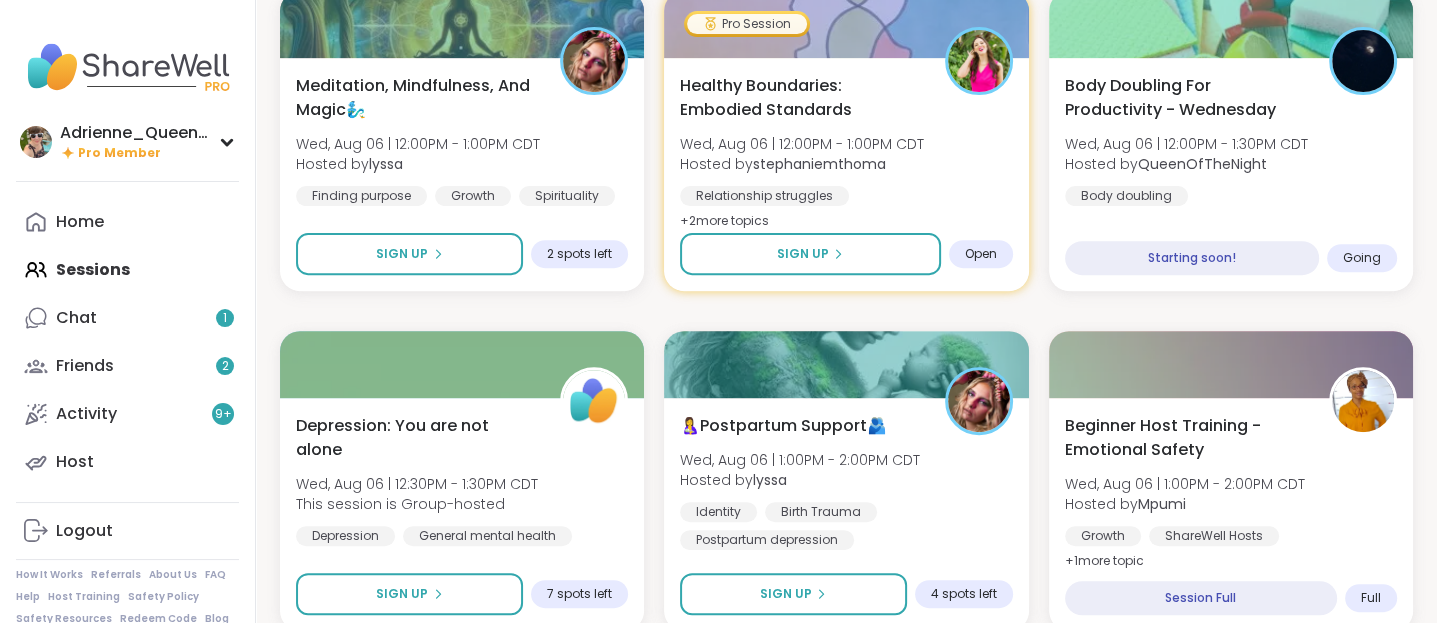 scroll, scrollTop: 663, scrollLeft: 0, axis: vertical 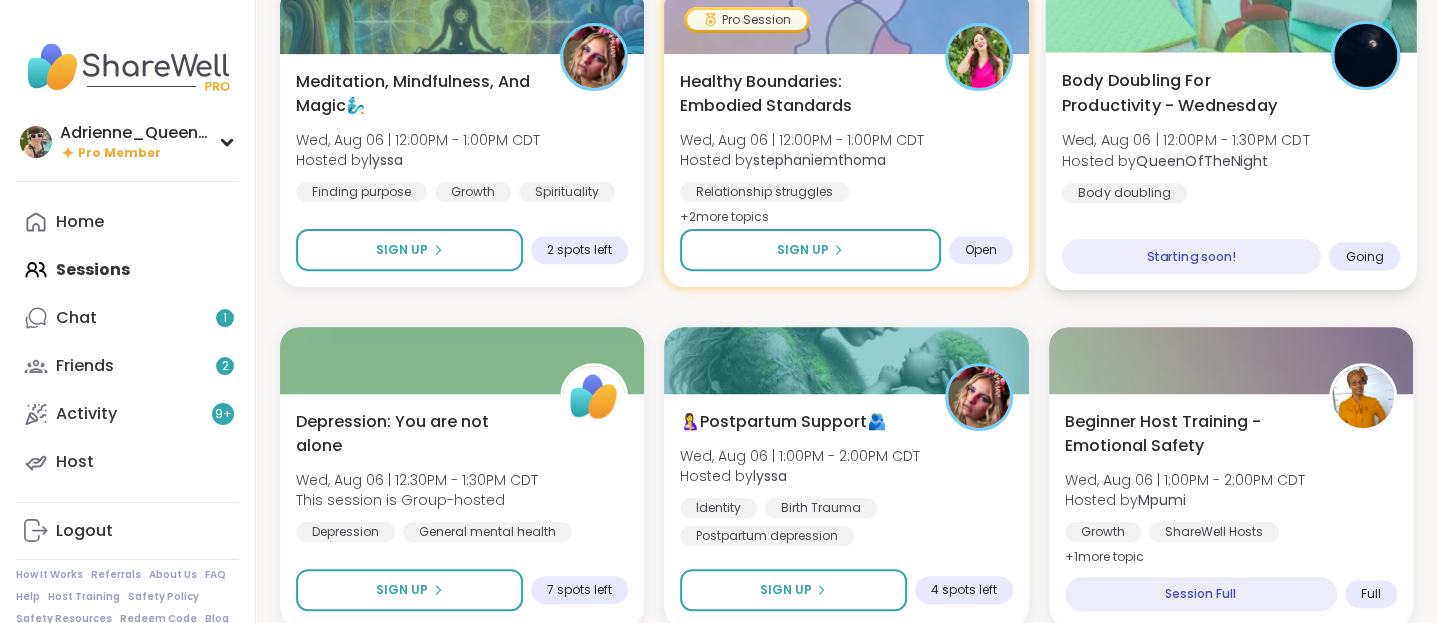 click on "Hosted by  QueenOfTheNight" at bounding box center (1185, 160) 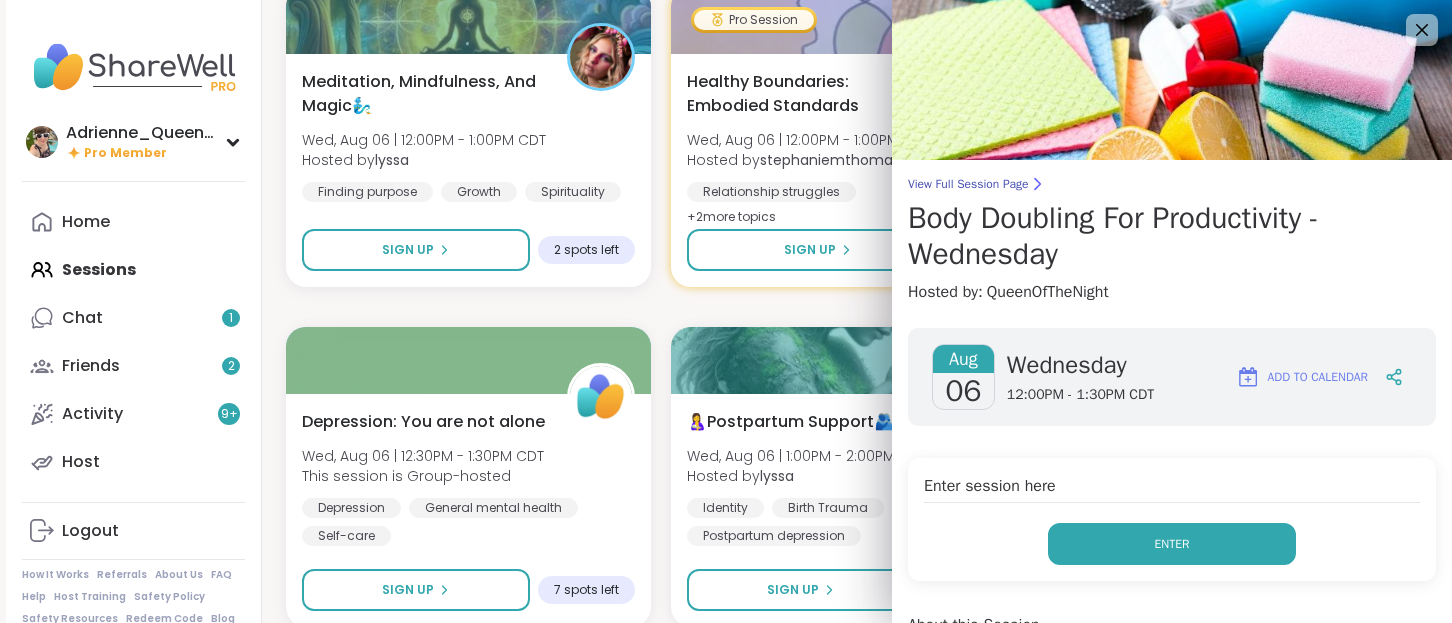 click on "Enter" at bounding box center [1172, 544] 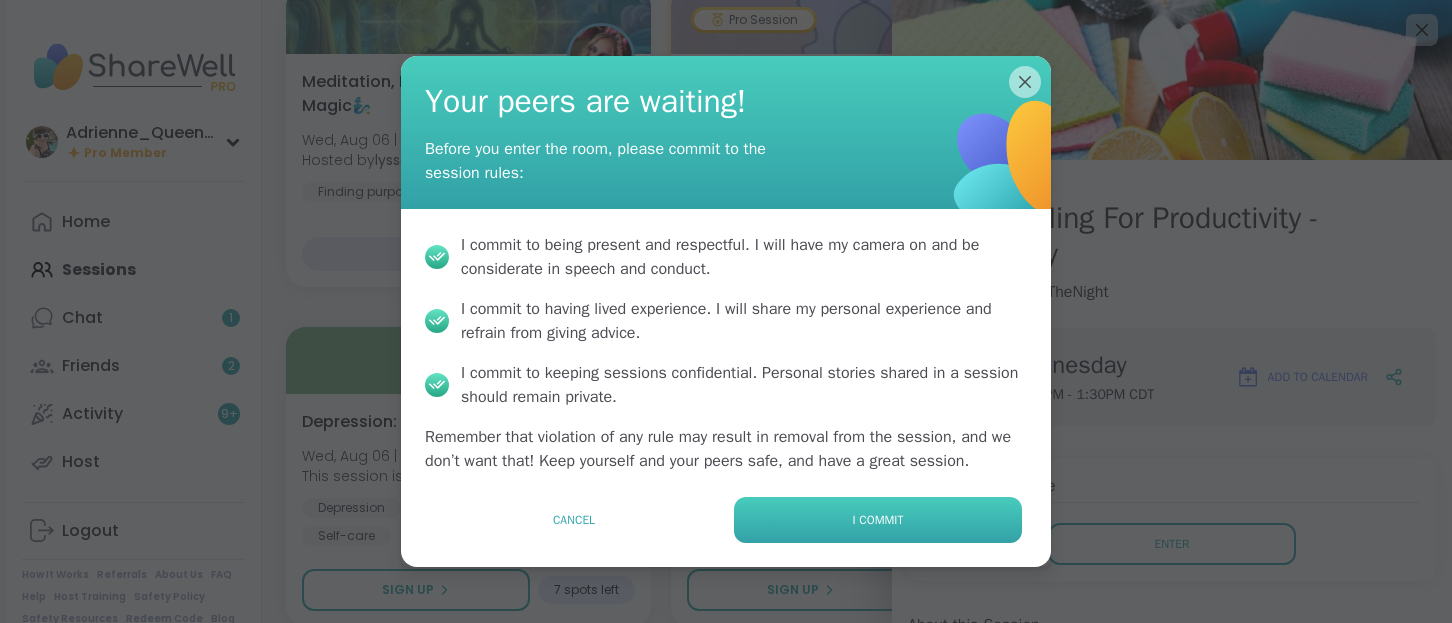 click on "I commit" at bounding box center [878, 520] 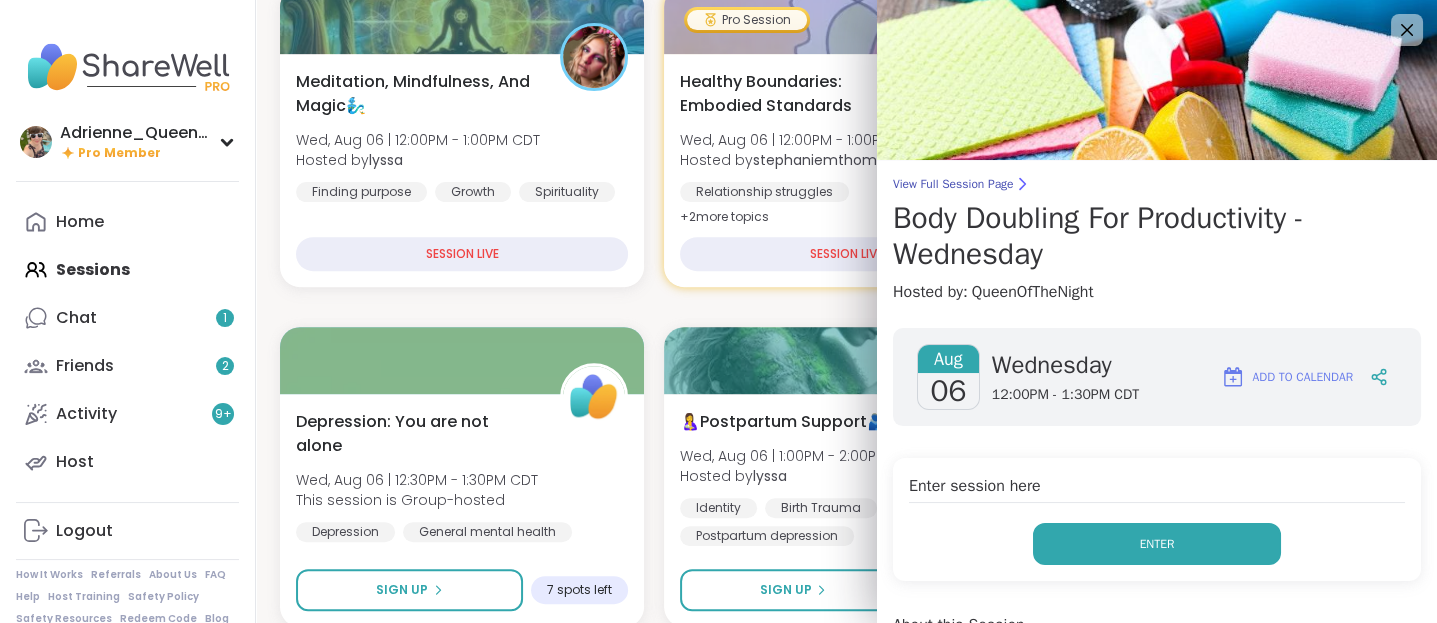 click on "Enter" at bounding box center (1157, 544) 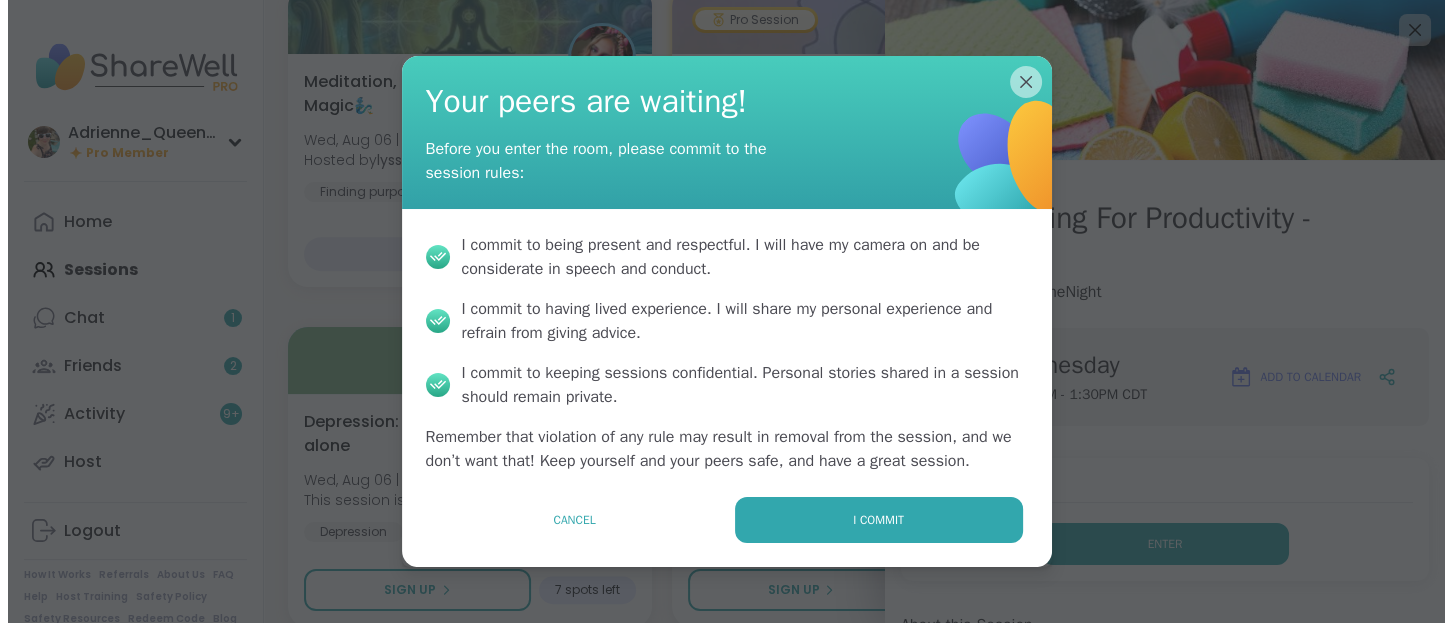 scroll, scrollTop: 0, scrollLeft: 0, axis: both 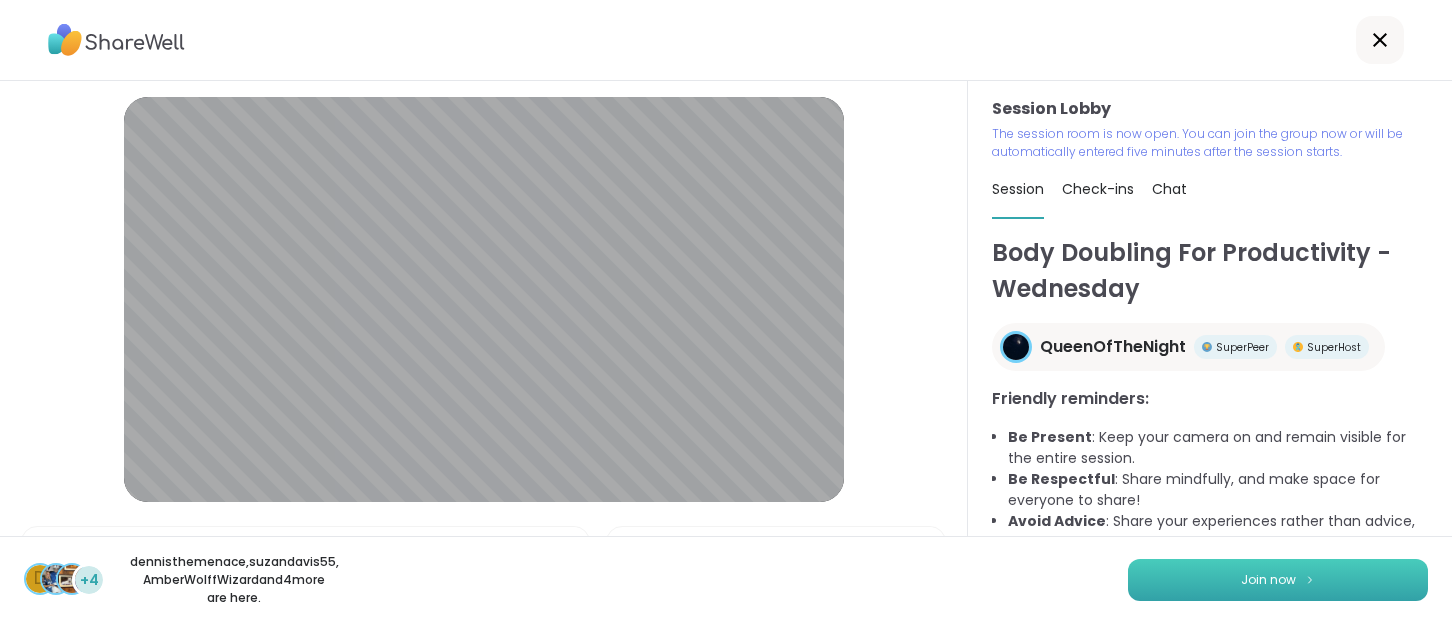 click on "Join now" at bounding box center (1278, 580) 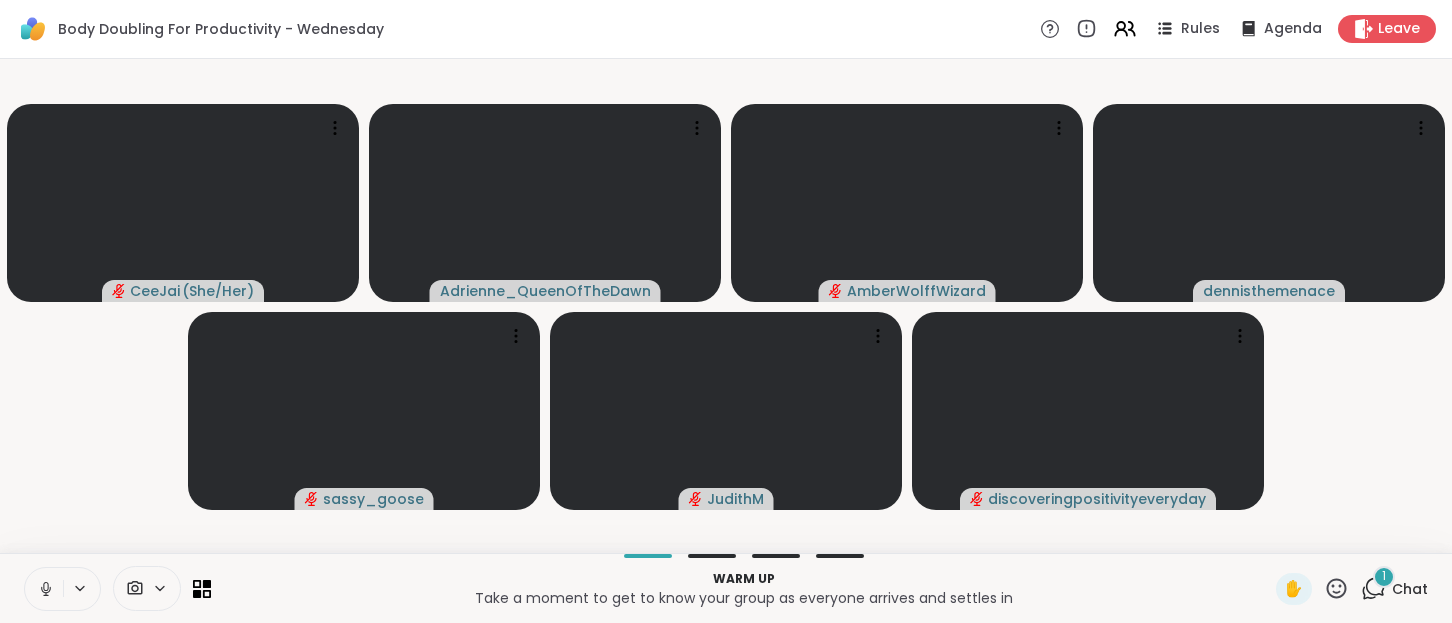 click on "Chat" at bounding box center (1410, 589) 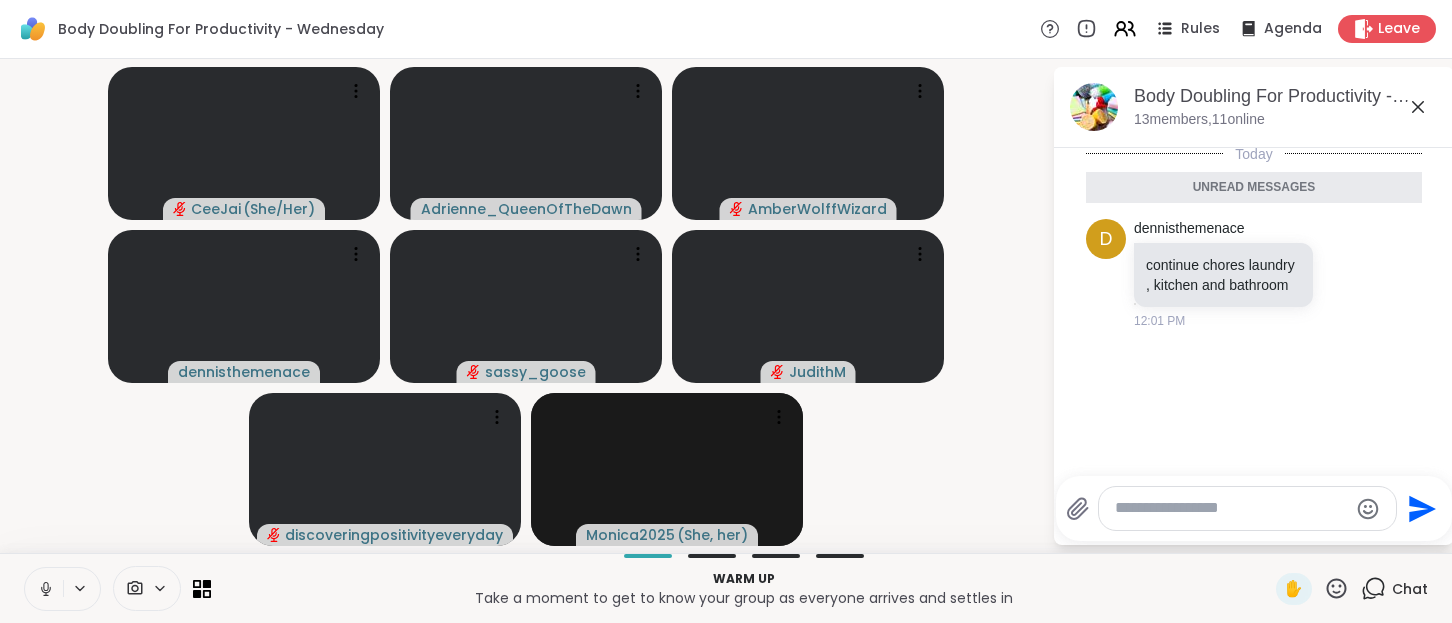 scroll, scrollTop: 0, scrollLeft: 0, axis: both 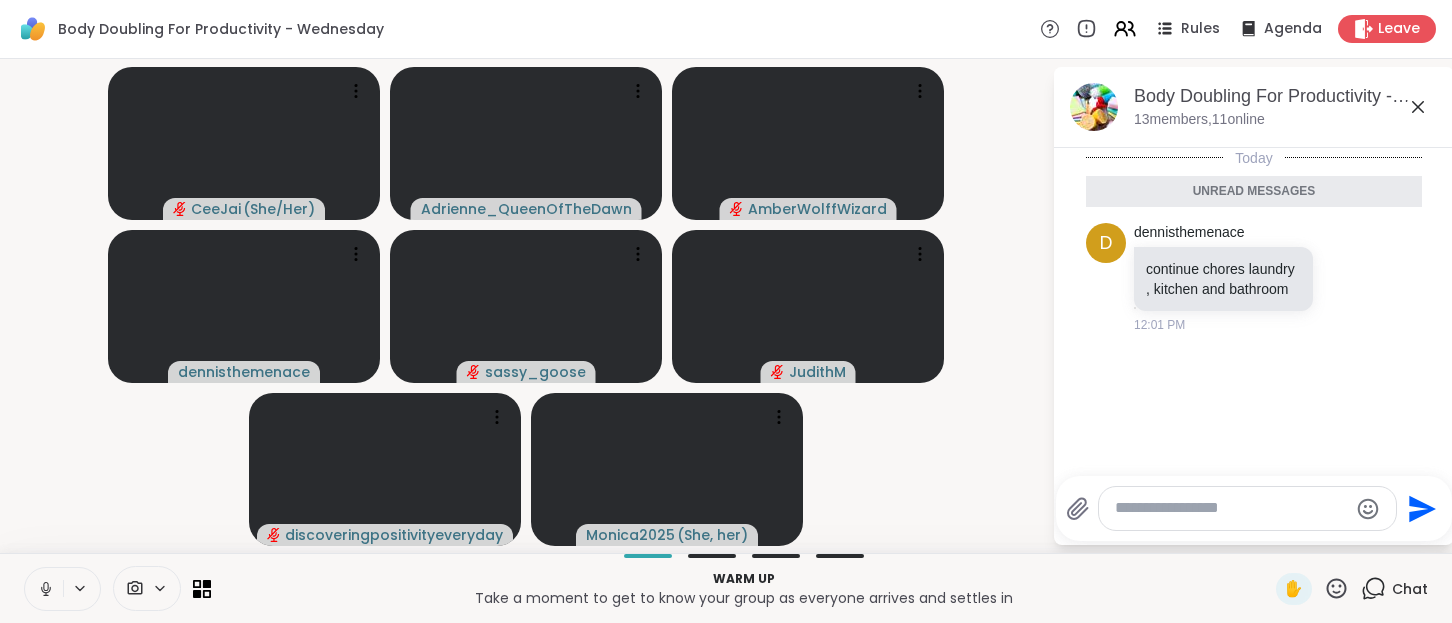 click at bounding box center [1247, 508] 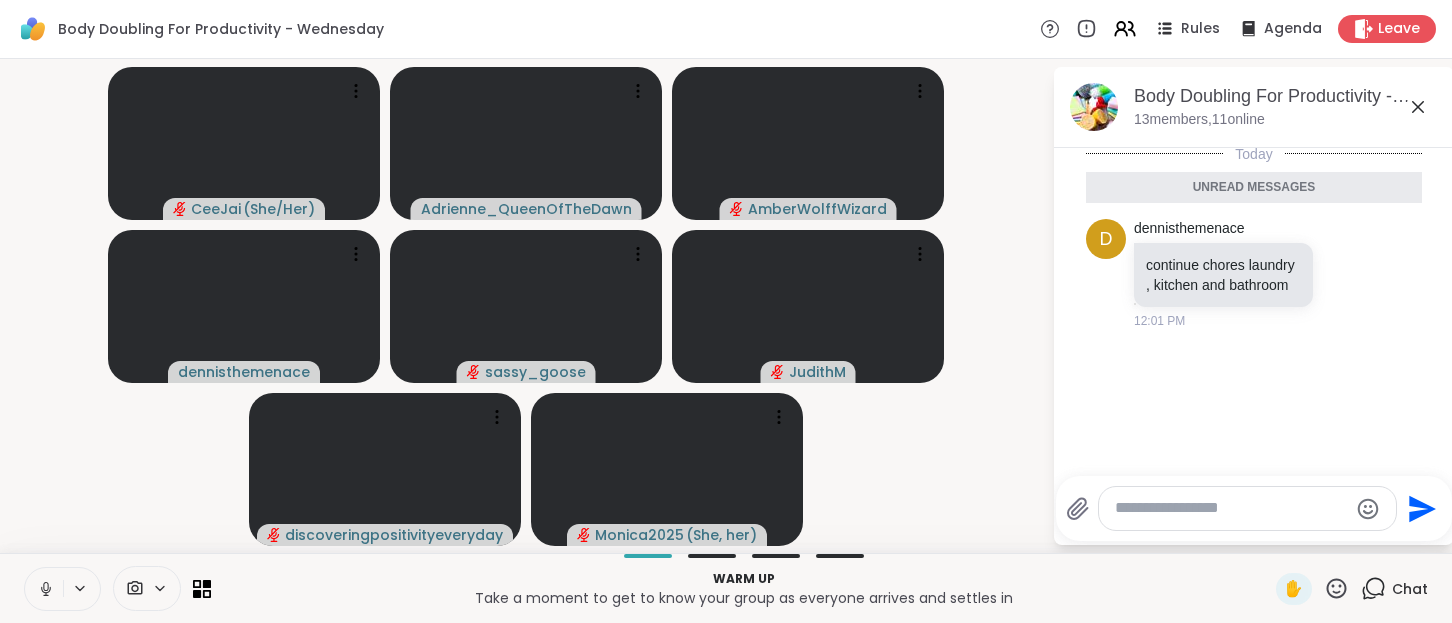 click on "Today Unread messages d dennisthemenace continue chores laundry , kitchen and bathroom 12:01 PM" at bounding box center [1254, 302] 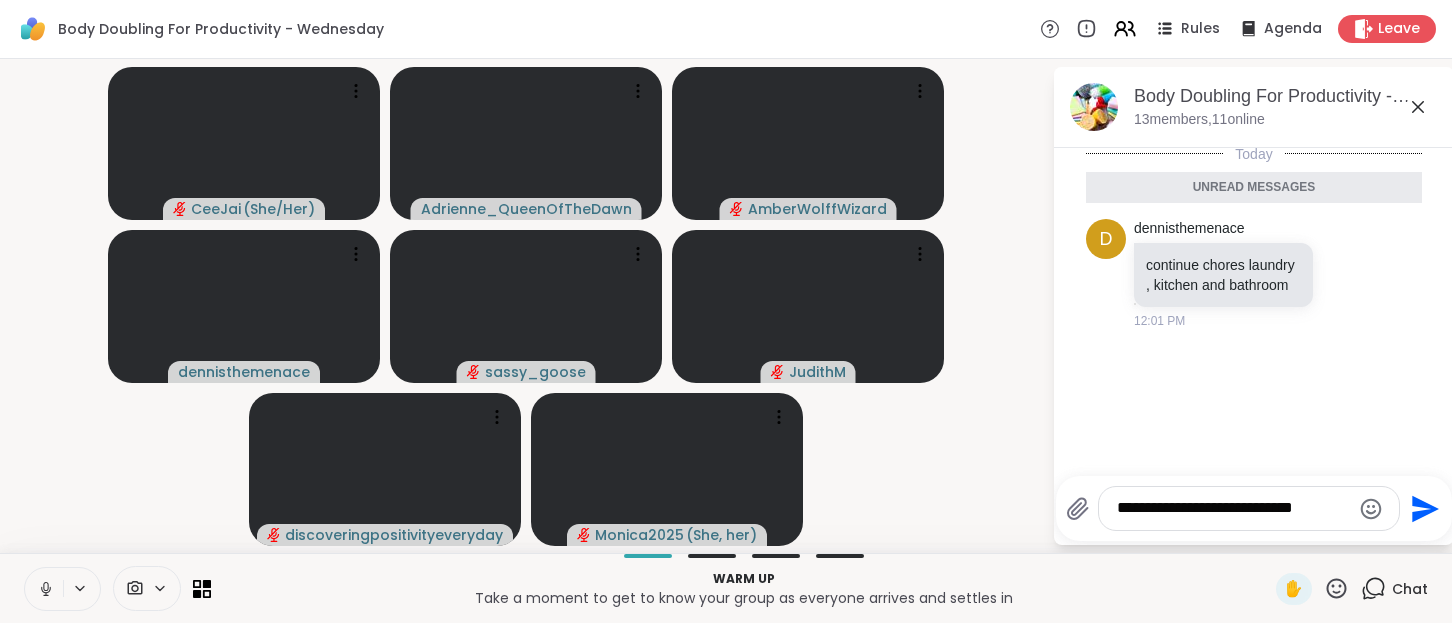 type on "**********" 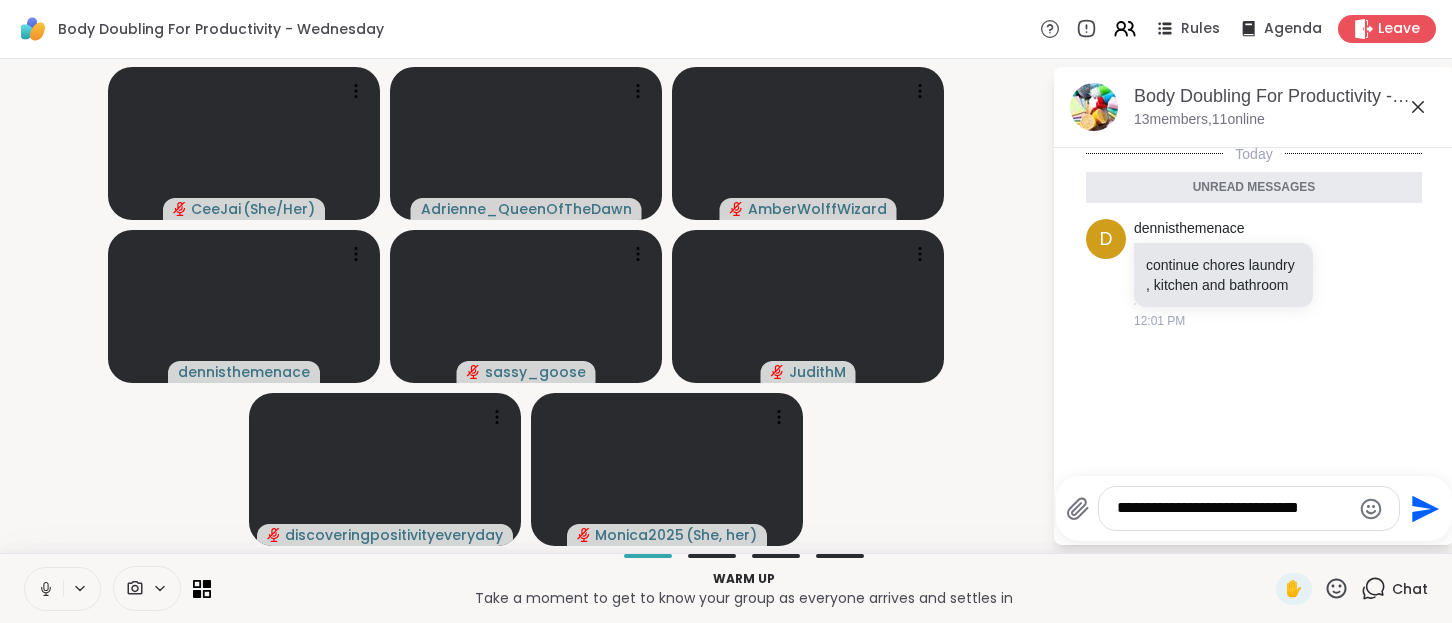 type 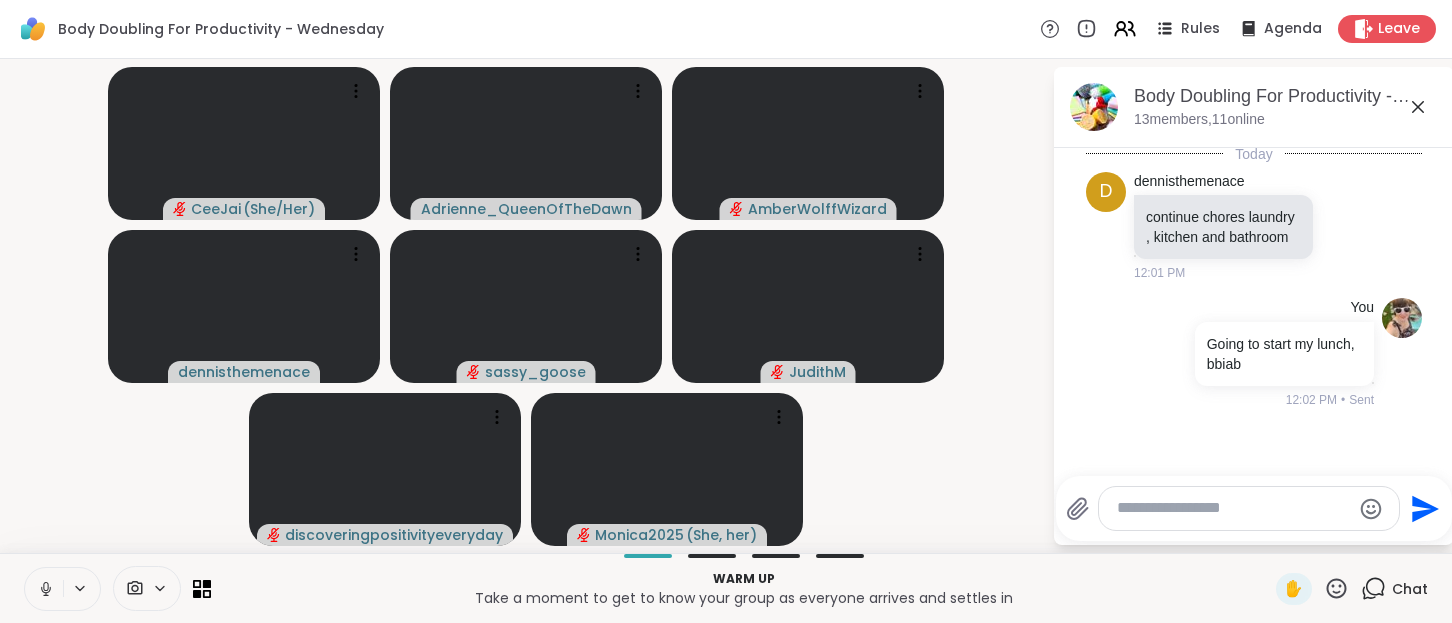 click 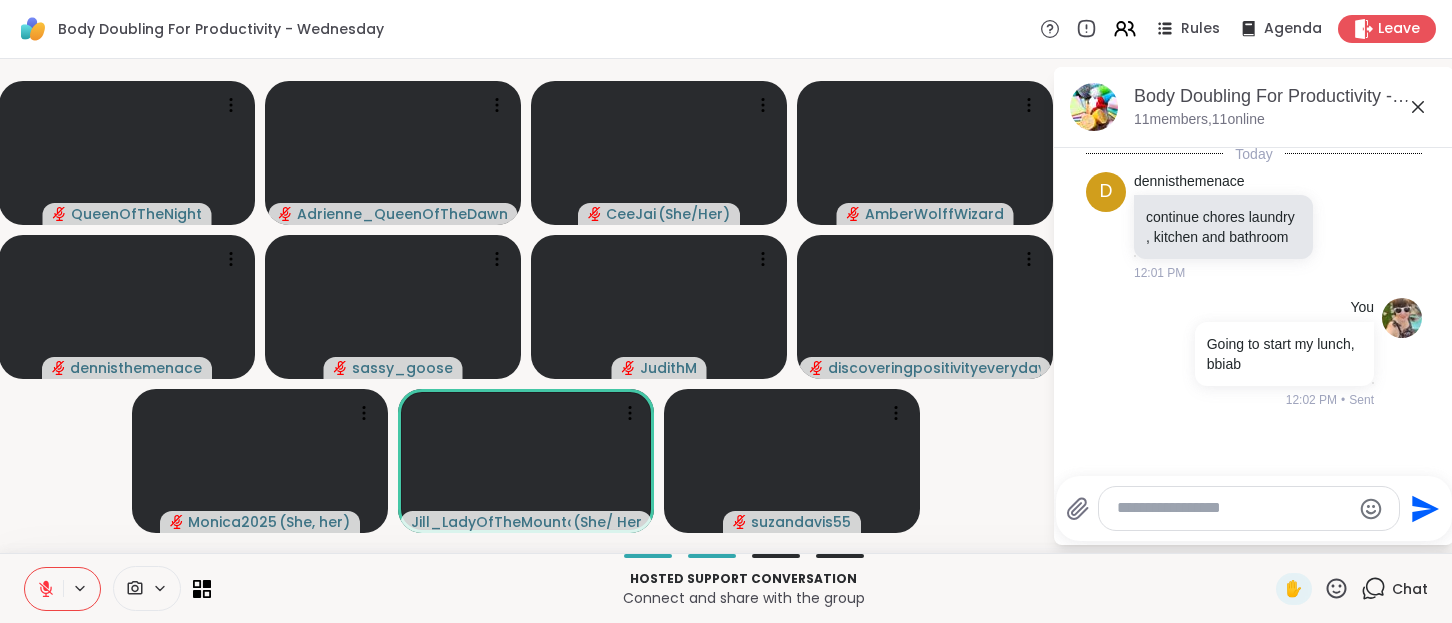 type 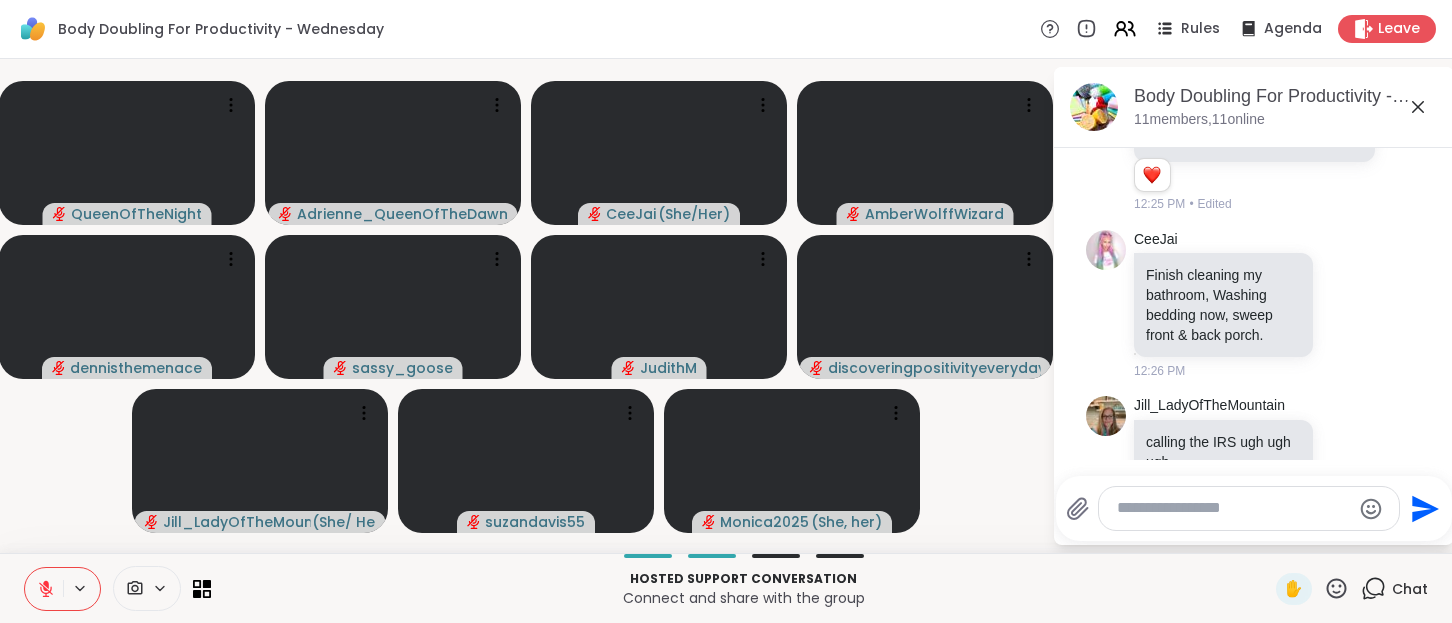 scroll, scrollTop: 2247, scrollLeft: 0, axis: vertical 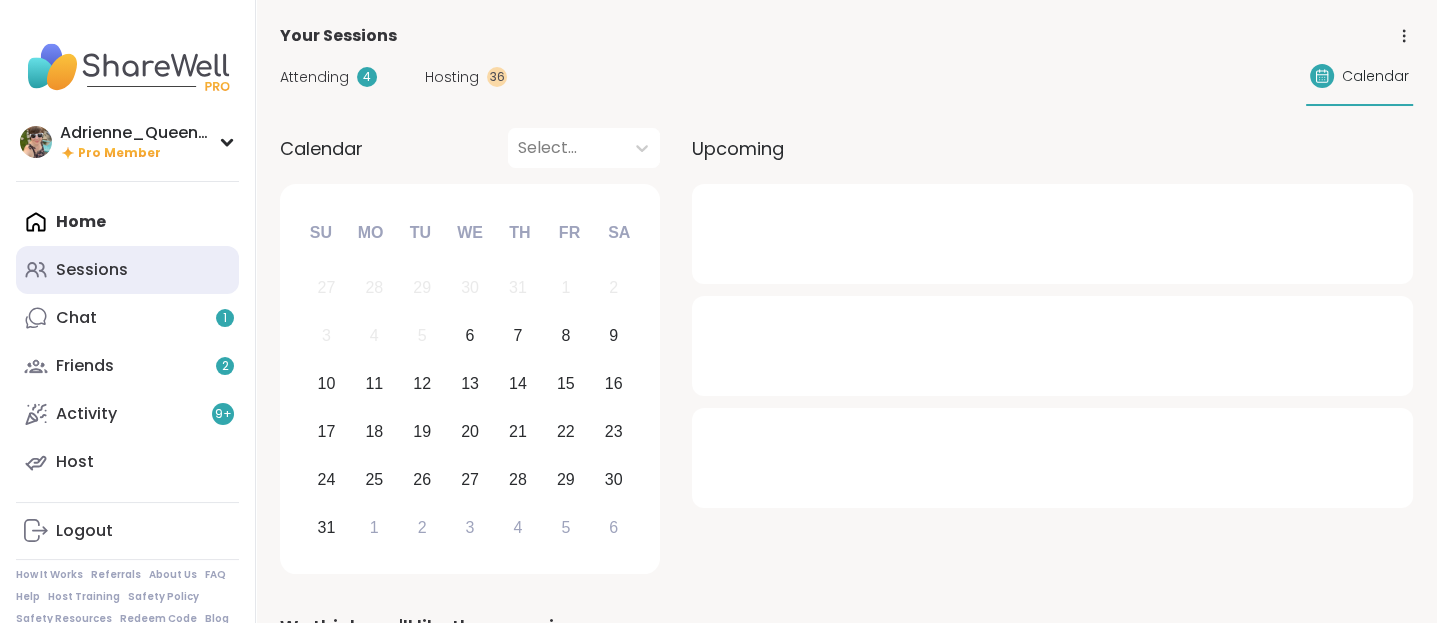 click on "Sessions" at bounding box center (127, 270) 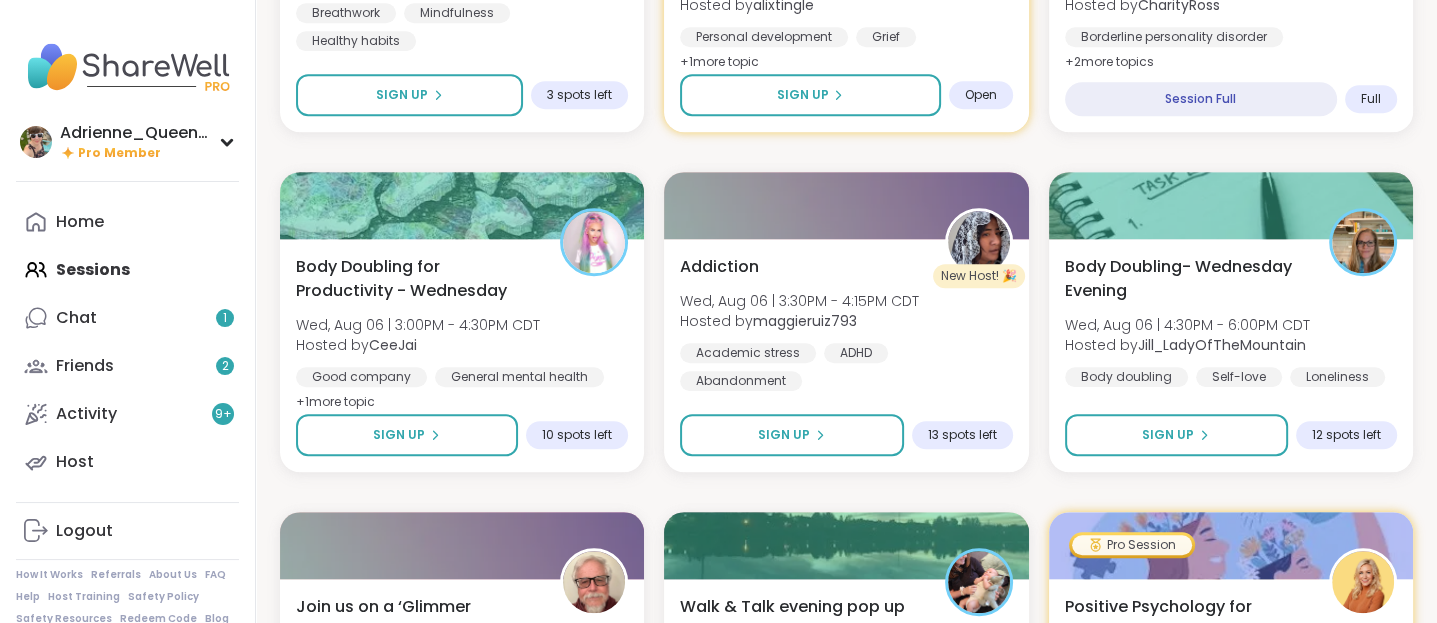 scroll, scrollTop: 1500, scrollLeft: 0, axis: vertical 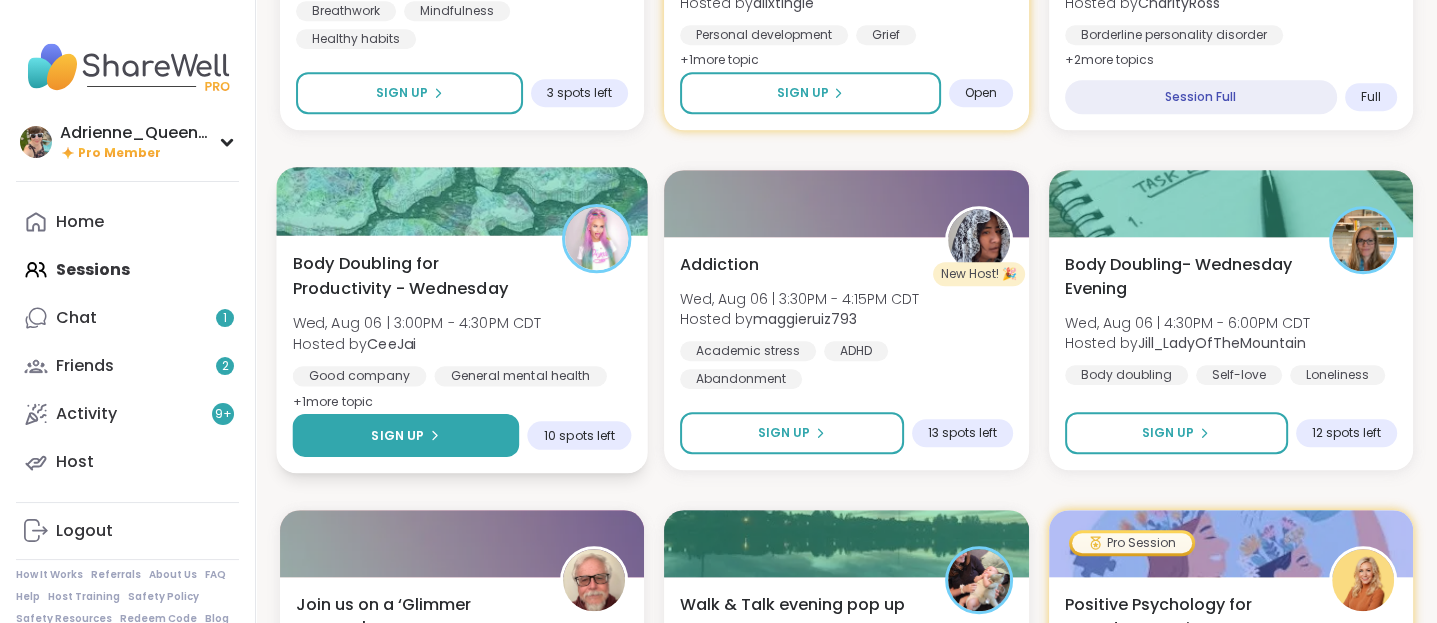 click on "Sign Up" at bounding box center (406, 435) 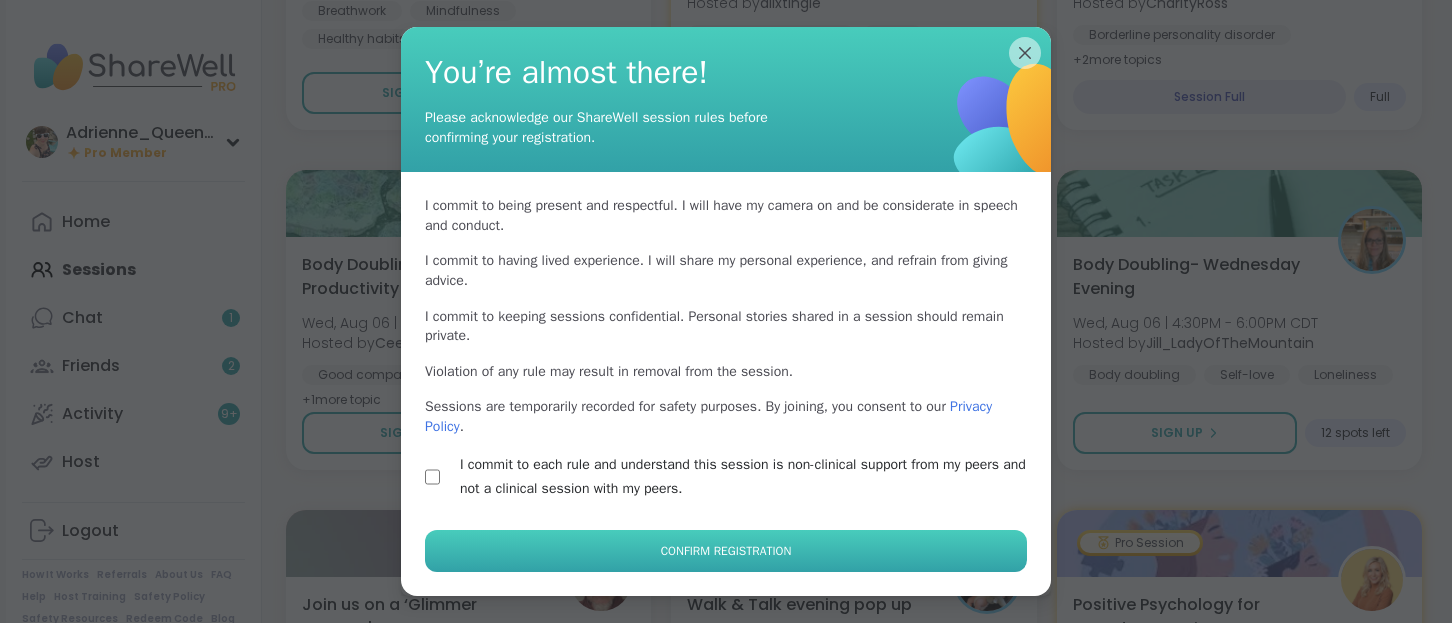 click on "Confirm Registration" at bounding box center [726, 551] 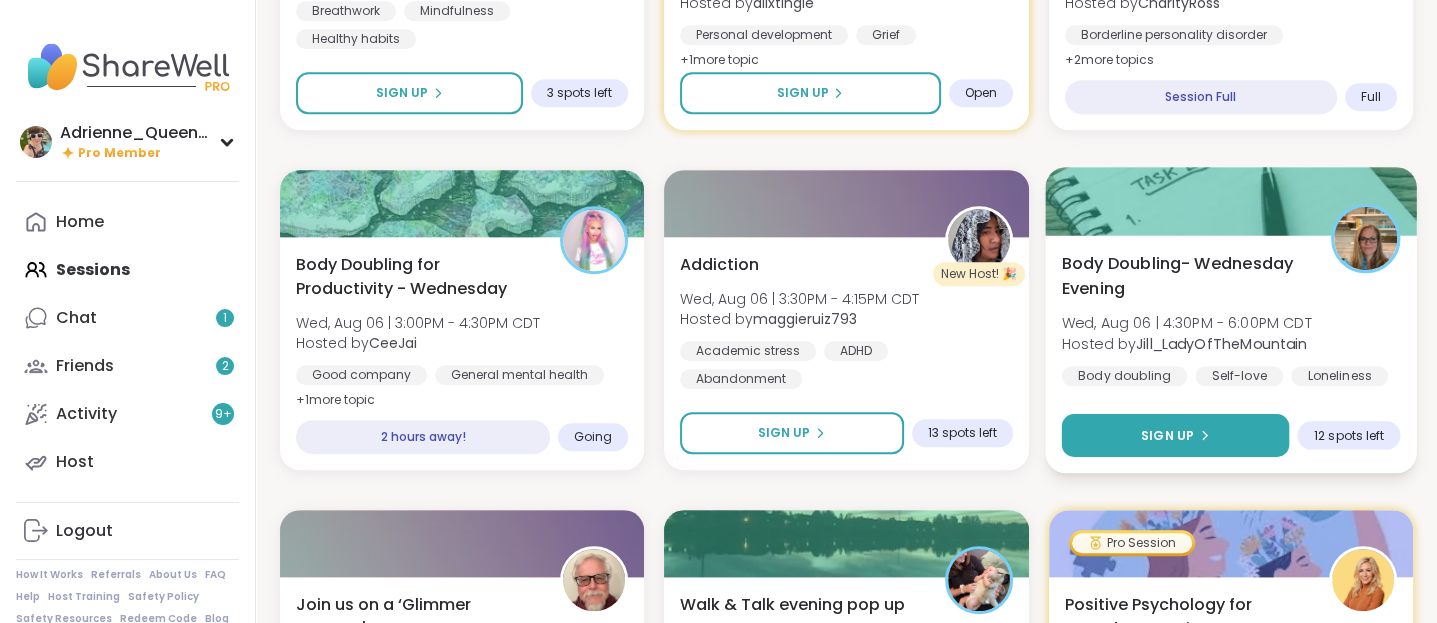 click on "Sign Up" at bounding box center [1167, 435] 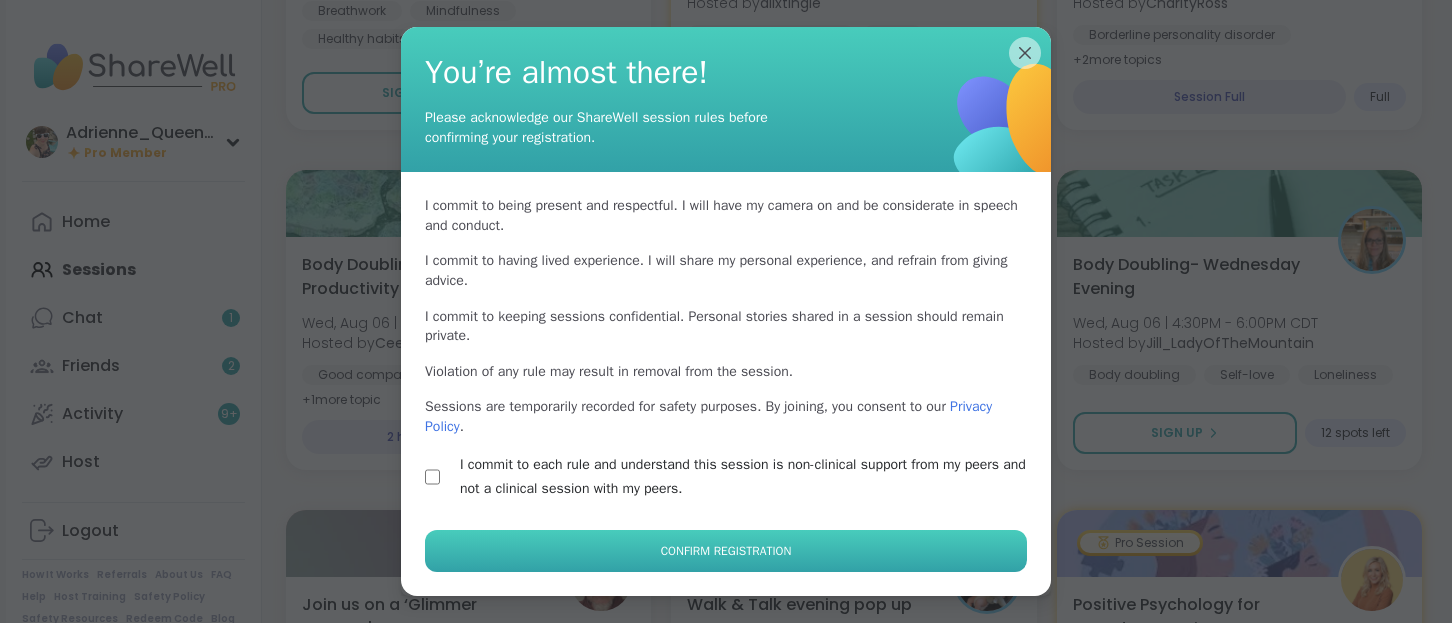 click on "Confirm Registration" at bounding box center [726, 551] 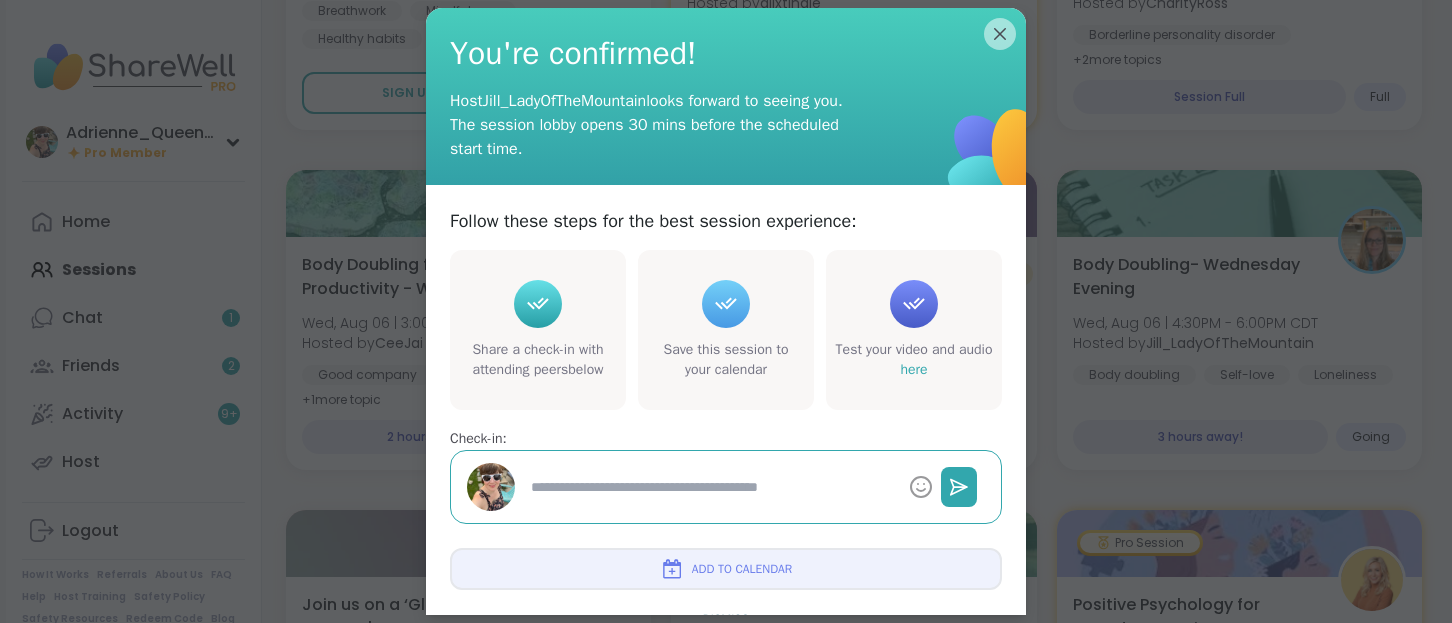 type on "*" 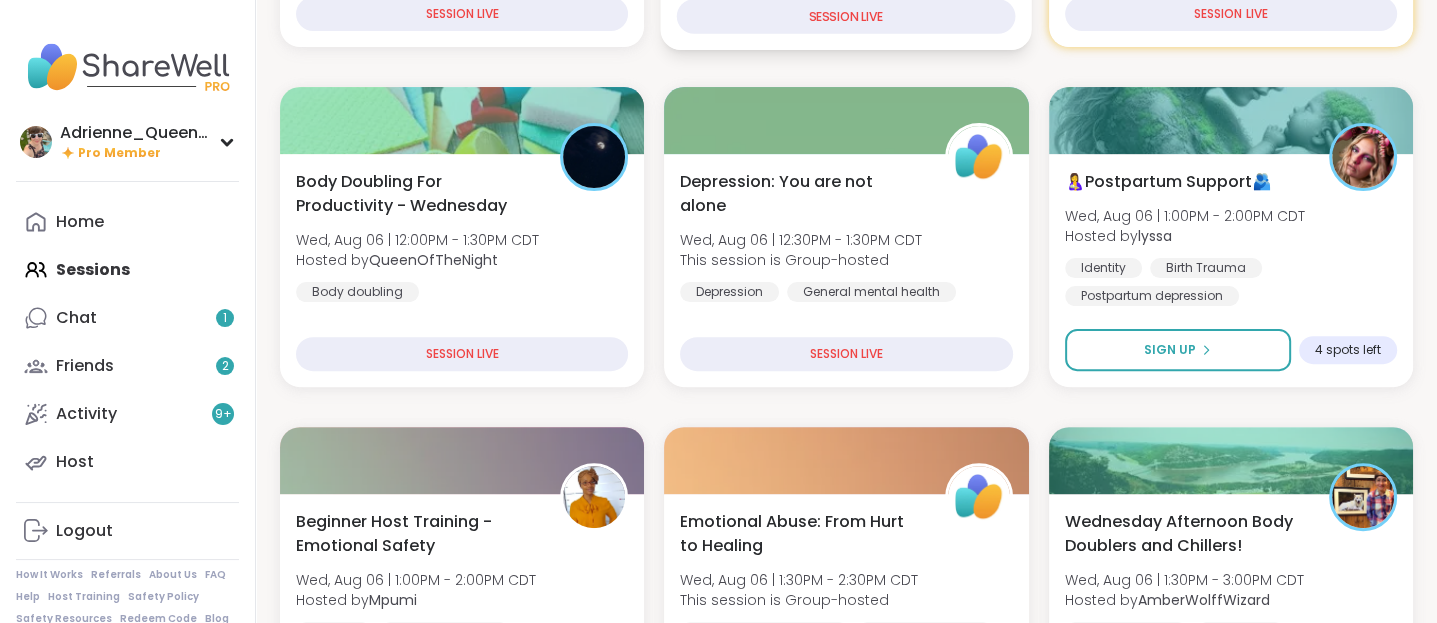 scroll, scrollTop: 564, scrollLeft: 0, axis: vertical 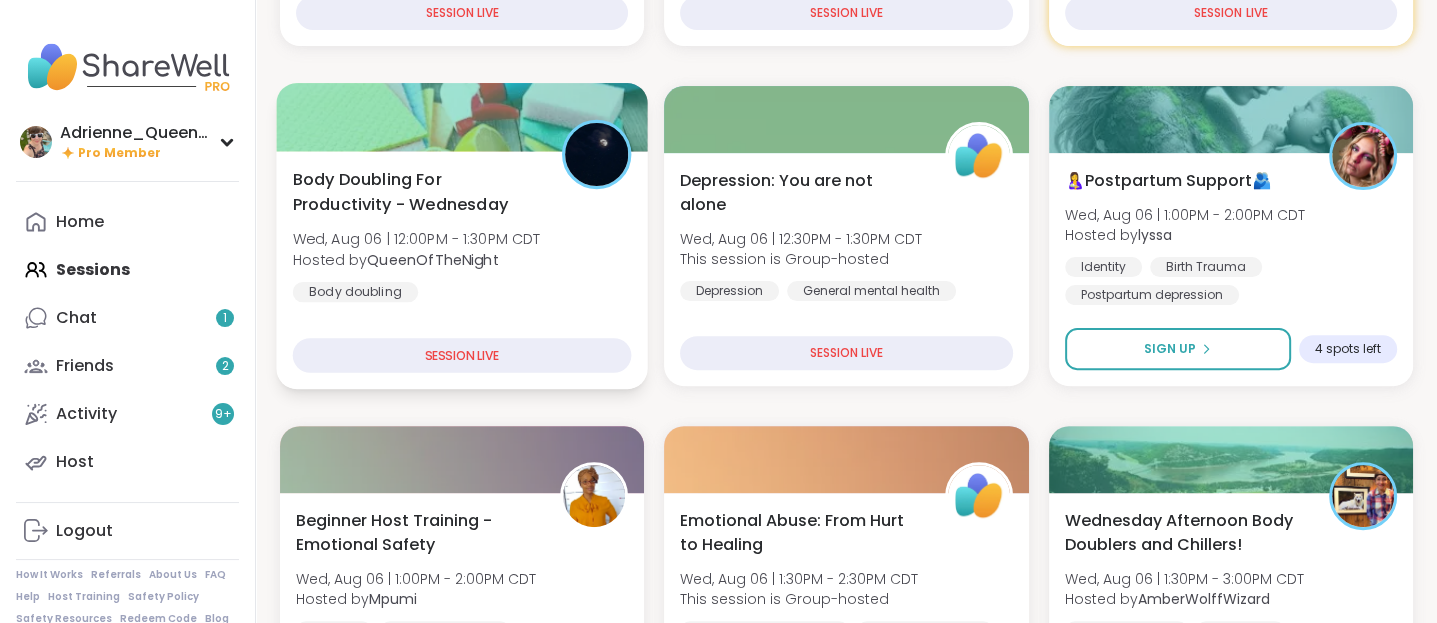 click on "Body Doubling For Productivity - [DAY] [MONTH] [DAY_NUM] | [TIME] - [TIME] [TIMEZONE] Hosted by [NAME] Body doubling" at bounding box center [462, 234] 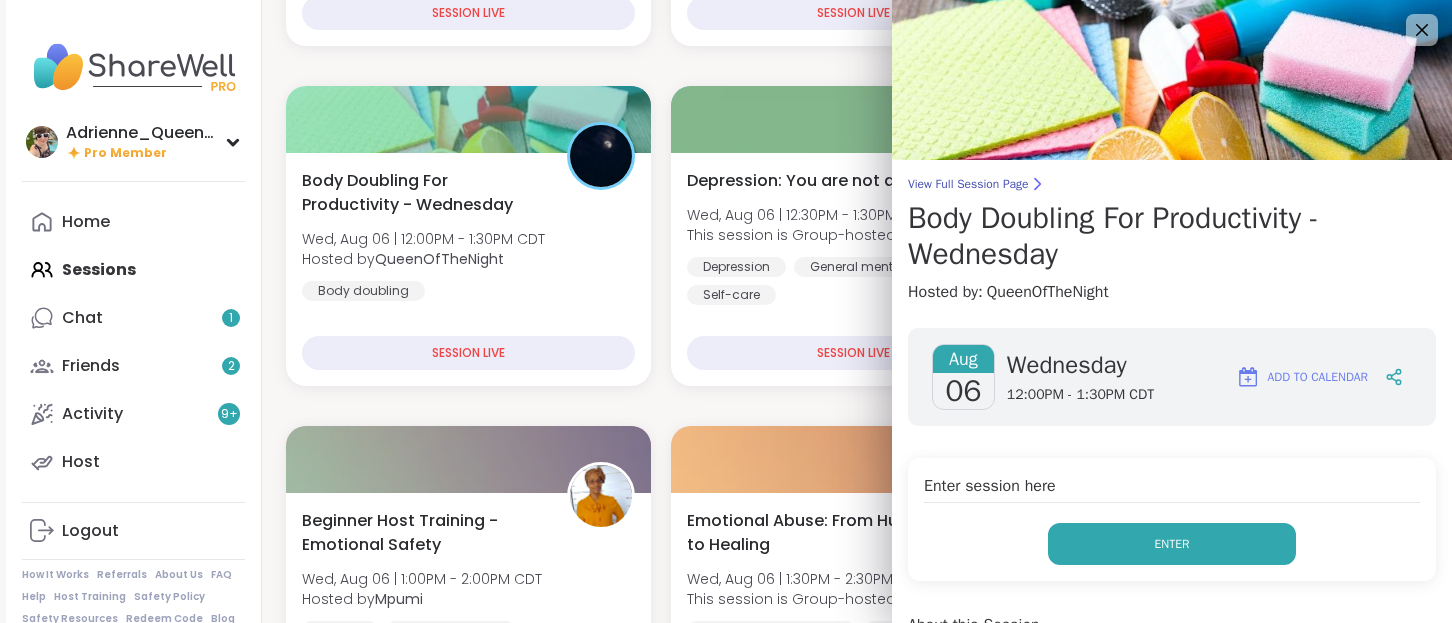 click on "Enter" at bounding box center (1172, 544) 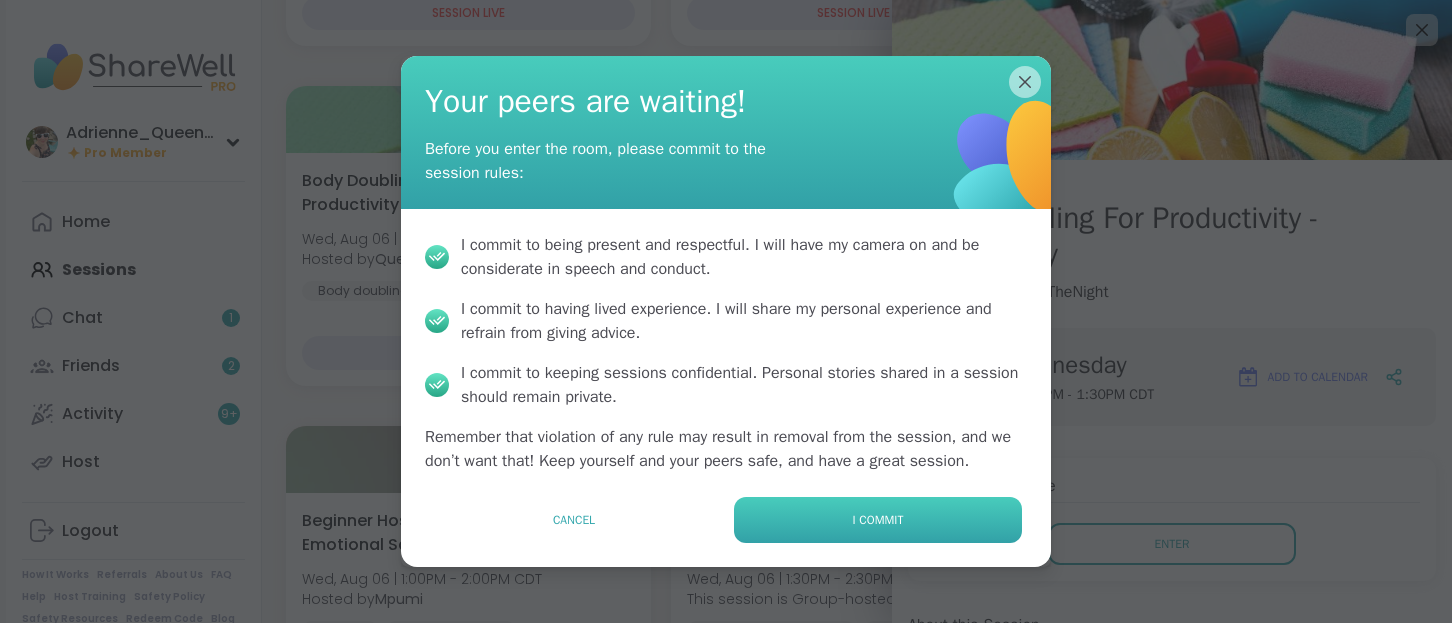 click on "I commit" at bounding box center [878, 520] 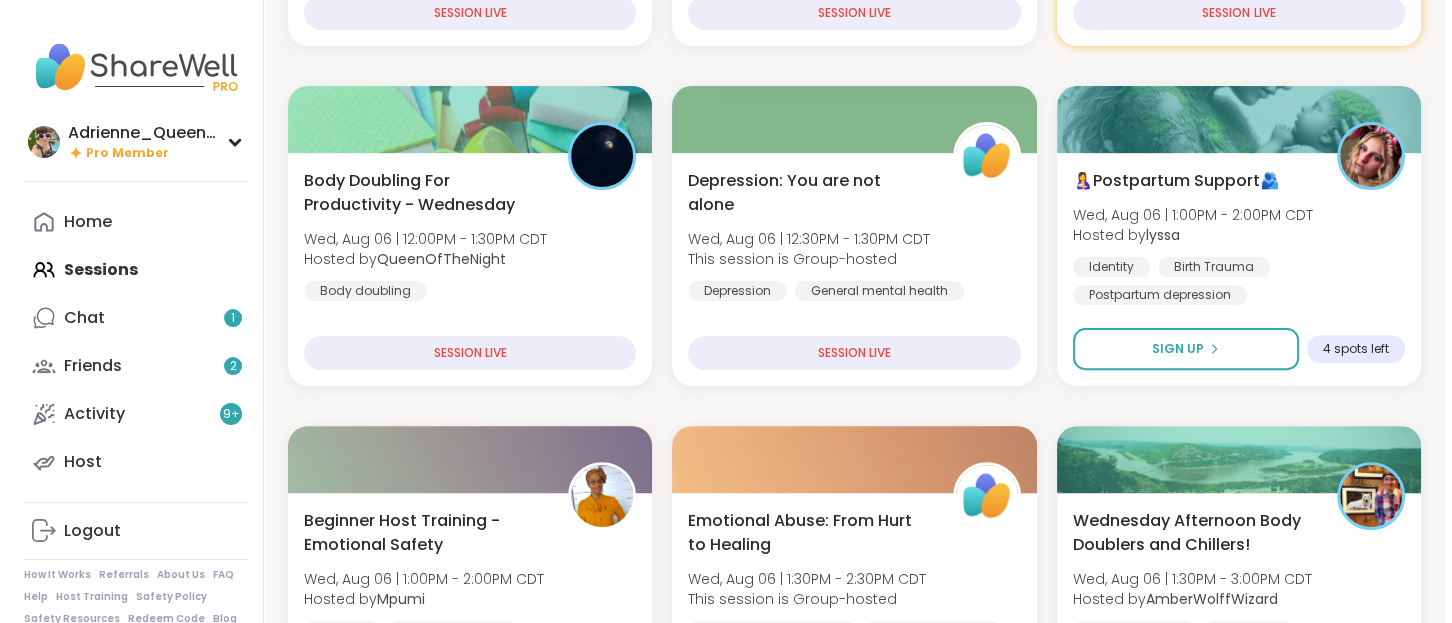 scroll, scrollTop: 0, scrollLeft: 0, axis: both 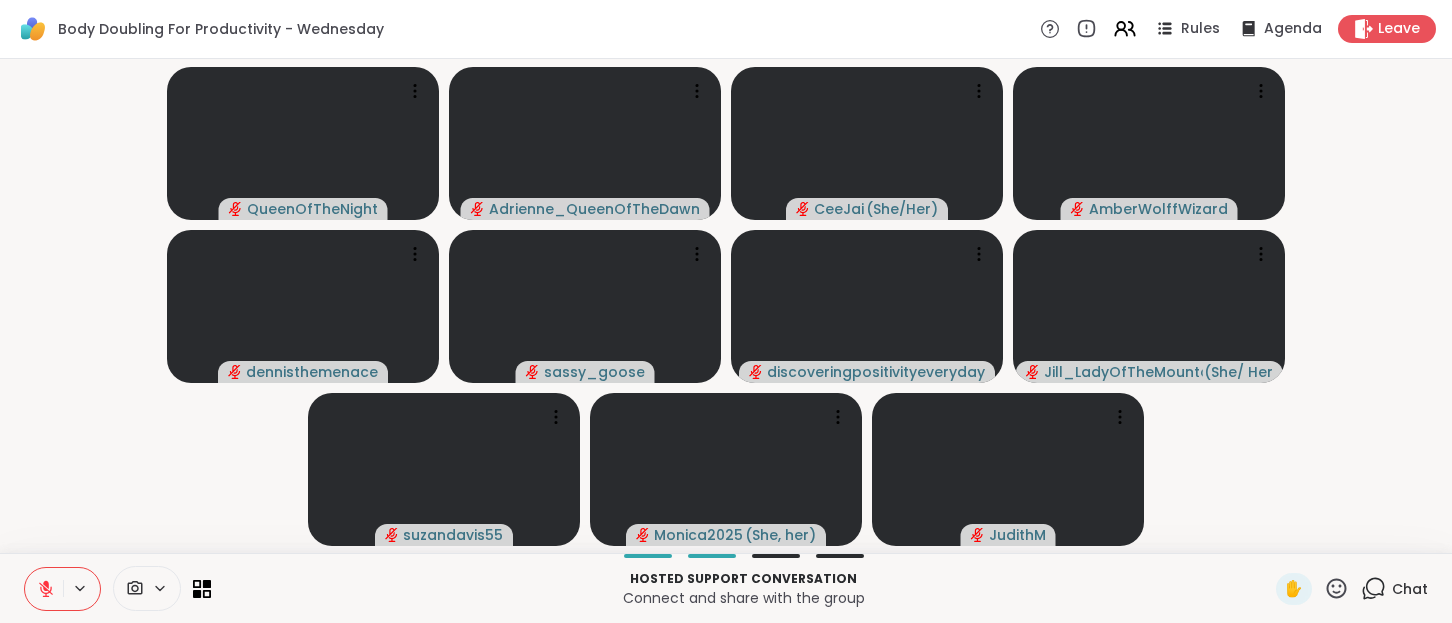 click on "QueenOfTheNight Adrienne_QueenOfTheDawn CeeJai ( She/Her ) AmberWolffWizard dennisthemenace sassy_goose discoveringpositivityeveryday Jill_LadyOfTheMountain ( She/ Her ) suzandavis55 Monica2025 ( She, her ) JudithM" at bounding box center [726, 306] 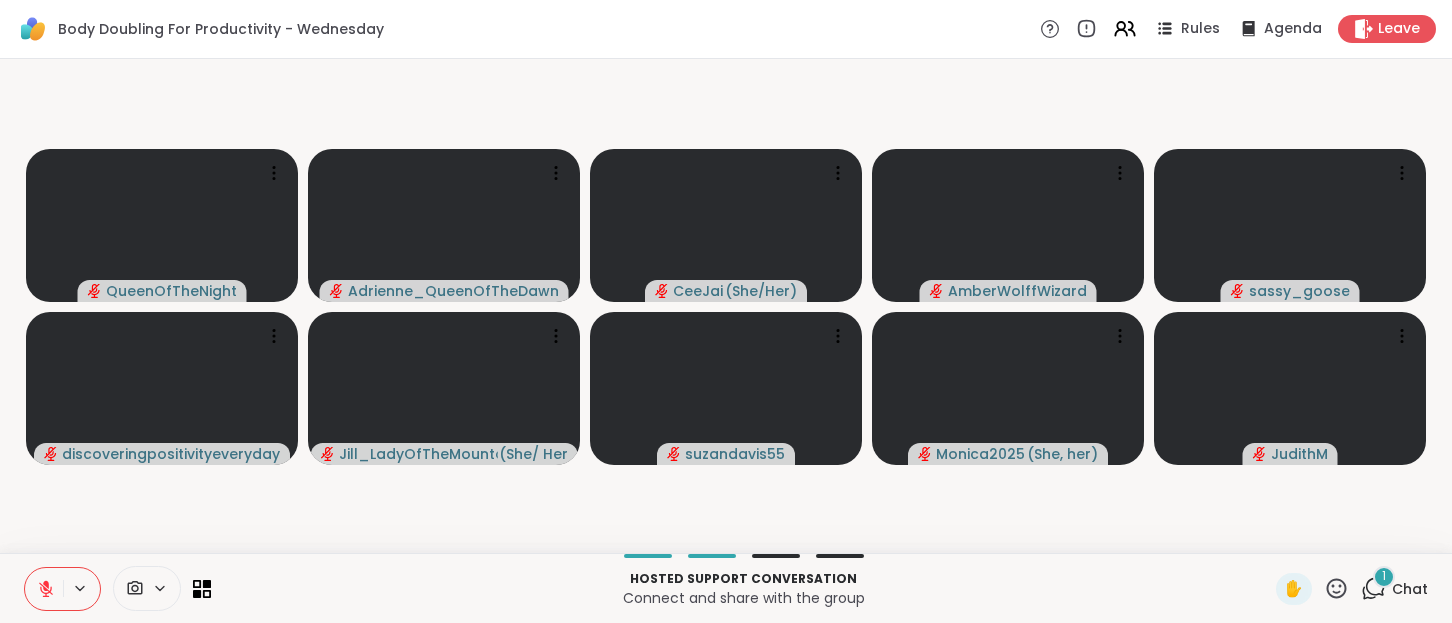 click on "1" at bounding box center (1384, 577) 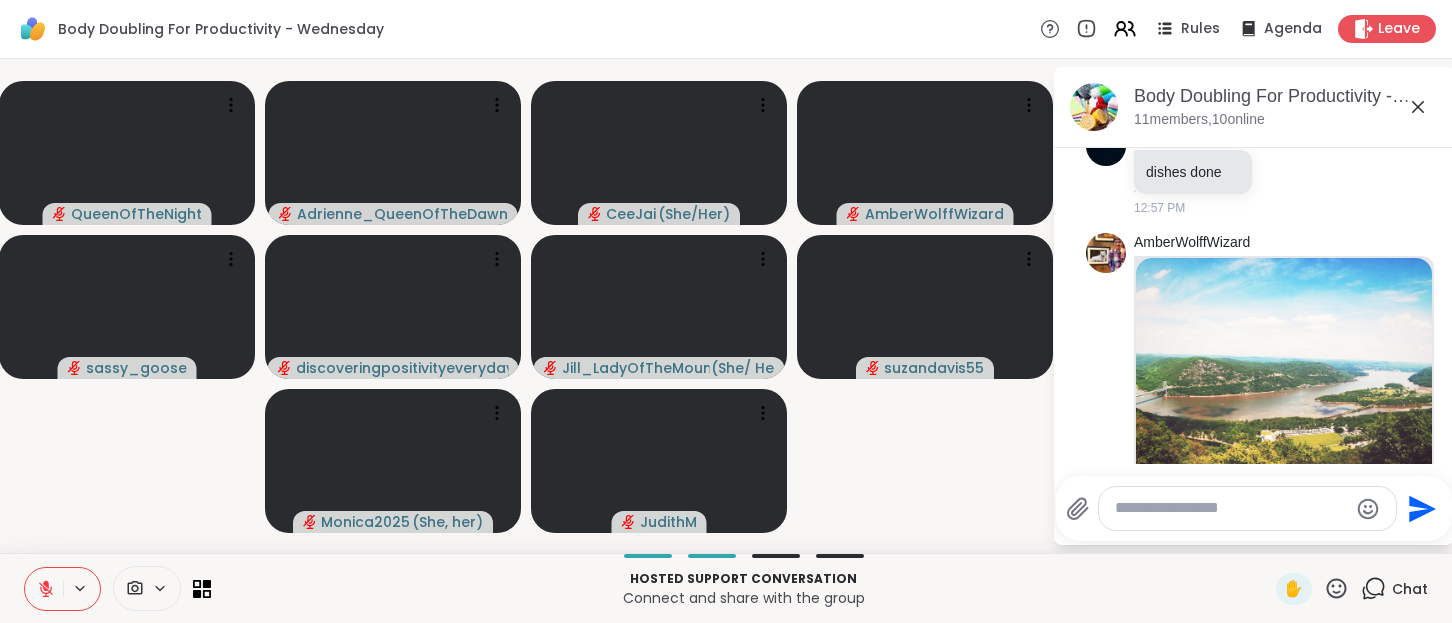 scroll, scrollTop: 3132, scrollLeft: 0, axis: vertical 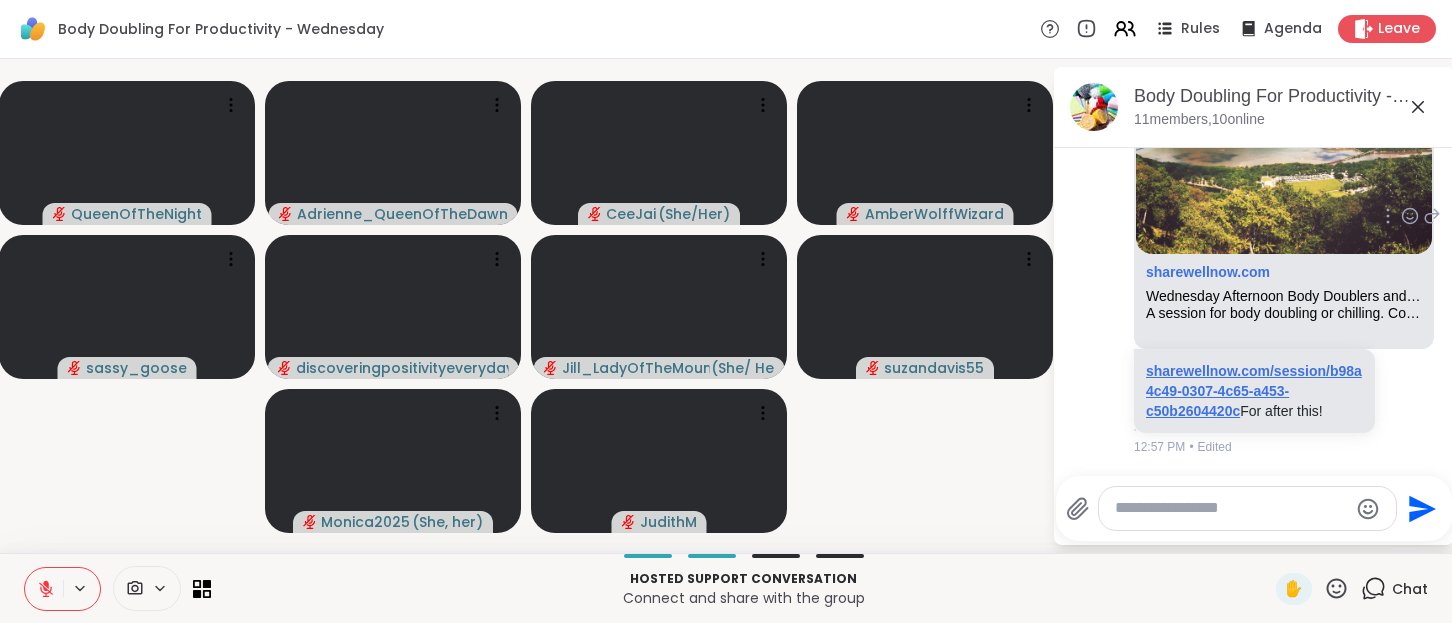 click on "sharewellnow.com/session/b98a4c49-0307-4c65-a453-c50b2604420c" at bounding box center [1254, 391] 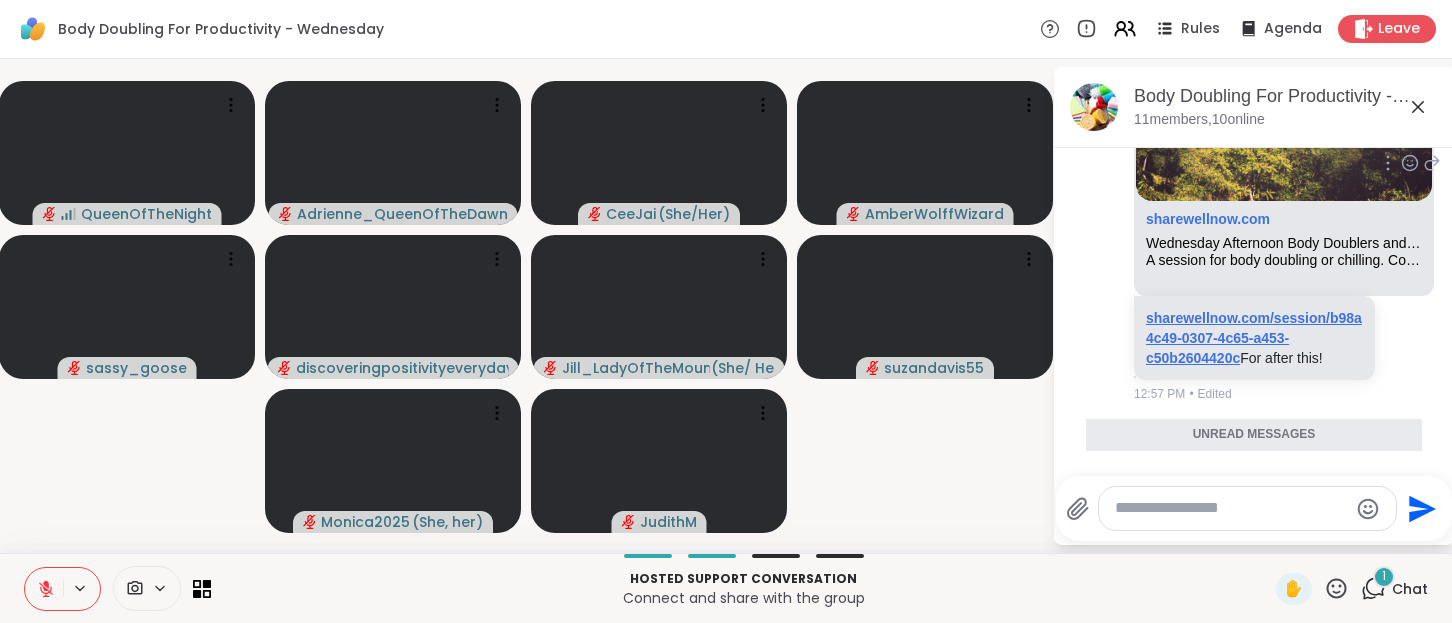 scroll, scrollTop: 3238, scrollLeft: 0, axis: vertical 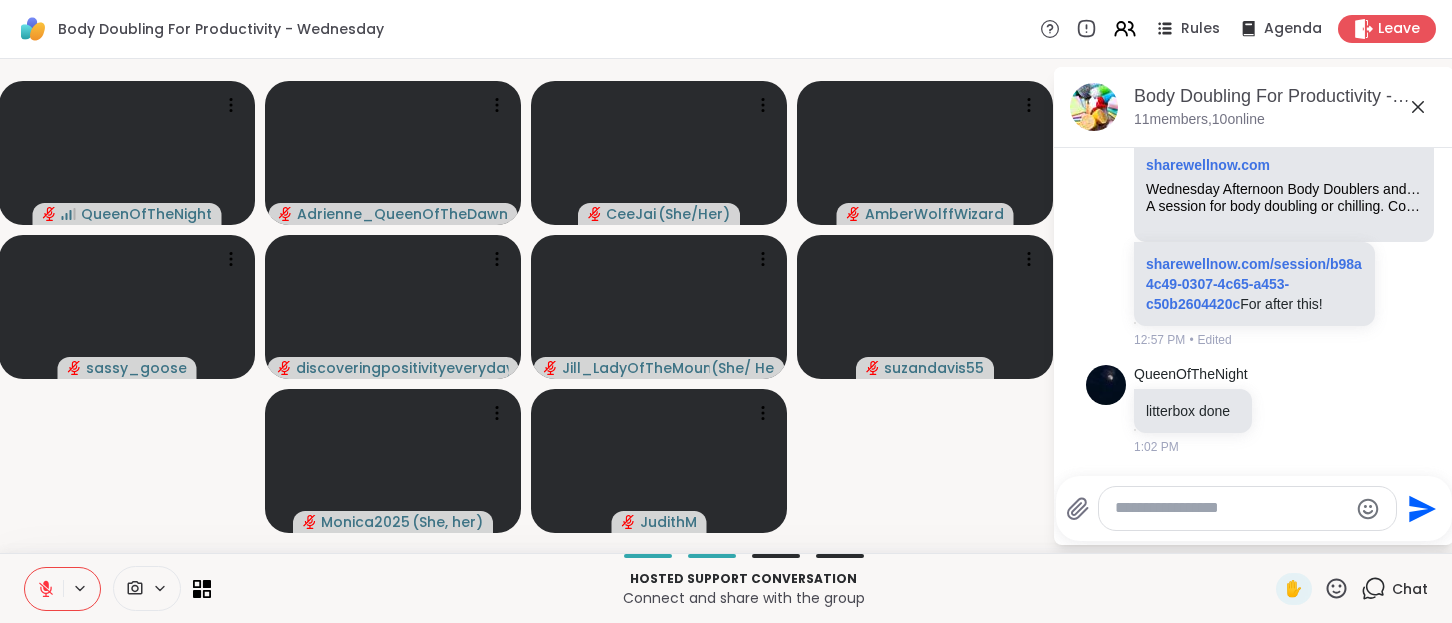 click at bounding box center (1247, 508) 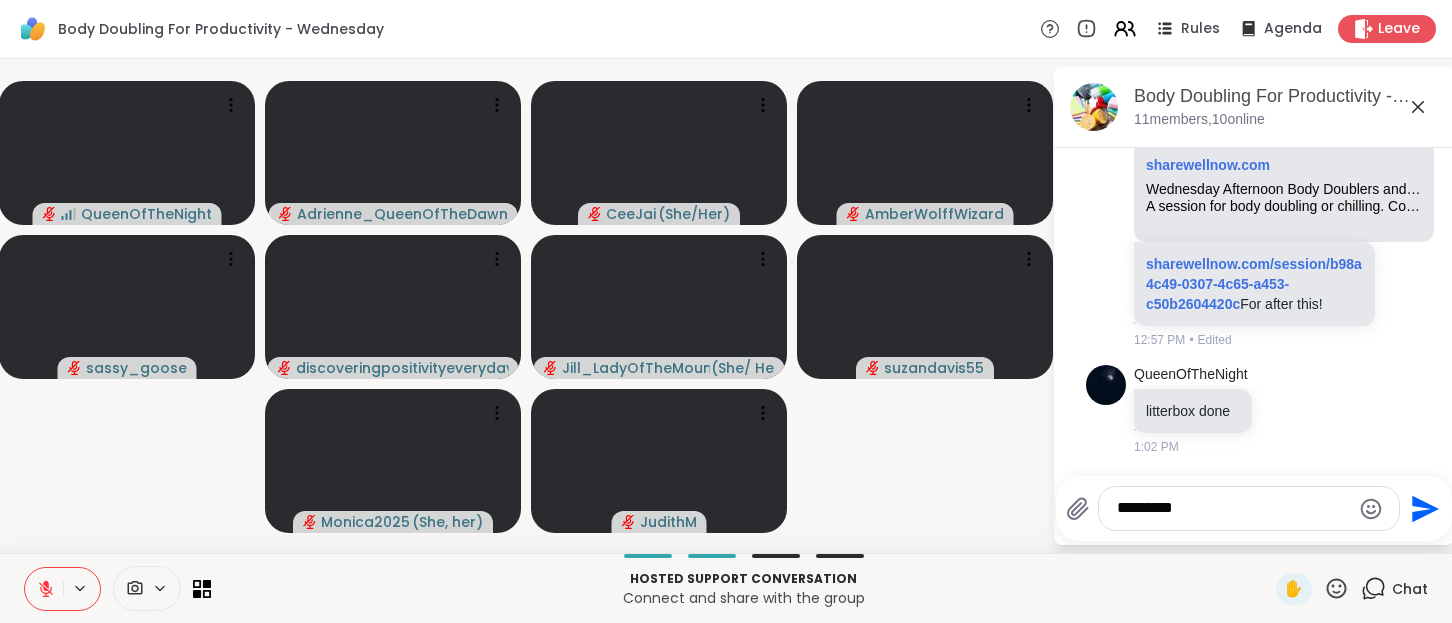 type on "**********" 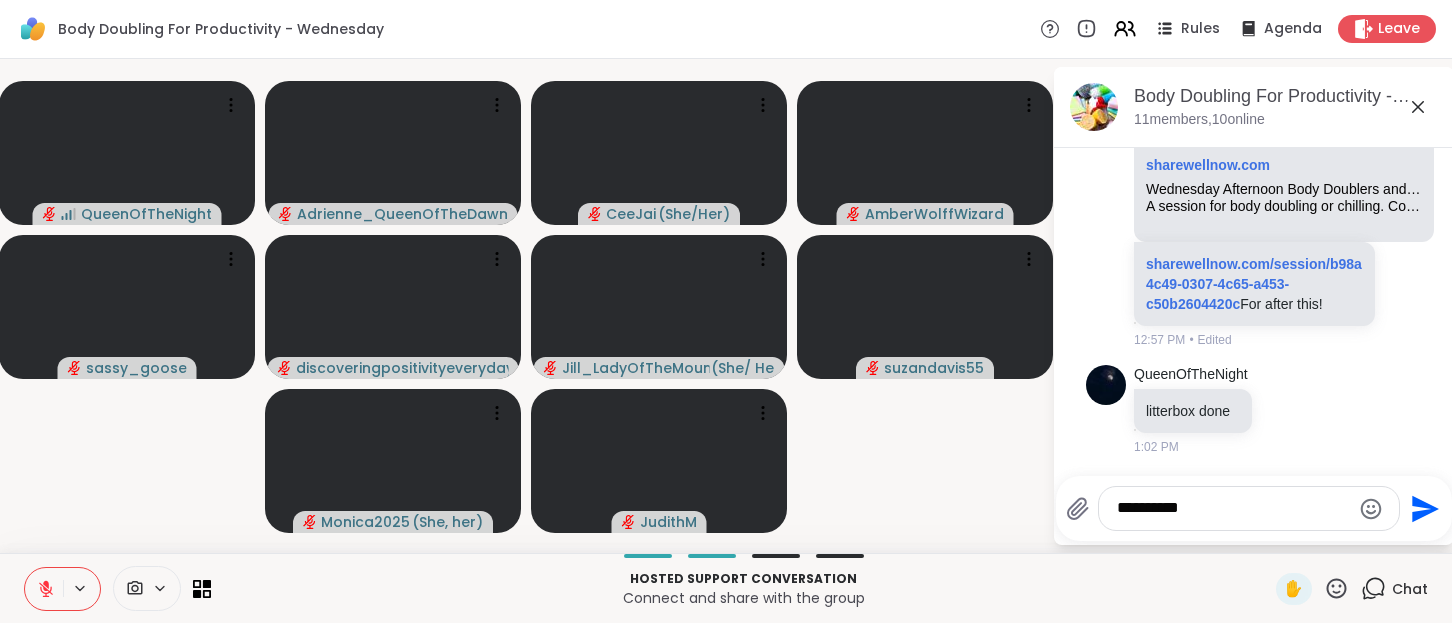 type 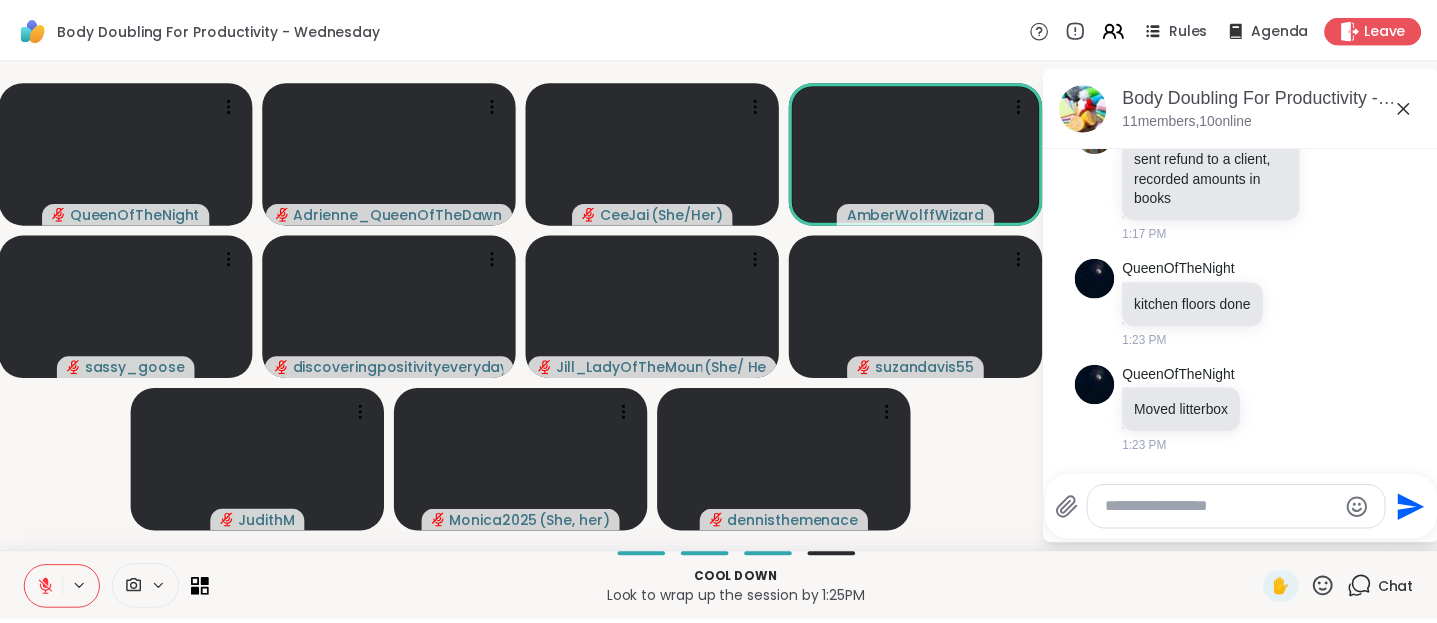 scroll, scrollTop: 4219, scrollLeft: 0, axis: vertical 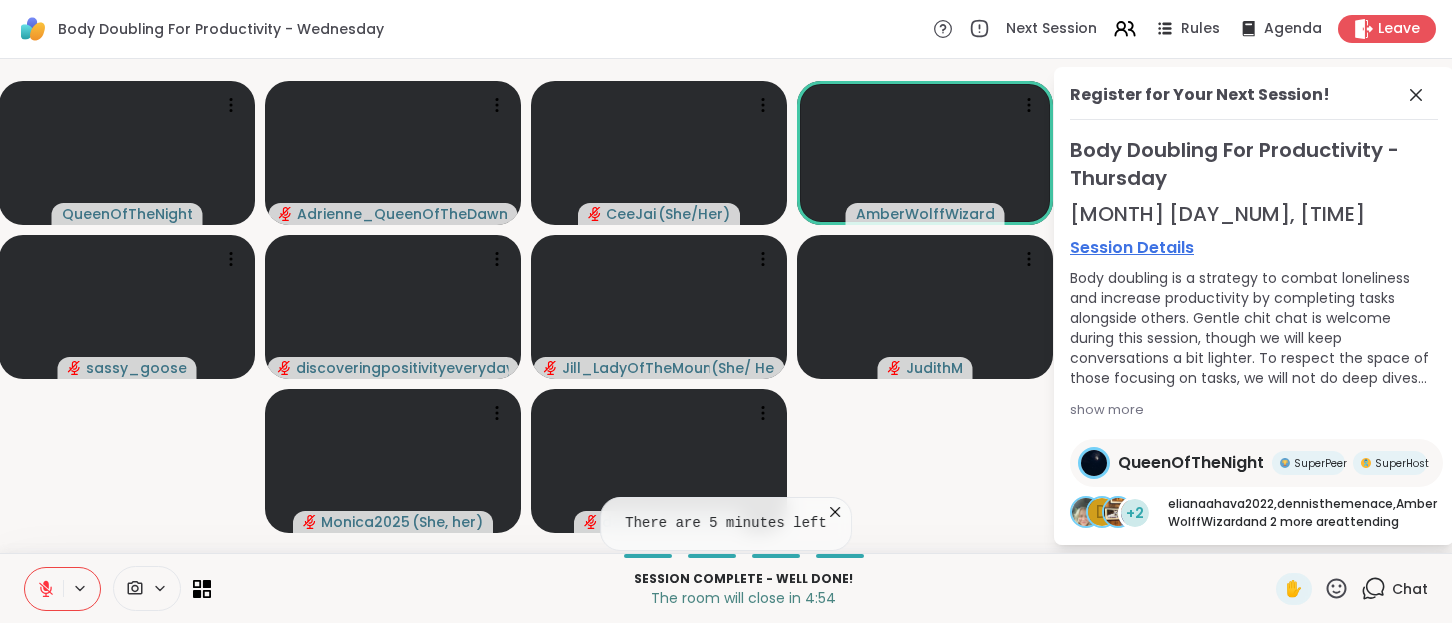 click at bounding box center [44, 589] 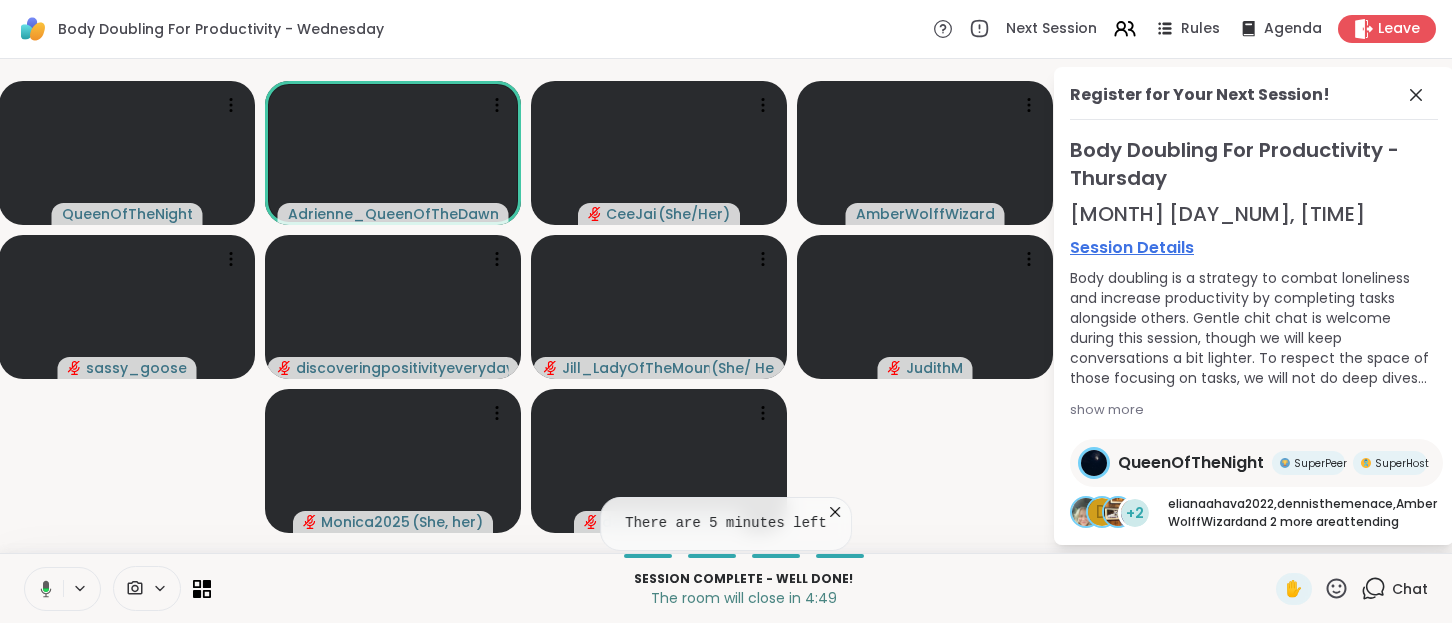 click 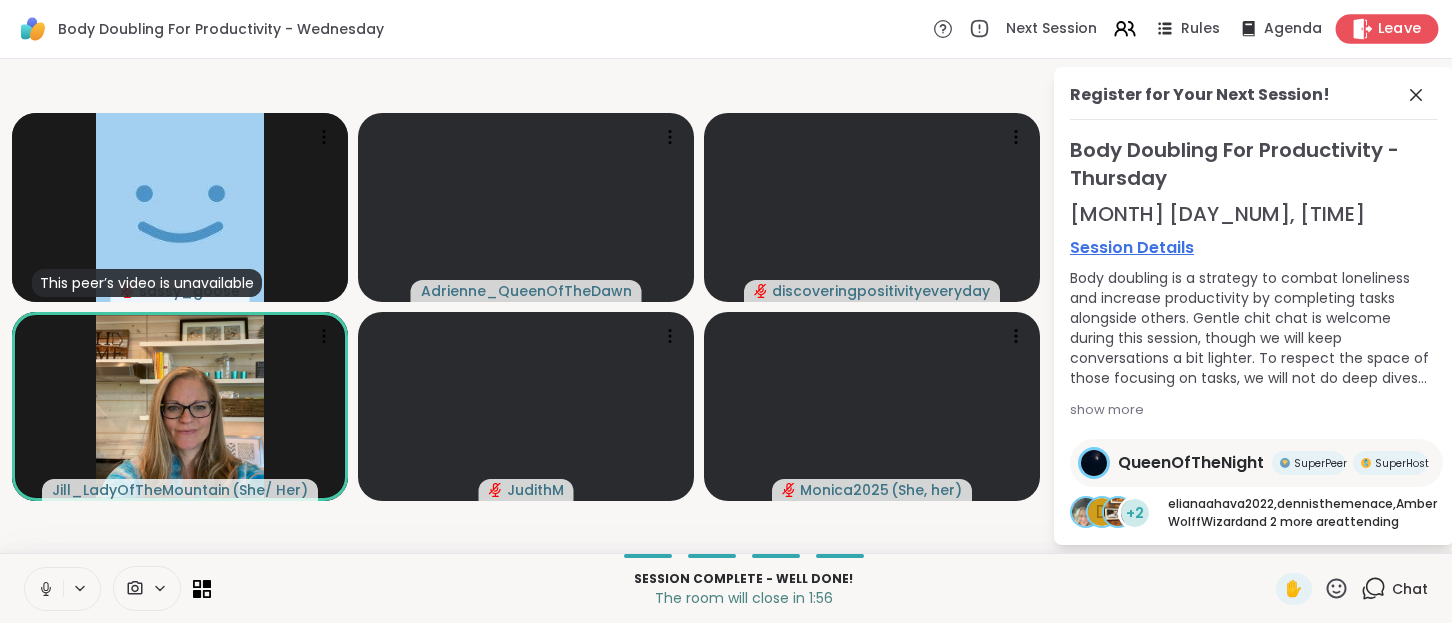 click on "Leave" at bounding box center [1387, 28] 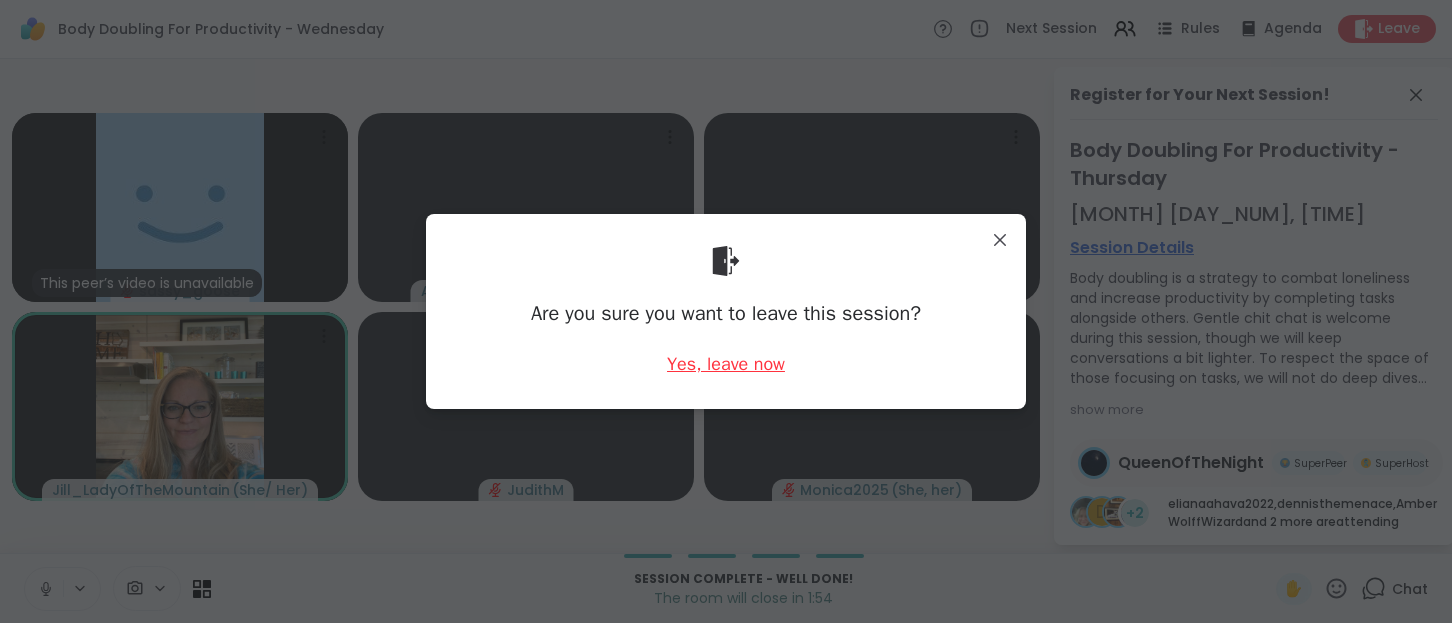 click on "Yes, leave now" at bounding box center [726, 364] 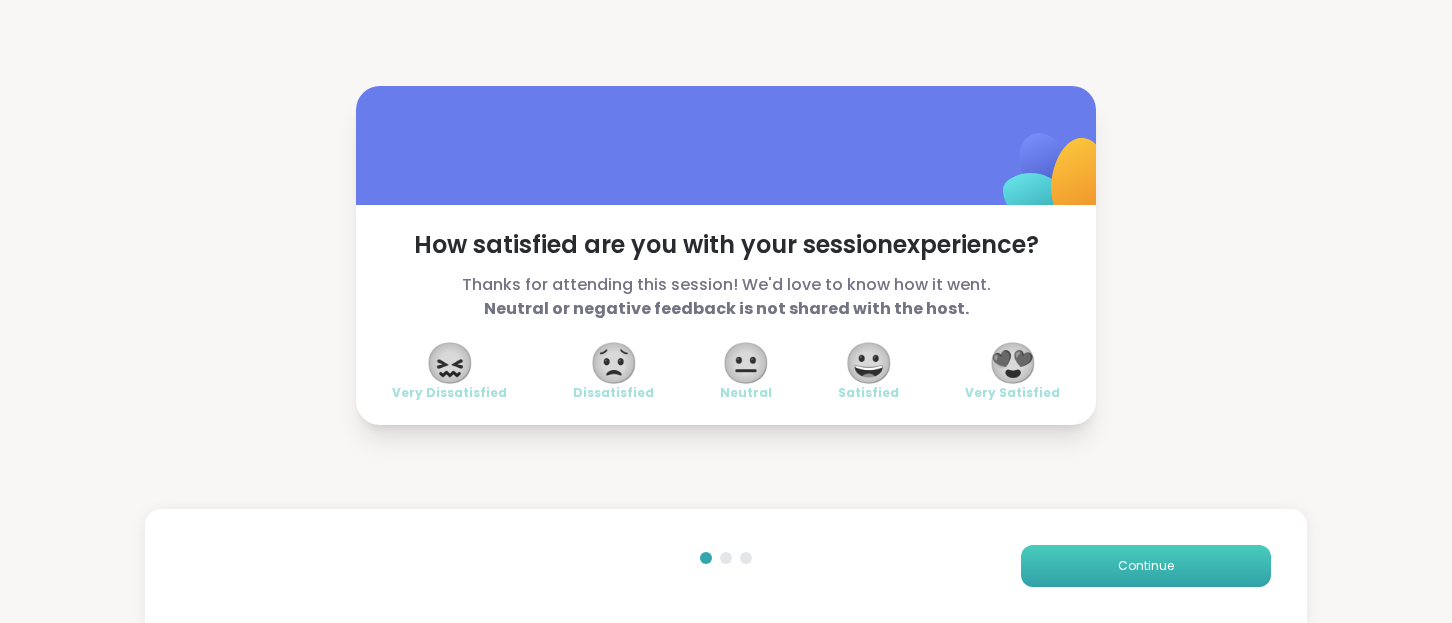 click on "Continue" at bounding box center (1146, 566) 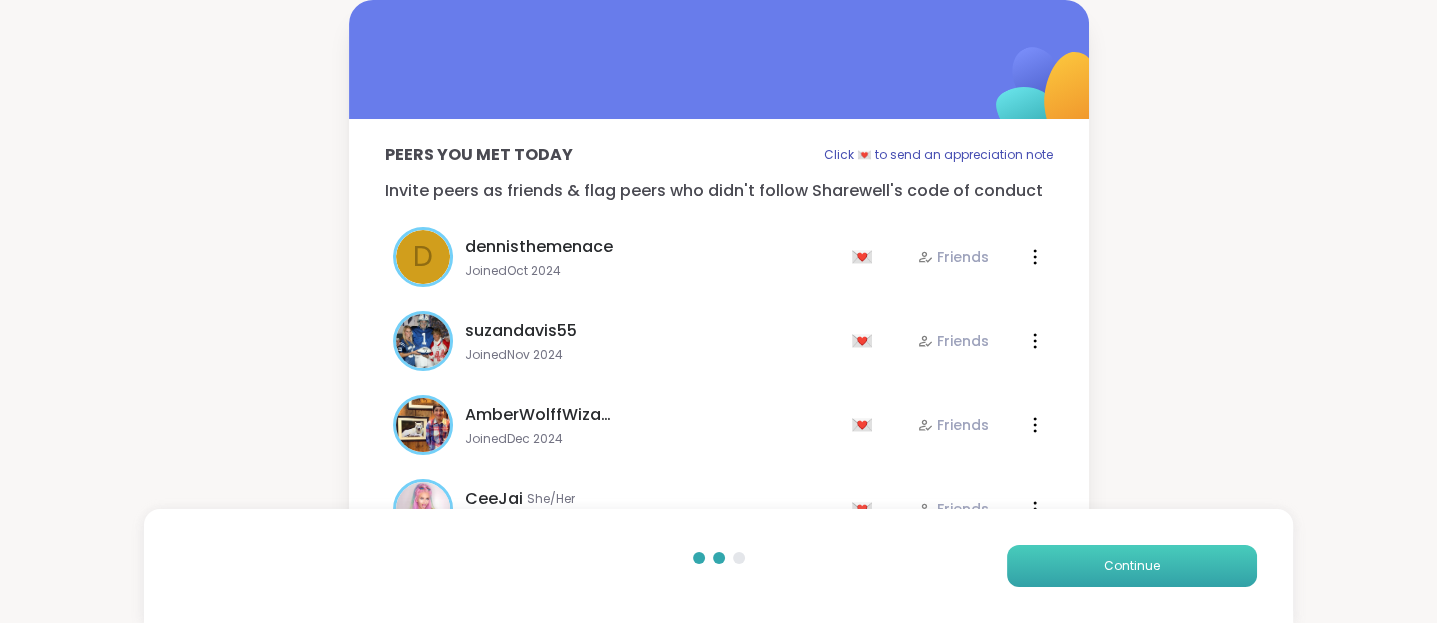 click on "Continue" at bounding box center (1132, 566) 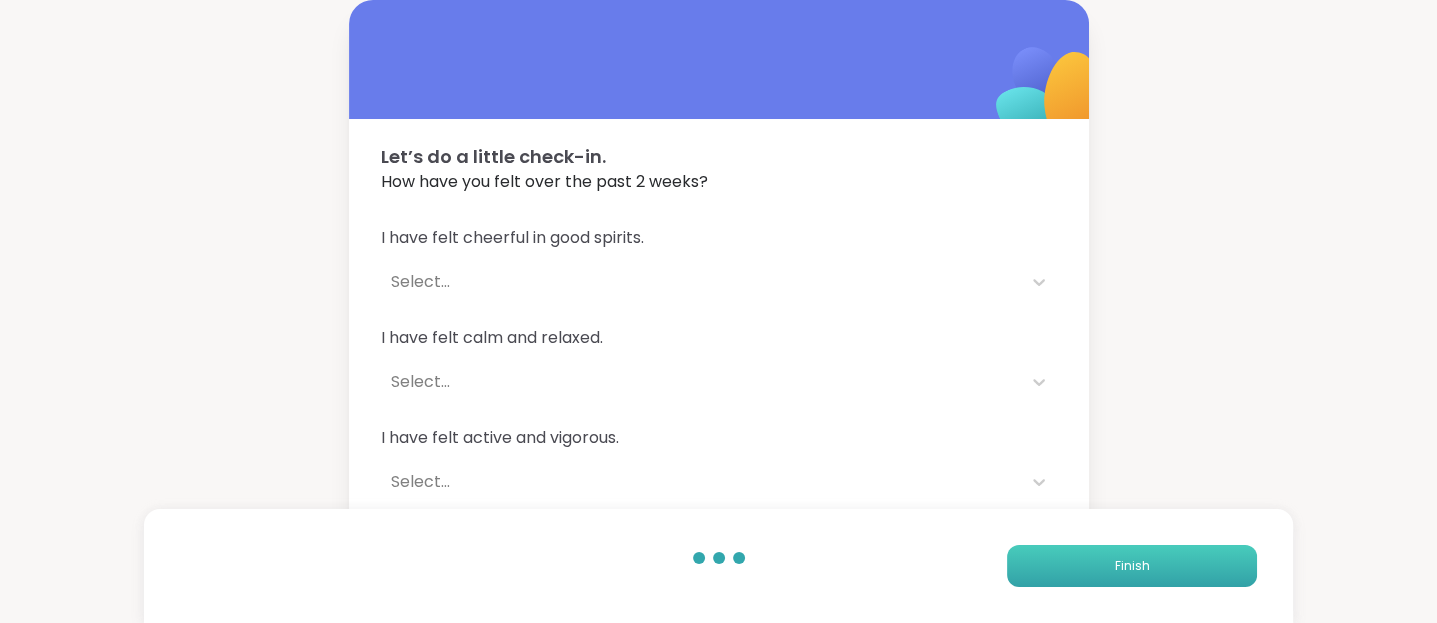click on "Finish" at bounding box center (1132, 566) 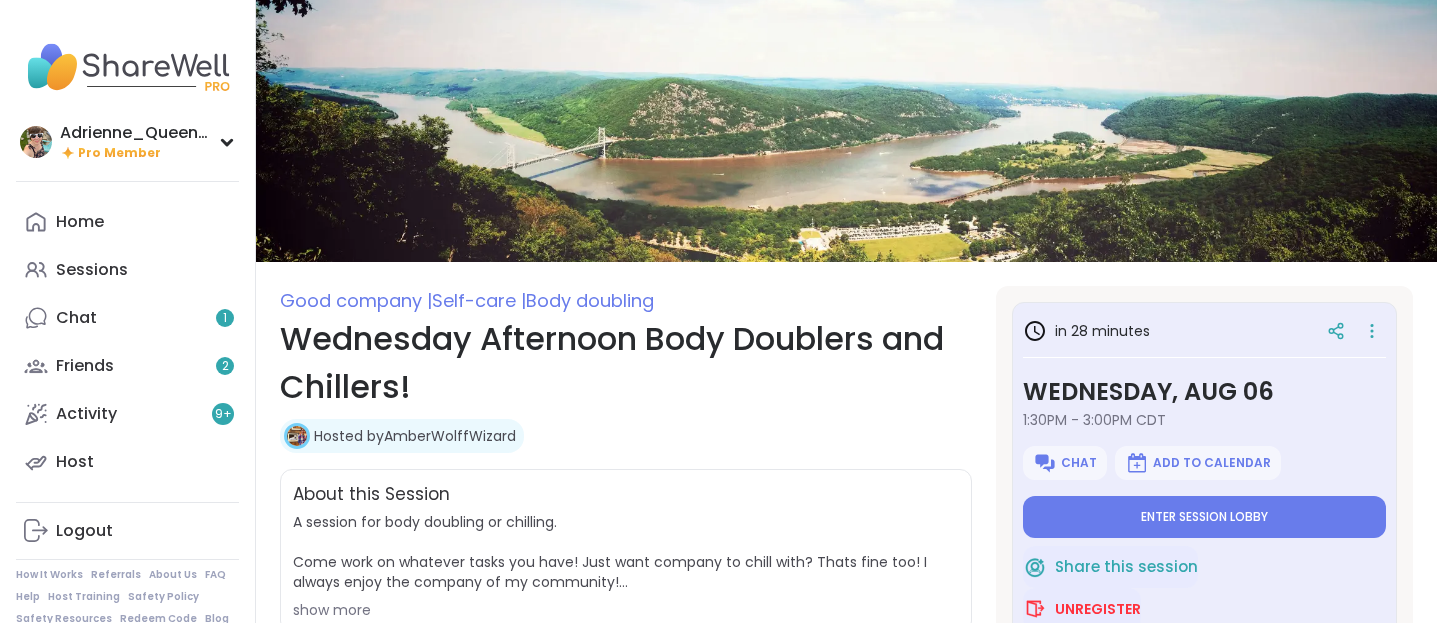 scroll, scrollTop: 0, scrollLeft: 0, axis: both 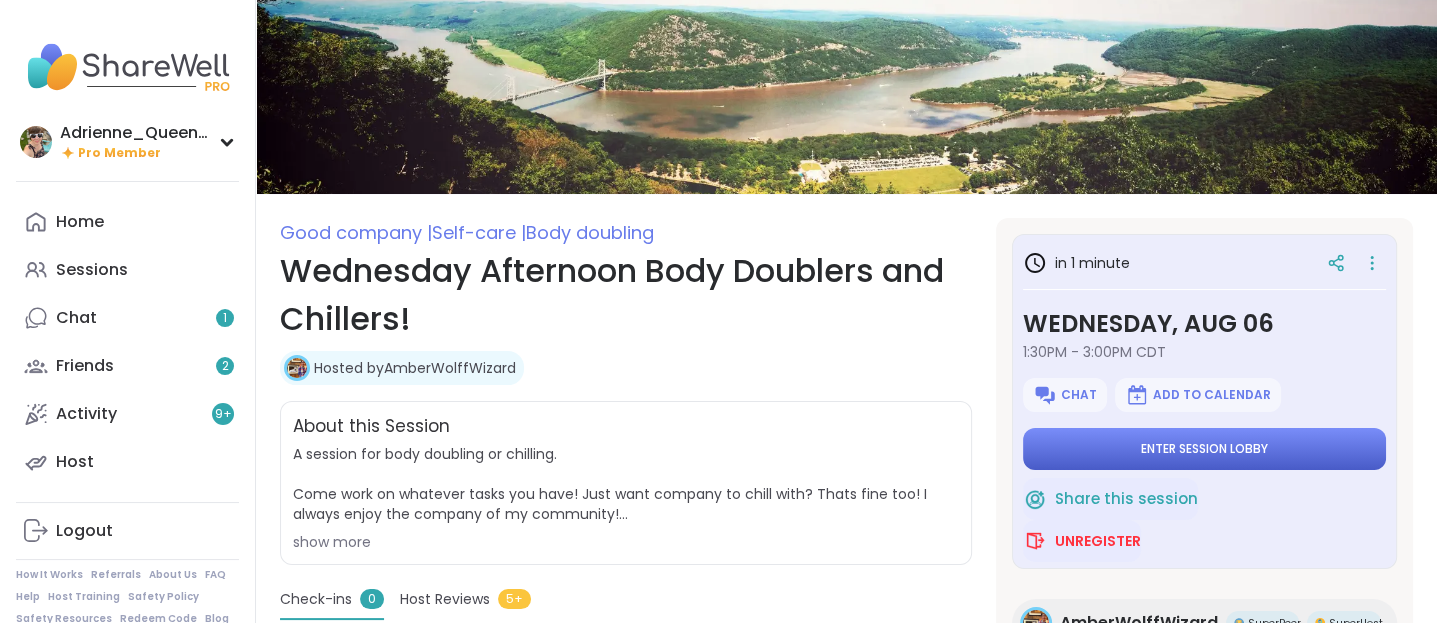 click on "Enter session lobby" at bounding box center (1204, 449) 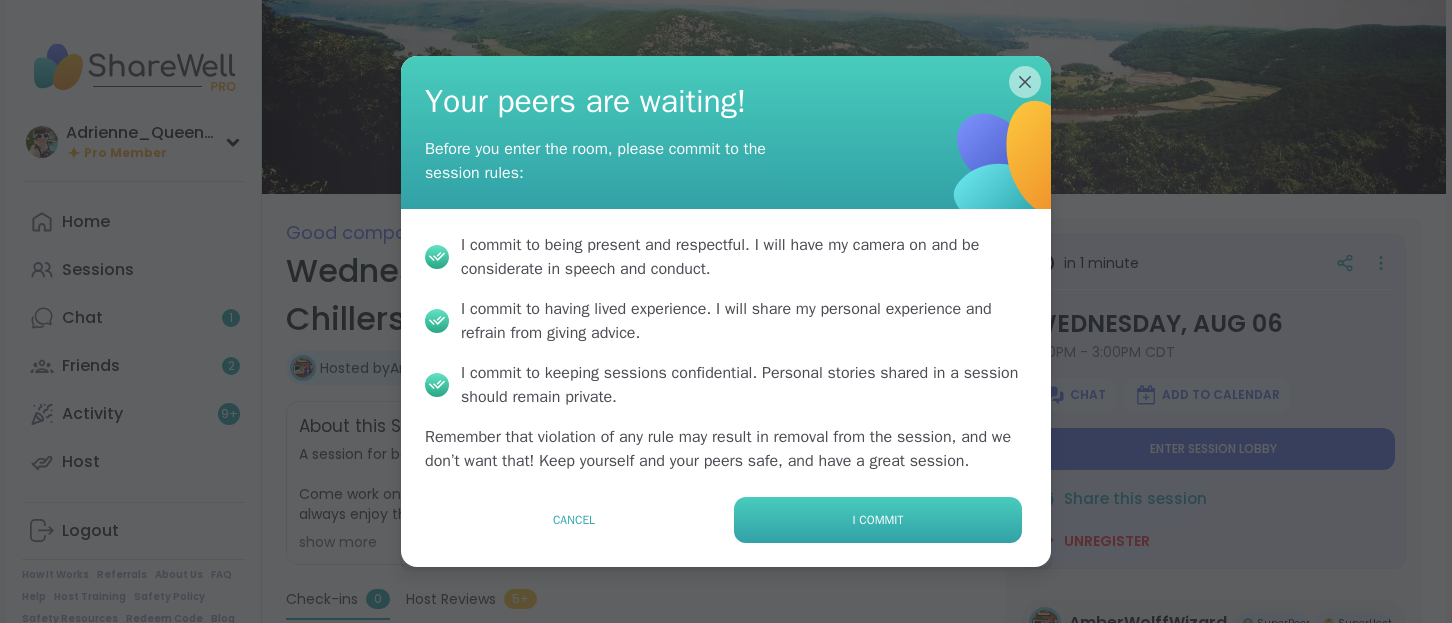 click on "I commit" at bounding box center (878, 520) 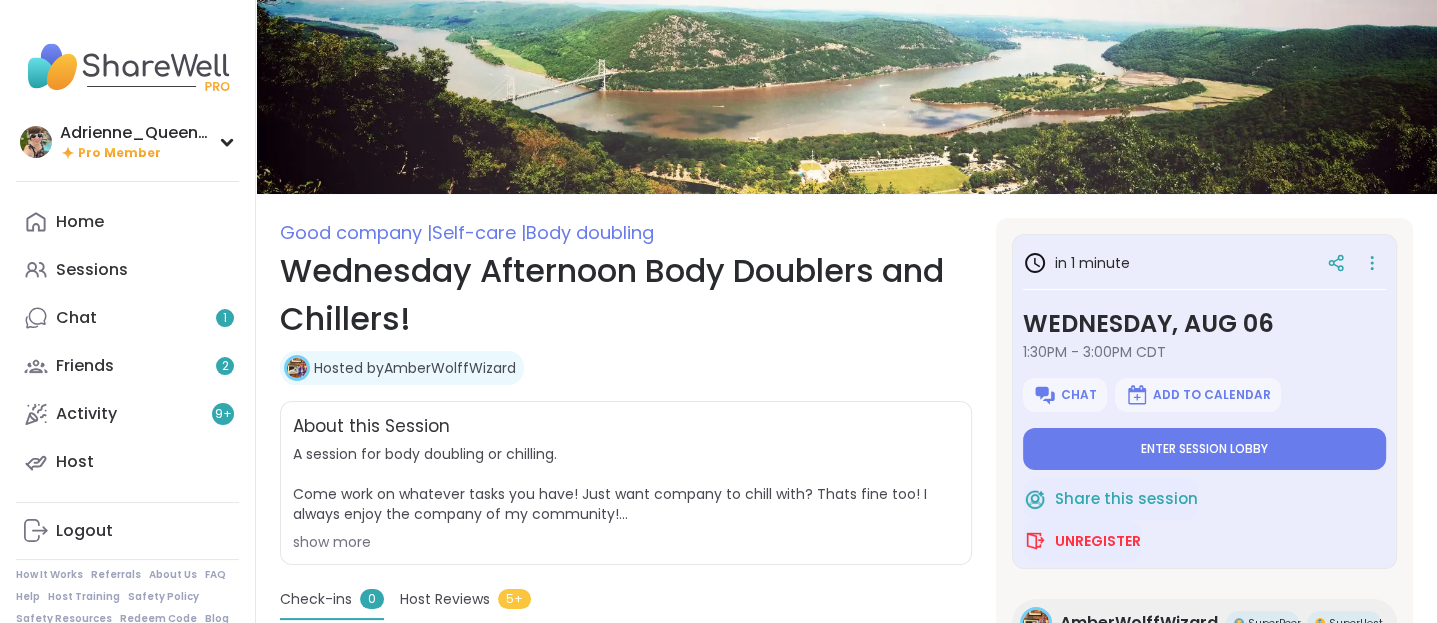 type on "*" 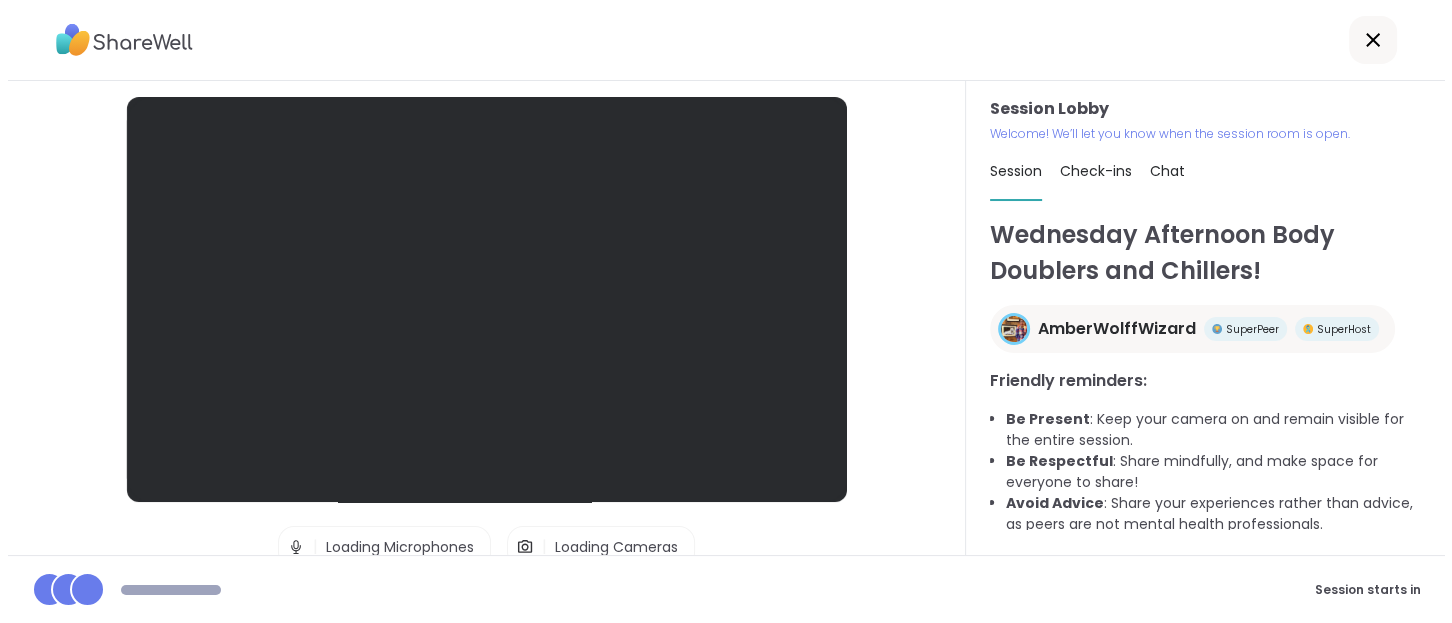 scroll, scrollTop: 0, scrollLeft: 0, axis: both 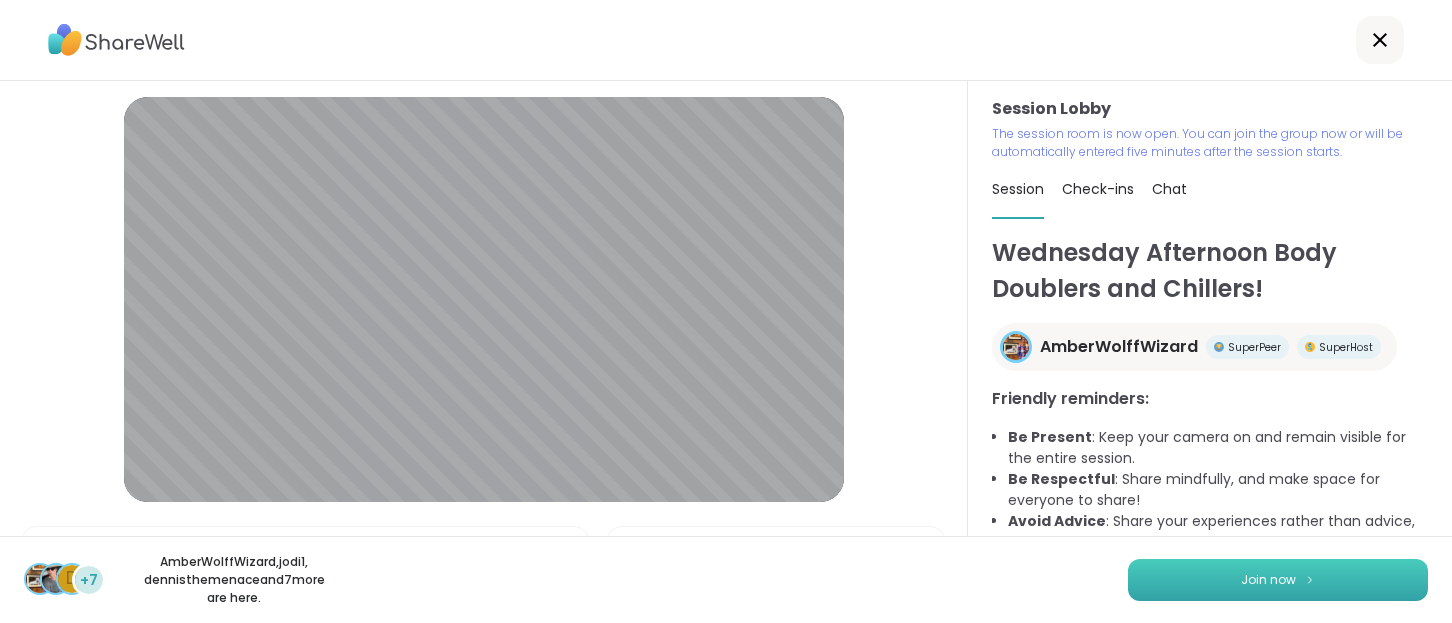 click on "Join now" at bounding box center (1278, 580) 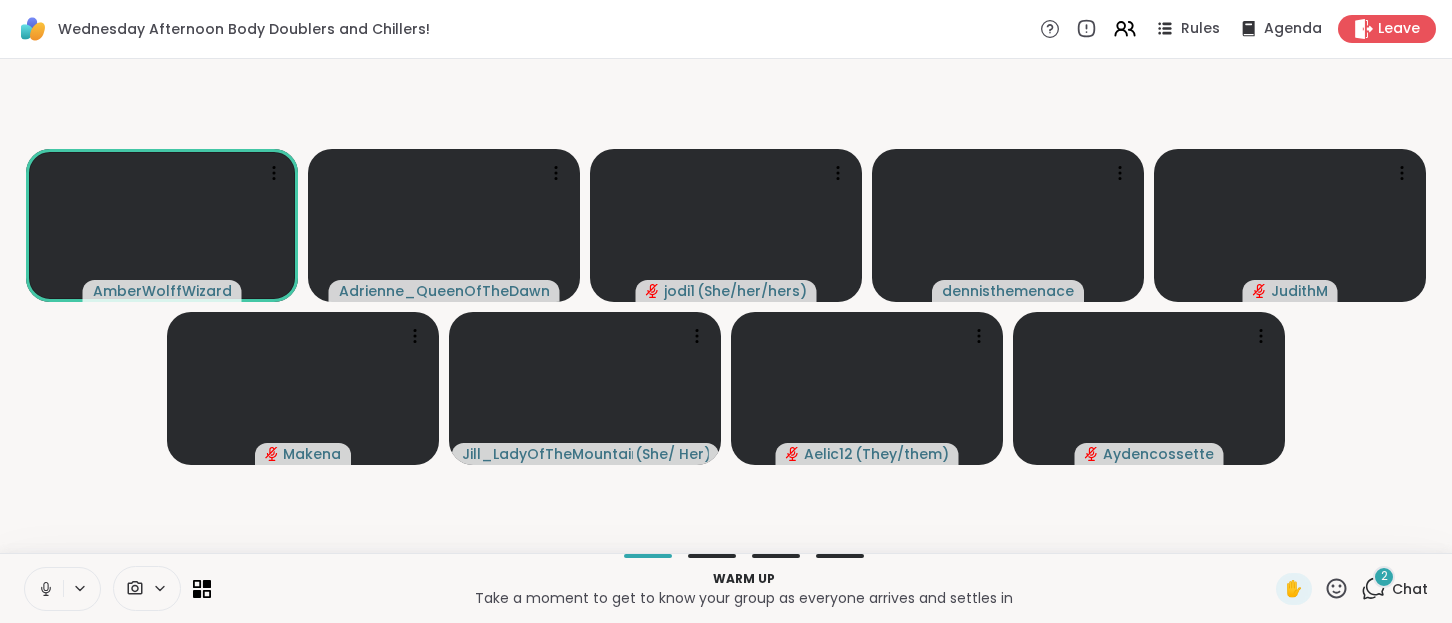 click at bounding box center [44, 589] 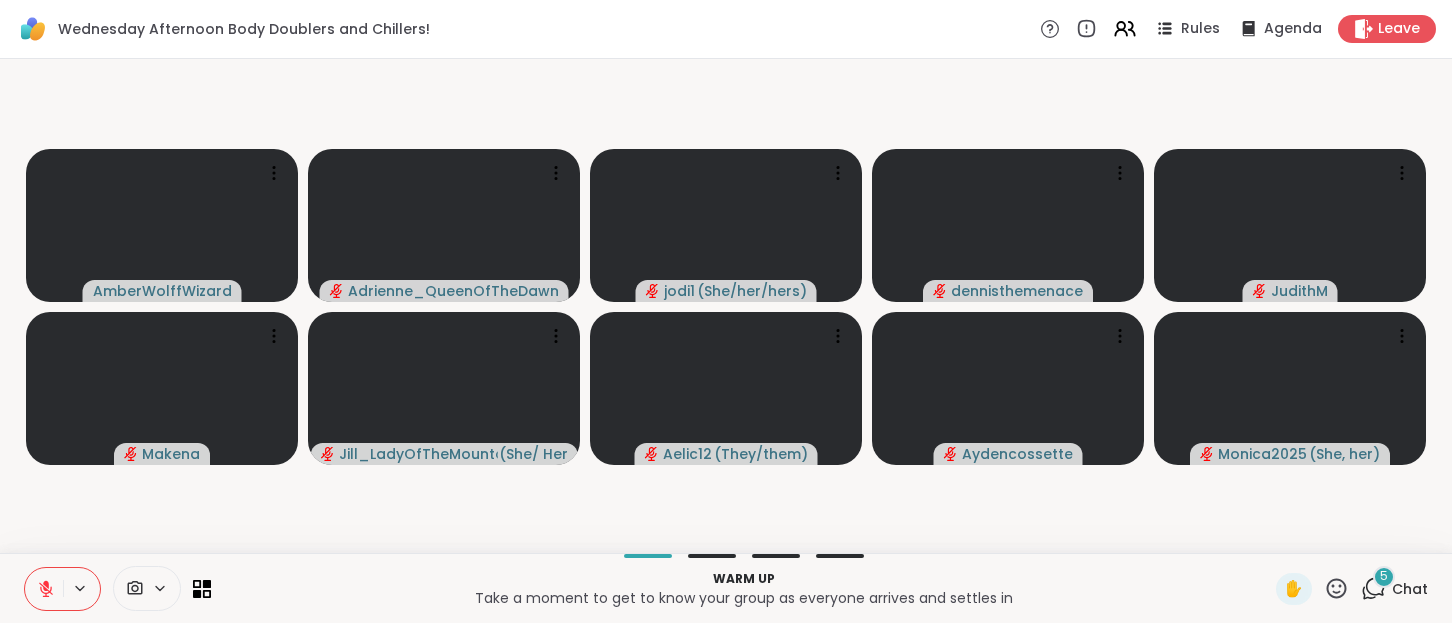 click on "Chat" at bounding box center (1410, 589) 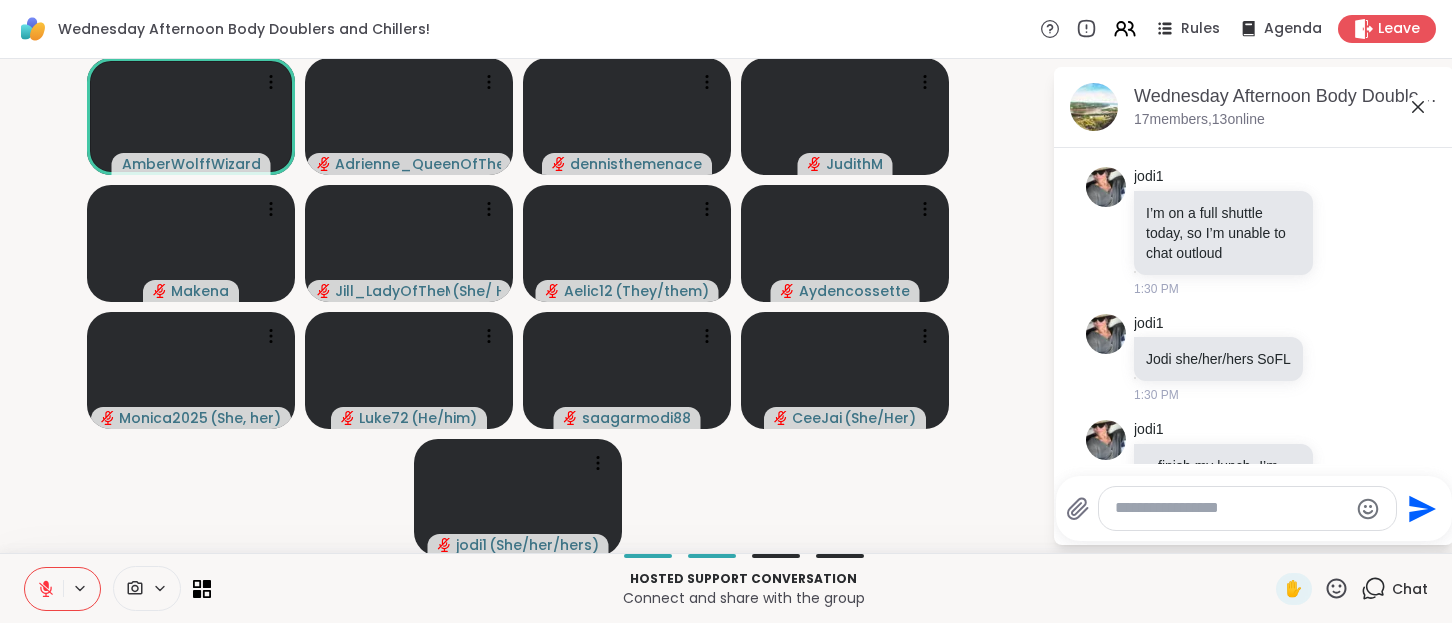 scroll, scrollTop: 145, scrollLeft: 0, axis: vertical 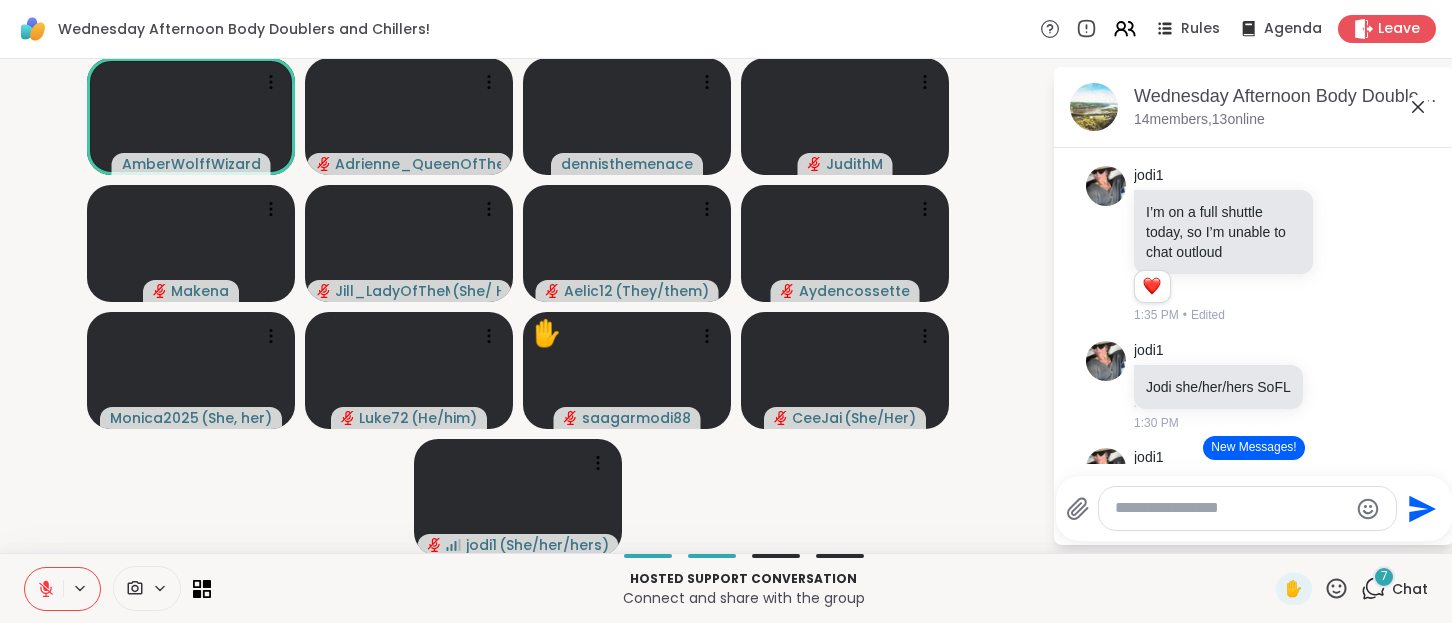 click 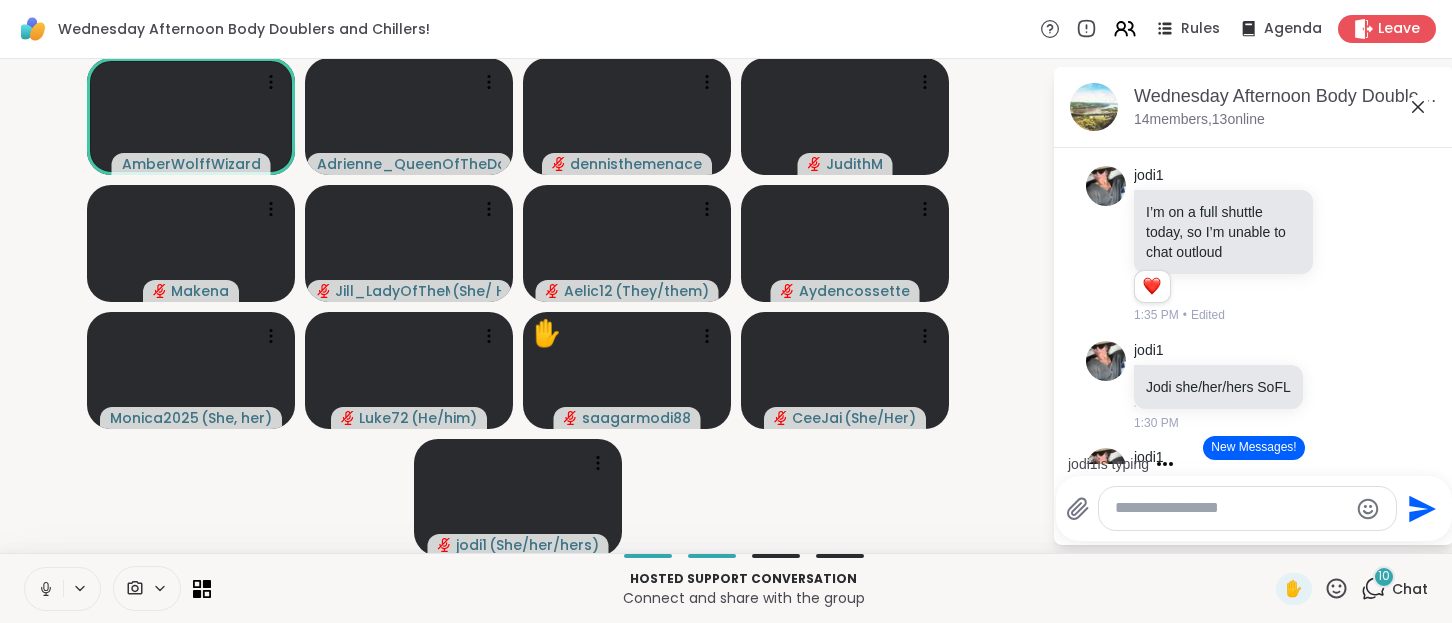 click 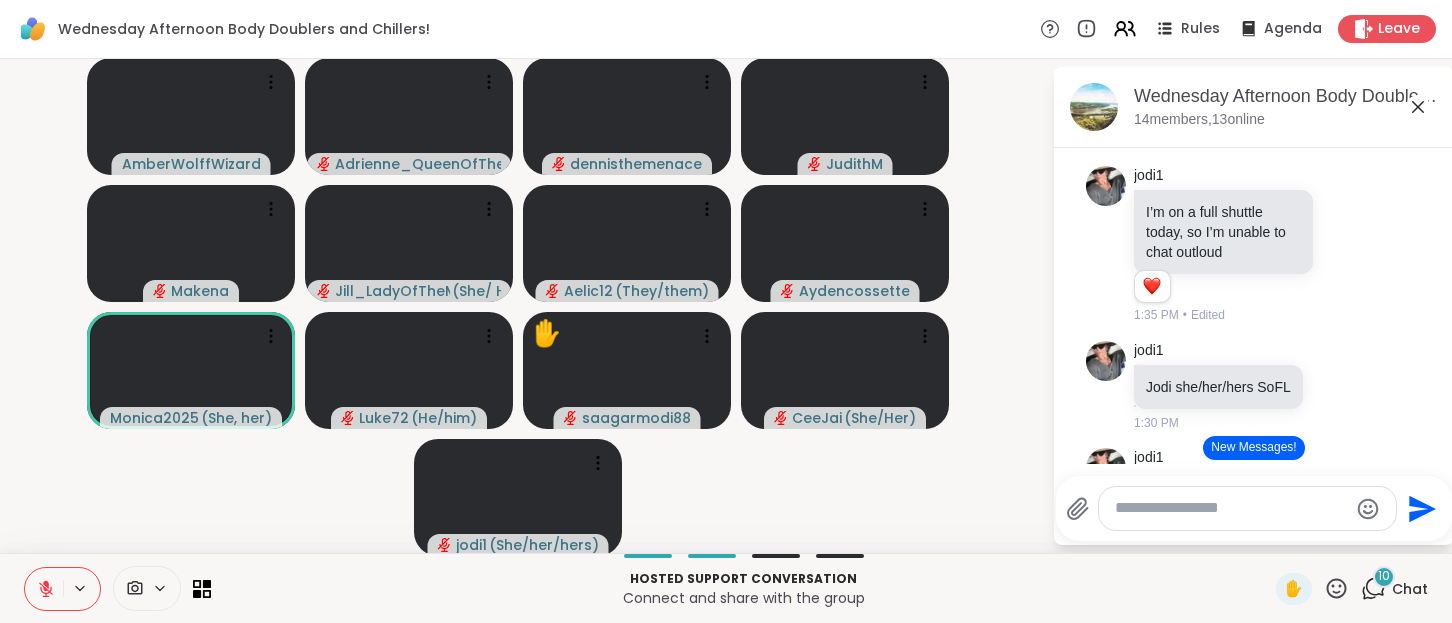 click 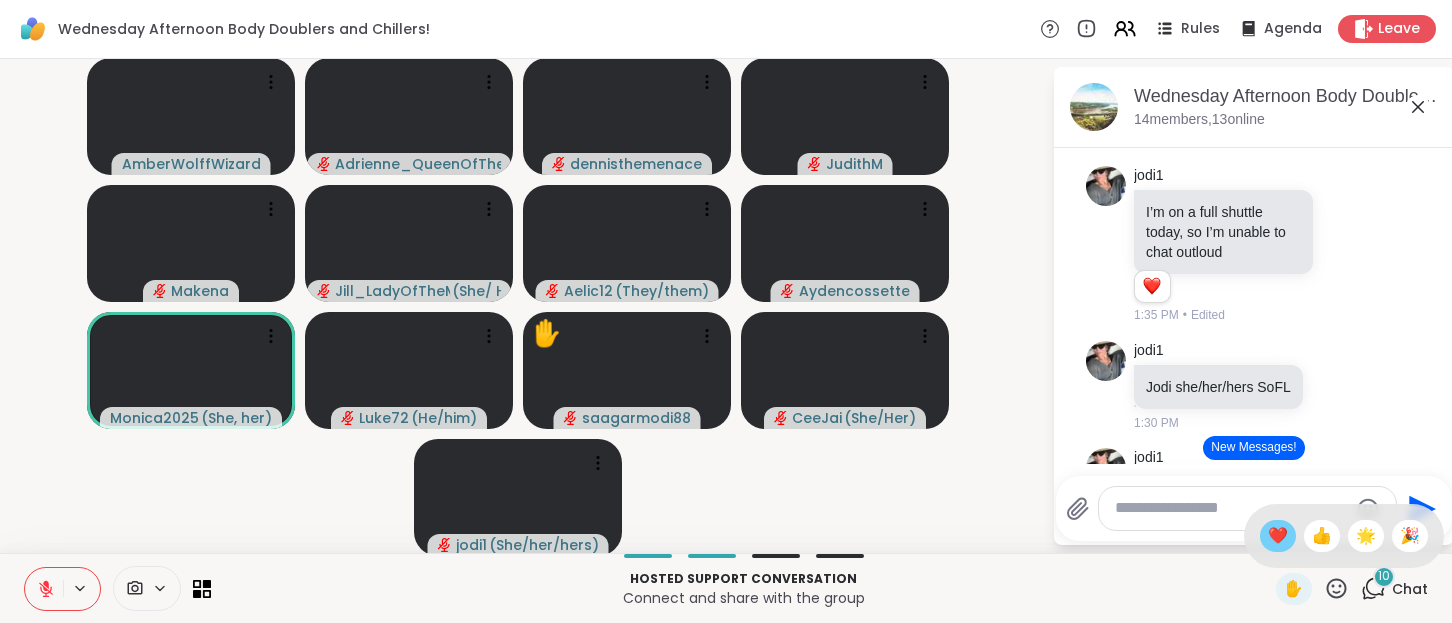 click on "❤️" at bounding box center [1278, 536] 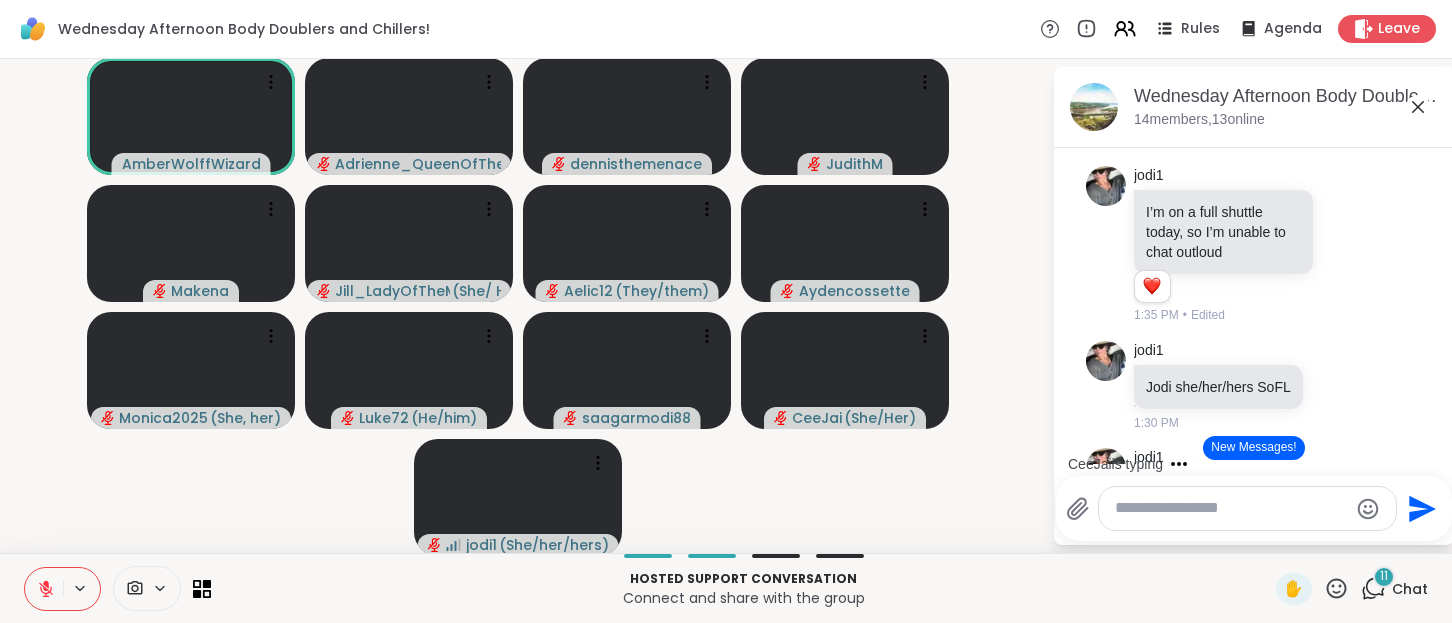 scroll, scrollTop: 4, scrollLeft: 0, axis: vertical 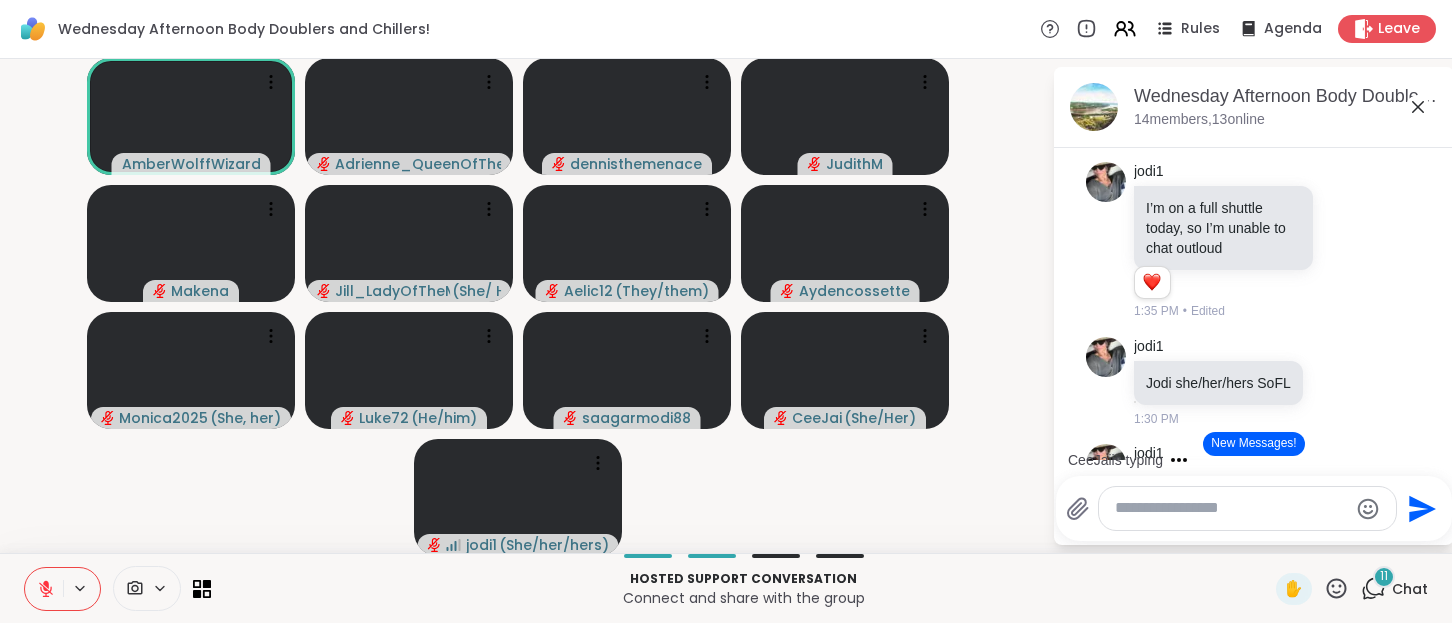 click on "11" at bounding box center (1384, 577) 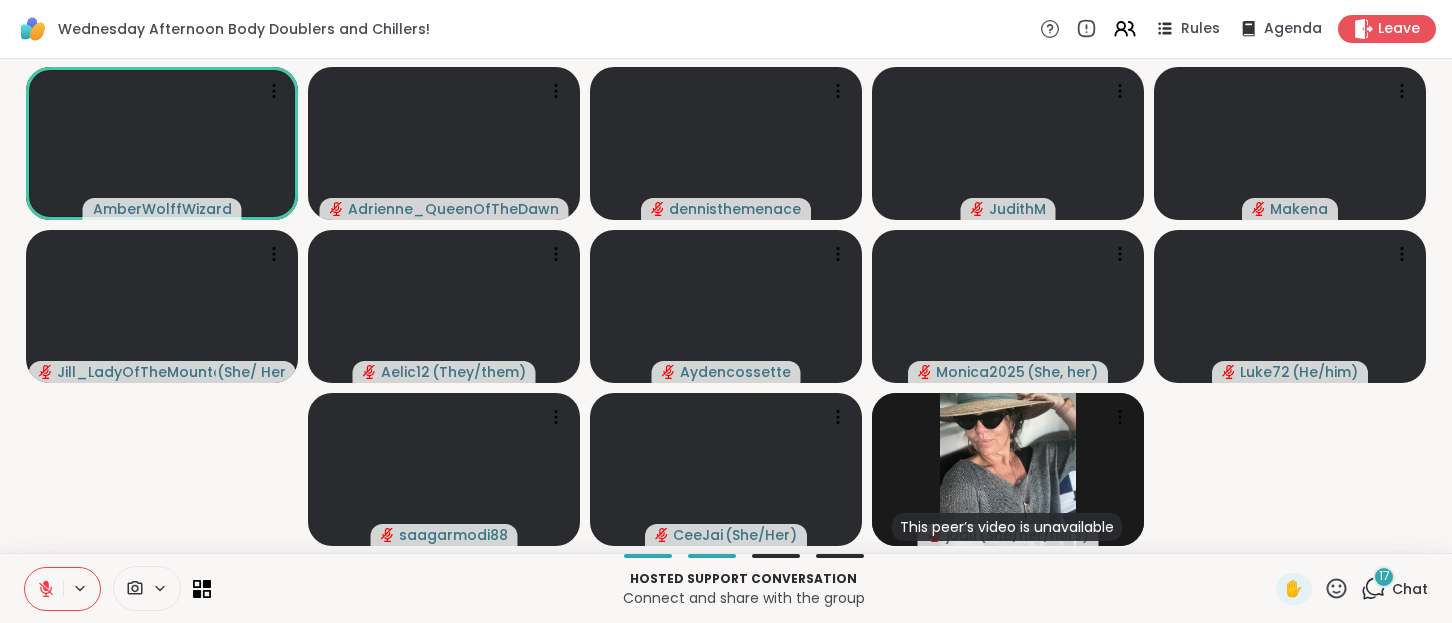 click on "Chat" at bounding box center [1410, 589] 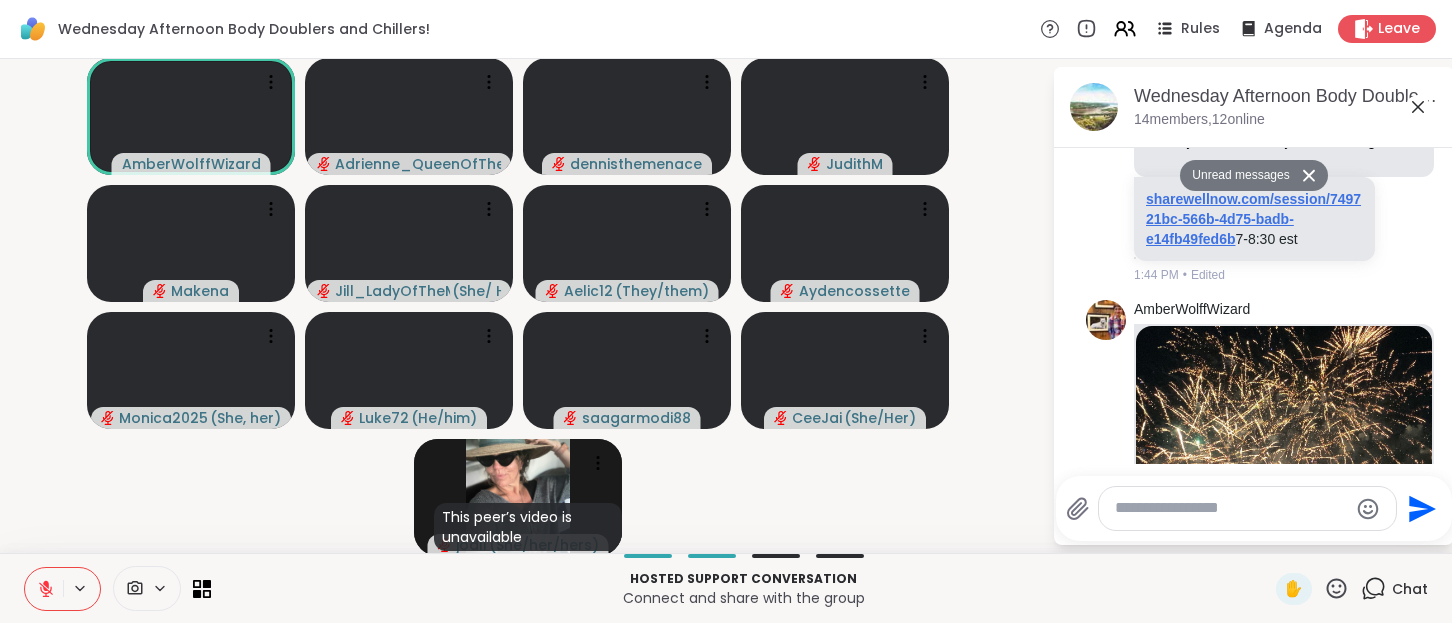 scroll, scrollTop: 4766, scrollLeft: 0, axis: vertical 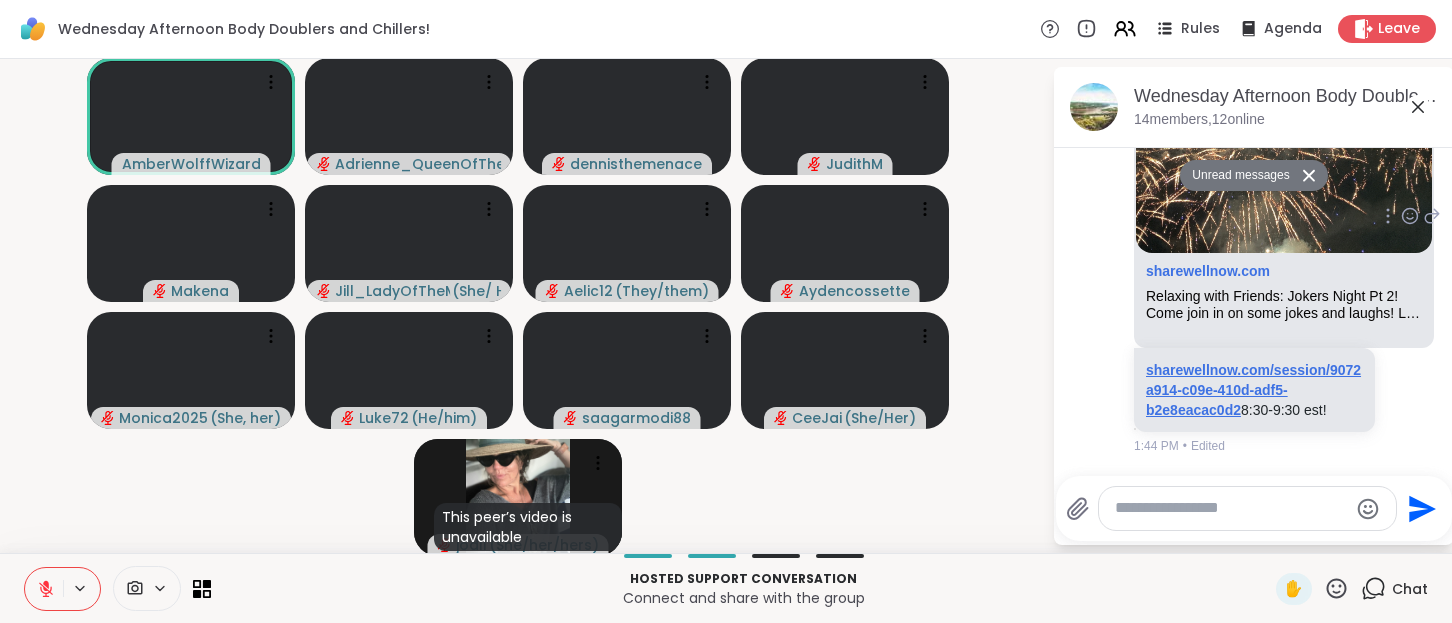 click on "sharewellnow.com/session/9072a914-c09e-410d-adf5-b2e8eacac0d2" at bounding box center (1253, 390) 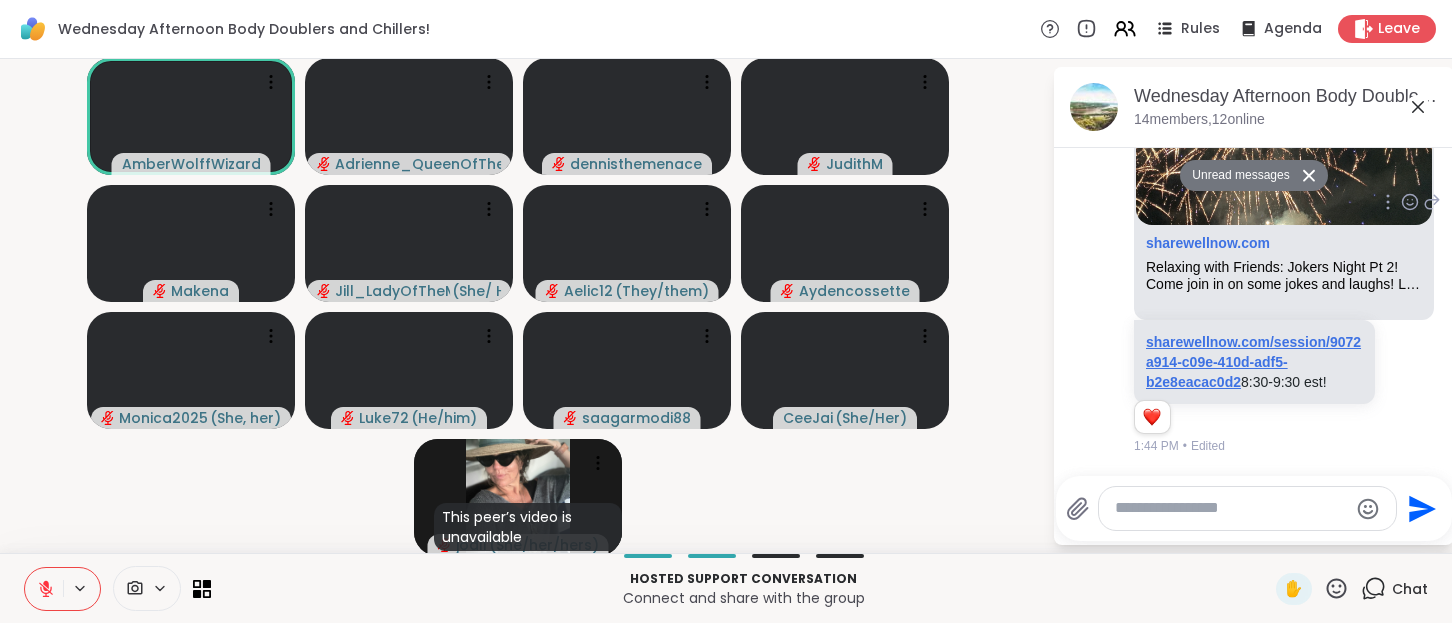 scroll, scrollTop: 4824, scrollLeft: 0, axis: vertical 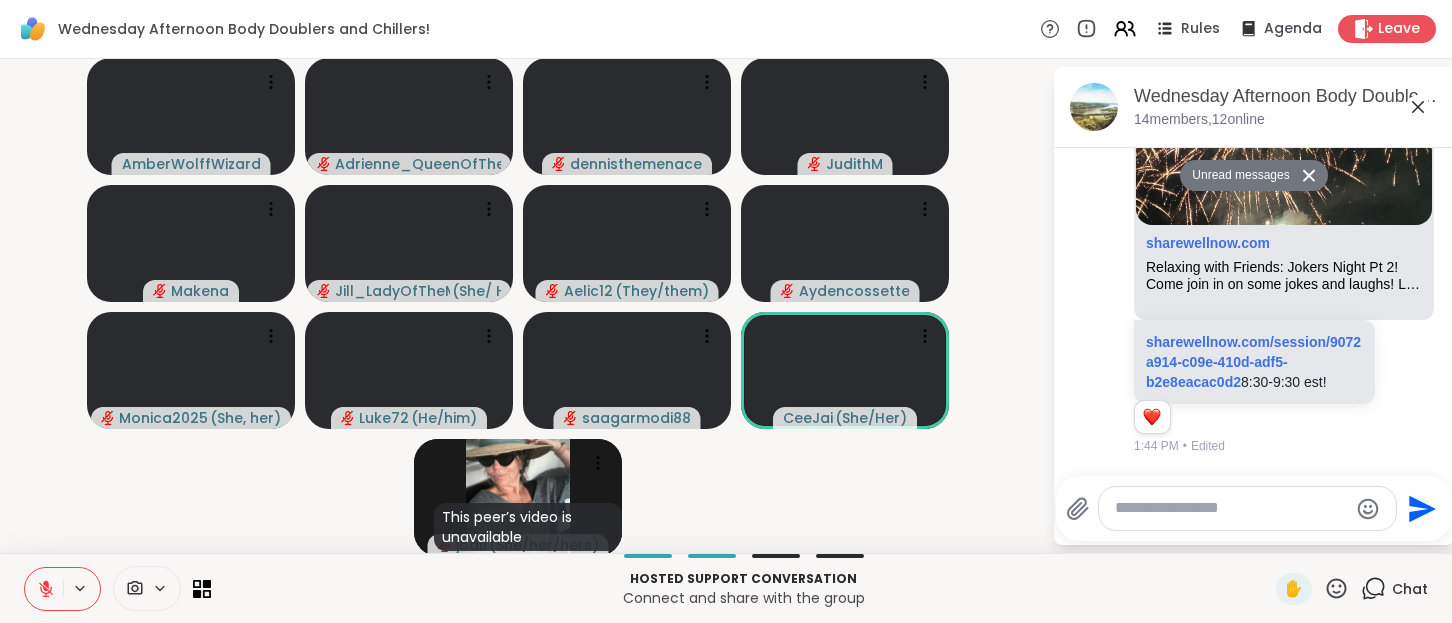 click 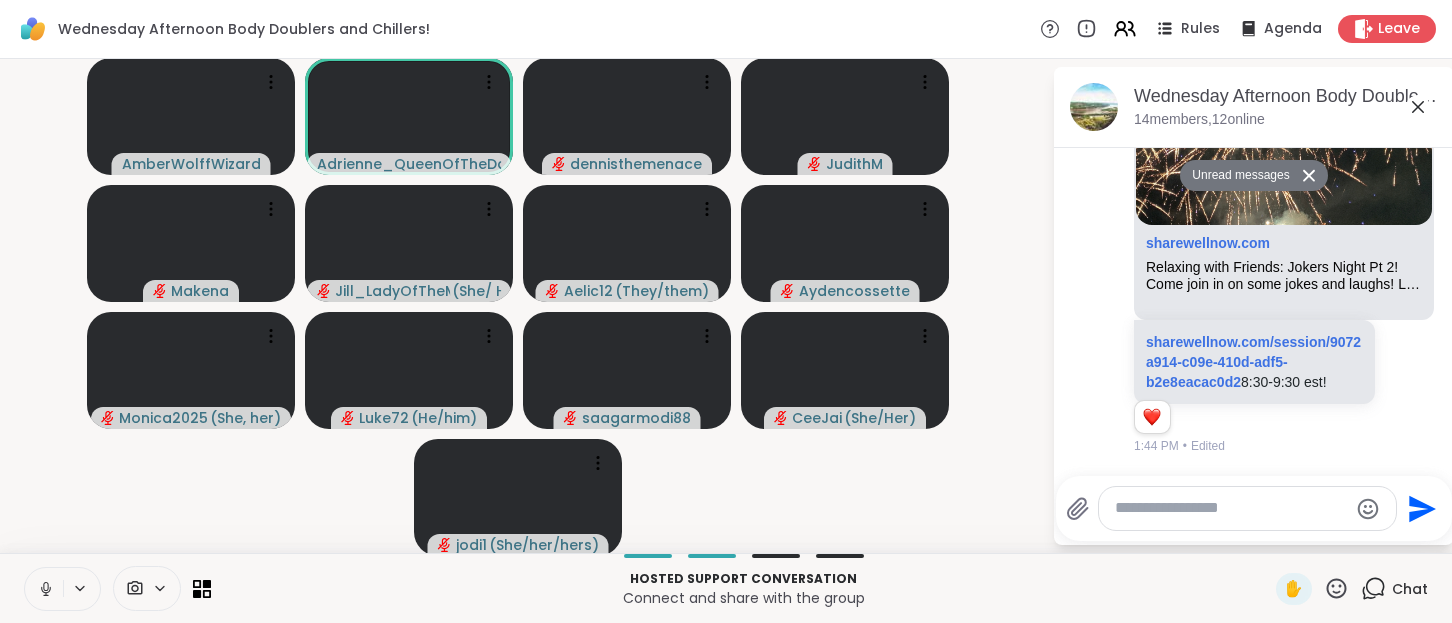 click 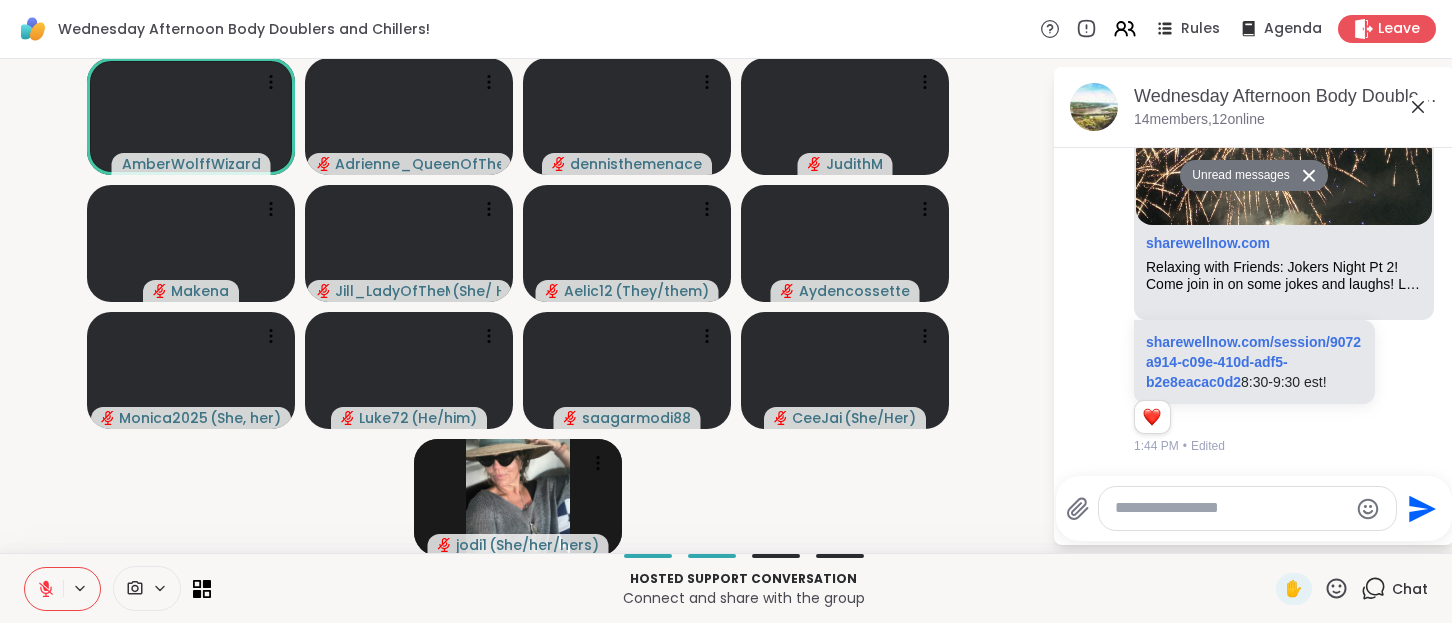 click 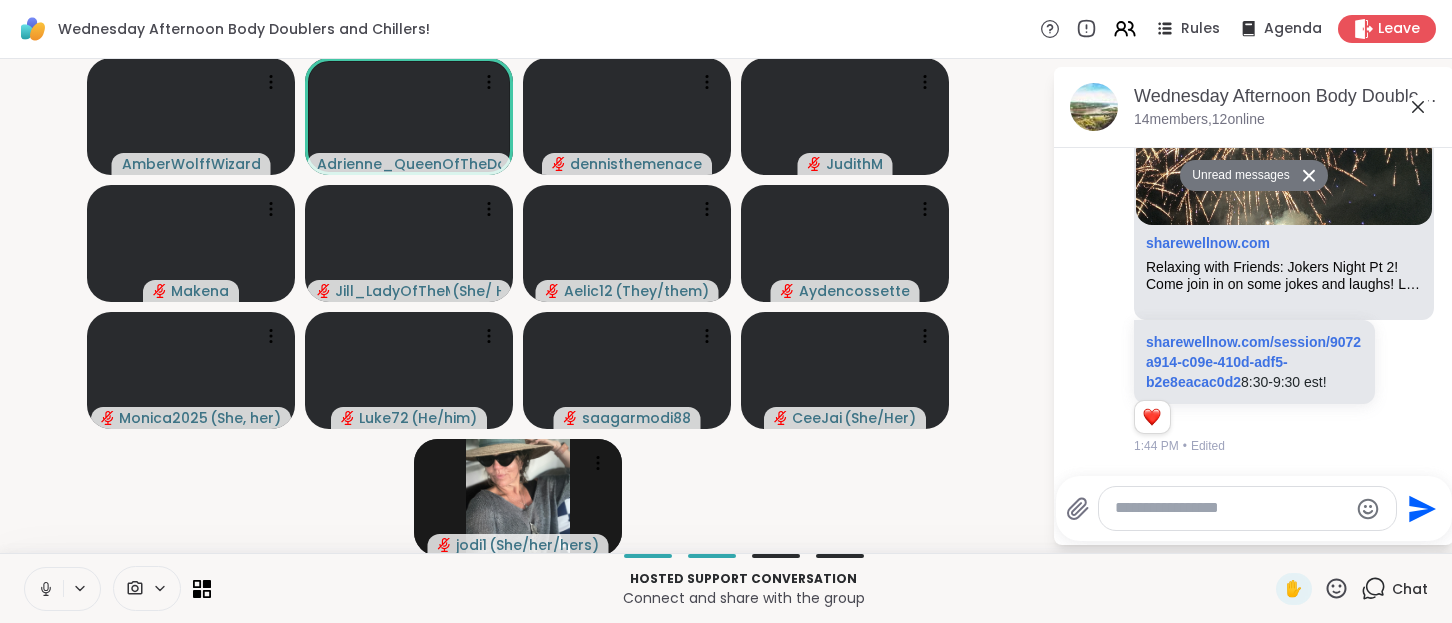 click 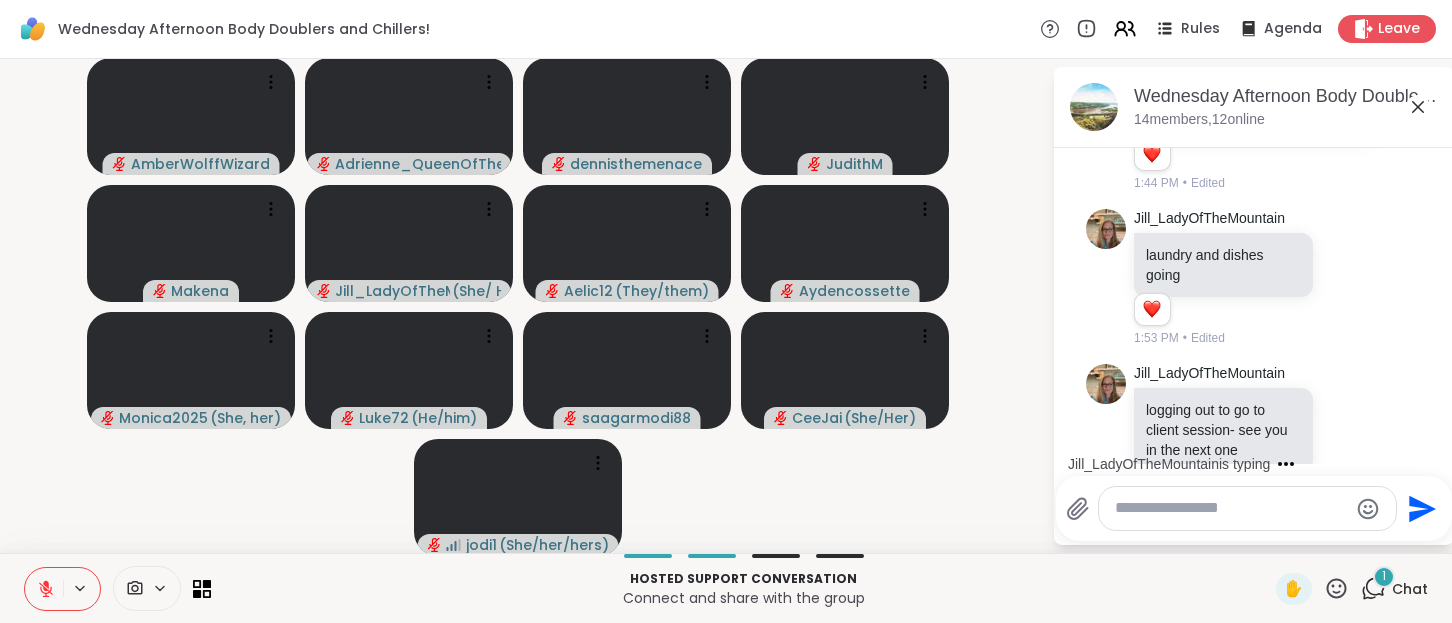 scroll, scrollTop: 5039, scrollLeft: 0, axis: vertical 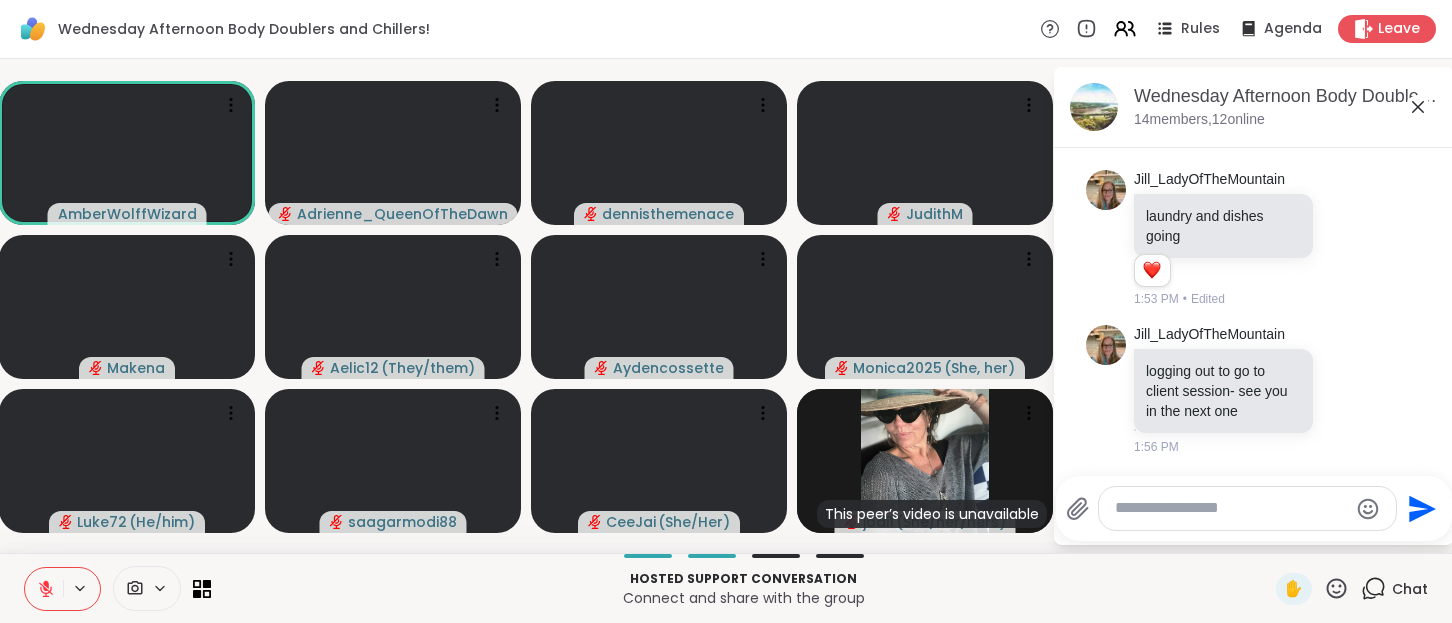 click 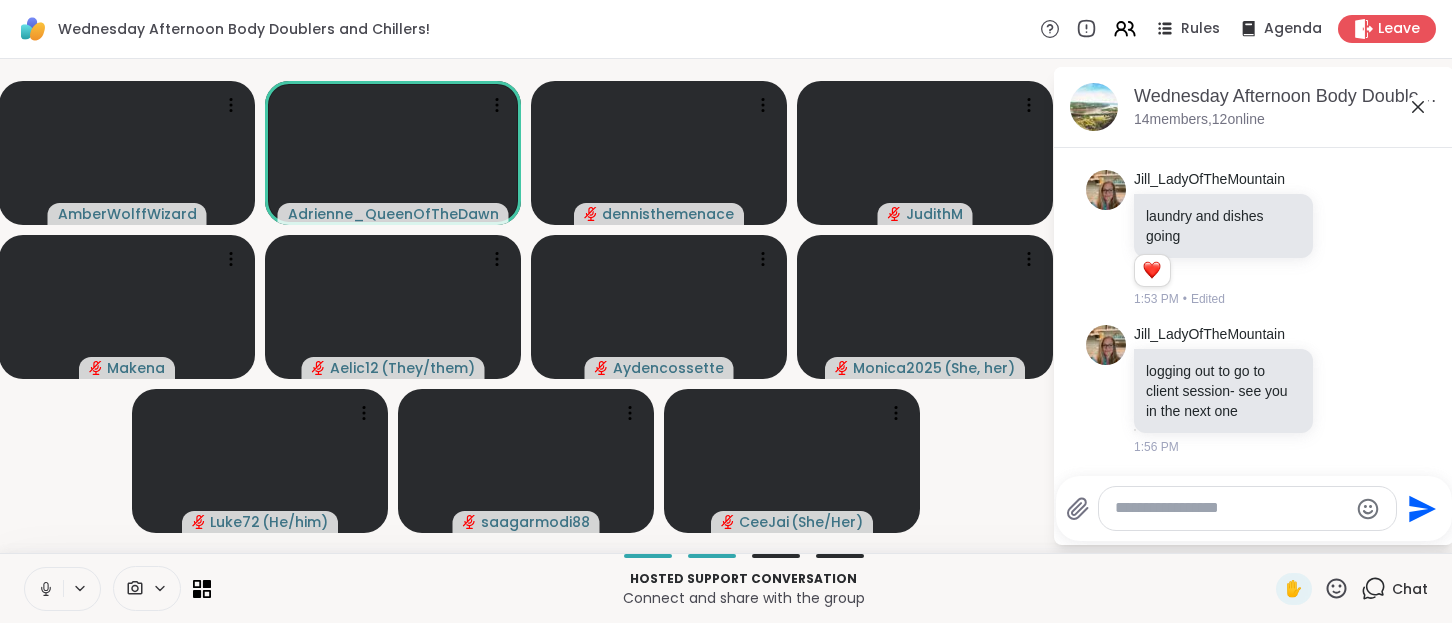 type 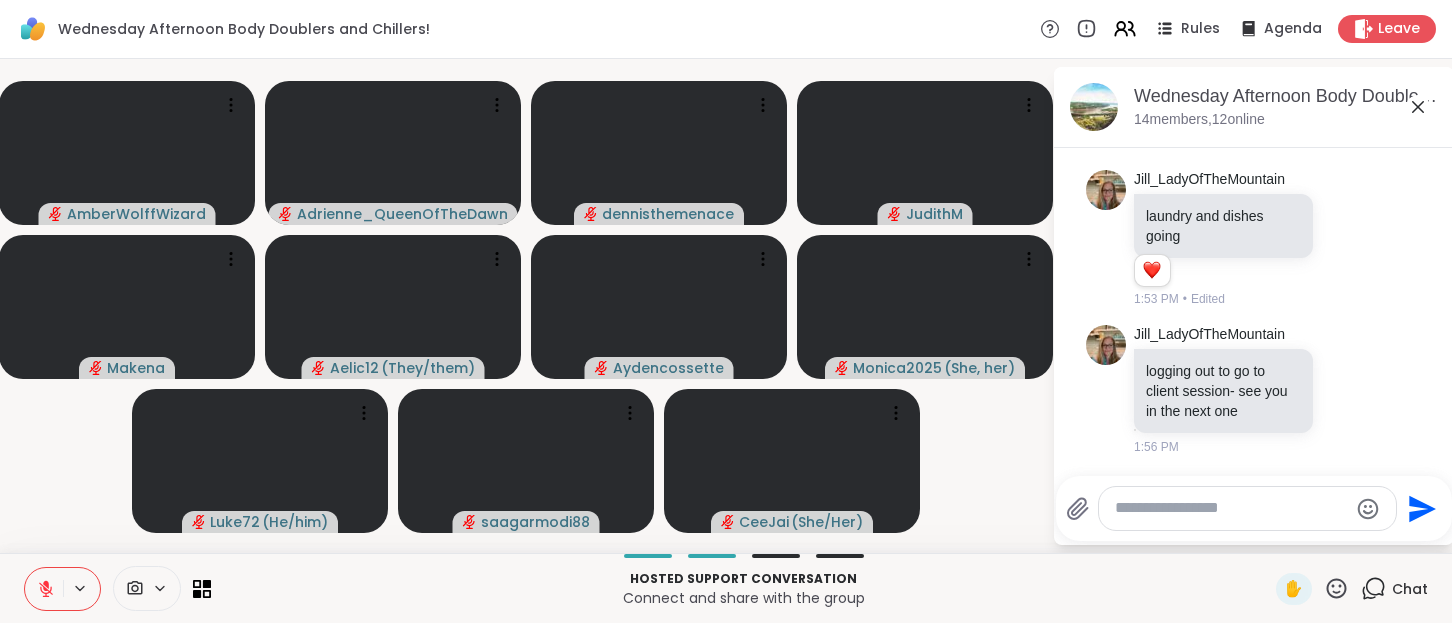 click at bounding box center [1231, 508] 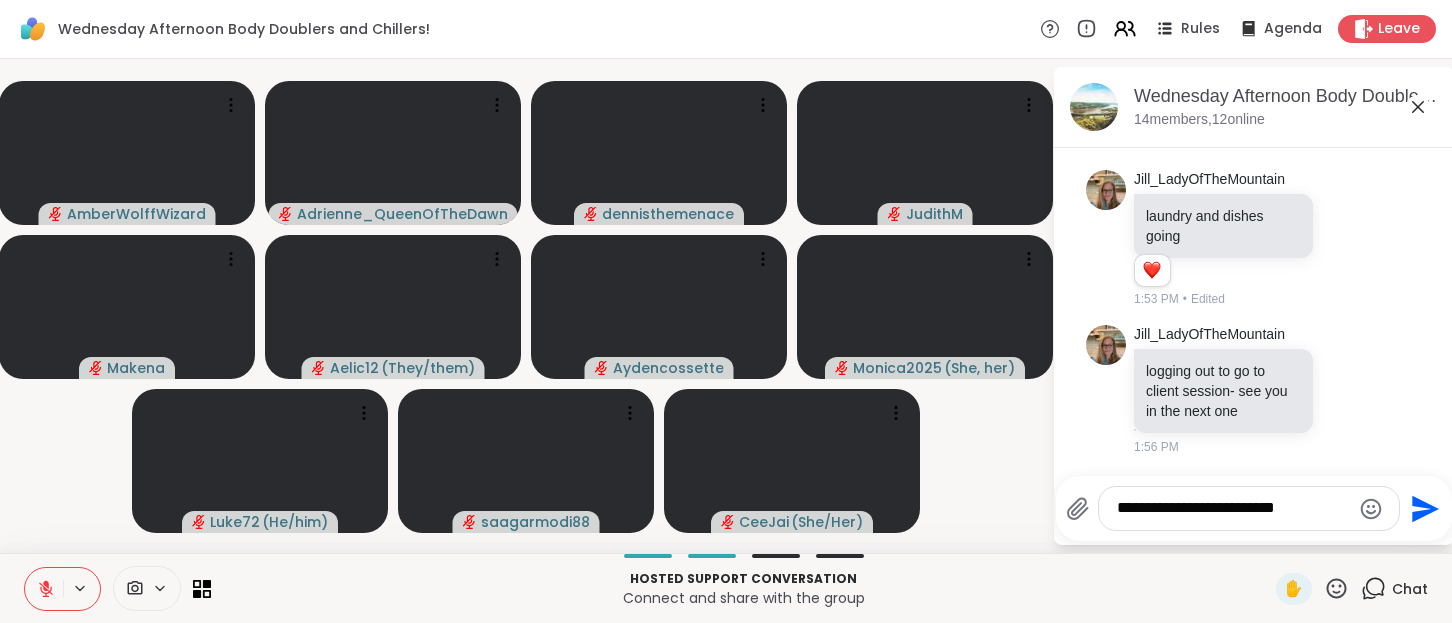 type on "**********" 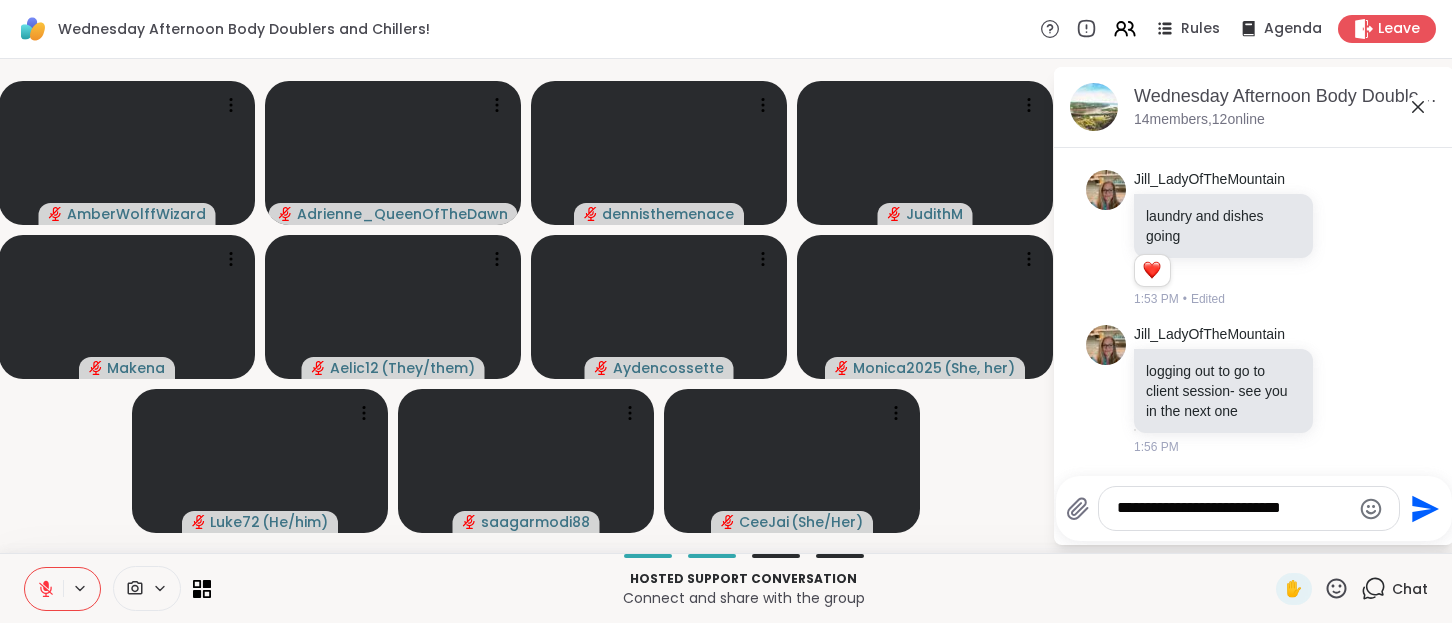 type 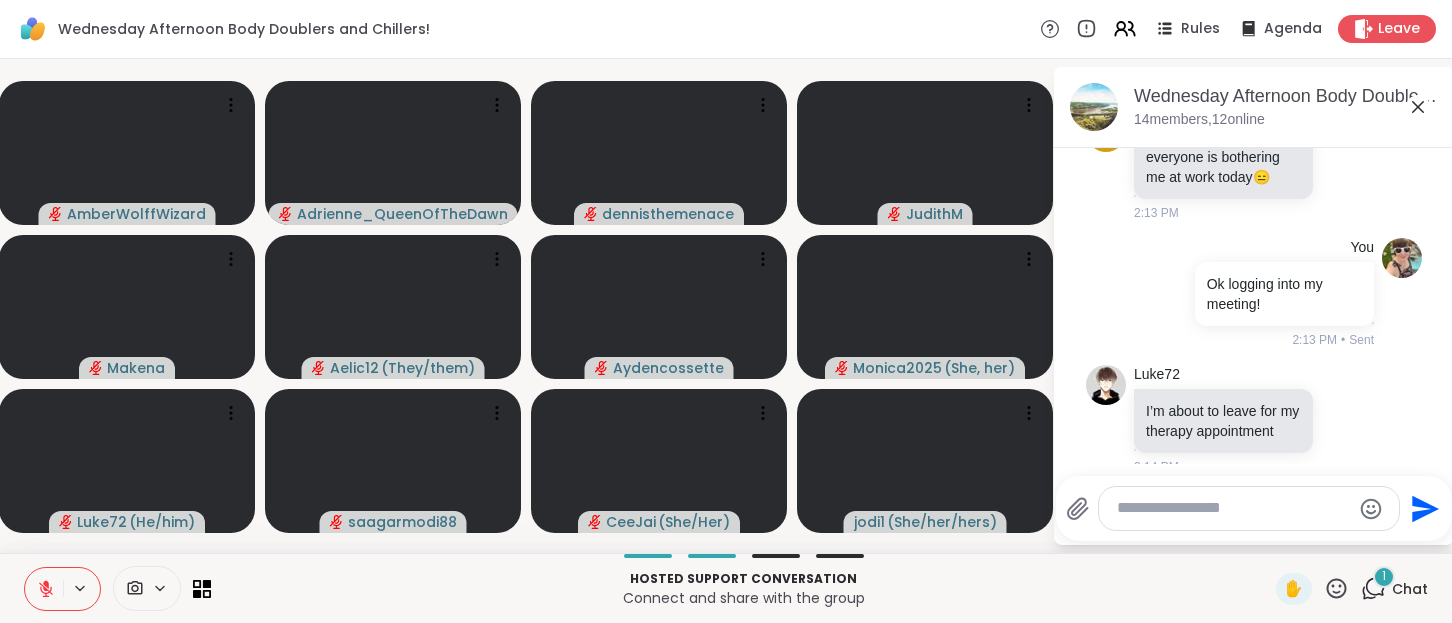 scroll, scrollTop: 5438, scrollLeft: 0, axis: vertical 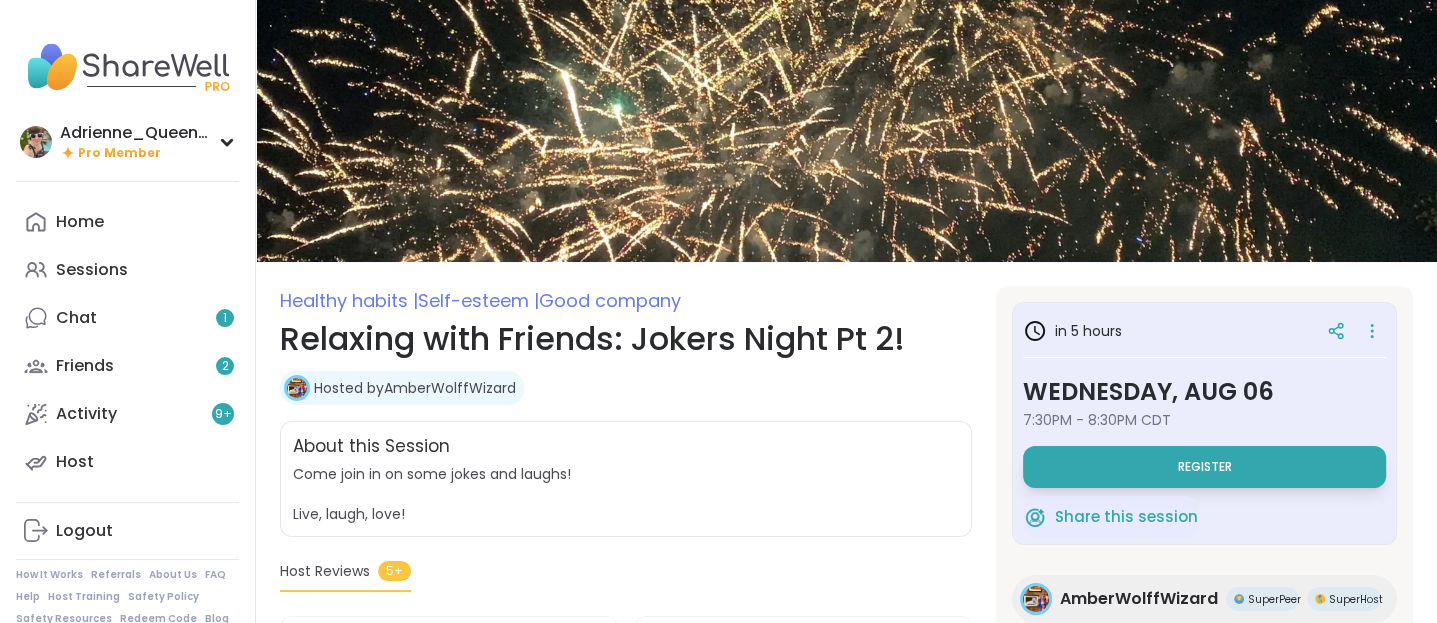 click on "Register" at bounding box center (1204, 467) 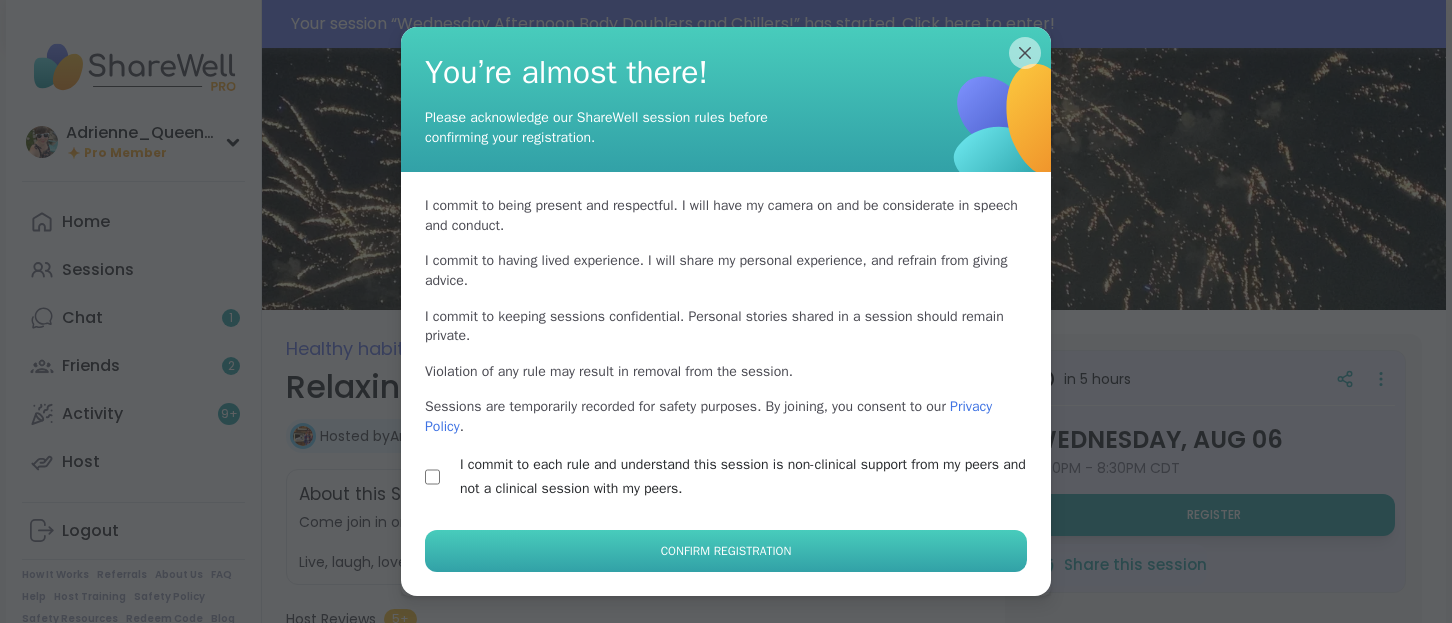click on "Confirm Registration" at bounding box center [726, 551] 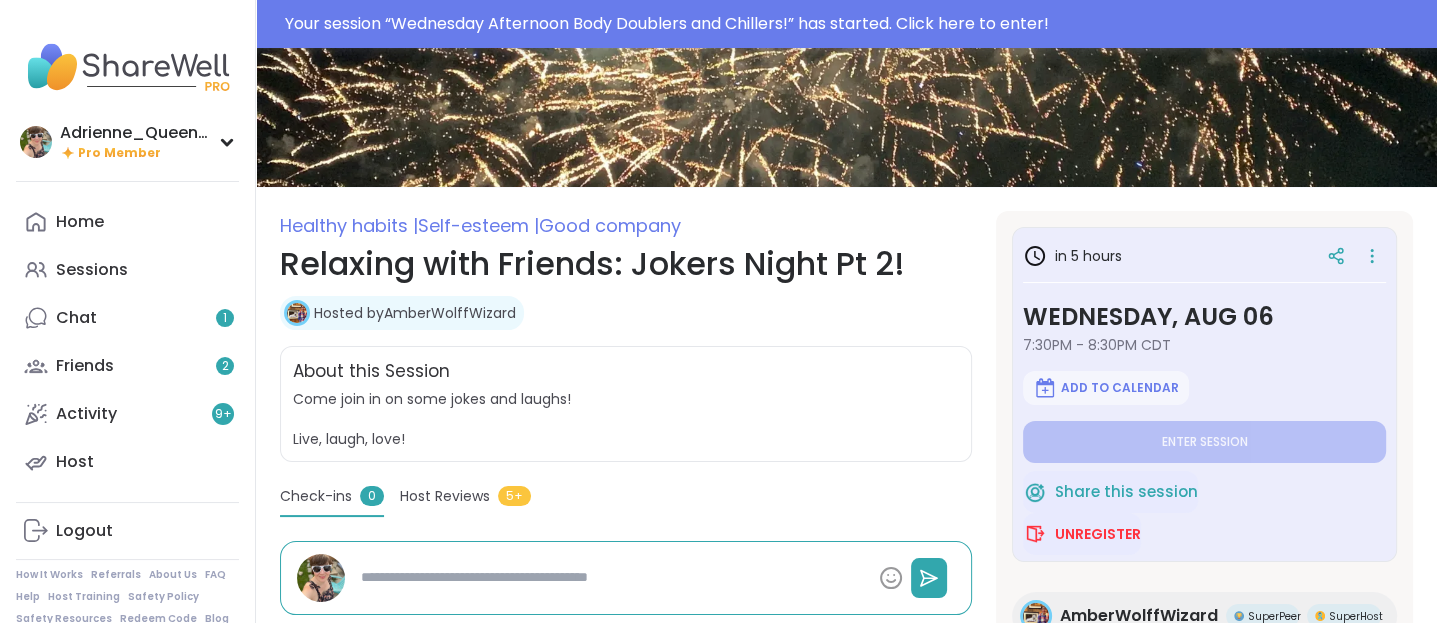 scroll, scrollTop: 124, scrollLeft: 0, axis: vertical 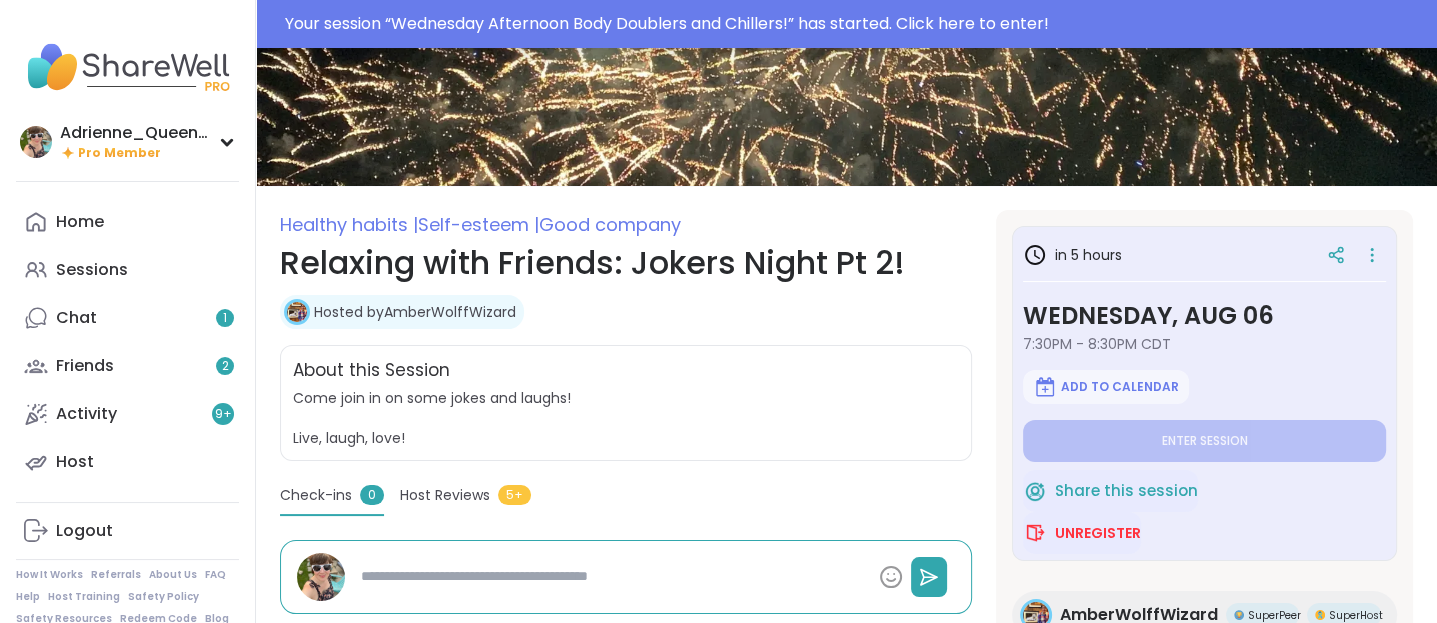 type on "*" 